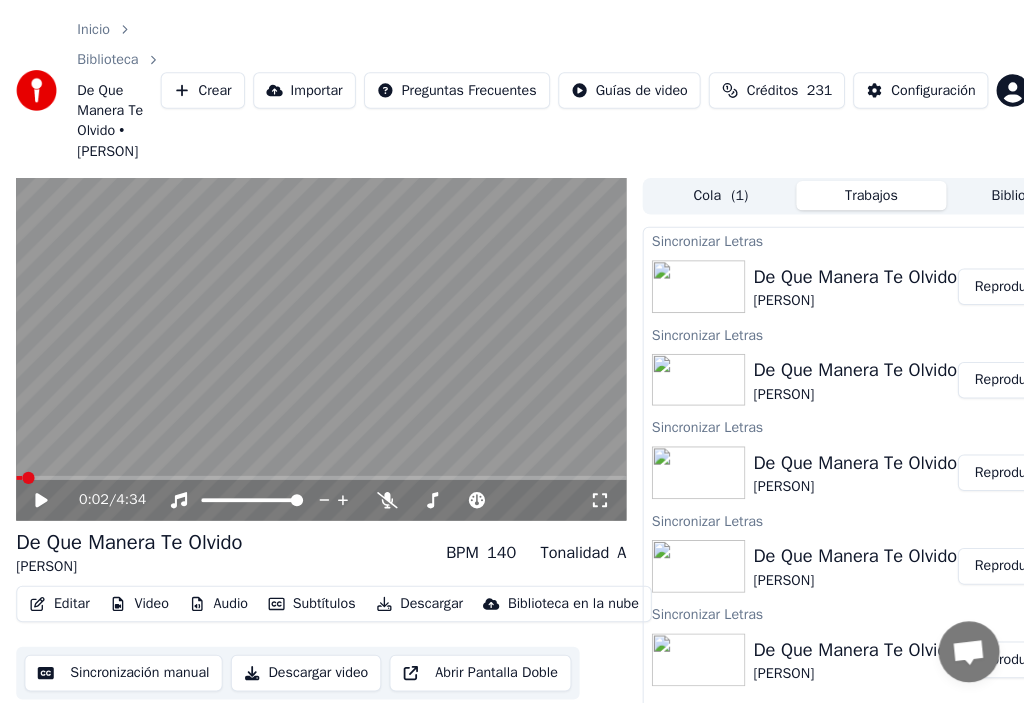 scroll, scrollTop: 0, scrollLeft: 0, axis: both 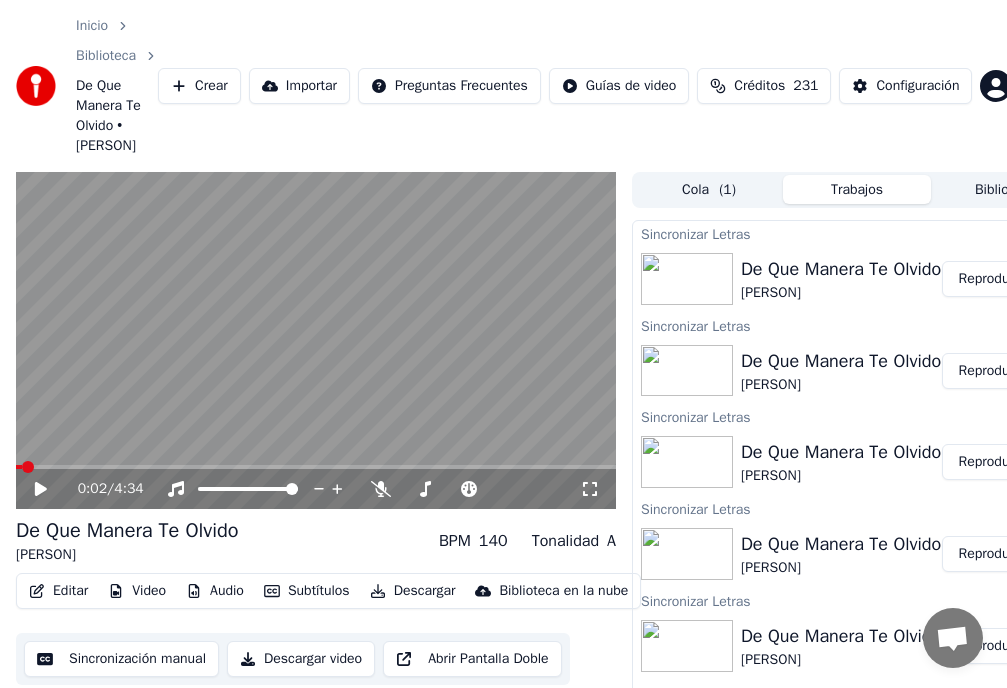 click 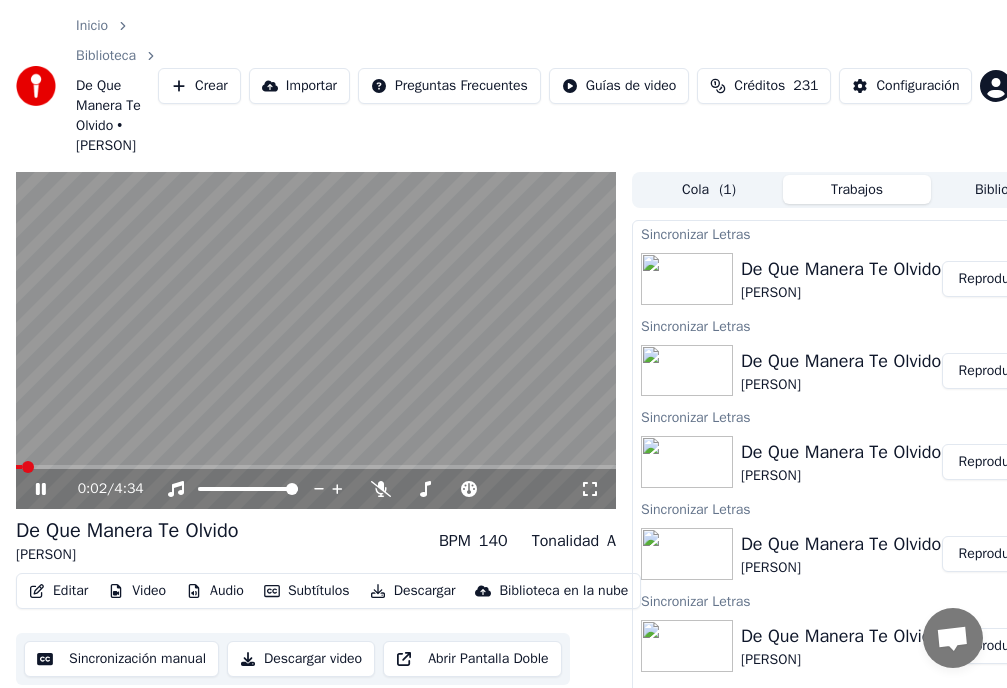 click 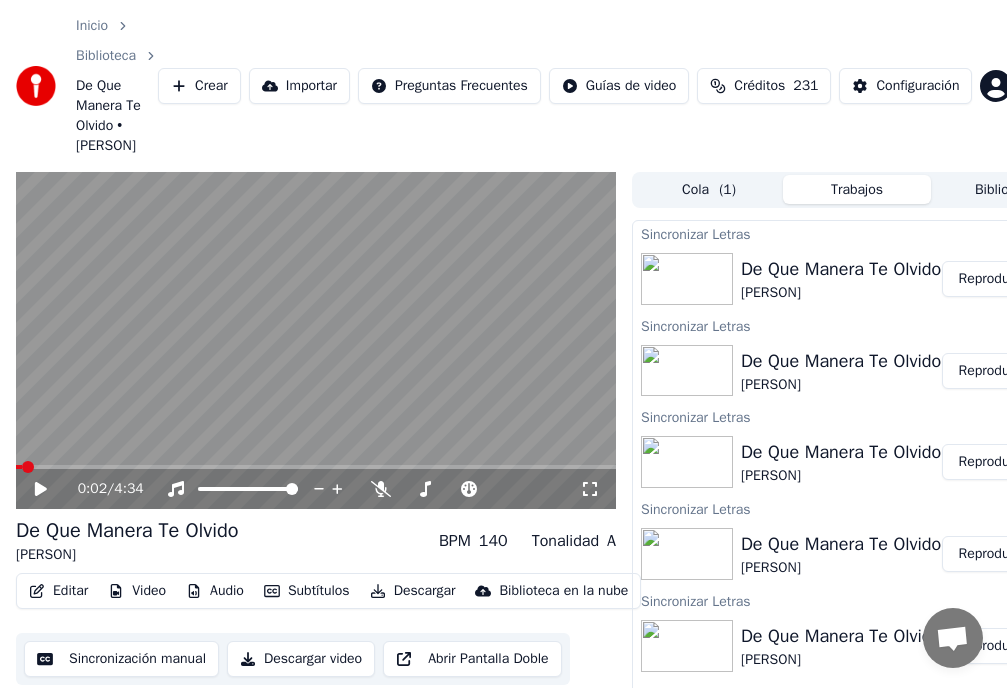 click 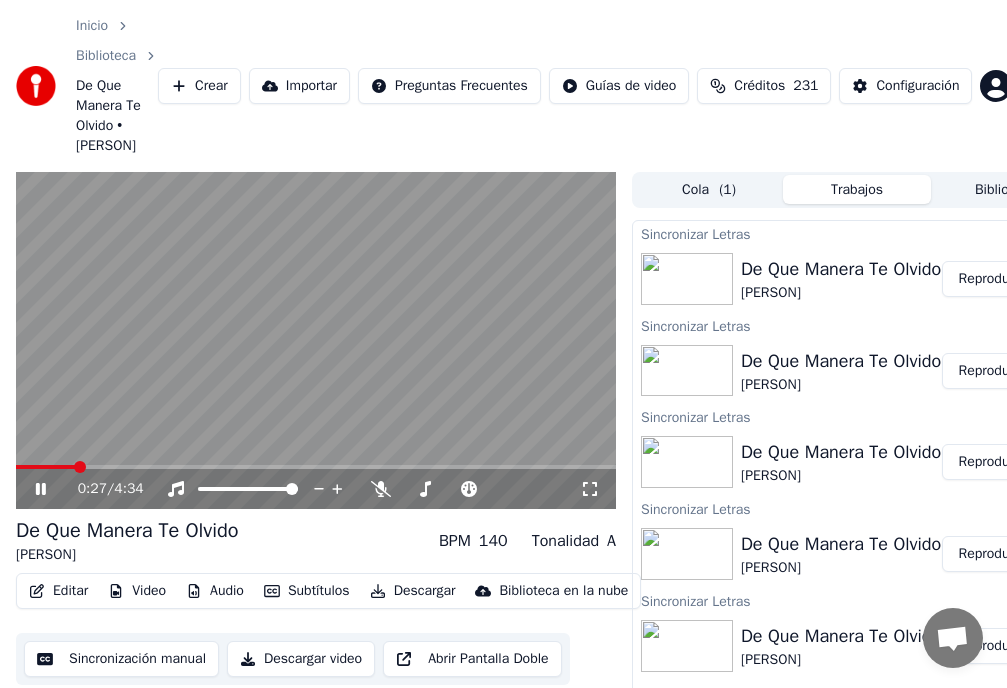 click 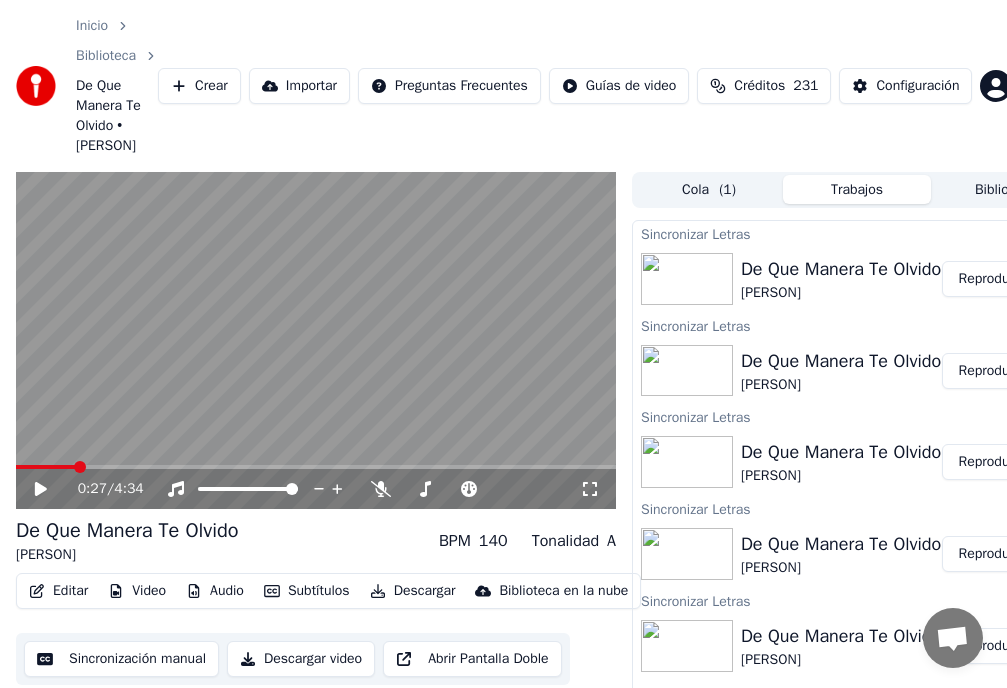 click on "Editar" at bounding box center [58, 591] 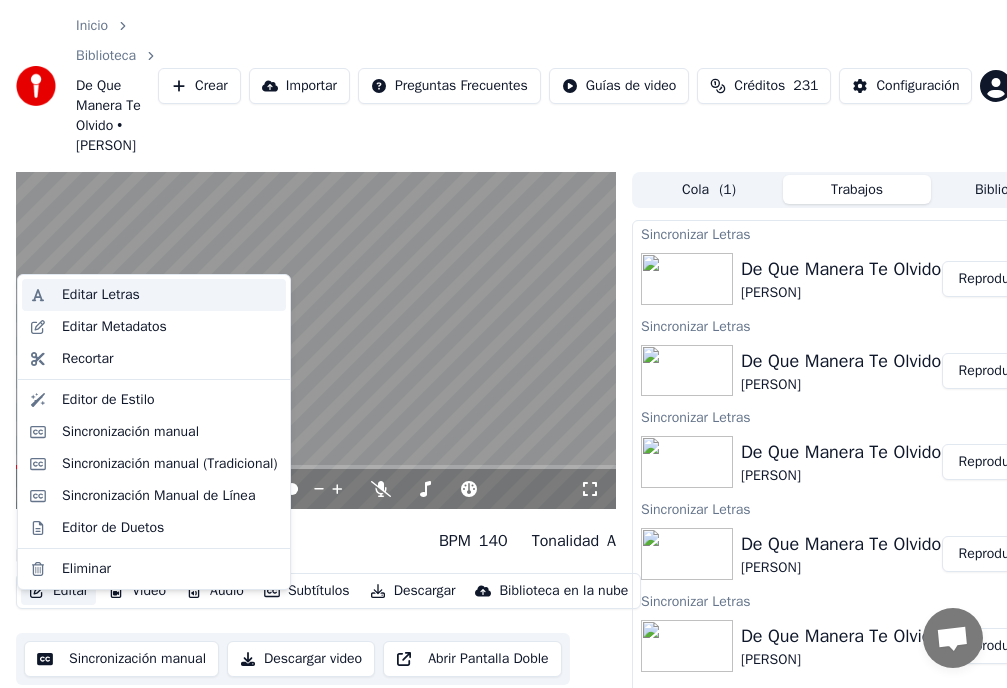 click on "Editar Letras" at bounding box center (101, 295) 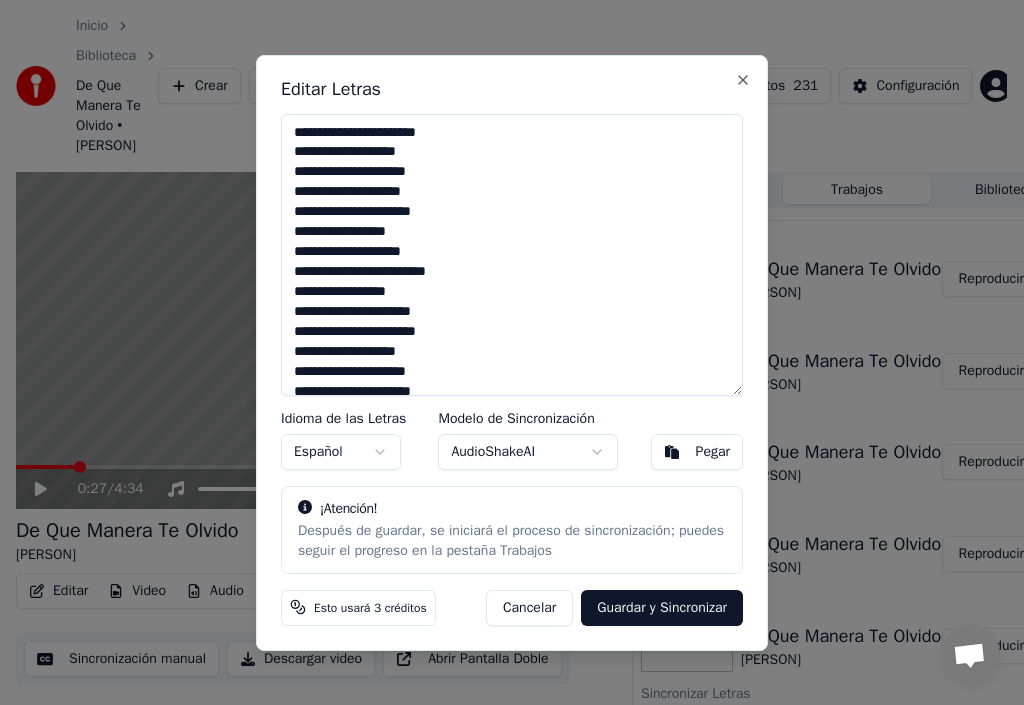 click on "**********" at bounding box center (512, 255) 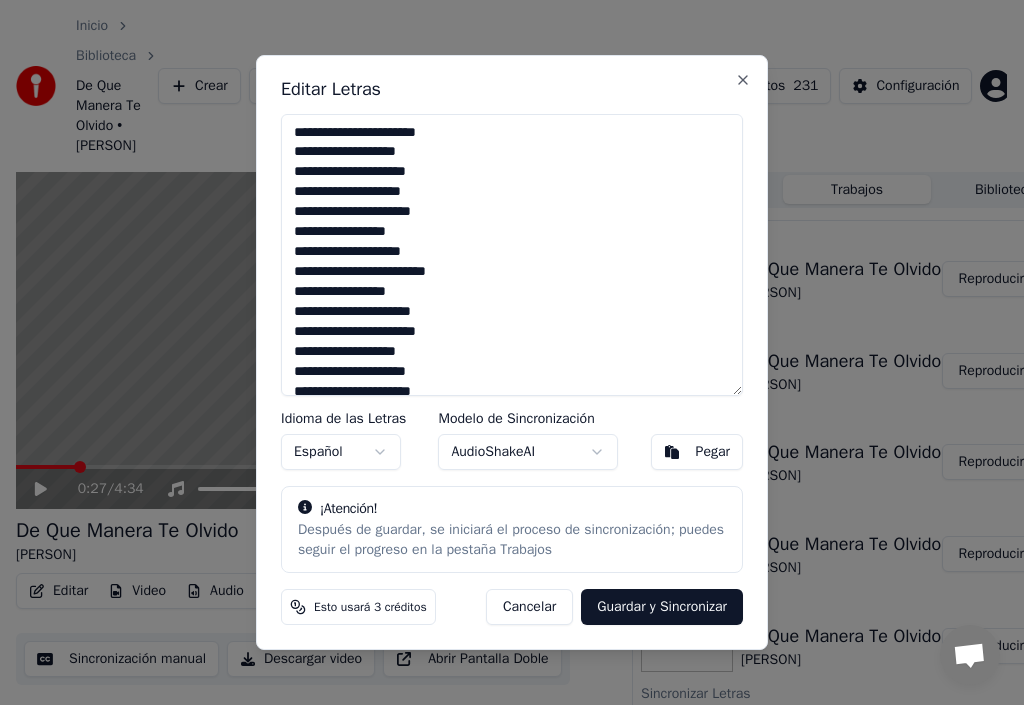 click on "**********" at bounding box center (512, 255) 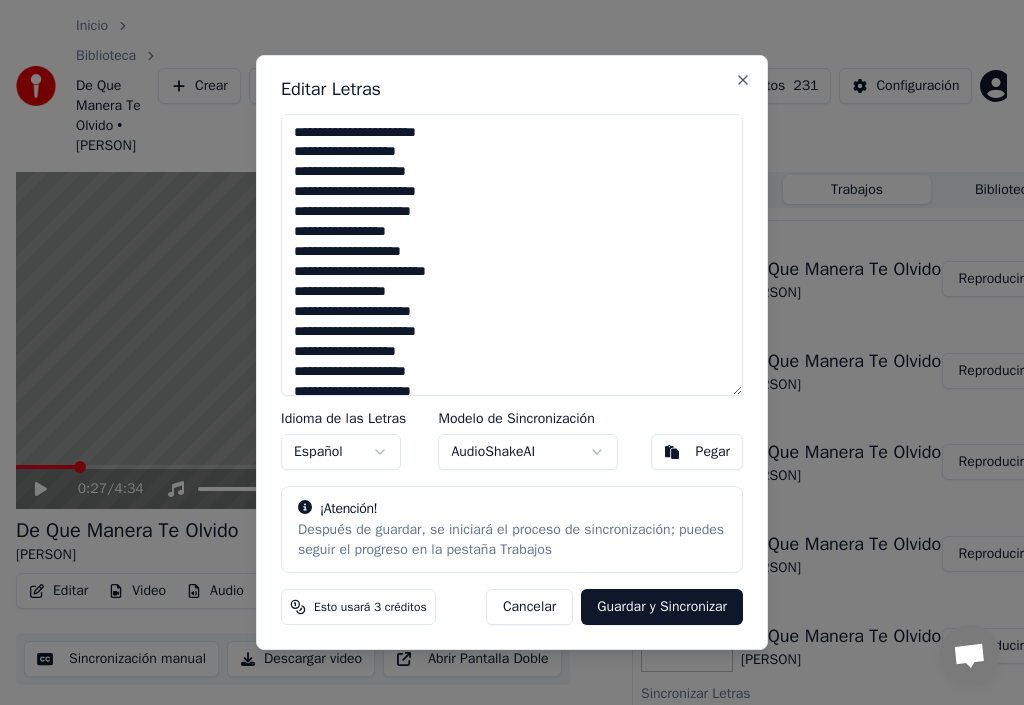 drag, startPoint x: 370, startPoint y: 193, endPoint x: 454, endPoint y: 195, distance: 84.0238 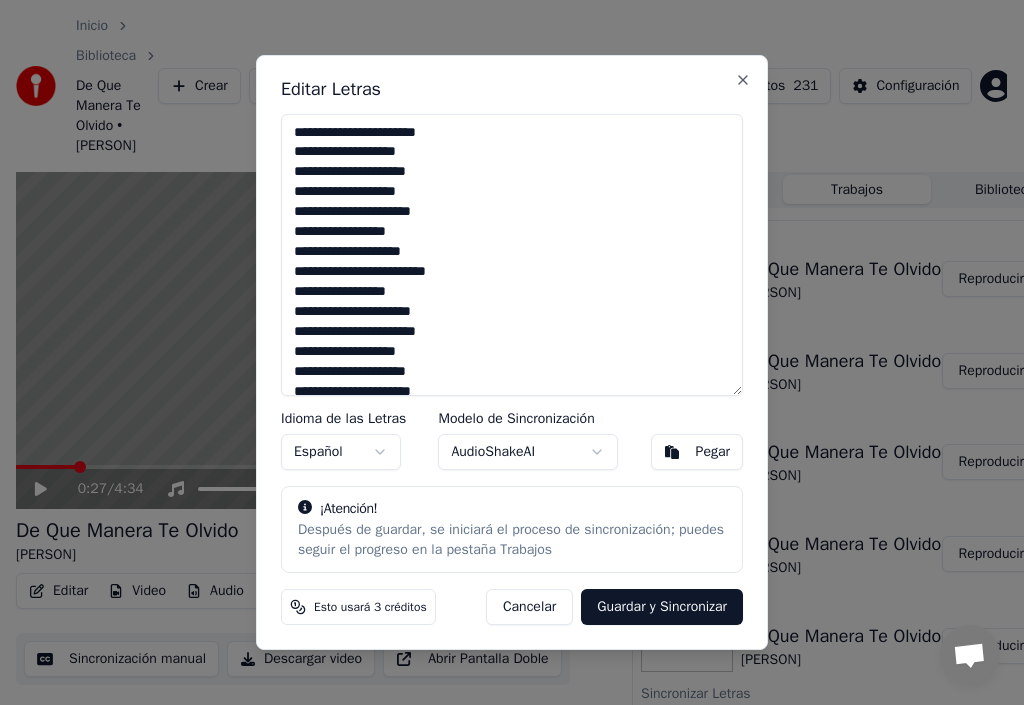 click on "**********" at bounding box center (512, 255) 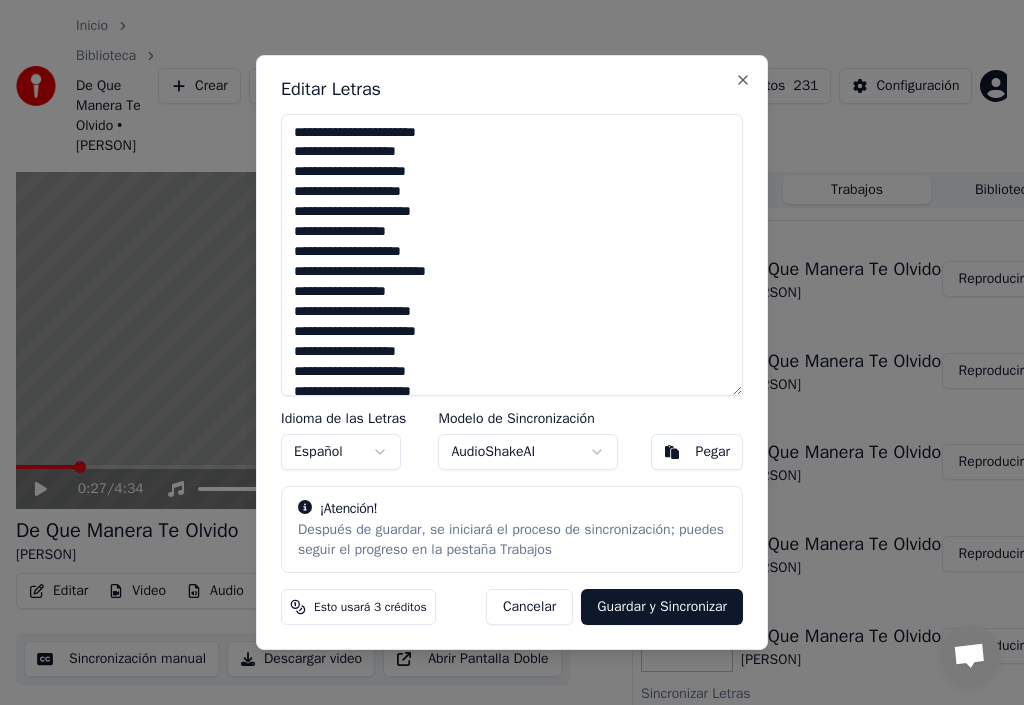 drag, startPoint x: 301, startPoint y: 189, endPoint x: 293, endPoint y: 199, distance: 12.806249 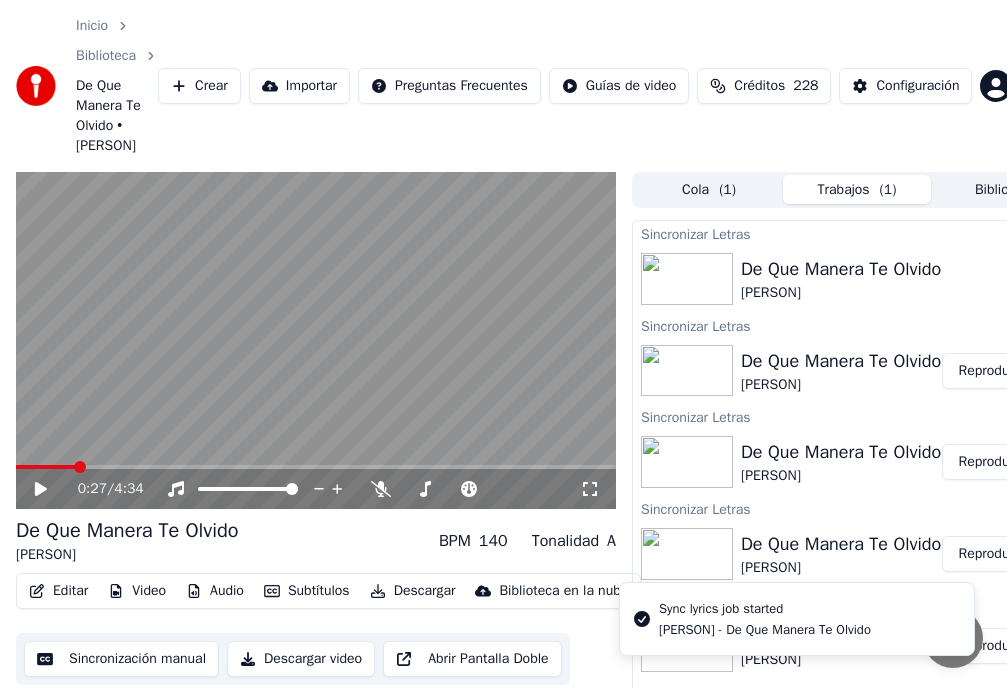click at bounding box center [45, 467] 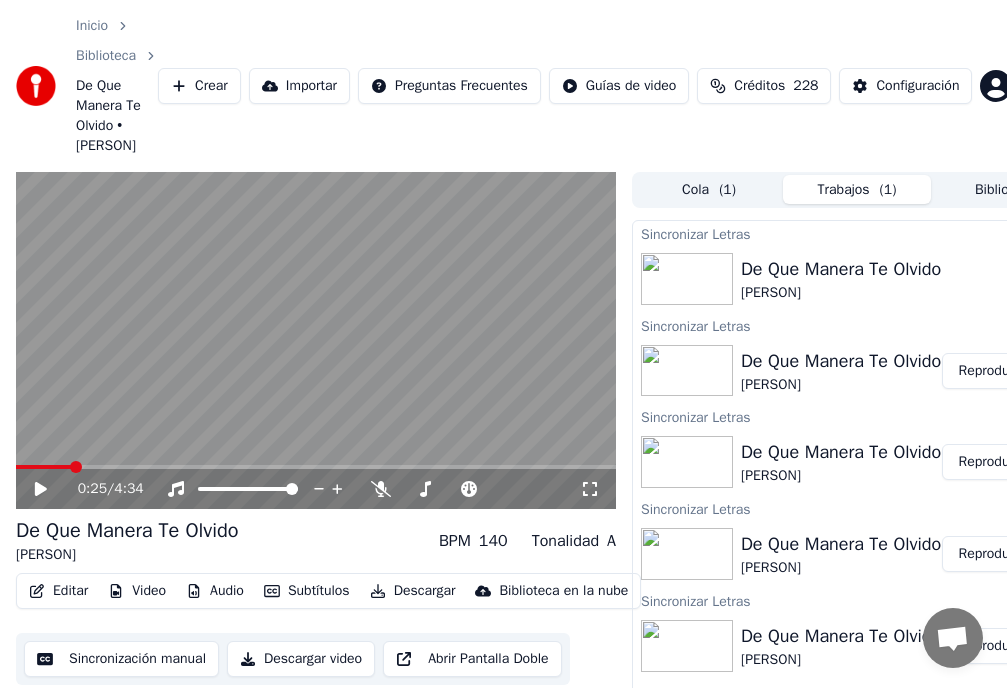 click on "Editar" at bounding box center (58, 591) 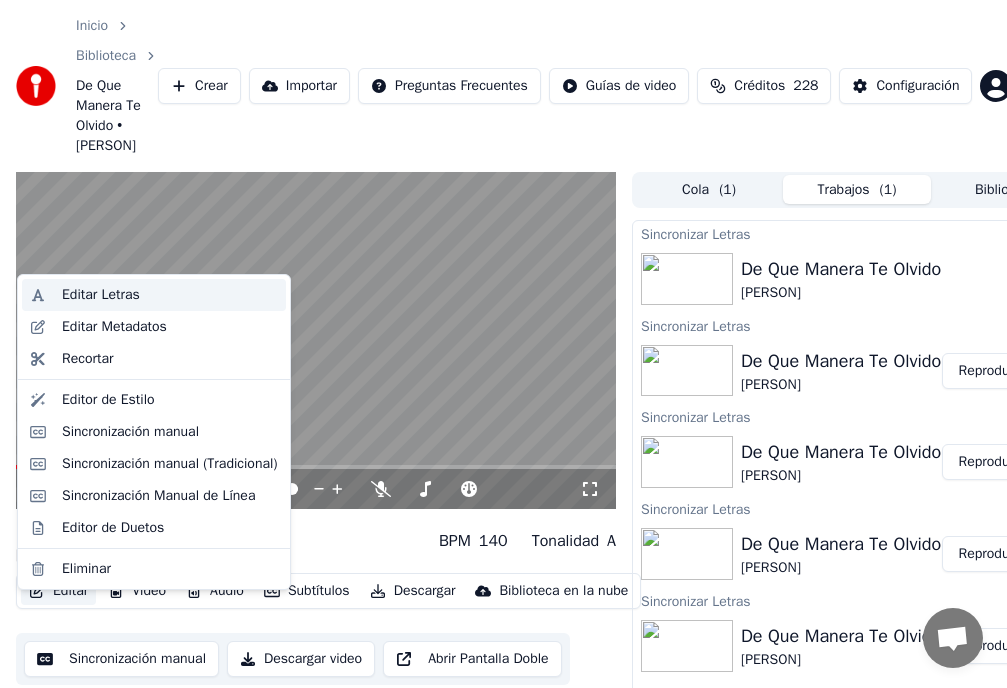 click on "Editar Letras" at bounding box center (101, 295) 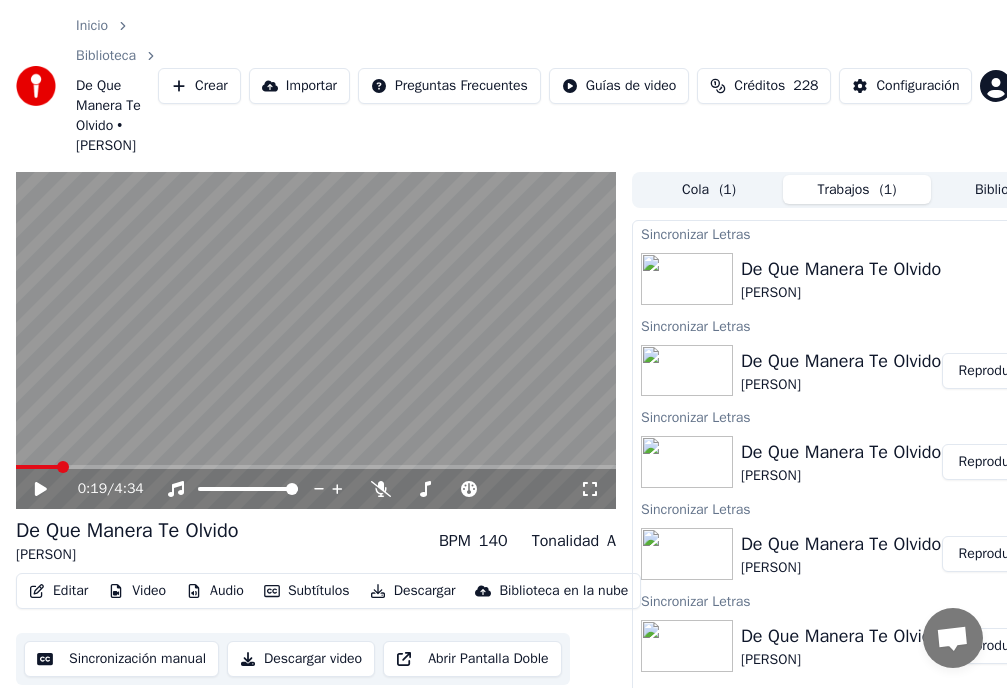 click at bounding box center (37, 467) 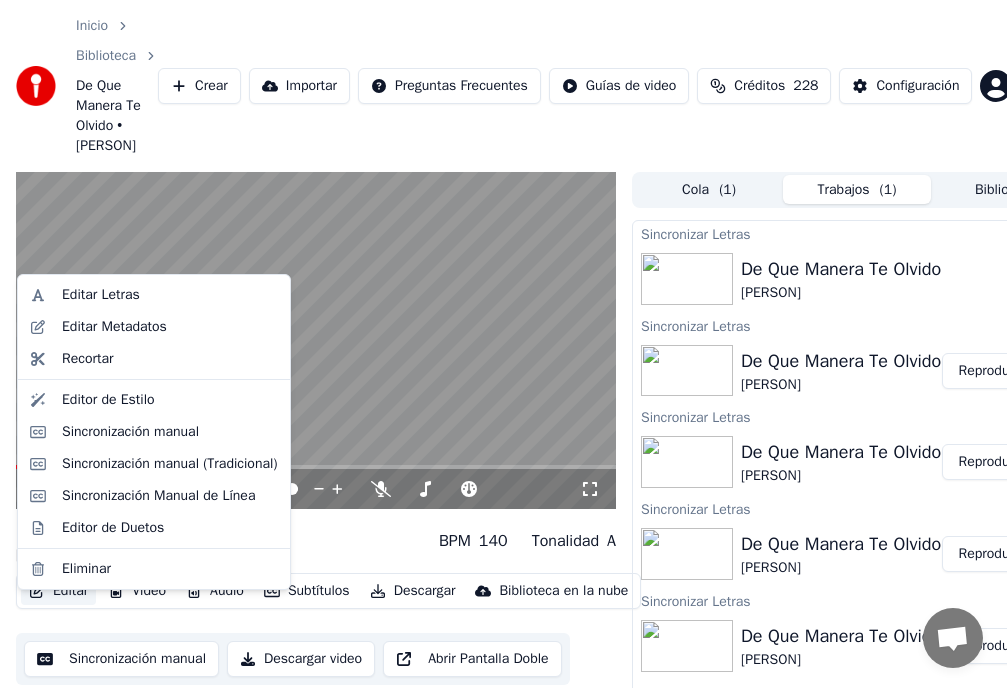 click on "Editar" at bounding box center [58, 591] 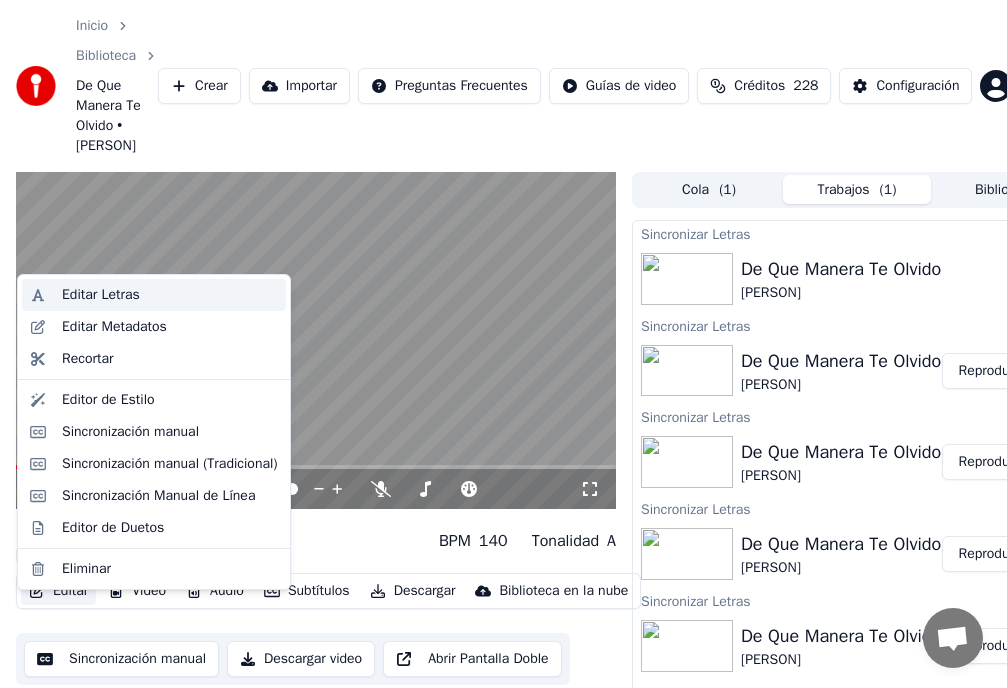 click on "Editar Letras" at bounding box center [101, 295] 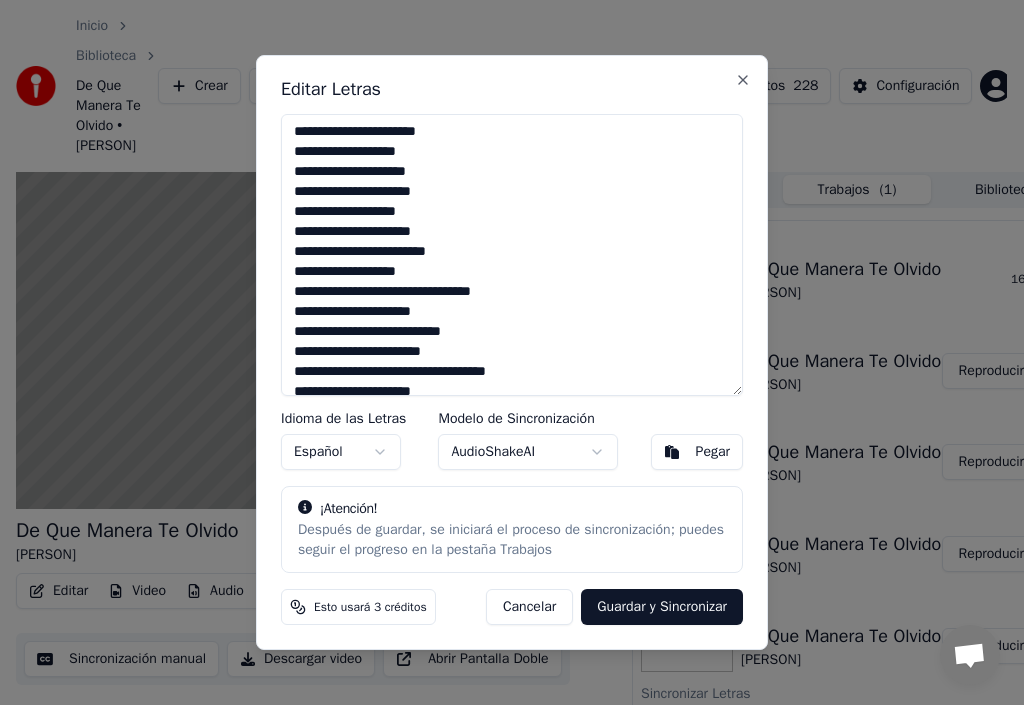 scroll, scrollTop: 300, scrollLeft: 0, axis: vertical 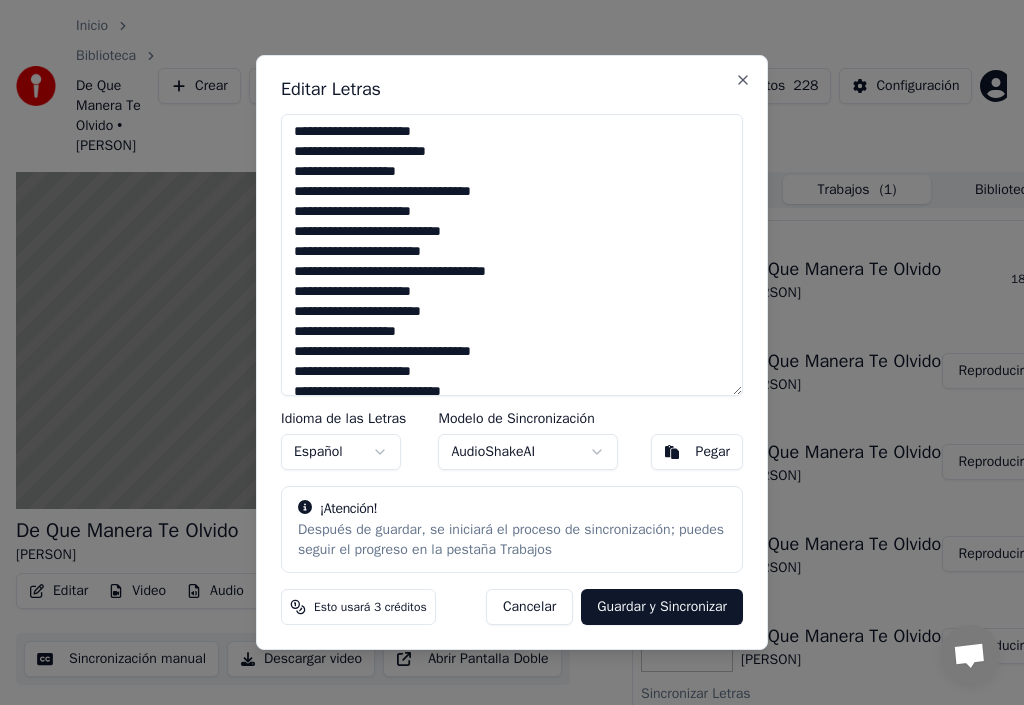 drag, startPoint x: 552, startPoint y: 77, endPoint x: 672, endPoint y: 86, distance: 120.33703 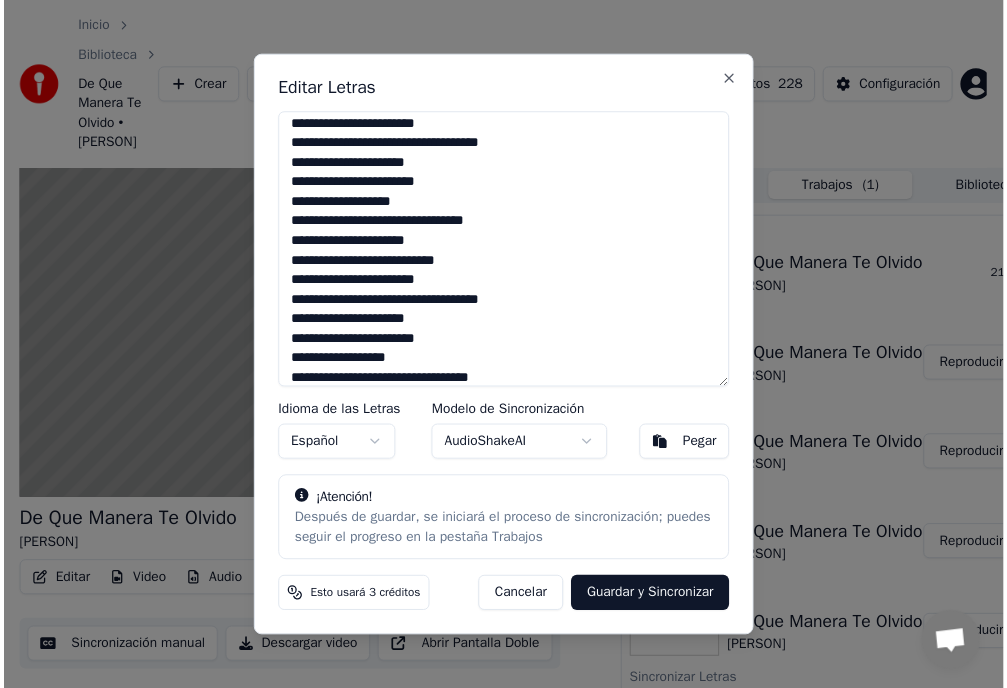 scroll, scrollTop: 400, scrollLeft: 0, axis: vertical 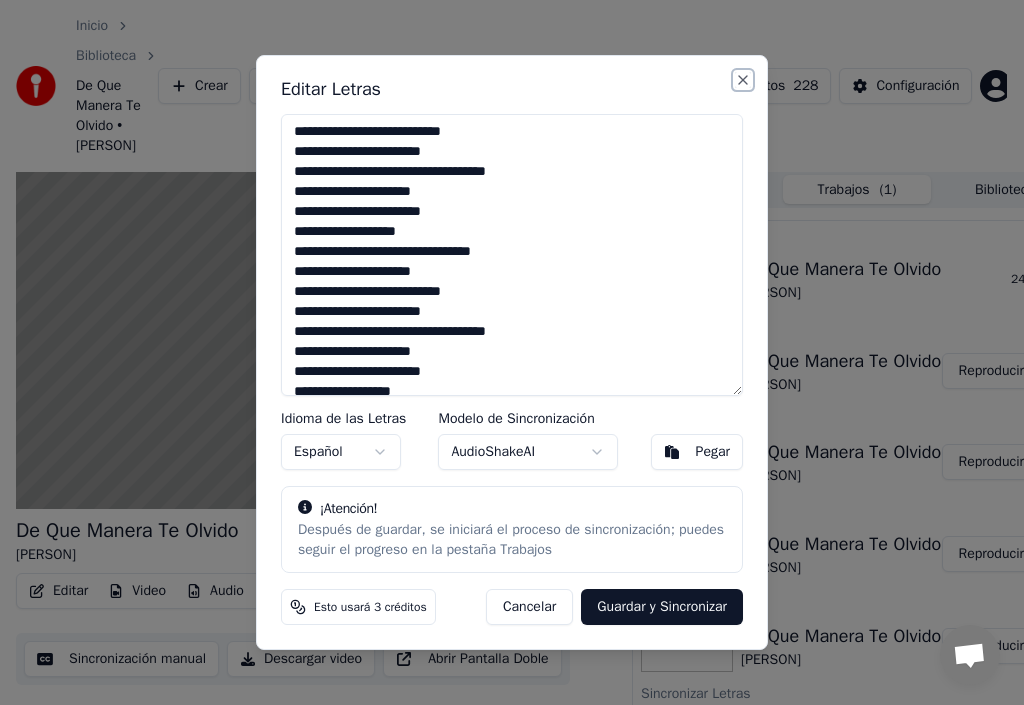 click on "Close" at bounding box center [743, 80] 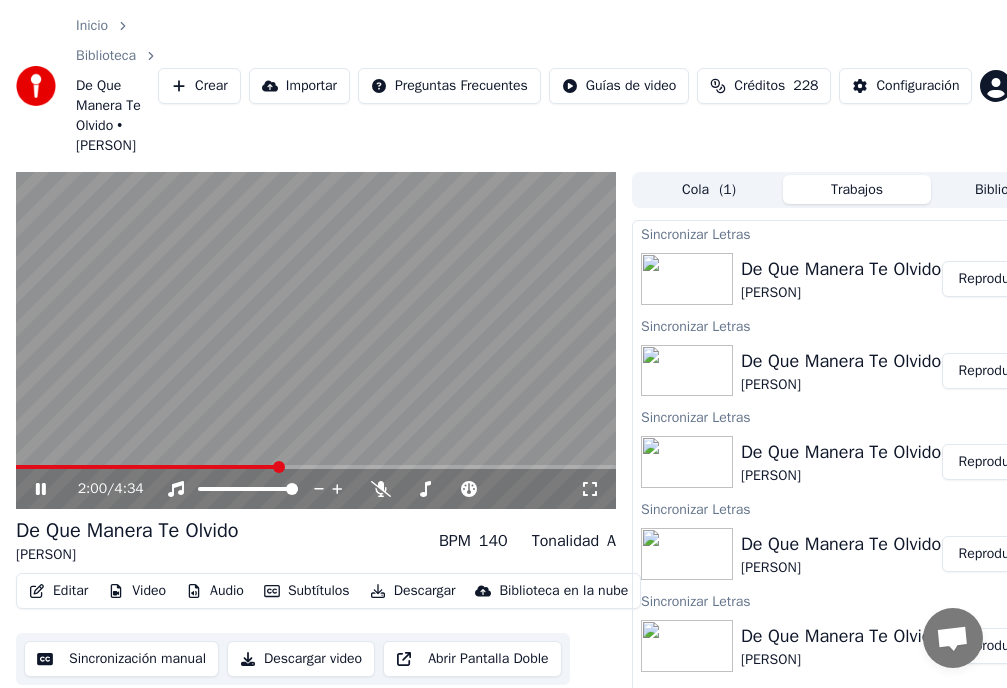 click at bounding box center (147, 467) 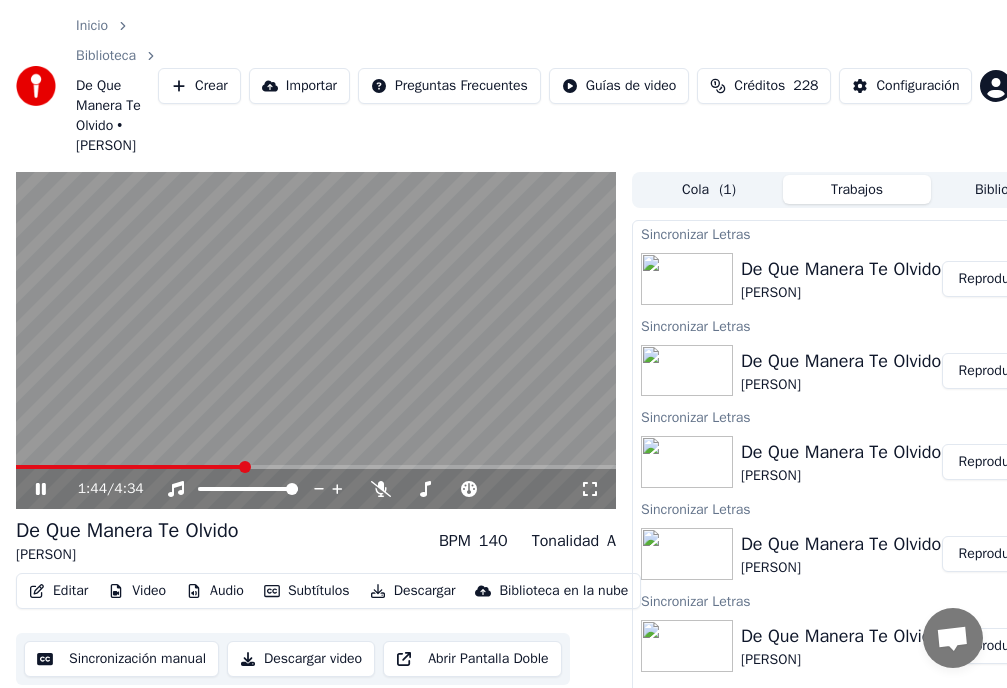 click at bounding box center (129, 467) 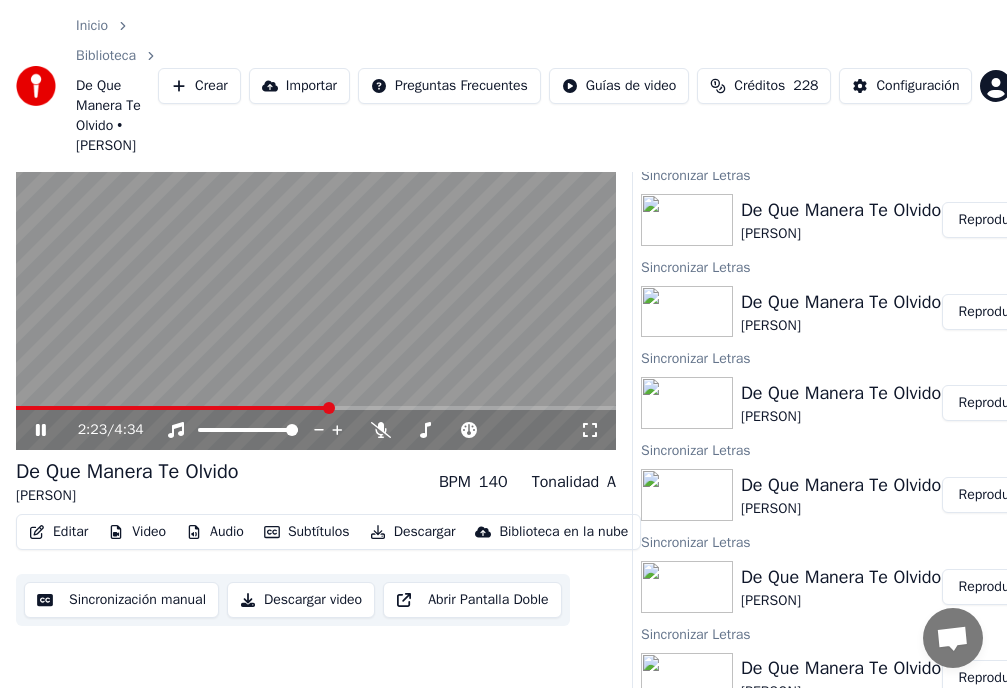 scroll, scrollTop: 100, scrollLeft: 0, axis: vertical 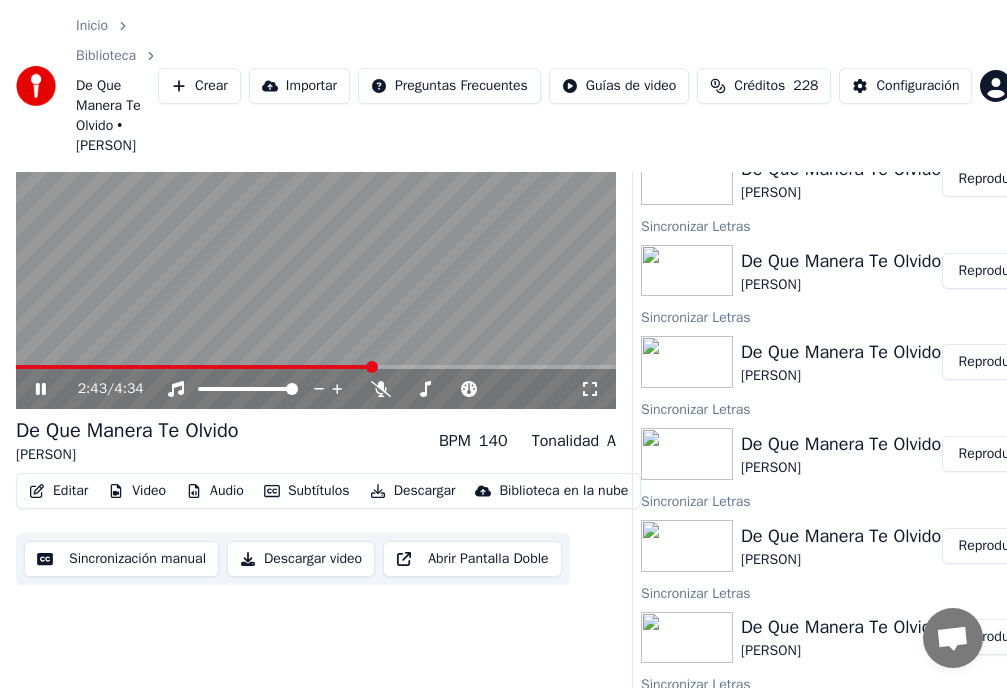 click at bounding box center (194, 367) 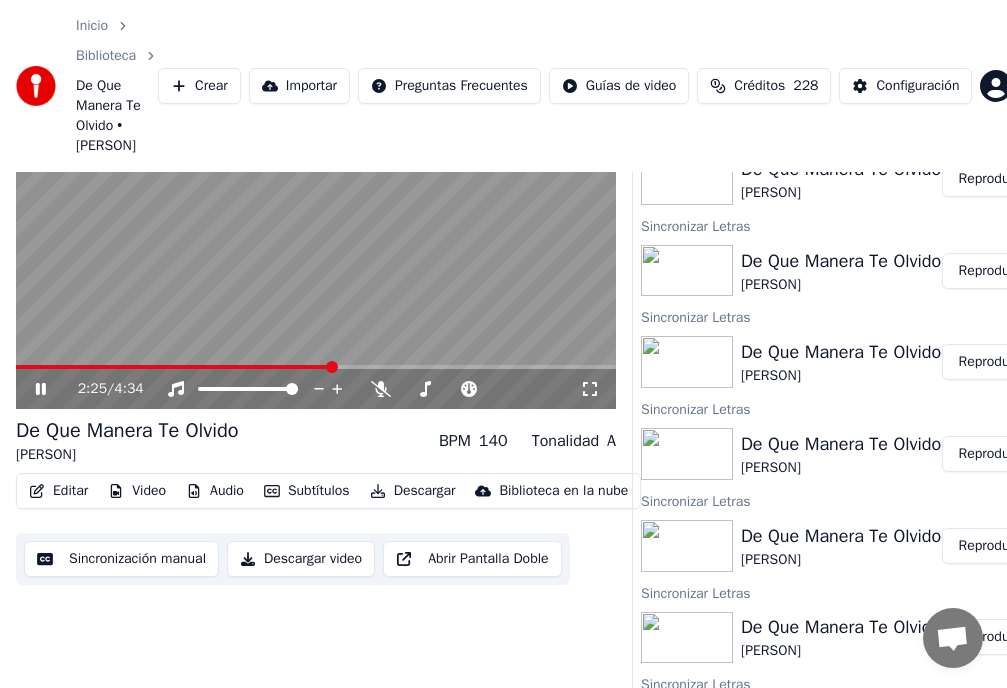 click at bounding box center [174, 367] 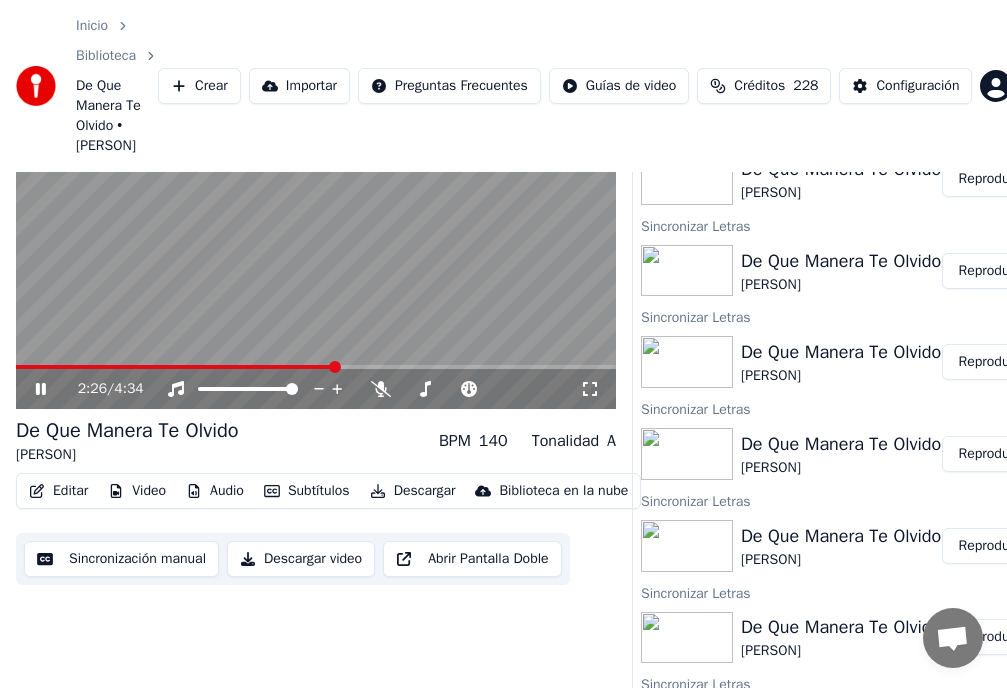 click at bounding box center [316, 241] 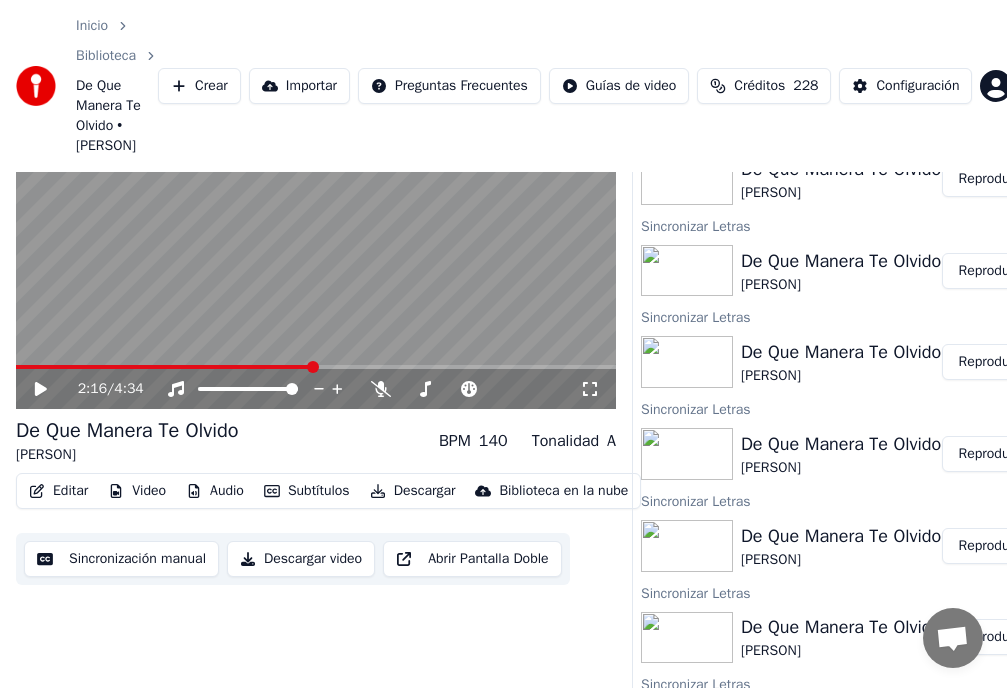click at bounding box center (164, 367) 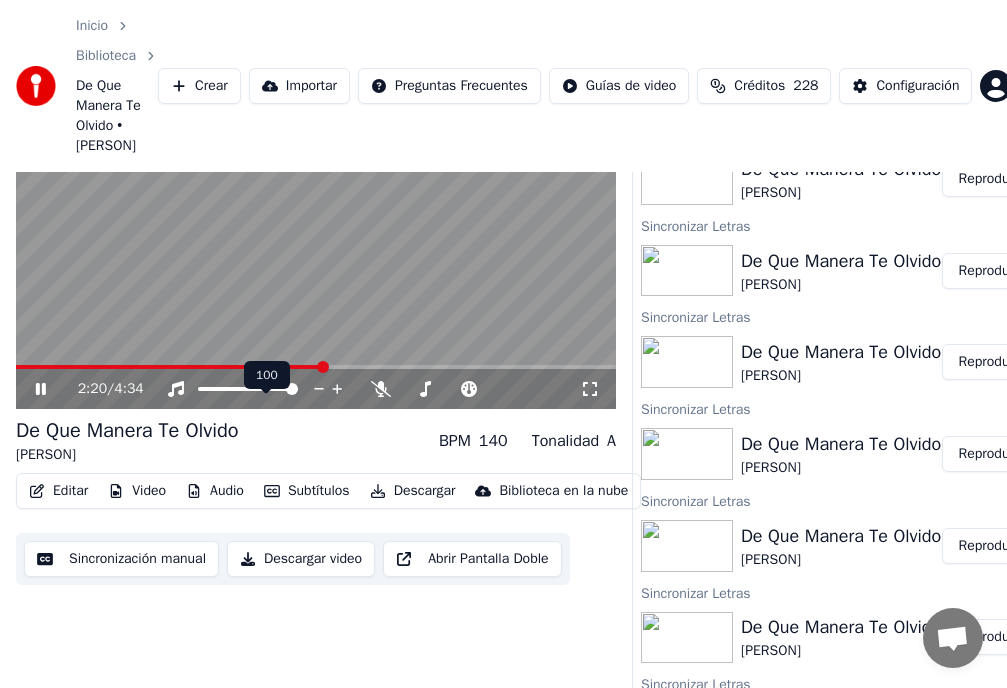 click on "100 100" at bounding box center (267, 375) 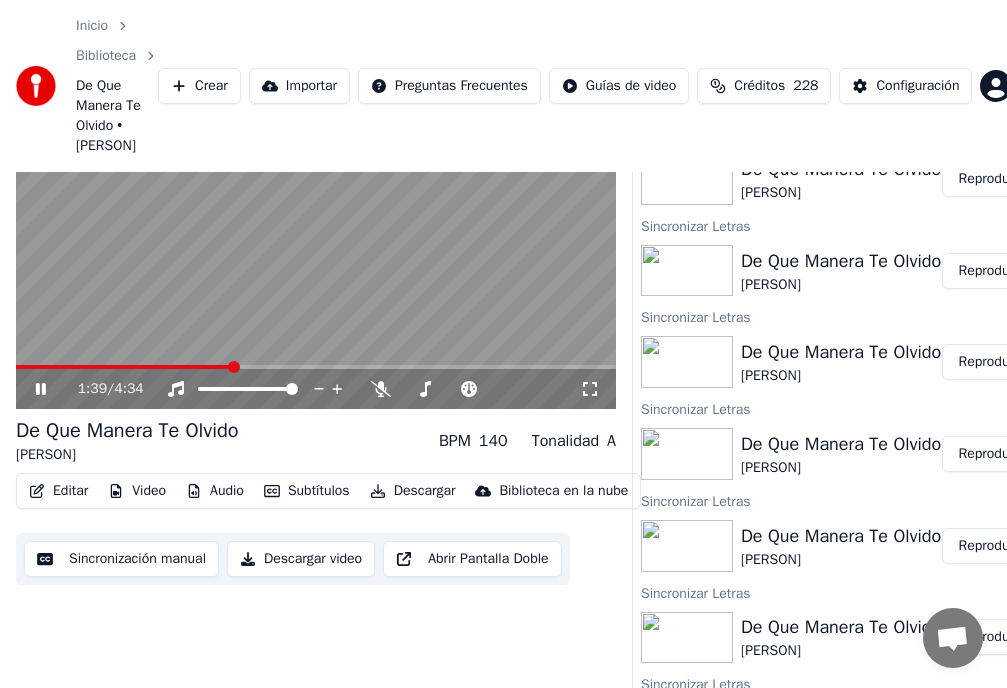 click at bounding box center [124, 367] 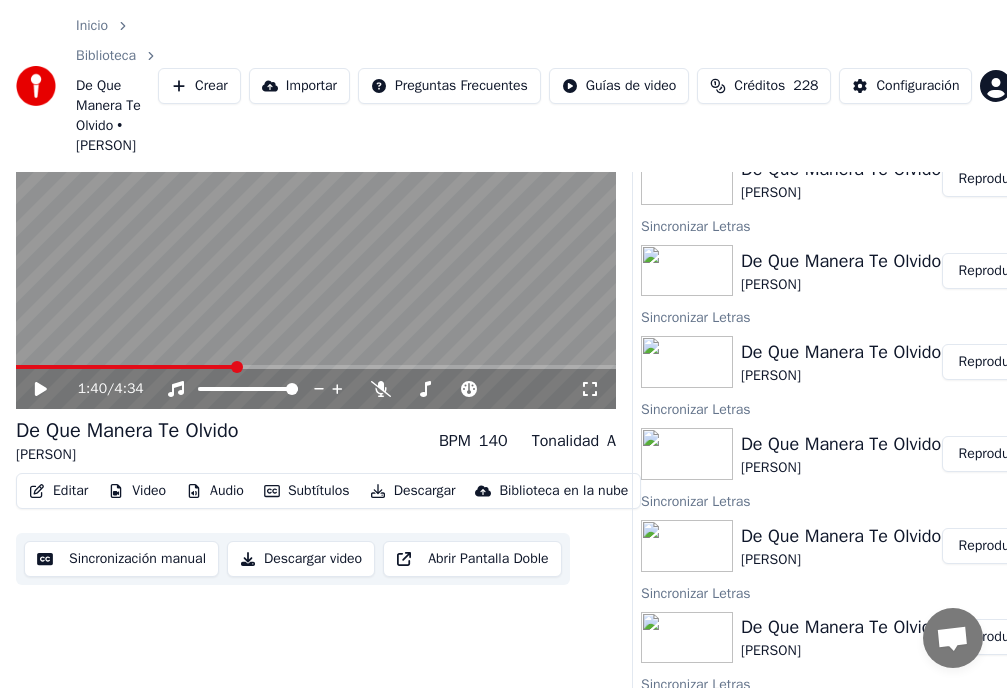 click 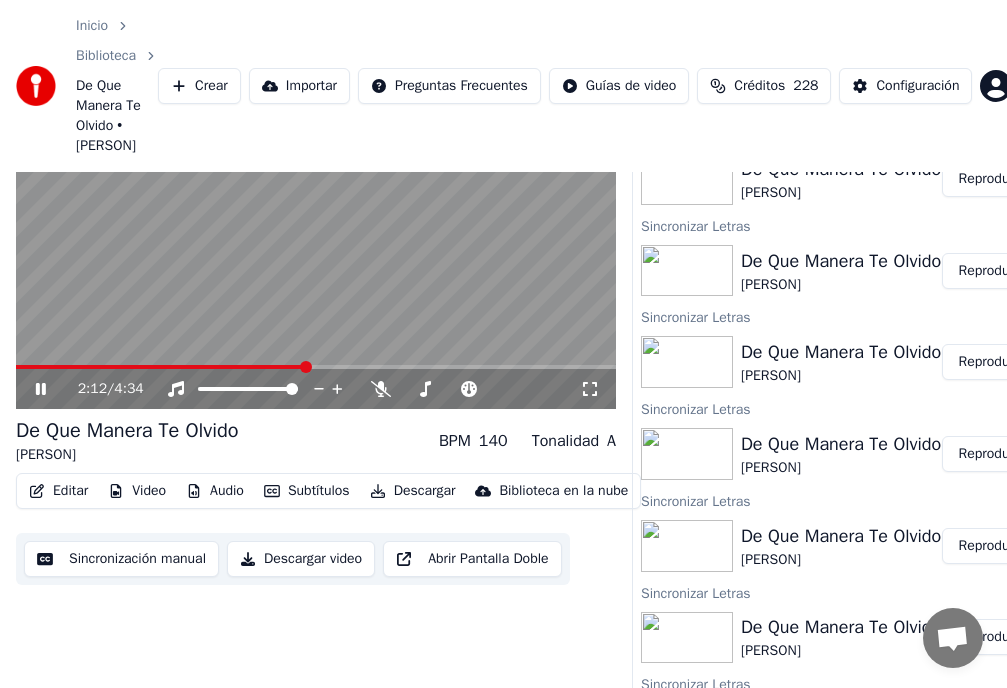 click 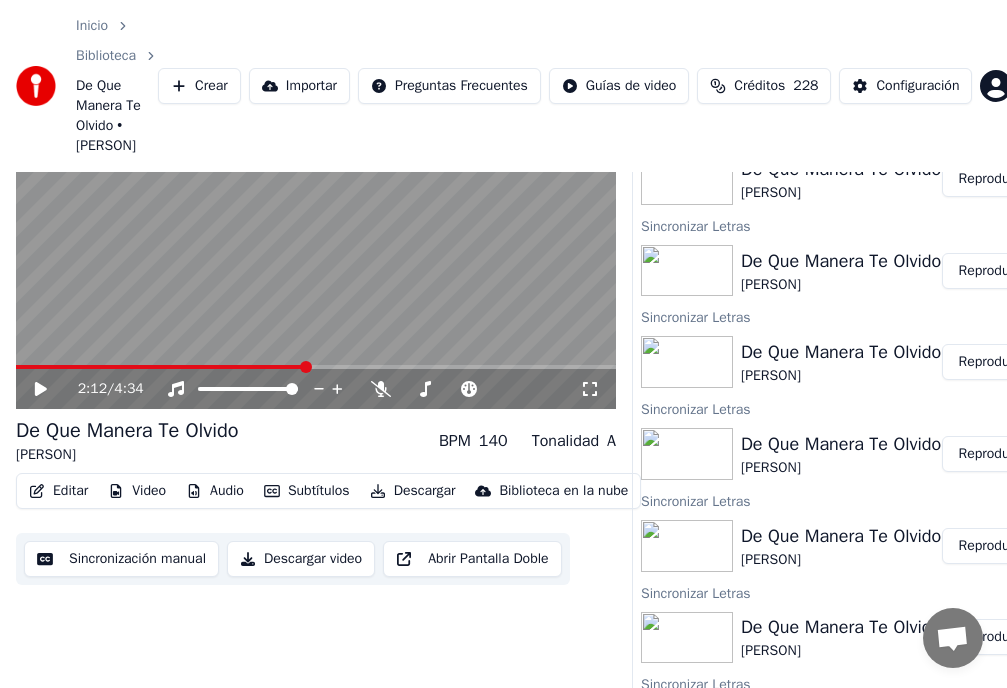 click on "Editar" at bounding box center (58, 491) 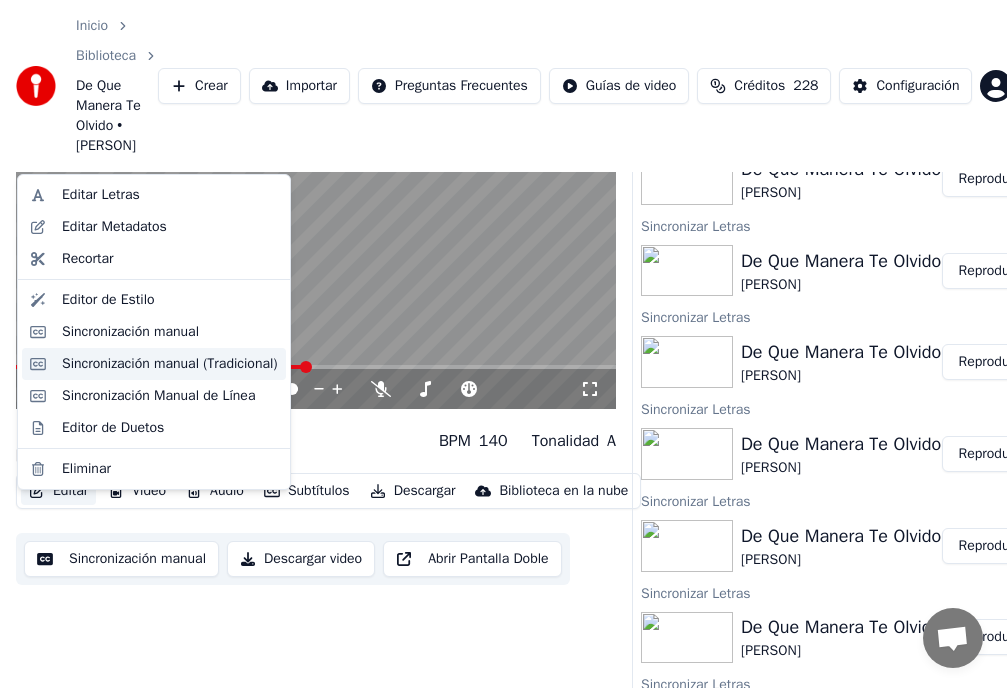 click on "Sincronización manual (Tradicional)" at bounding box center (170, 364) 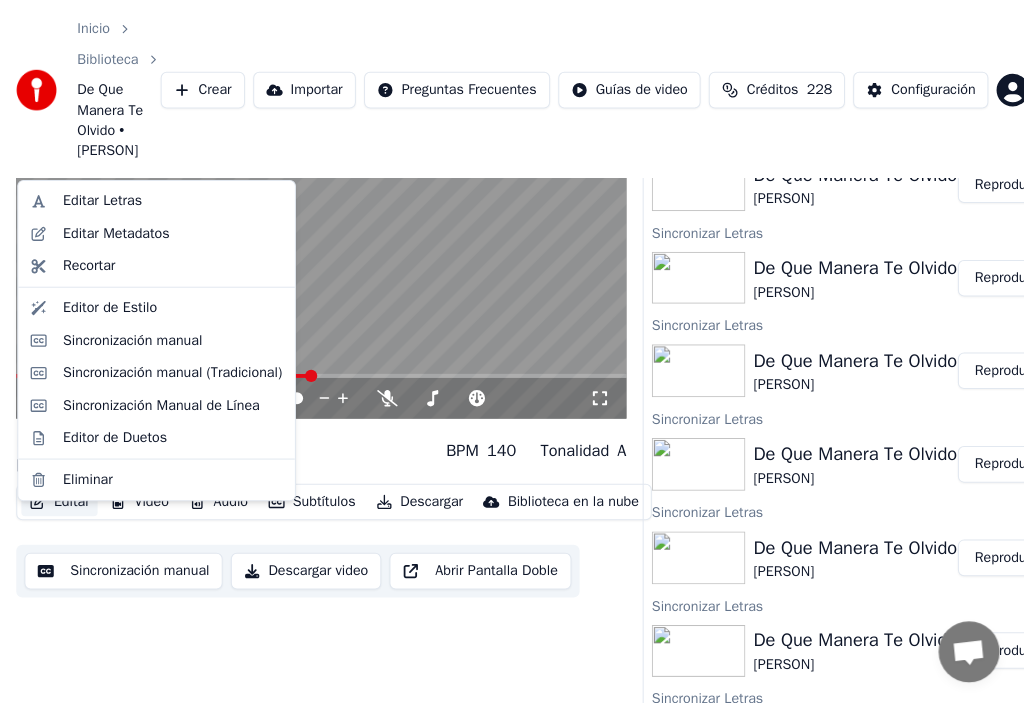 scroll, scrollTop: 0, scrollLeft: 0, axis: both 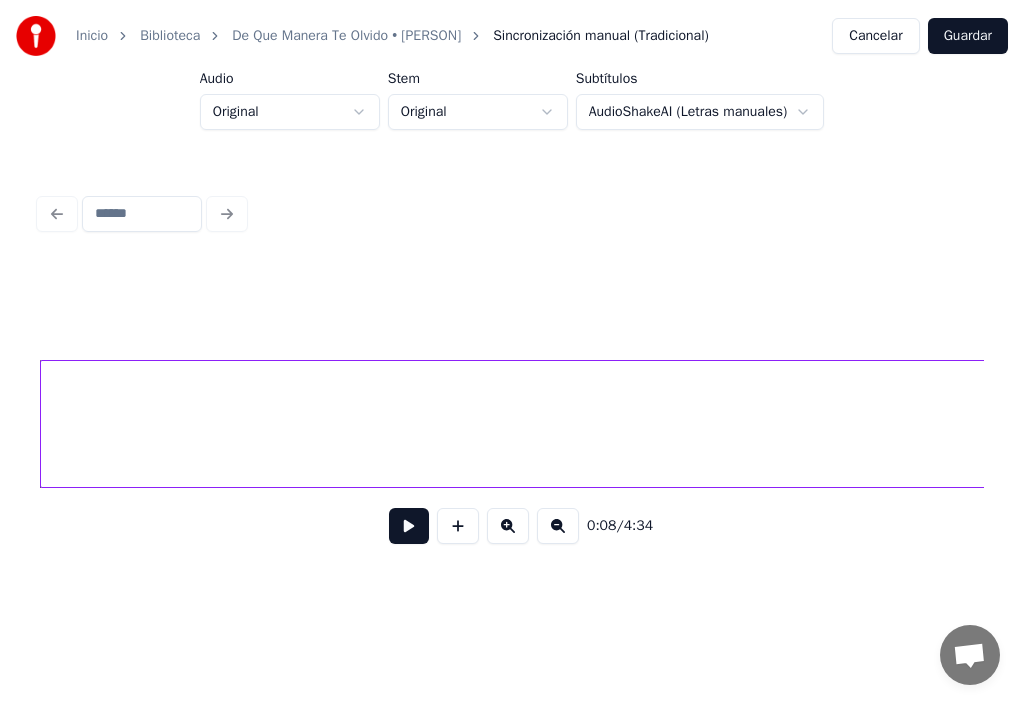 click on "Inicio" at bounding box center [92, 36] 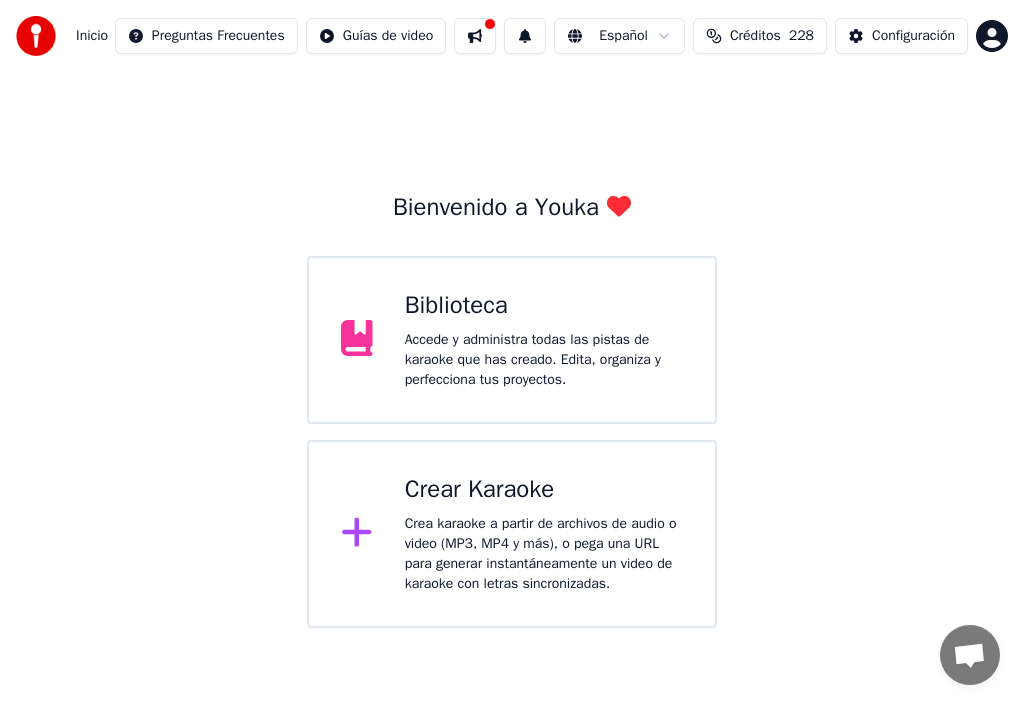 click on "Accede y administra todas las pistas de karaoke que has creado. Edita, organiza y perfecciona tus proyectos." at bounding box center [544, 360] 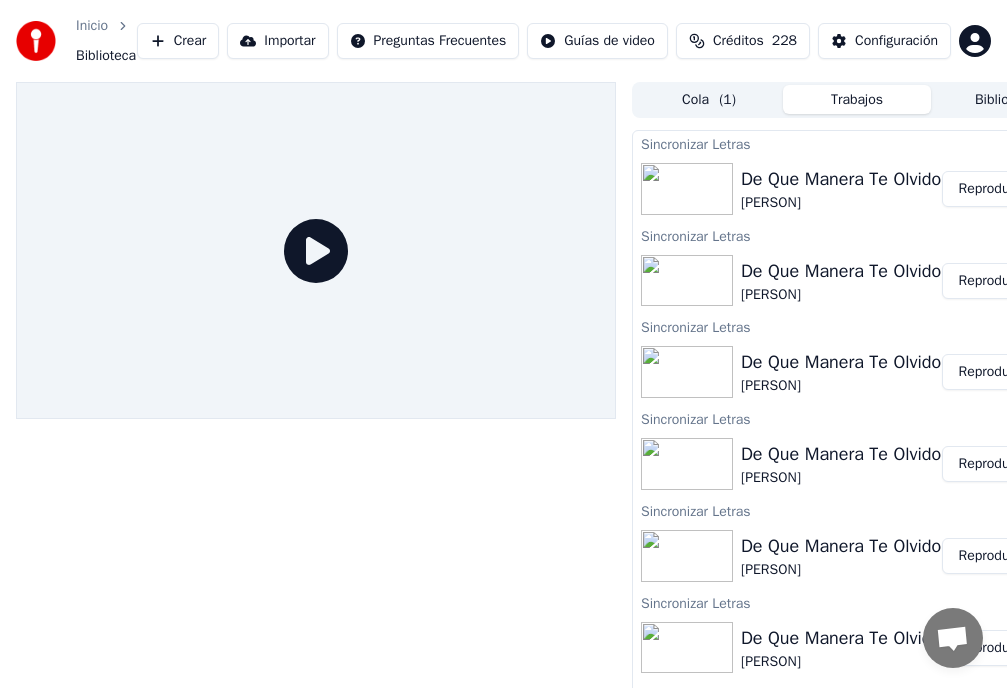 click on "Reproducir" at bounding box center [991, 189] 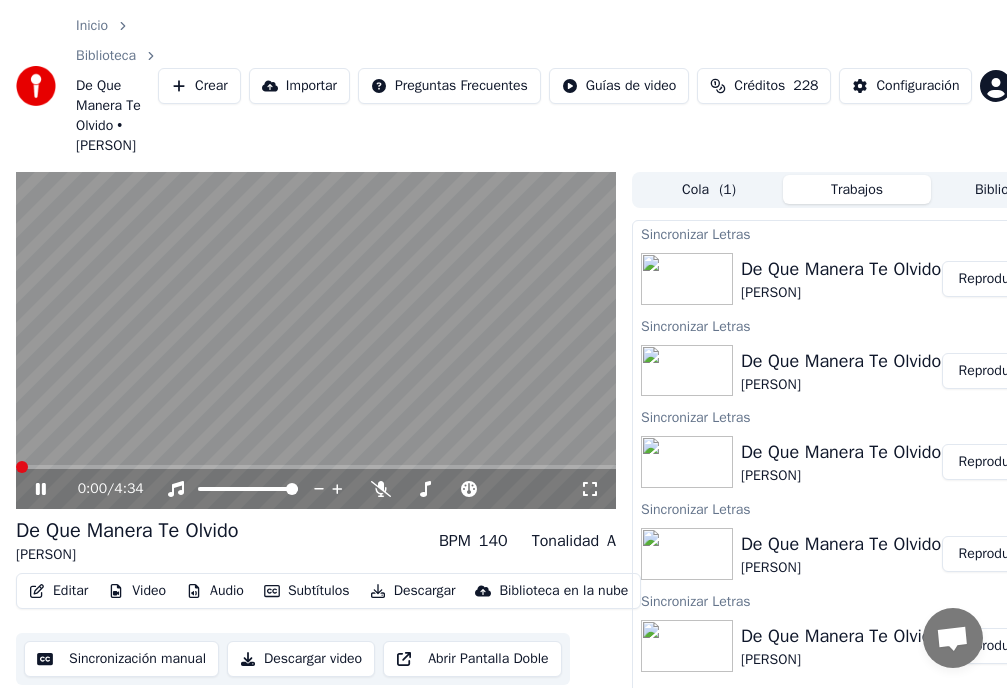 click on "Editar" at bounding box center (58, 591) 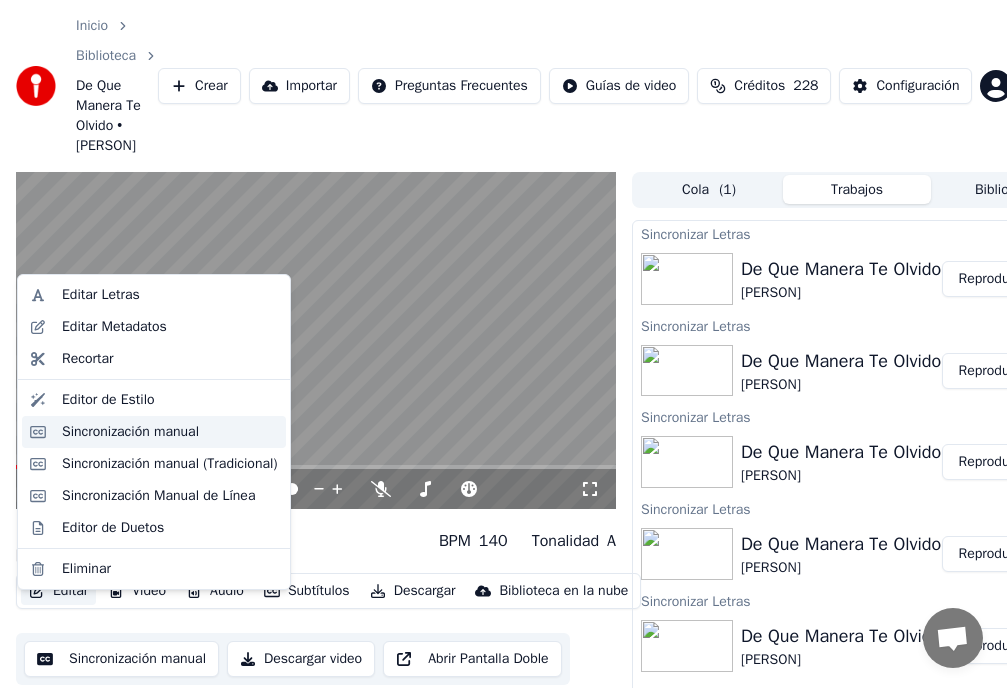 click on "Sincronización manual" at bounding box center [130, 432] 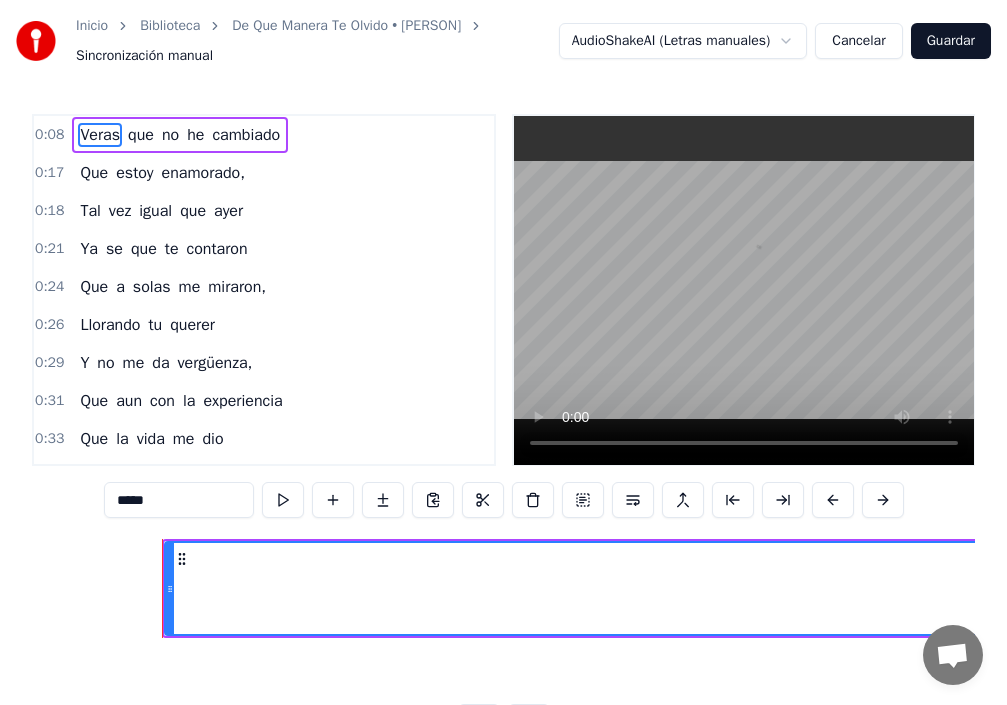 scroll, scrollTop: 0, scrollLeft: 3900, axis: horizontal 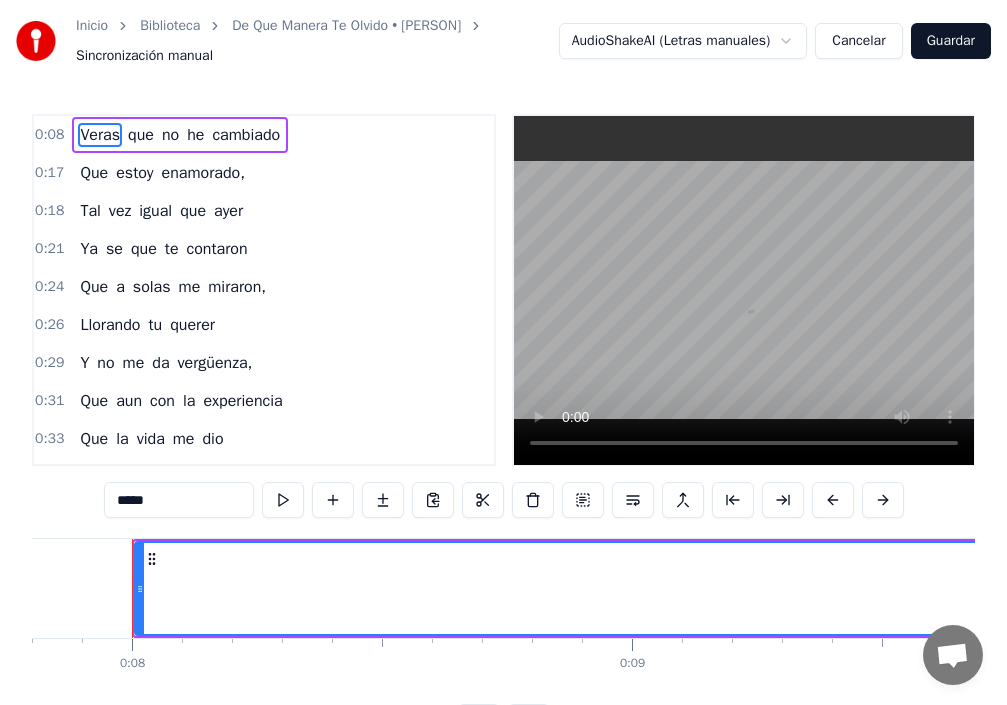 type 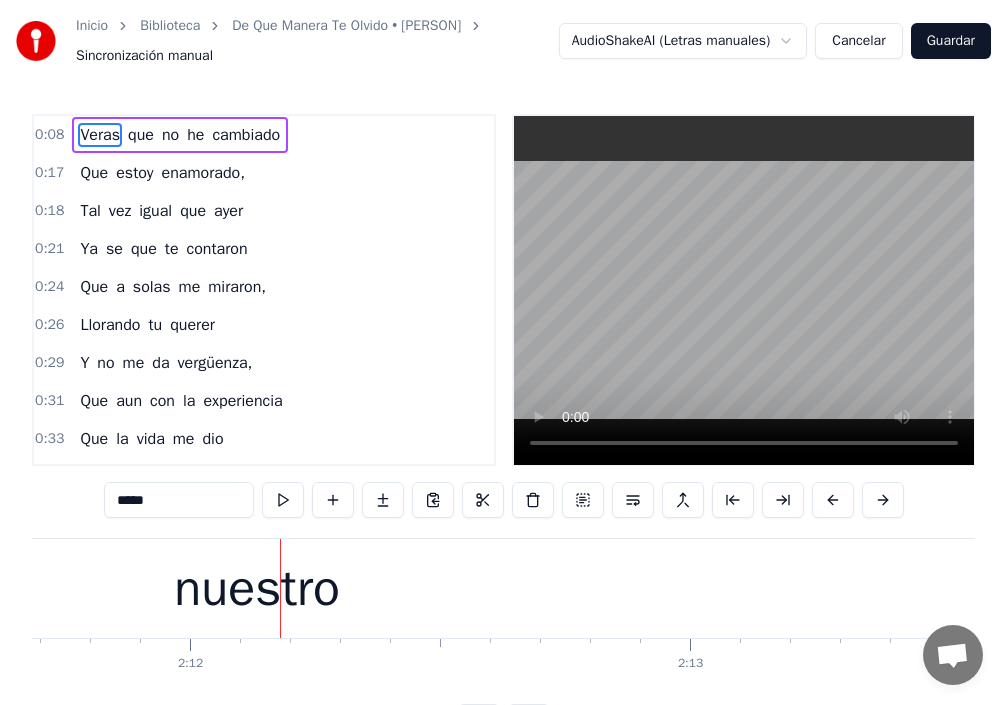 scroll, scrollTop: 0, scrollLeft: 65989, axis: horizontal 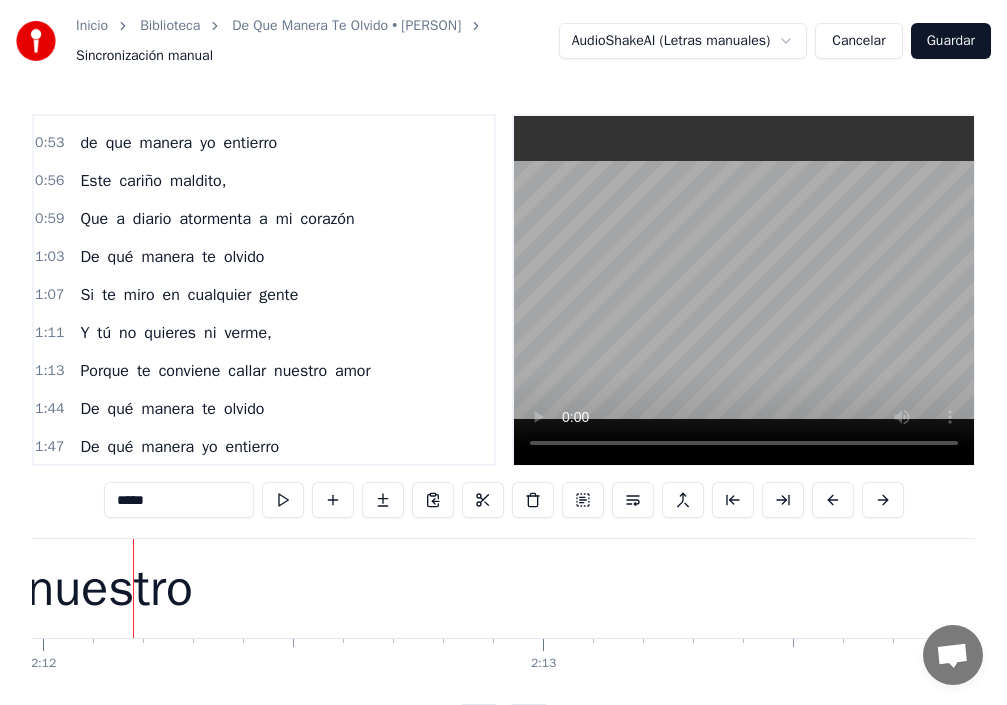 click on "callar" at bounding box center [247, 371] 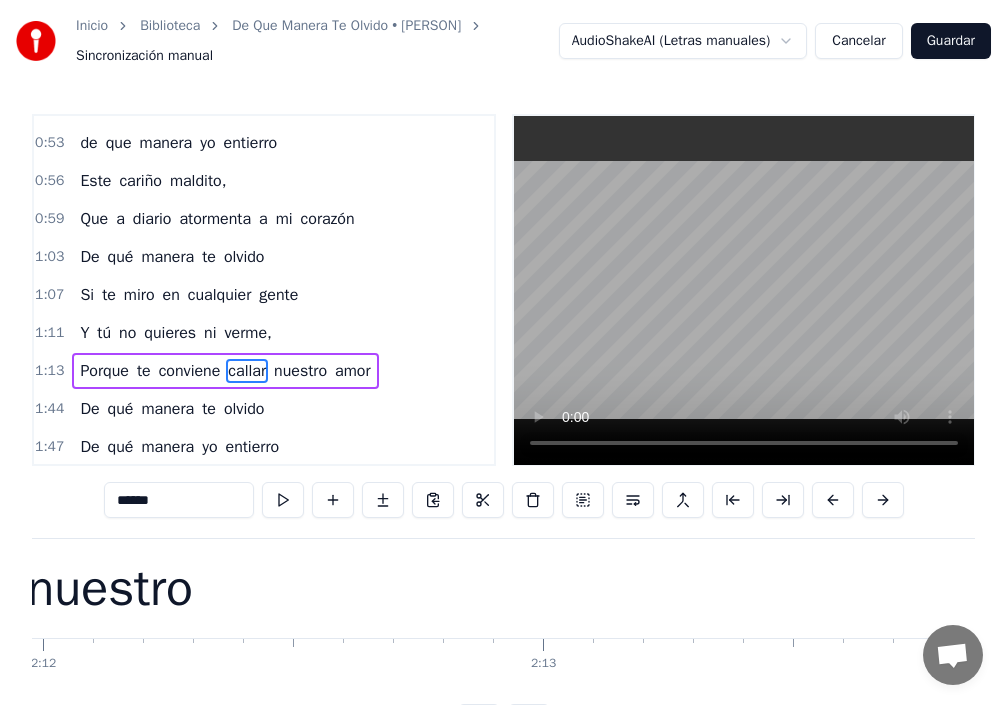 scroll, scrollTop: 680, scrollLeft: 0, axis: vertical 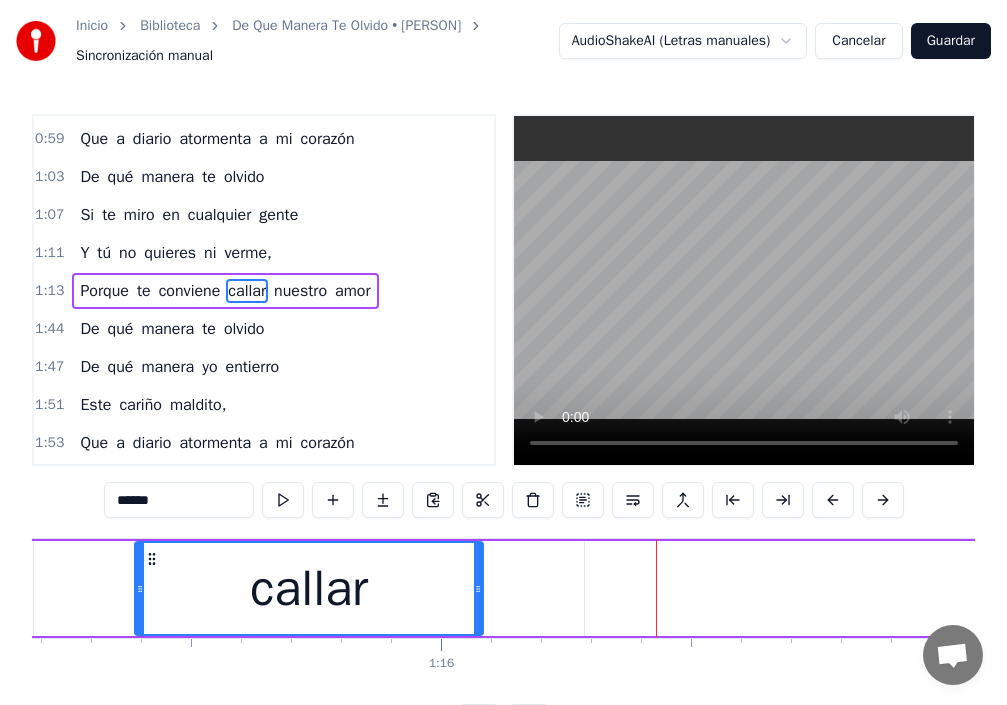 click on "nuestro" at bounding box center (300, 291) 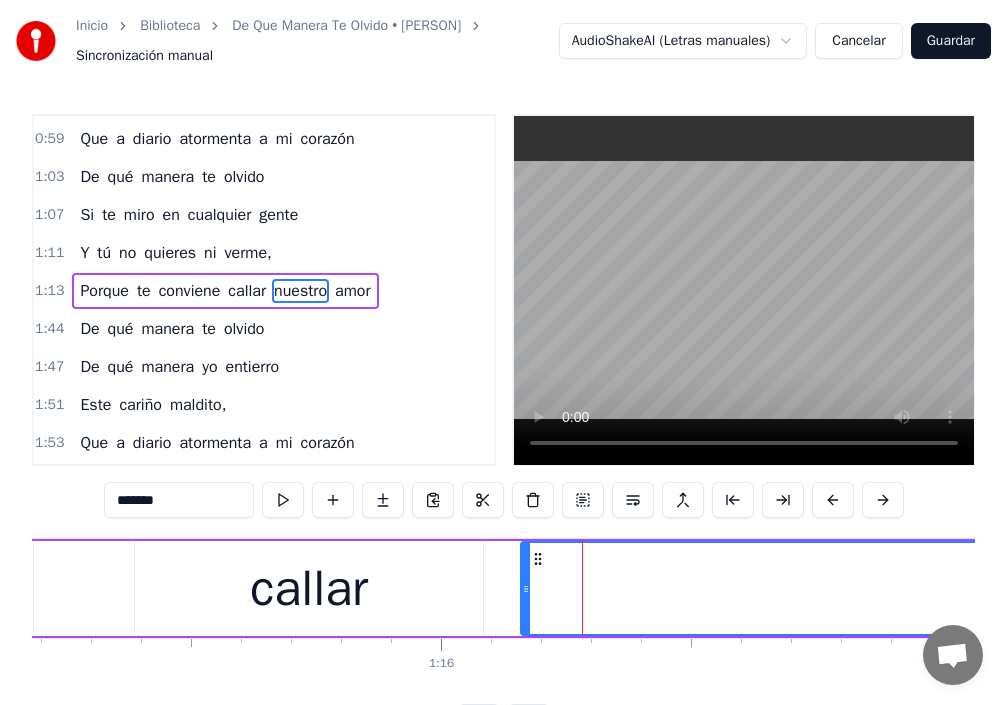 drag, startPoint x: 590, startPoint y: 596, endPoint x: 526, endPoint y: 610, distance: 65.51336 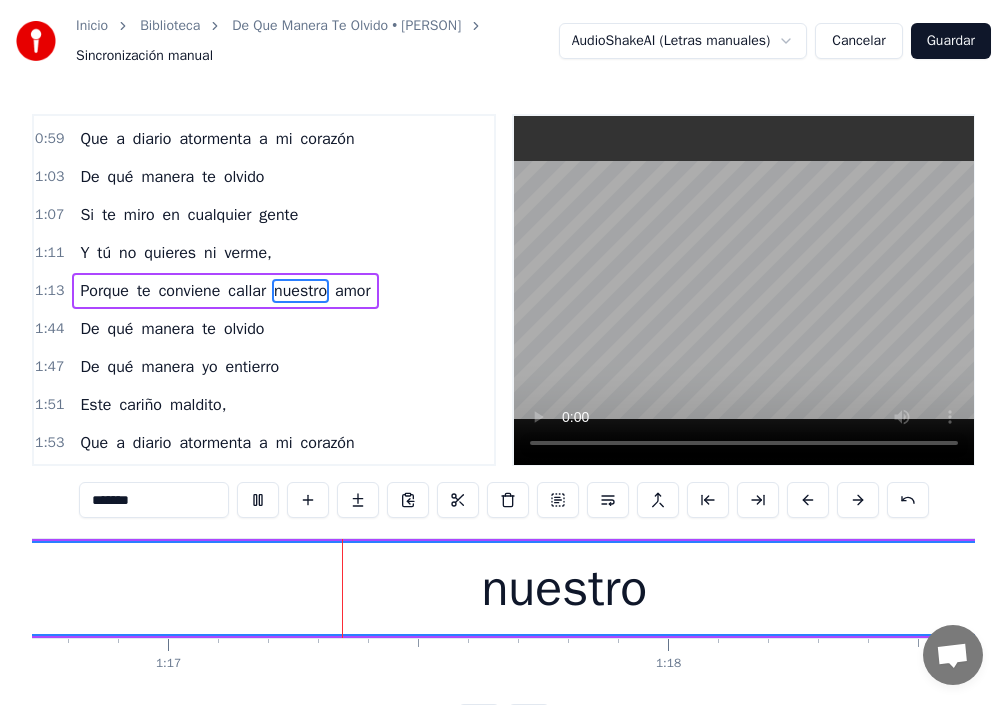 scroll, scrollTop: 0, scrollLeft: 38370, axis: horizontal 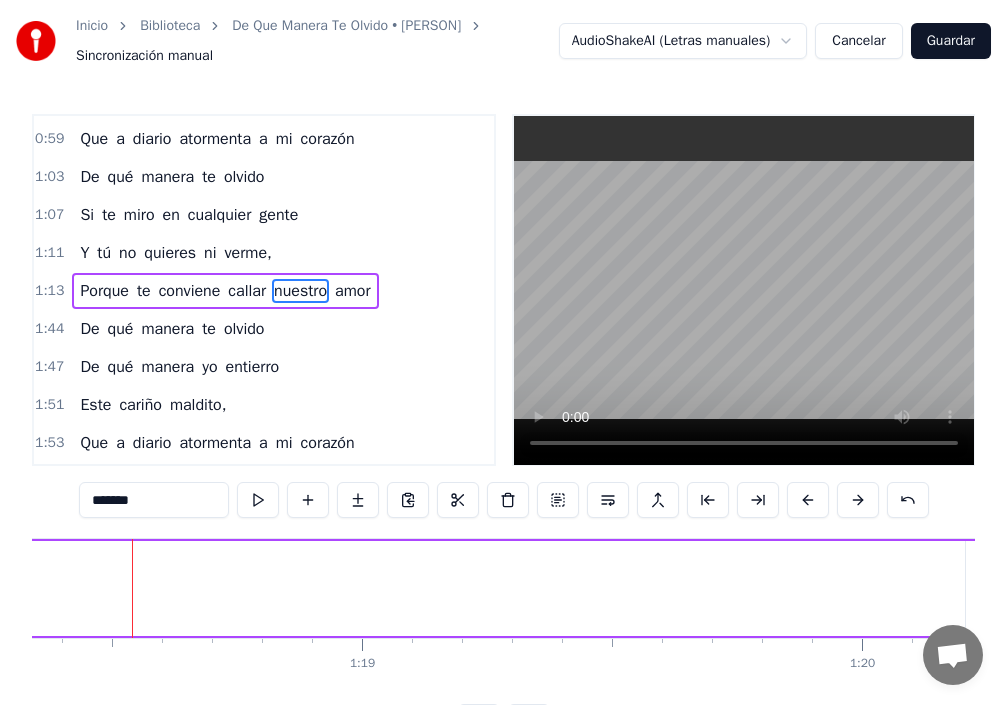 drag, startPoint x: 566, startPoint y: 588, endPoint x: 16, endPoint y: 552, distance: 551.17694 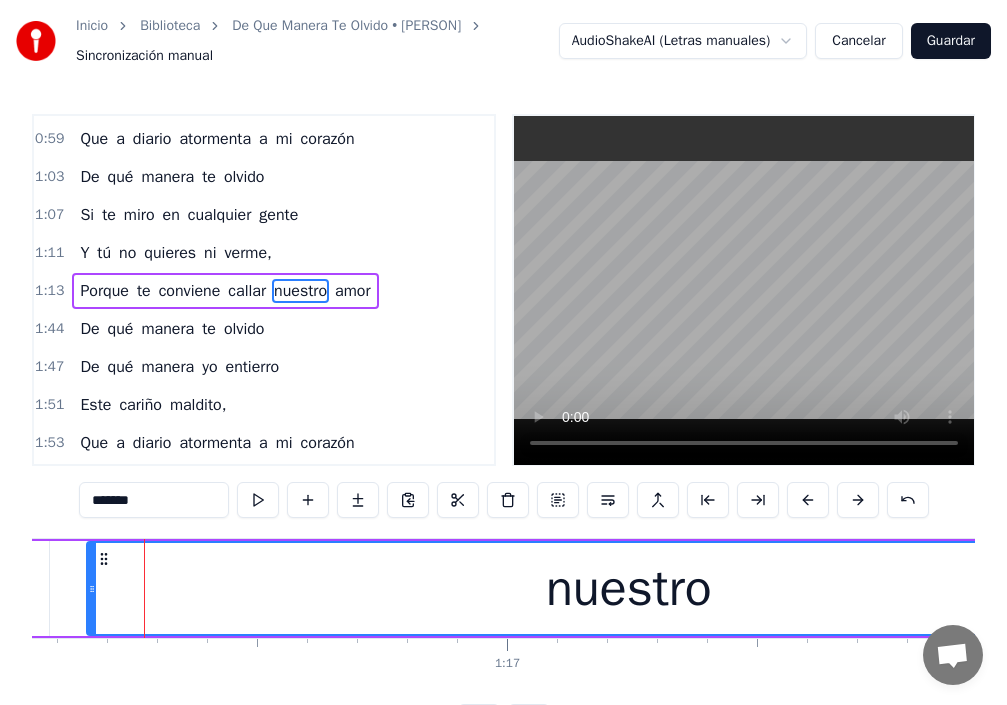 scroll, scrollTop: 0, scrollLeft: 38036, axis: horizontal 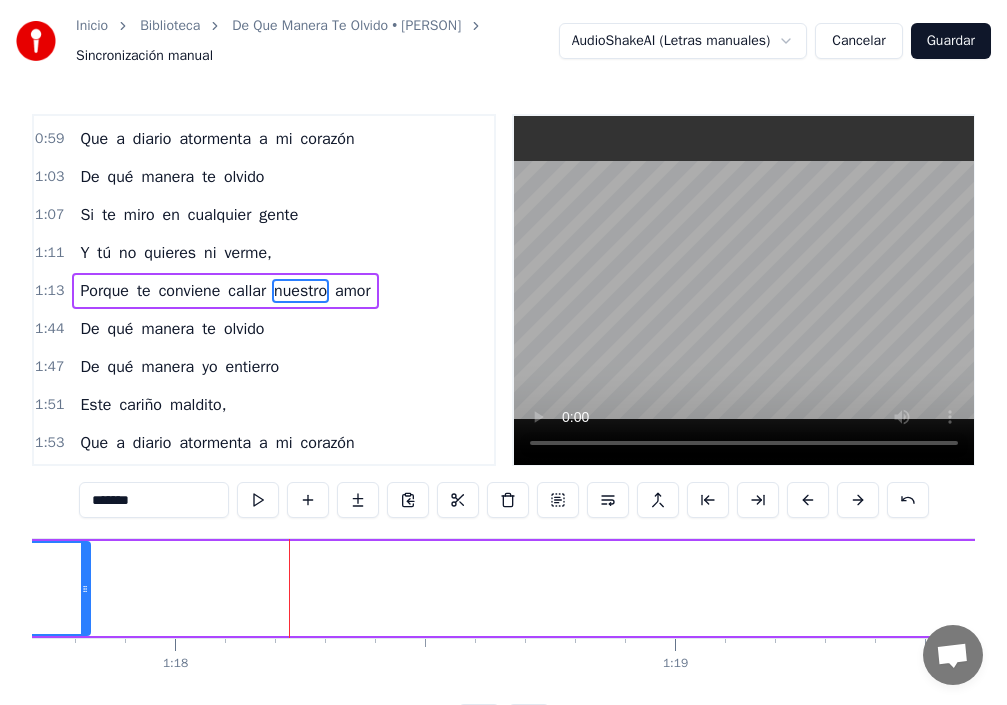 drag, startPoint x: 331, startPoint y: 589, endPoint x: 83, endPoint y: 547, distance: 251.53131 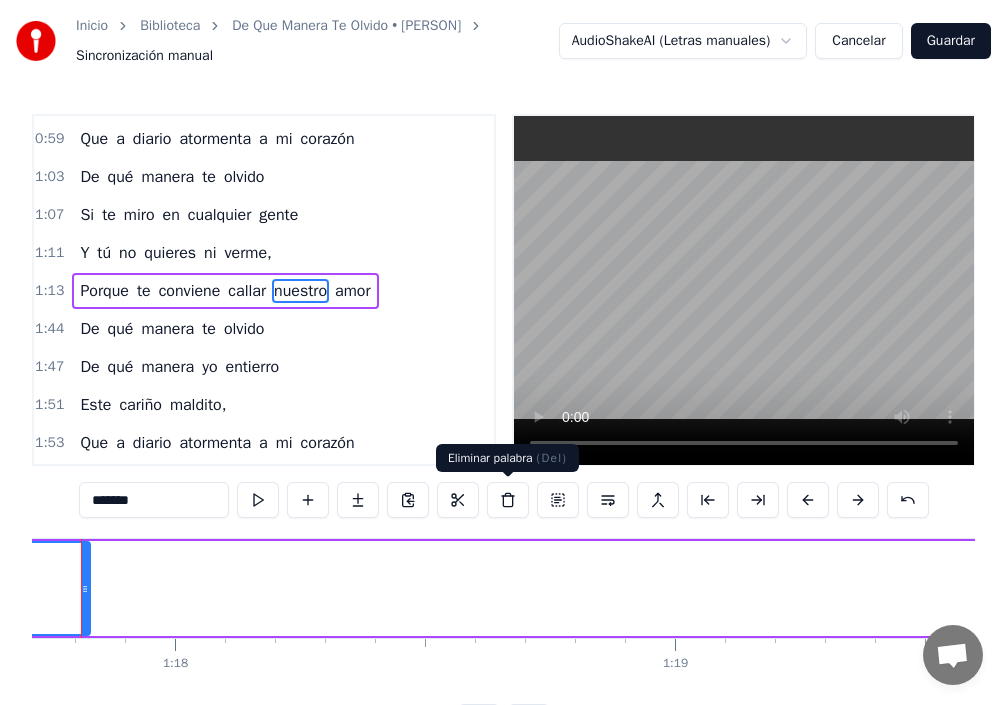 scroll, scrollTop: 0, scrollLeft: 38806, axis: horizontal 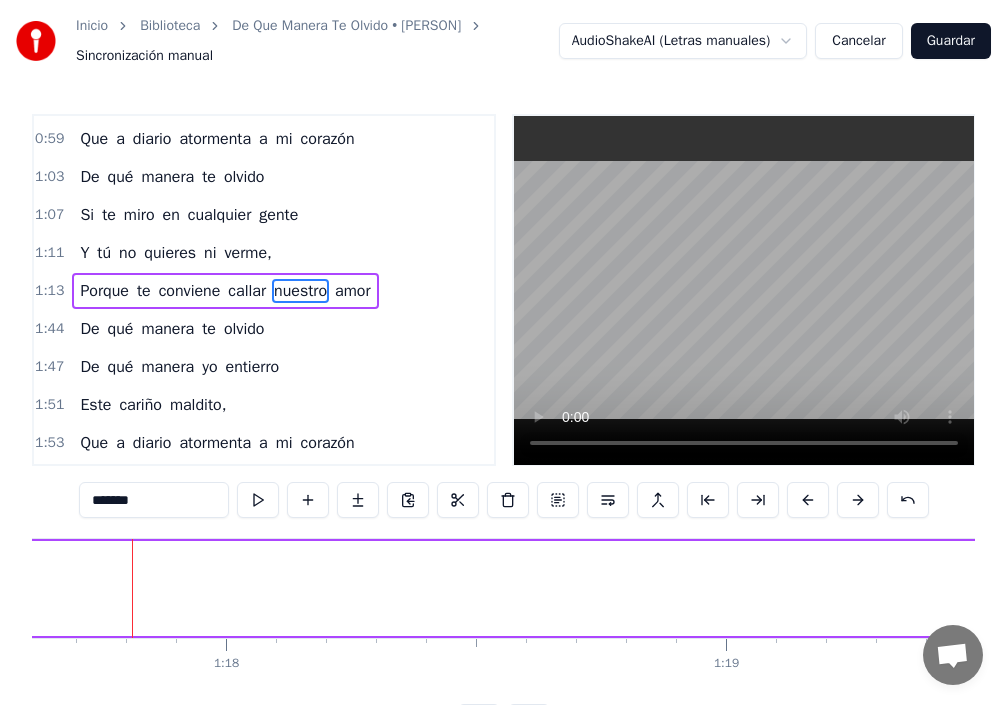 drag, startPoint x: 135, startPoint y: 587, endPoint x: 0, endPoint y: 587, distance: 135 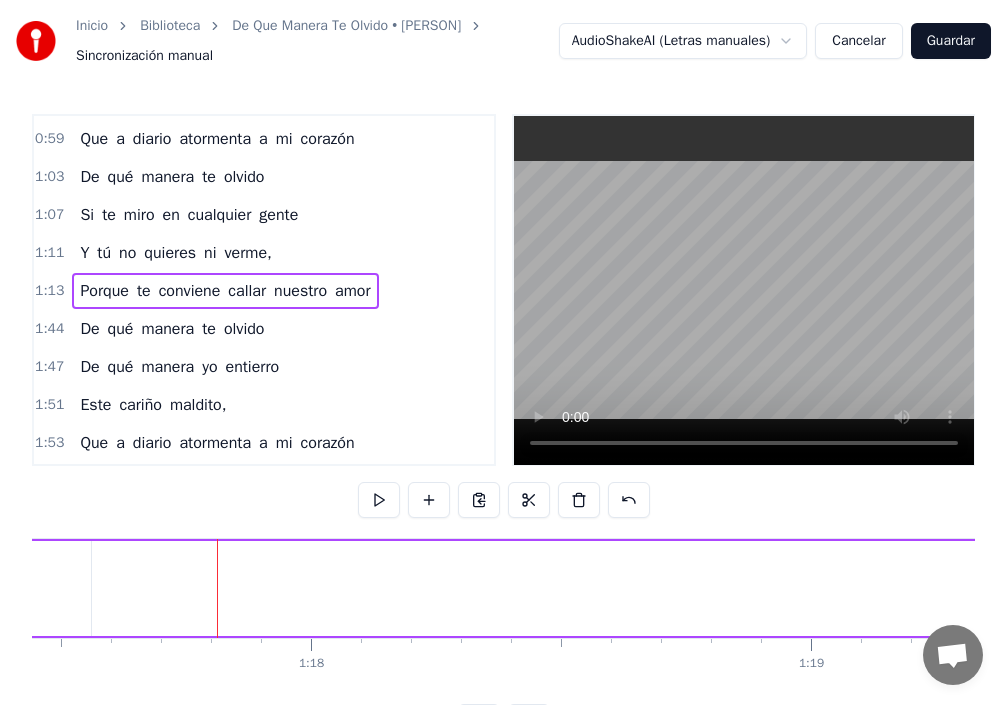scroll, scrollTop: 0, scrollLeft: 38712, axis: horizontal 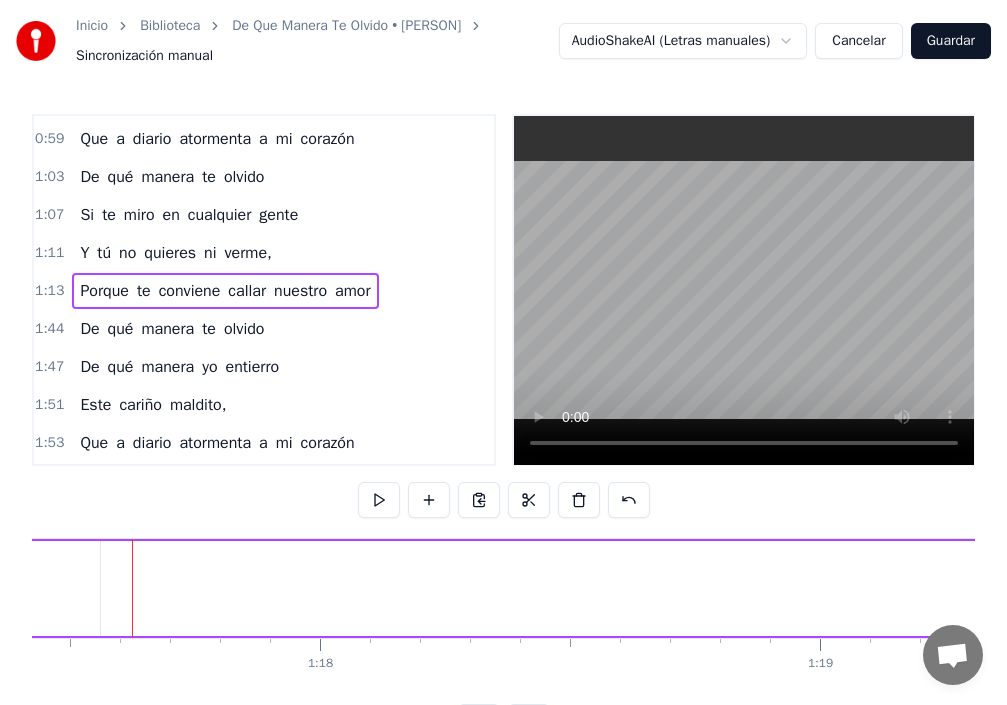 click on "0:08 Veras que no he cambiado 0:17 Que estoy enamorado, 0:18 Tal vez igual que ayer 0:21 Ya se que te contaron 0:24 Que a solas me miraron, 0:26 Llorando tu querer 0:29 Y no me da vergüenza, 0:31 Que aun con la experiencia 0:33 Que la vida me dio 0:35 A tu amor yo me aferro, 0:38 Y aunque ya no lo tengo, 0:40 No te puedo olvidar 0:43 A tu Amor yo me aferro 0:45 y aunque ya no lo tengo 0:47 No te puedo olvidar. 0:49 De qué manera te olvido 0:53 de que manera yo entierro 0:56 Este cariño maldito, 0:59 Que a diario atormenta a mi corazón 1:03 De qué manera te olvido 1:07 Si te miro en cualquier gente 1:11 Y tú no quieres ni verme, 1:13 Porque te conviene callar nuestro amor 1:44 De qué manera te olvido 1:47 De qué manera yo entierro 1:51 Este cariño maldito, 1:53 Que a diario atormenta a mi corazón 1:58 De qué manera te olvido 2:01 Si te miro en cualquier gente 2:05 Y tú no quieres ni verme, 2:07 Porque te conviene callar nuestro amor 3:07 De qué manera te olvido 3:10 De que manera yo entierro 3:14" at bounding box center [503, 427] 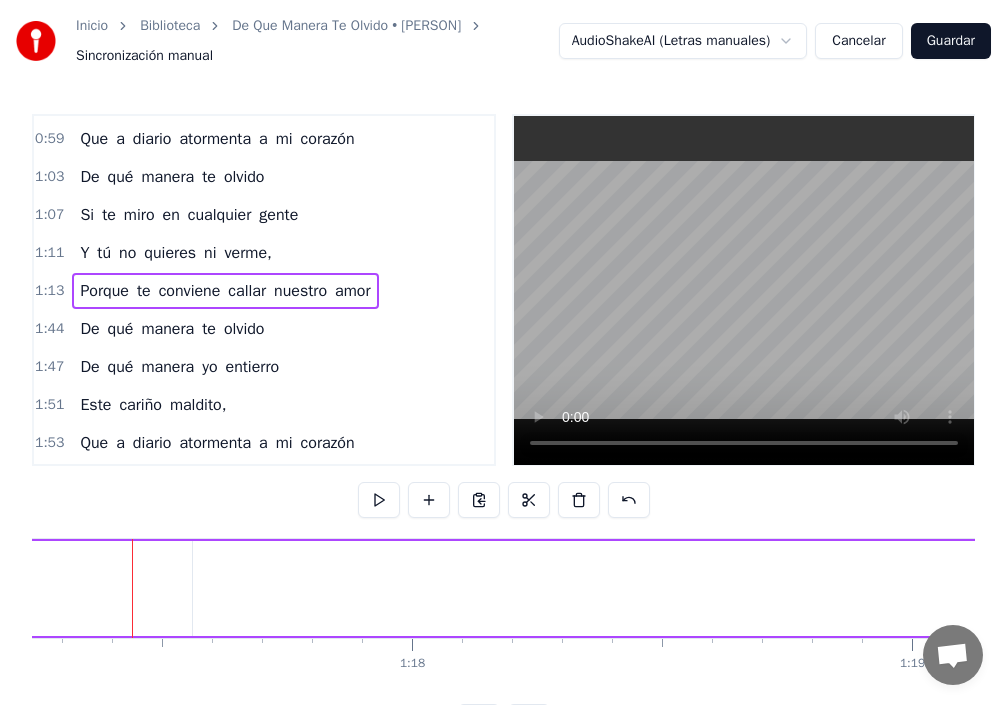click on "nuestro" at bounding box center [300, 291] 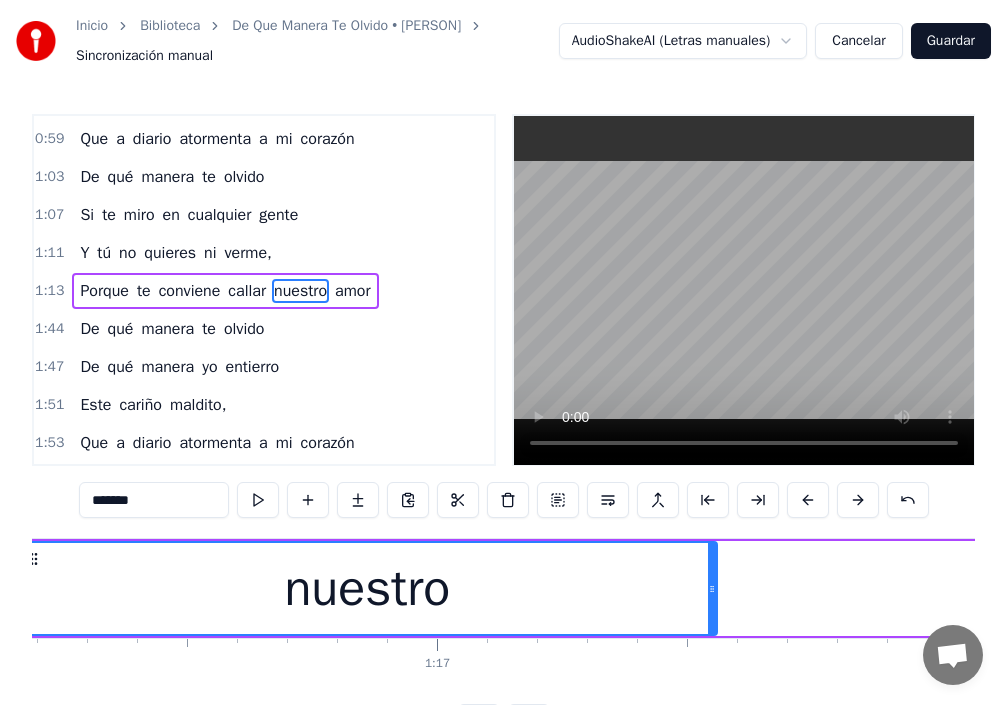 scroll, scrollTop: 0, scrollLeft: 37977, axis: horizontal 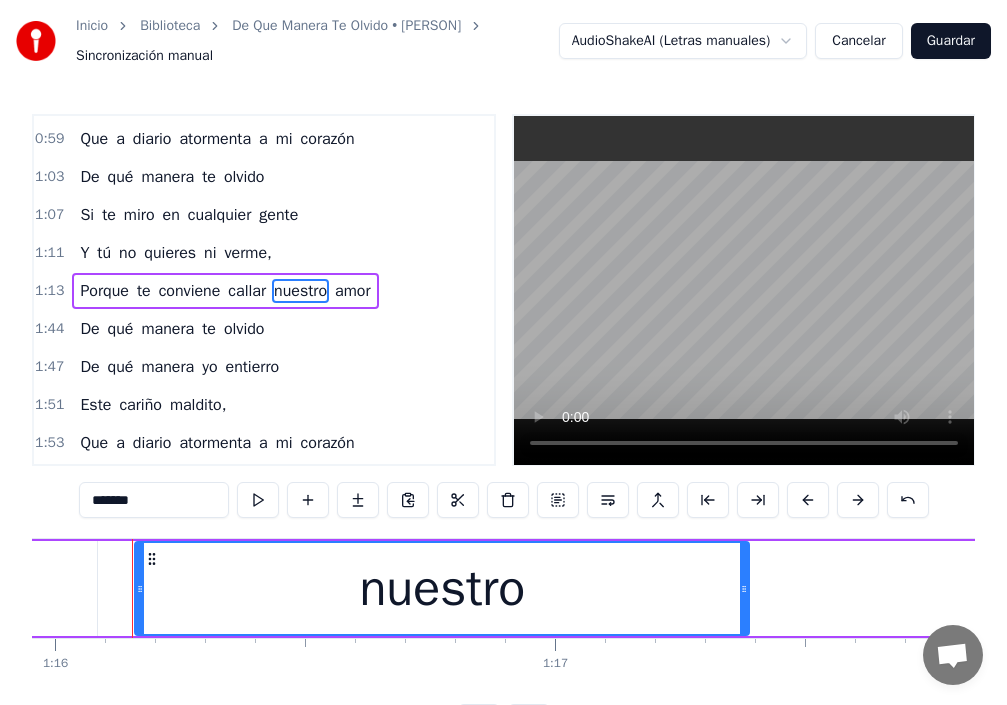 drag, startPoint x: 828, startPoint y: 593, endPoint x: 742, endPoint y: 611, distance: 87.86353 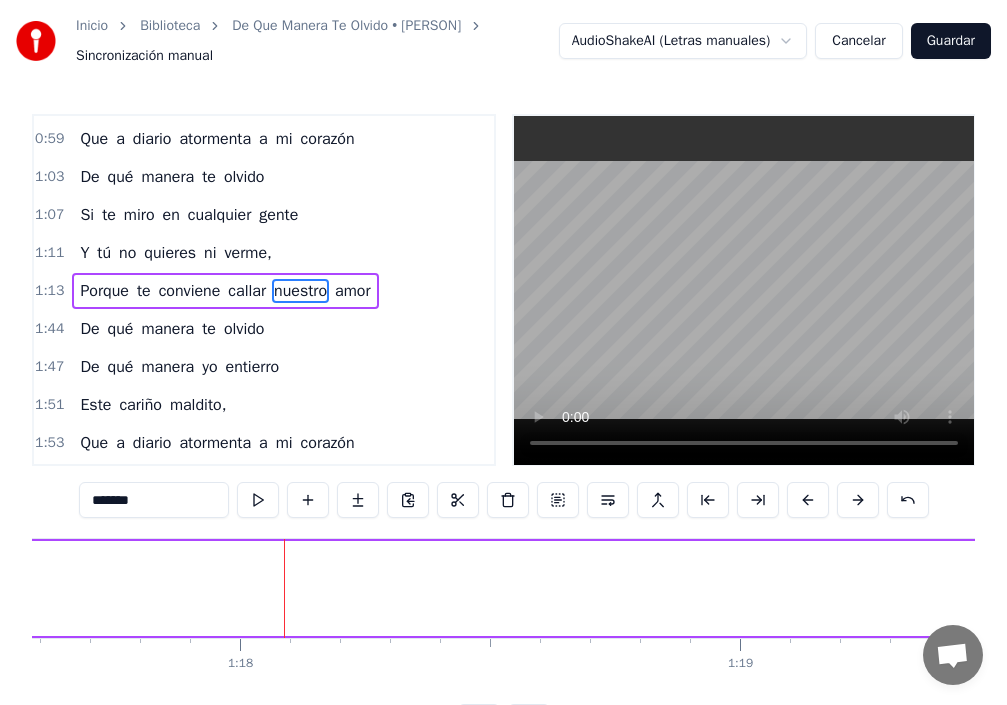 scroll, scrollTop: 0, scrollLeft: 38820, axis: horizontal 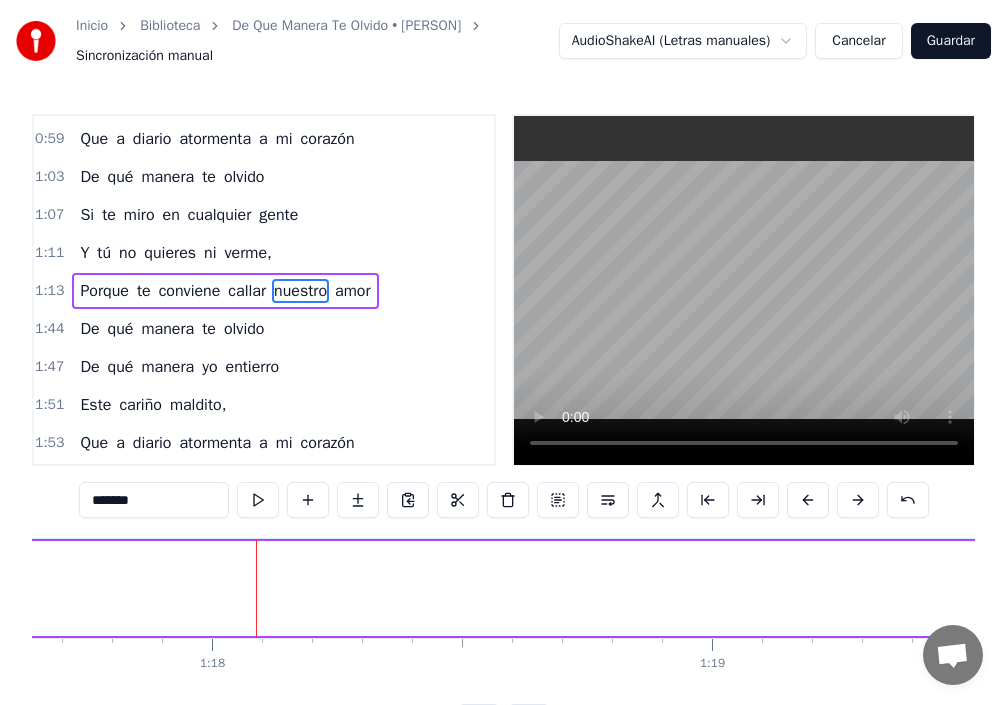 click on "nuestro" at bounding box center (300, 291) 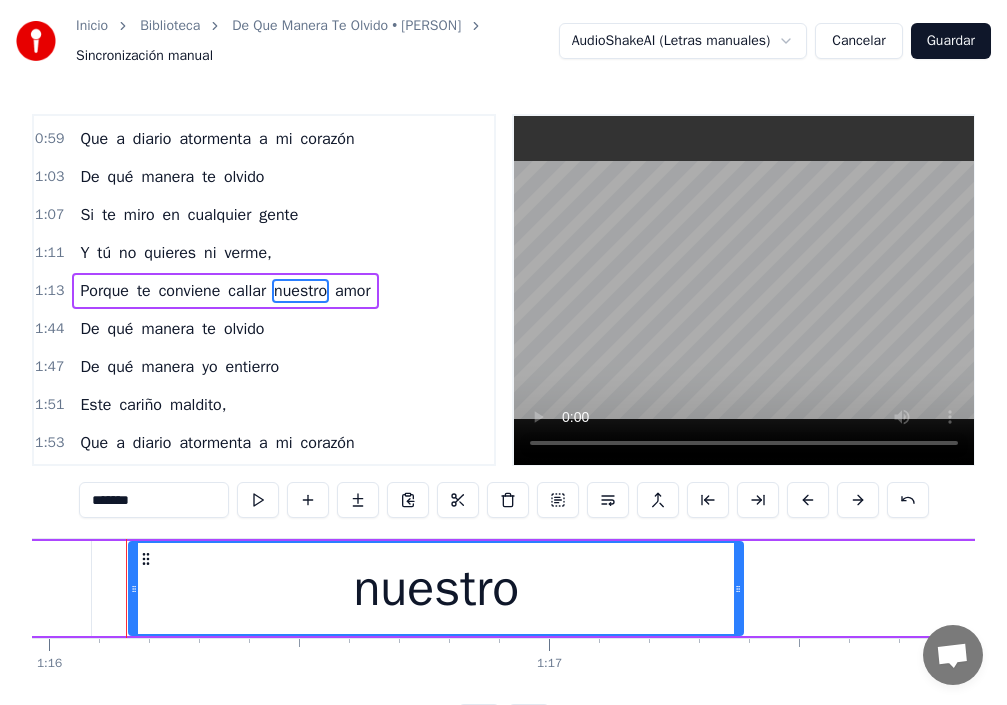 scroll, scrollTop: 0, scrollLeft: 37977, axis: horizontal 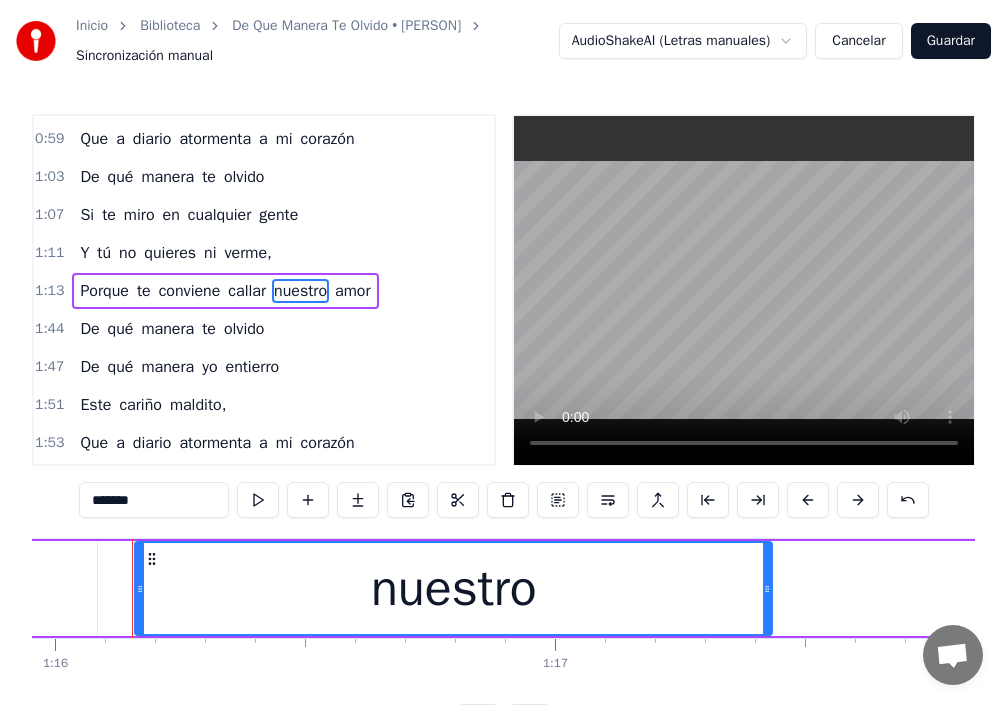 drag, startPoint x: 743, startPoint y: 603, endPoint x: 766, endPoint y: 610, distance: 24.04163 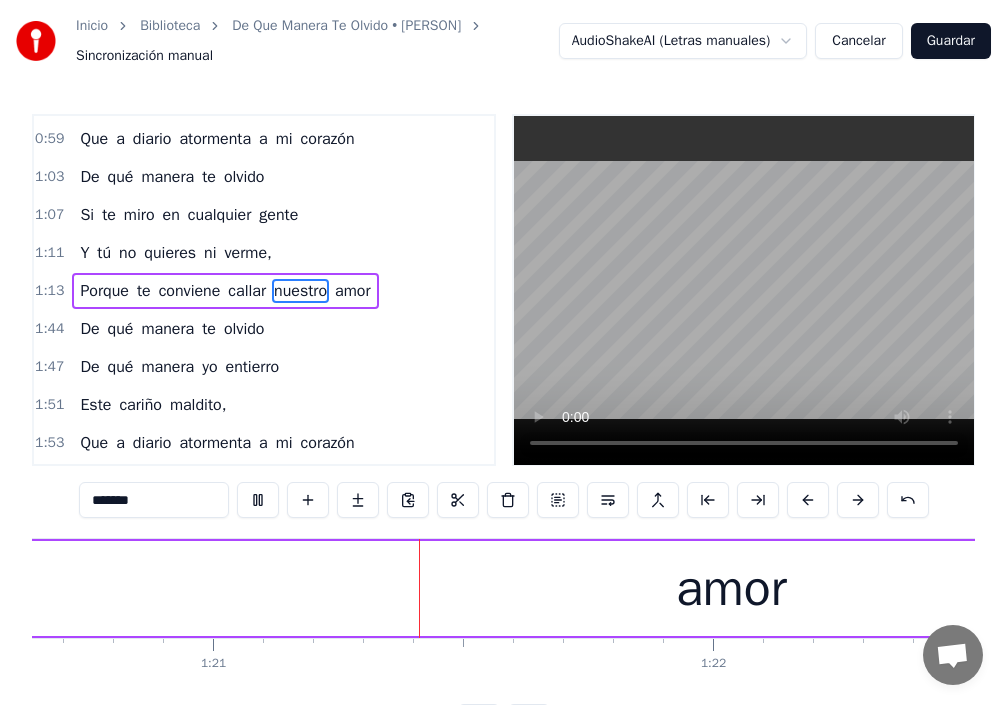 scroll, scrollTop: 0, scrollLeft: 40399, axis: horizontal 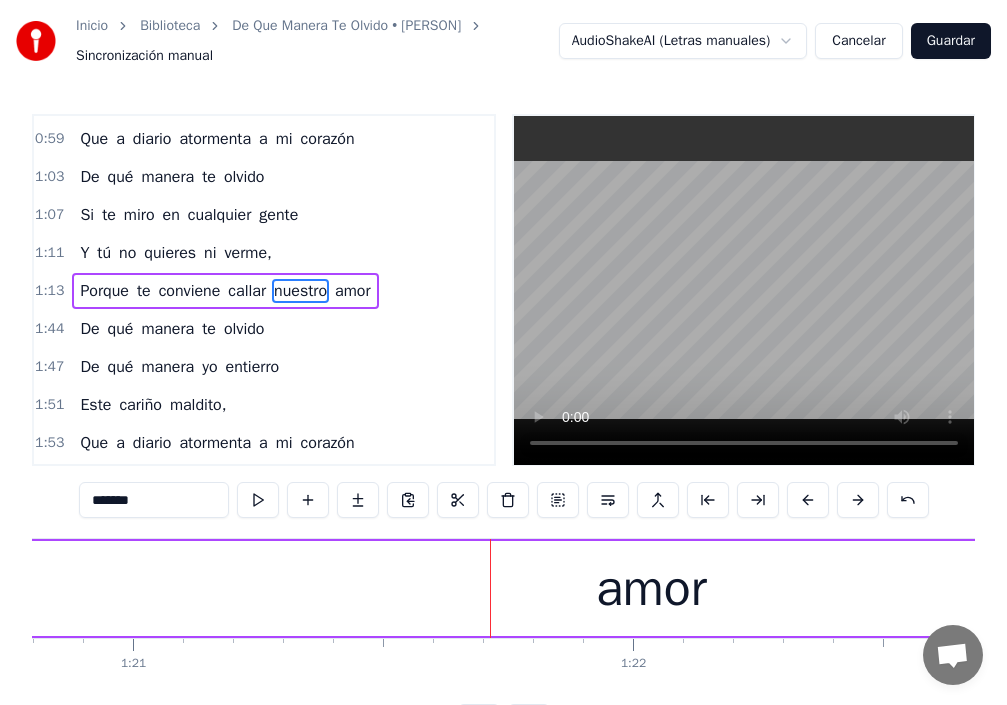 click on "amor" at bounding box center (352, 291) 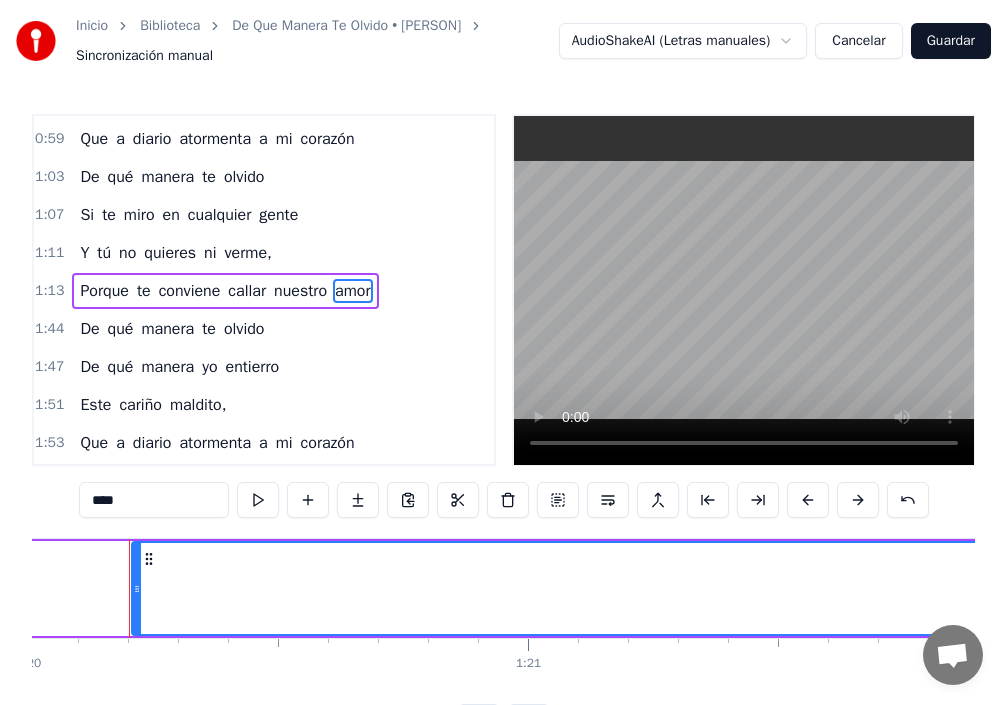 scroll, scrollTop: 0, scrollLeft: 40001, axis: horizontal 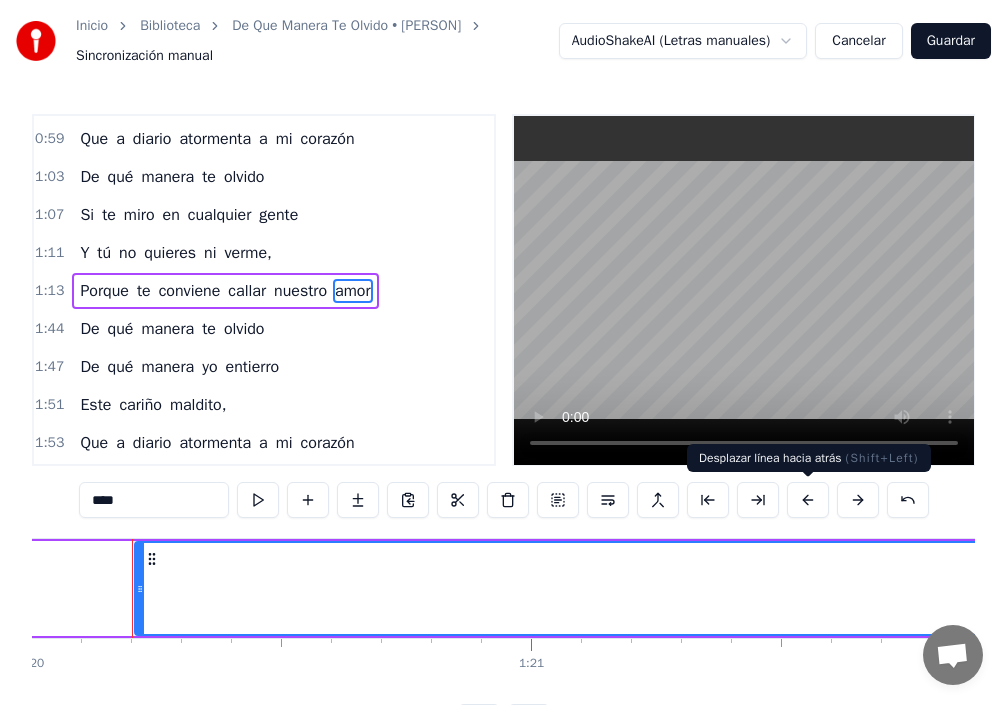click at bounding box center (808, 500) 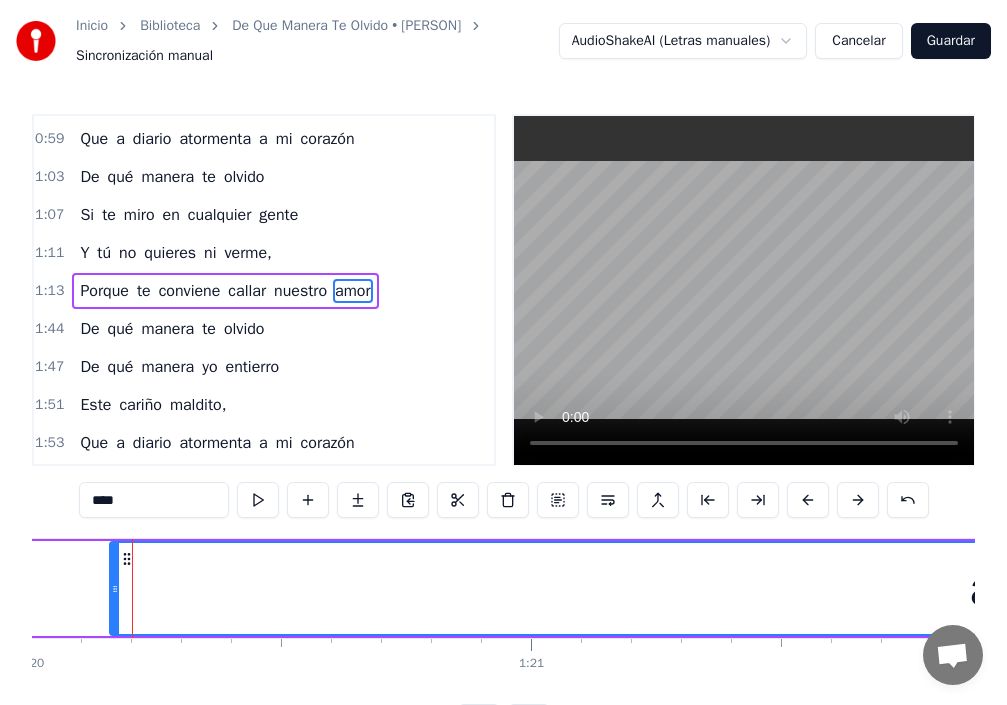 click at bounding box center (808, 500) 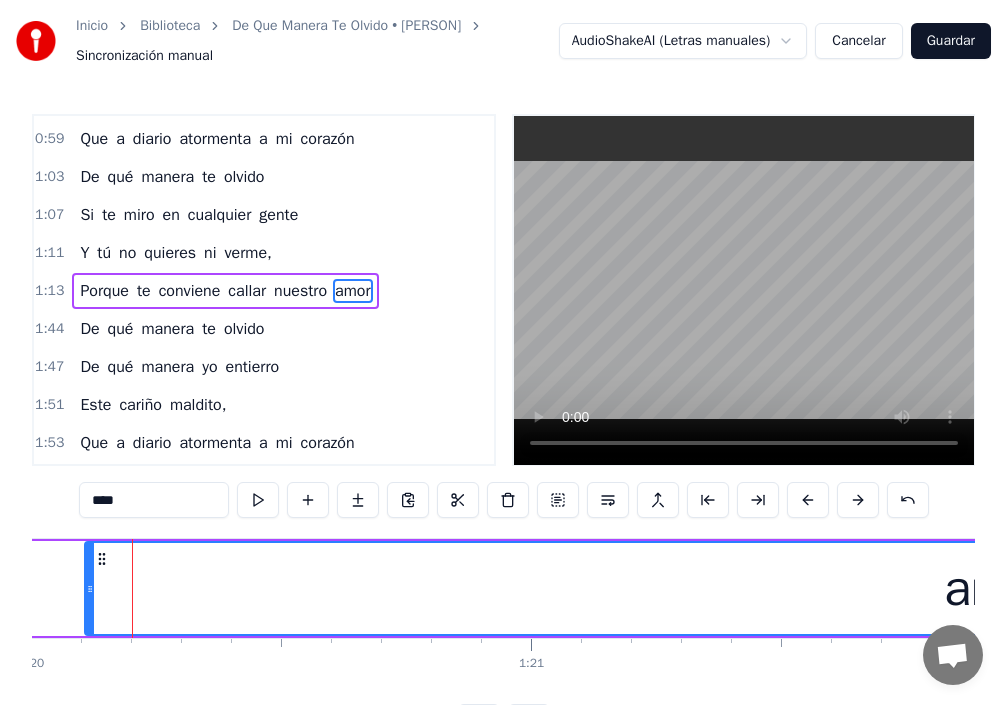 click at bounding box center [808, 500] 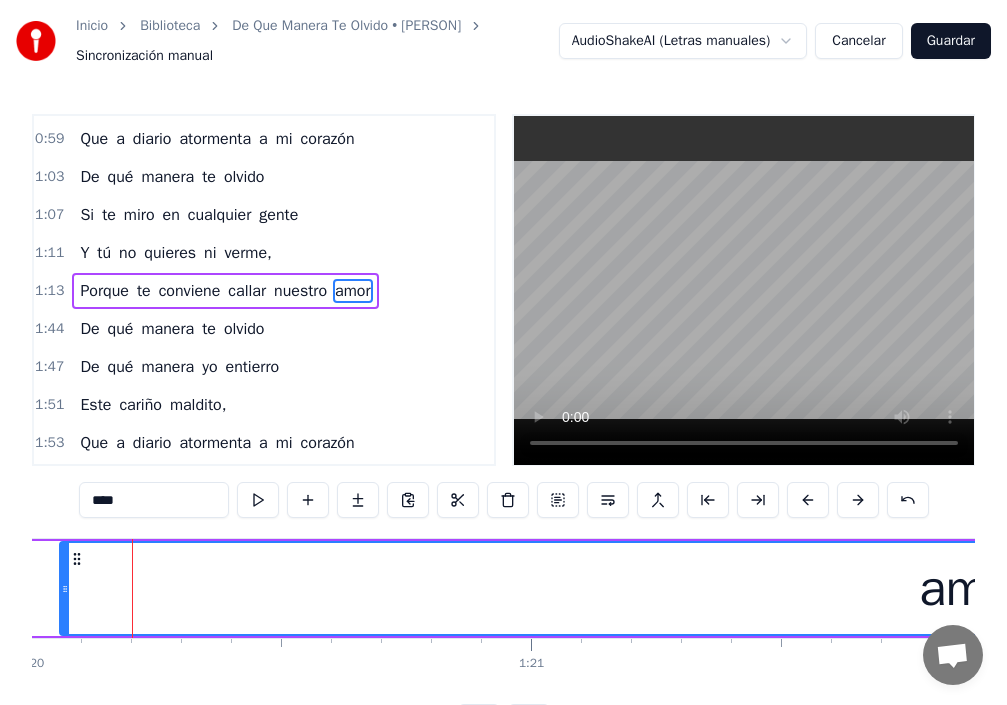 click at bounding box center (808, 500) 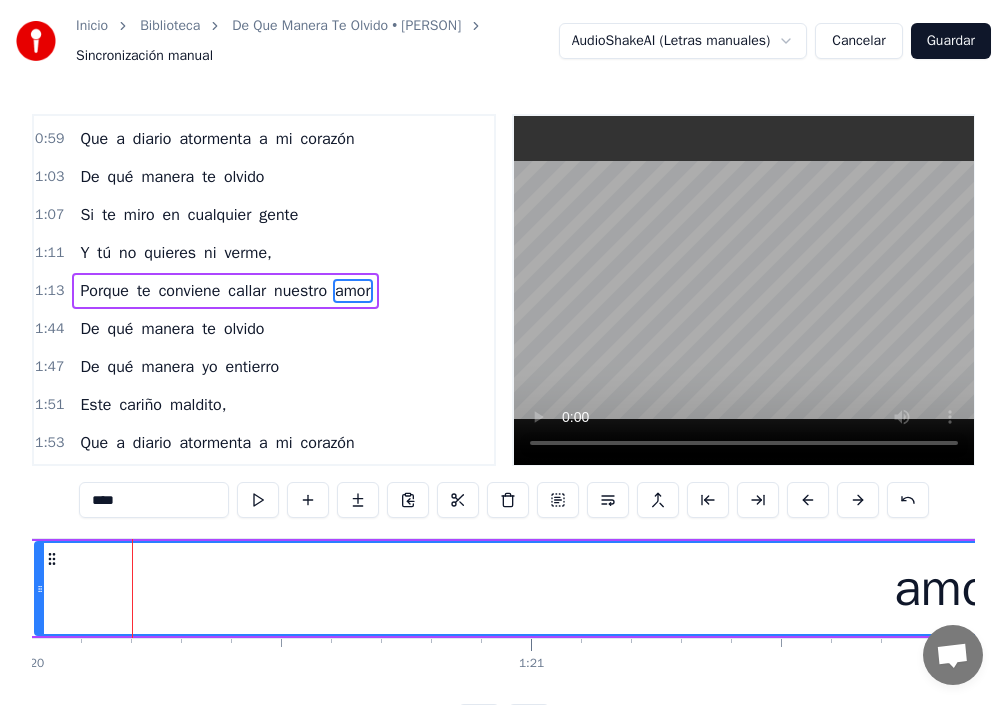 click at bounding box center (808, 500) 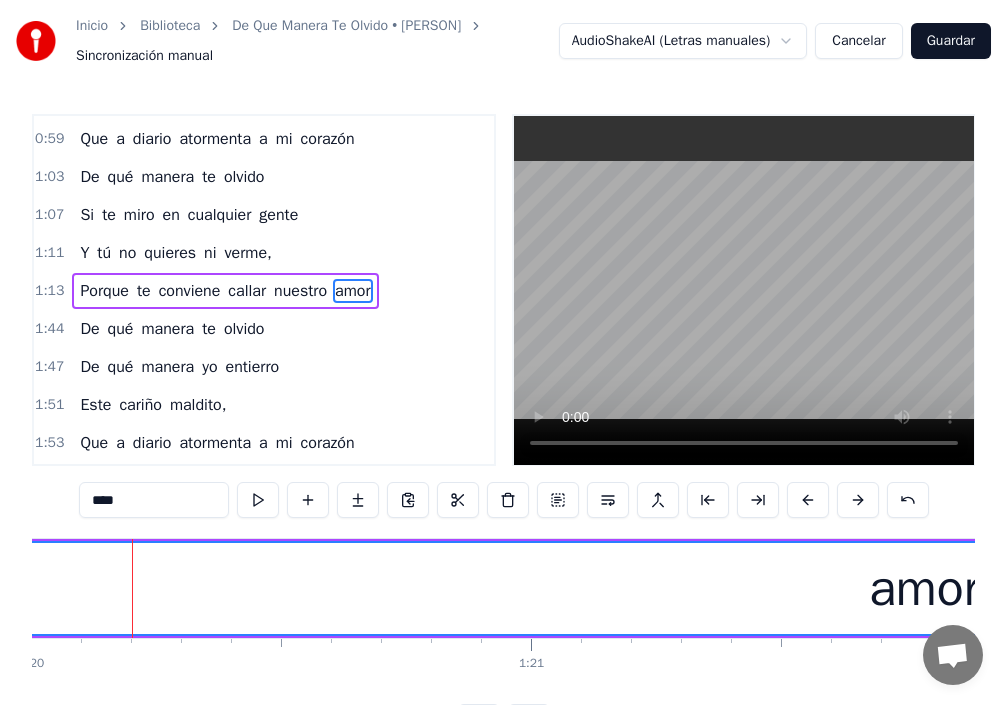click at bounding box center [808, 500] 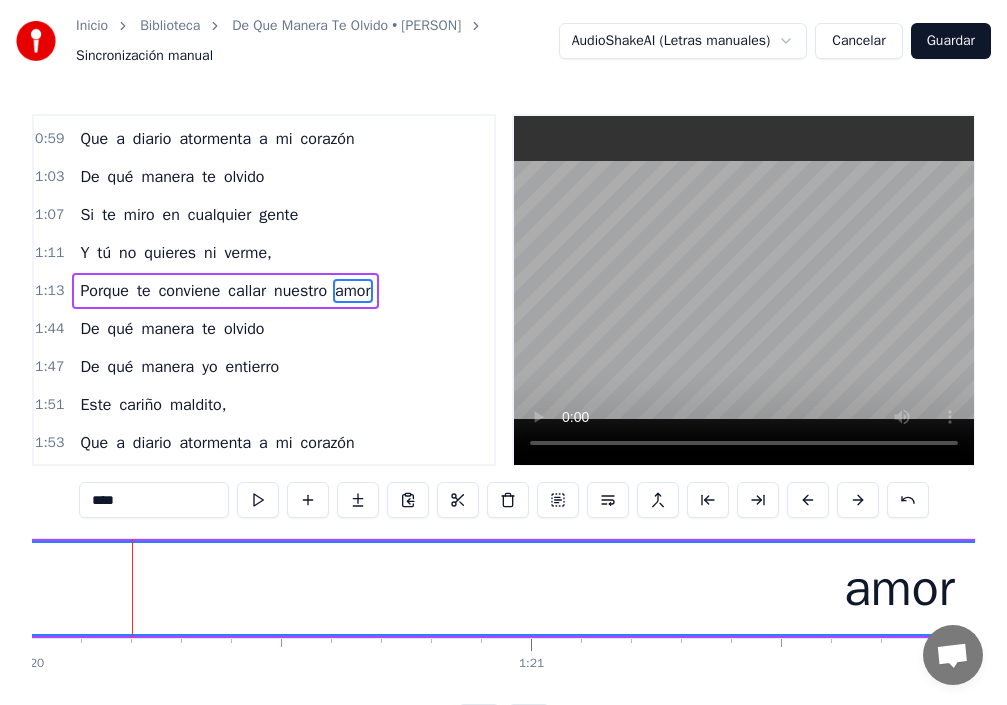 click at bounding box center [808, 500] 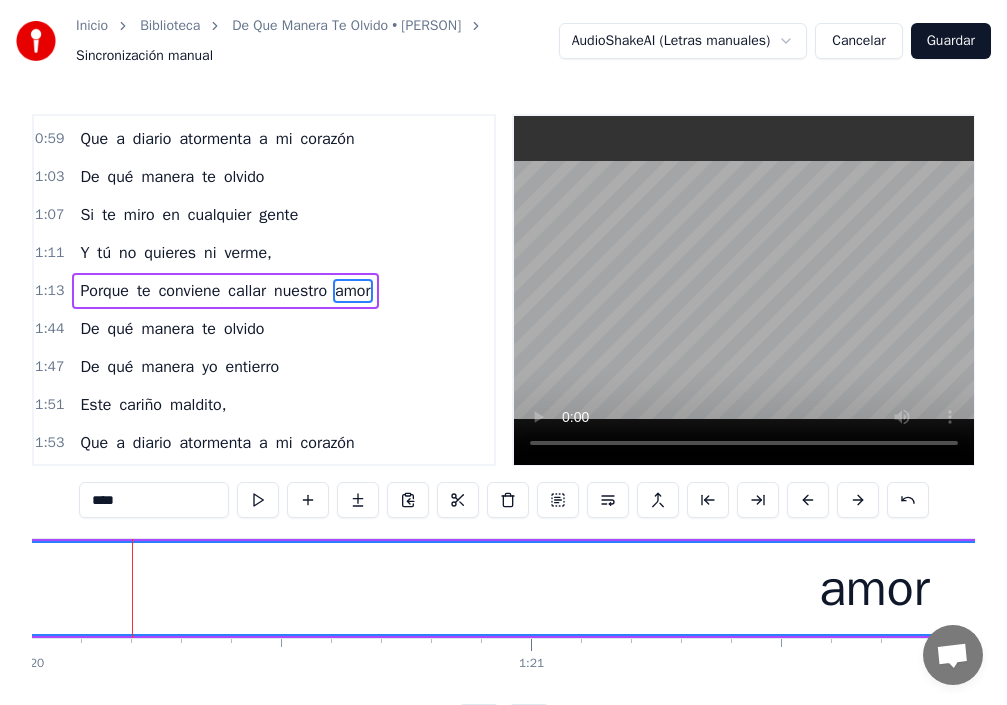 click at bounding box center (808, 500) 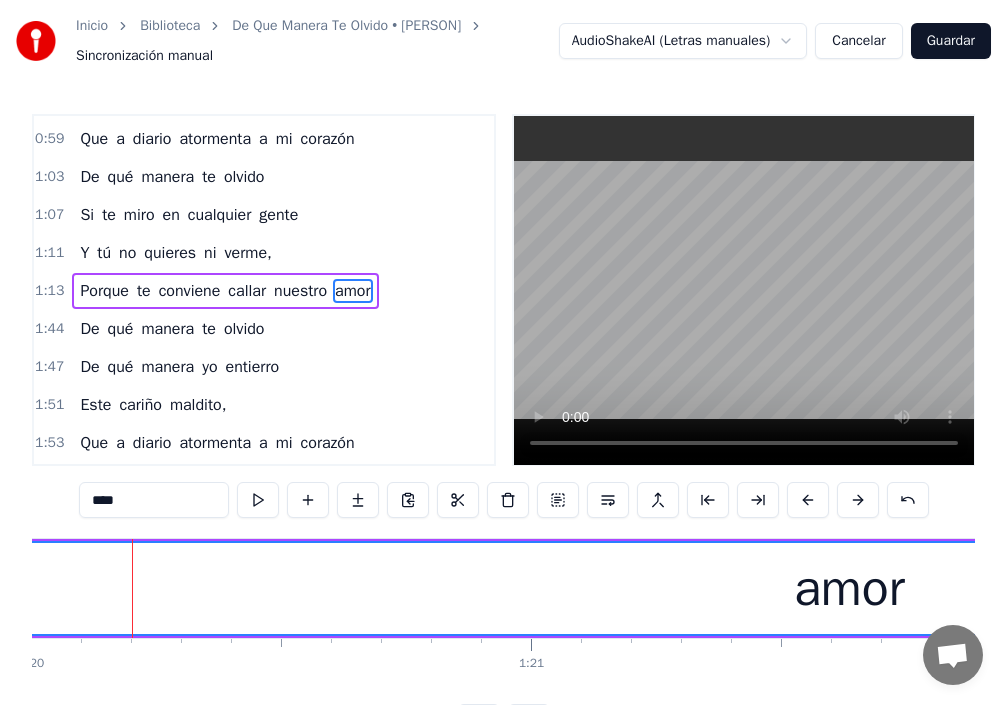 click at bounding box center (808, 500) 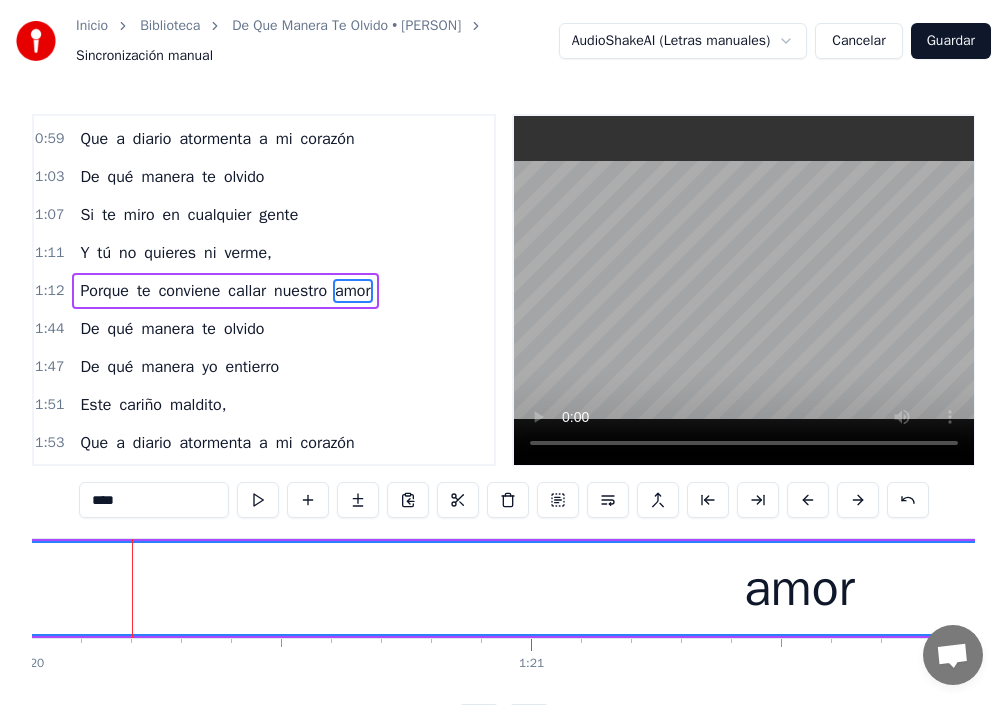 click at bounding box center [808, 500] 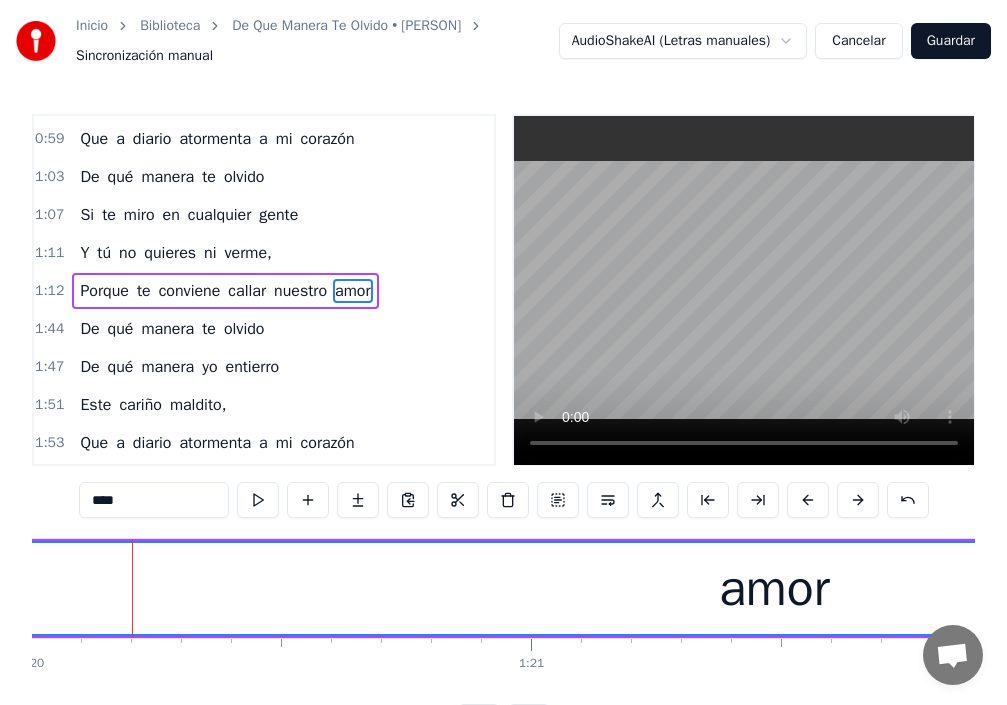 click at bounding box center (808, 500) 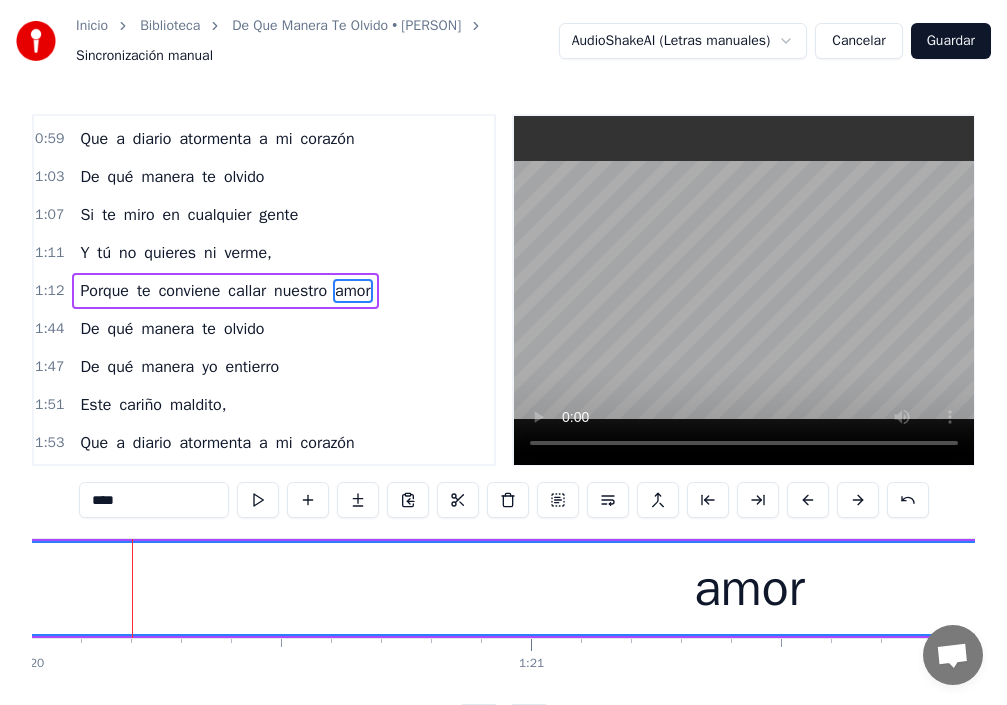 click at bounding box center [808, 500] 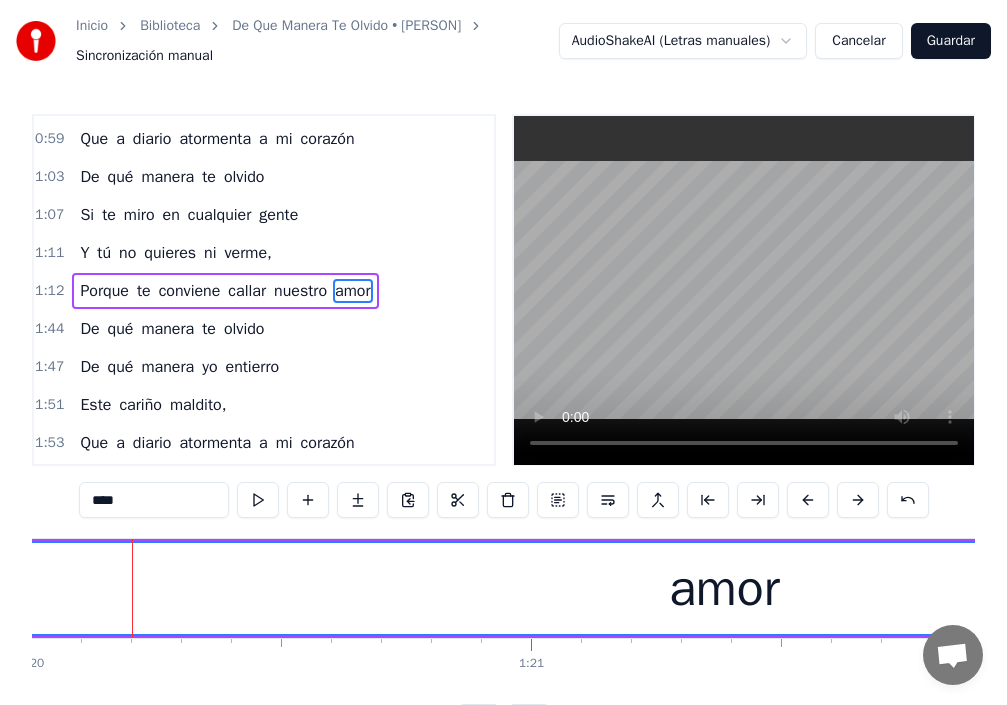 click at bounding box center (808, 500) 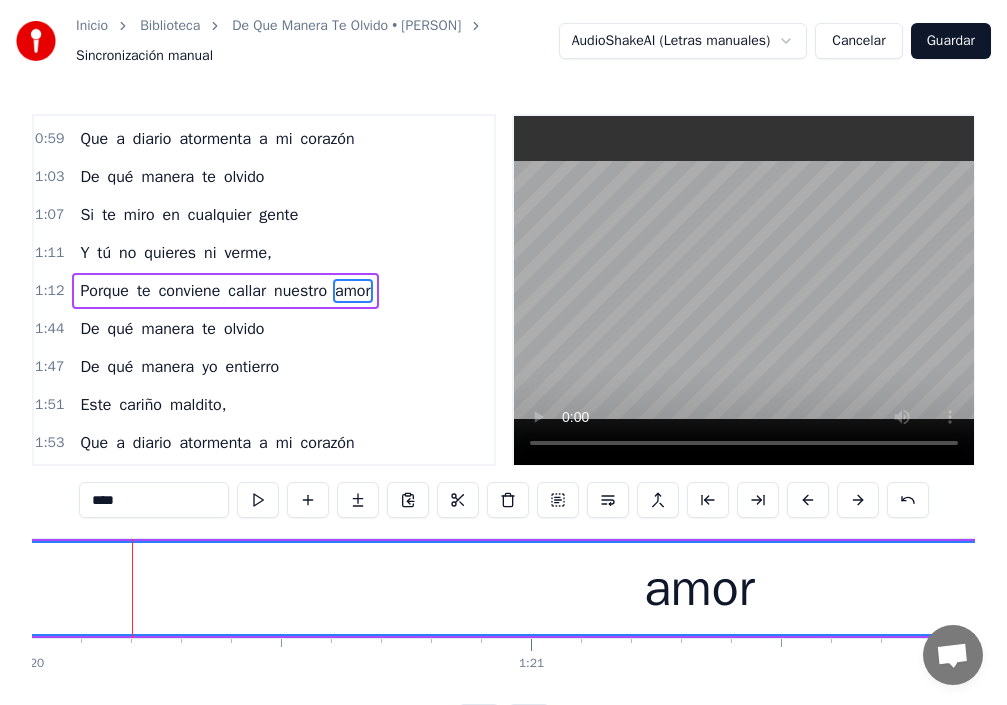 click at bounding box center [808, 500] 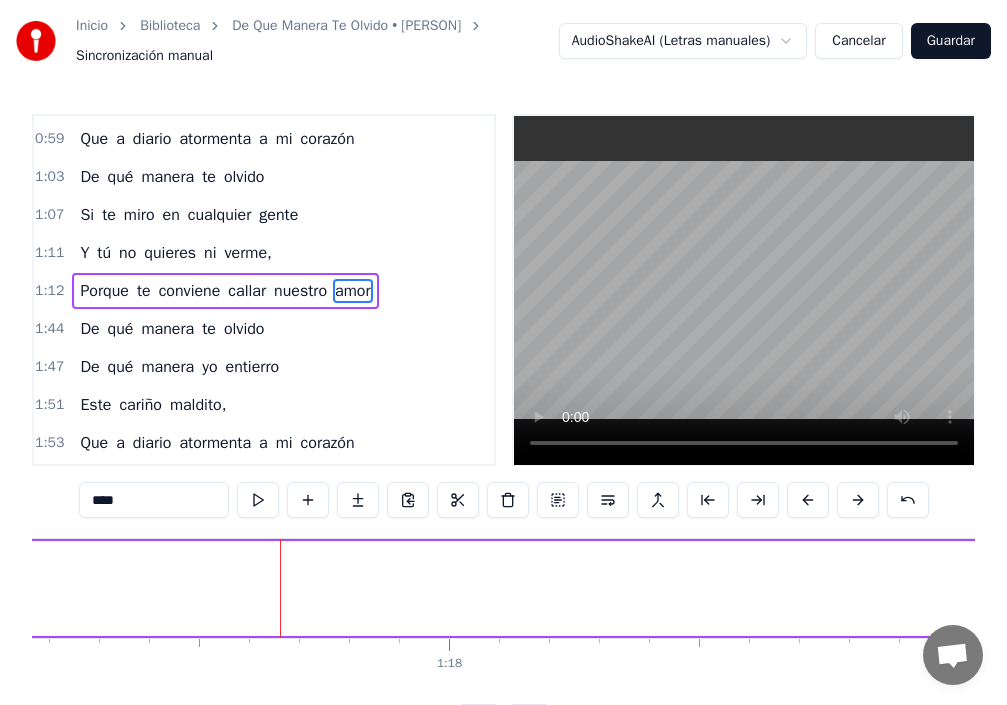 scroll, scrollTop: 0, scrollLeft: 38628, axis: horizontal 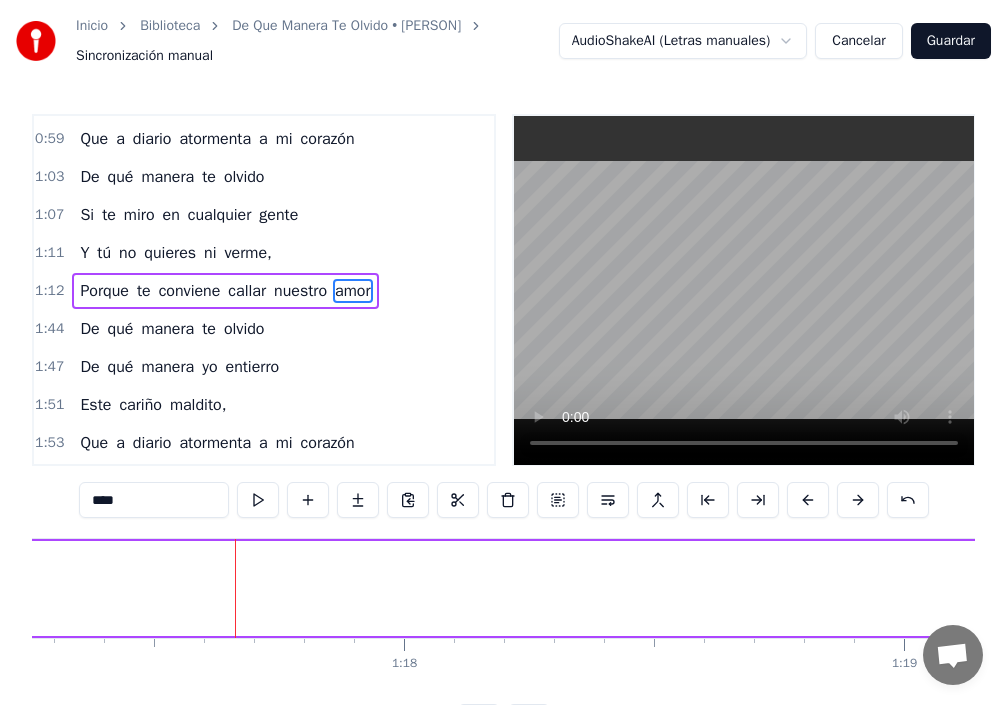 click on "amor" at bounding box center (352, 291) 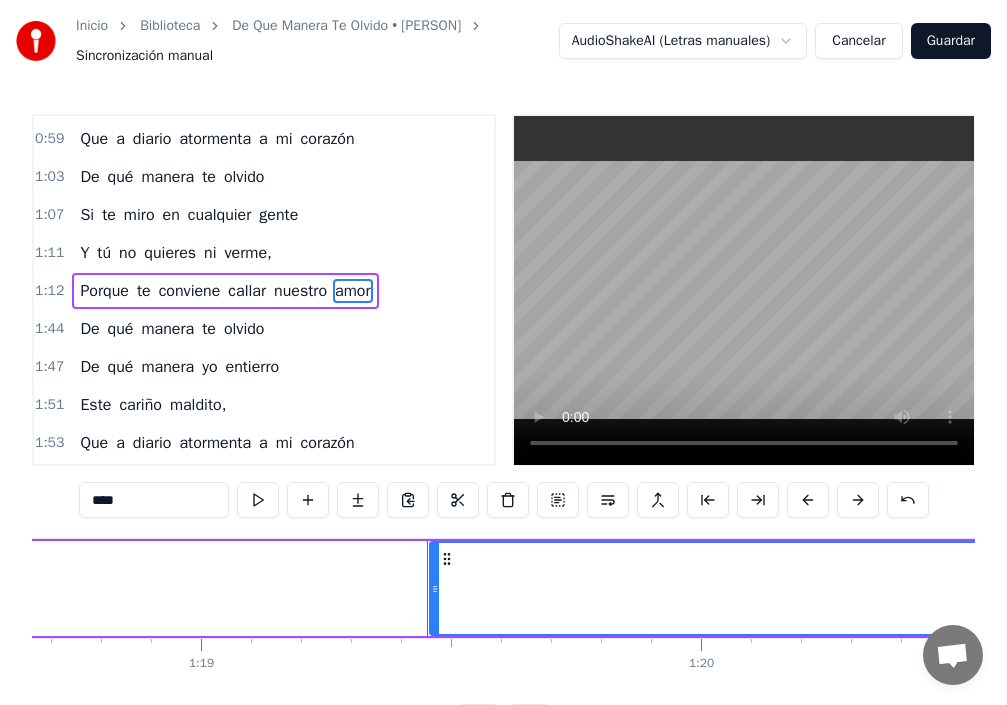 scroll, scrollTop: 0, scrollLeft: 39626, axis: horizontal 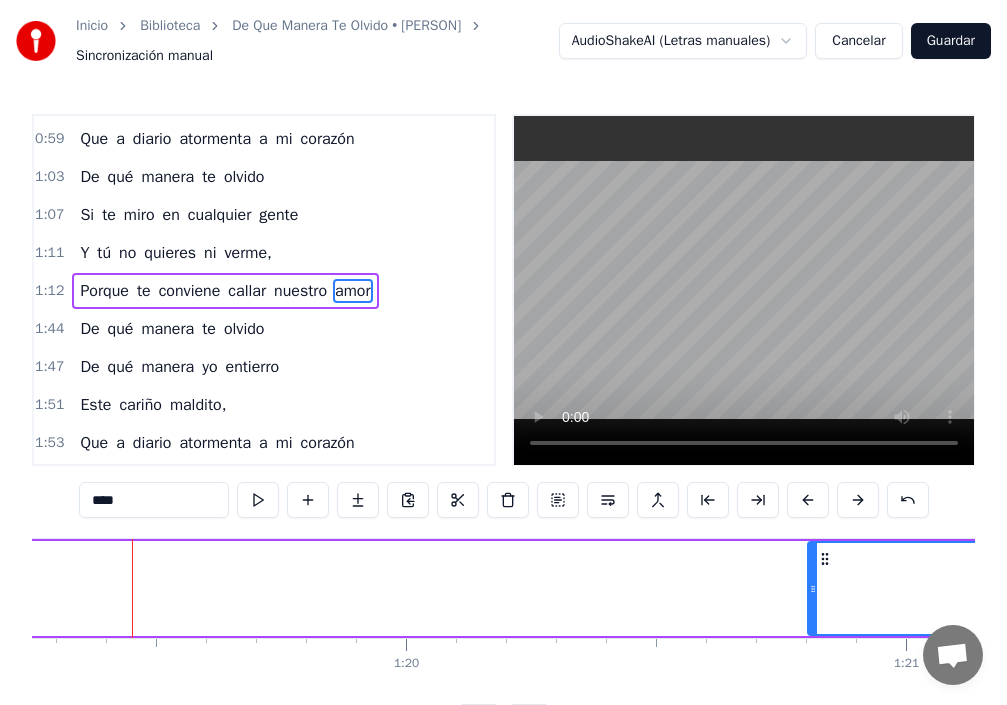 drag, startPoint x: 143, startPoint y: 594, endPoint x: 816, endPoint y: 636, distance: 674.30927 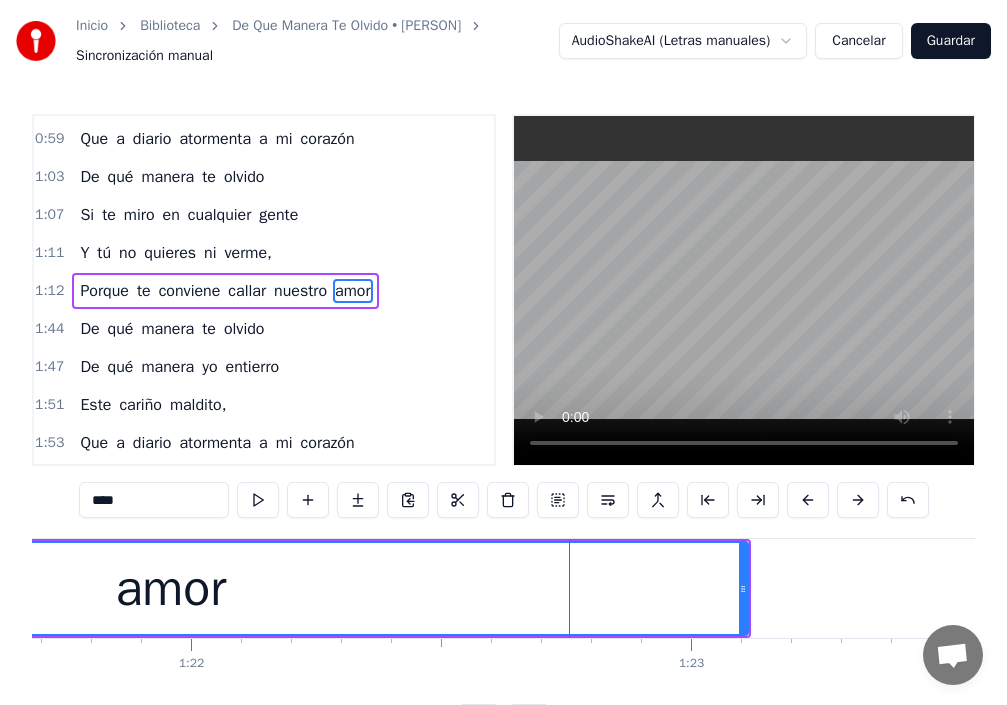 scroll, scrollTop: 0, scrollLeft: 41165, axis: horizontal 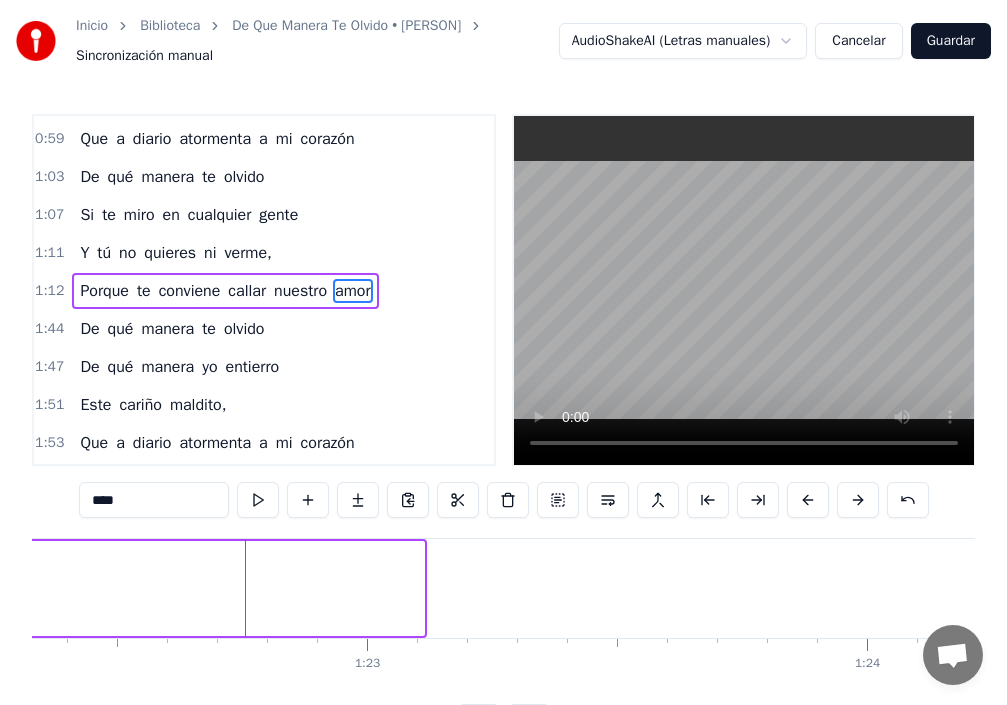 drag, startPoint x: 417, startPoint y: 595, endPoint x: 29, endPoint y: 566, distance: 389.08224 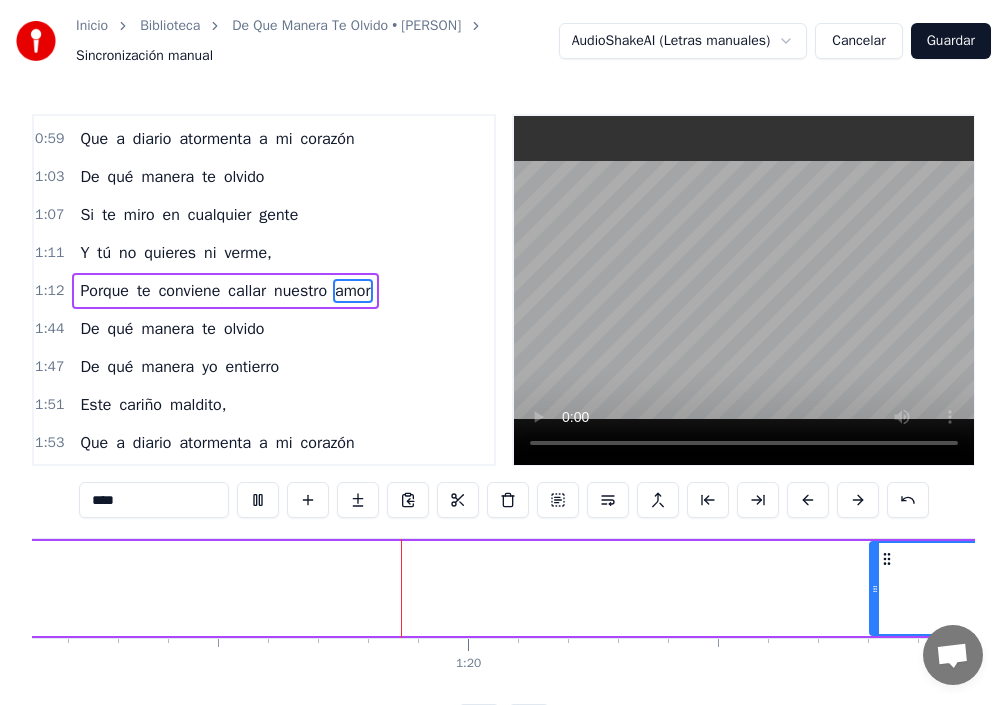 scroll, scrollTop: 0, scrollLeft: 39578, axis: horizontal 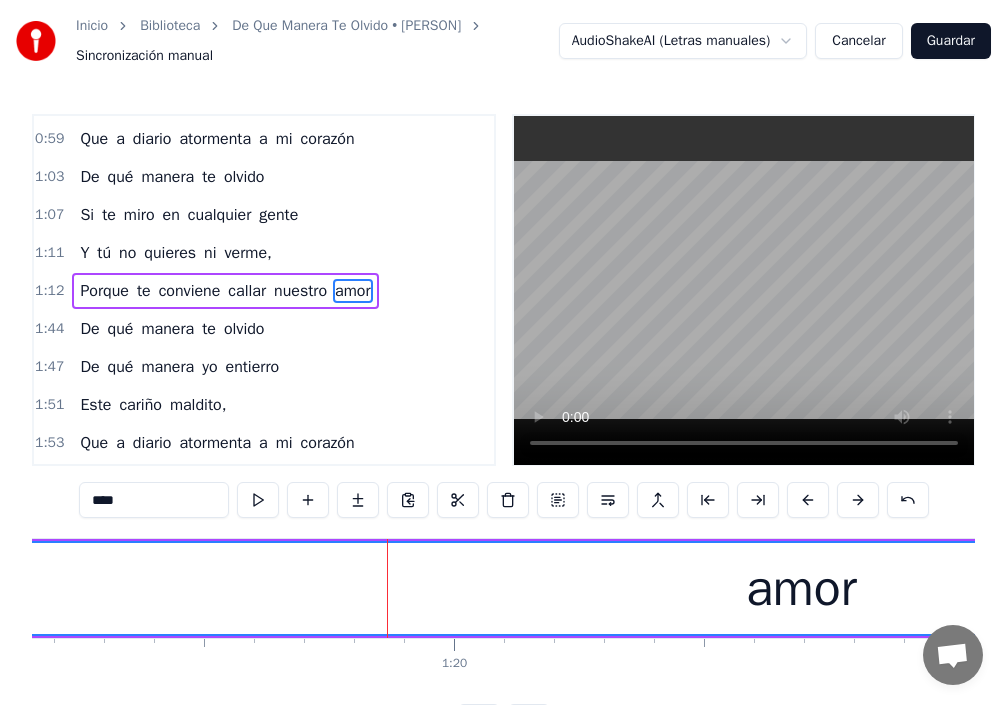 drag, startPoint x: 861, startPoint y: 595, endPoint x: 0, endPoint y: 519, distance: 864.3477 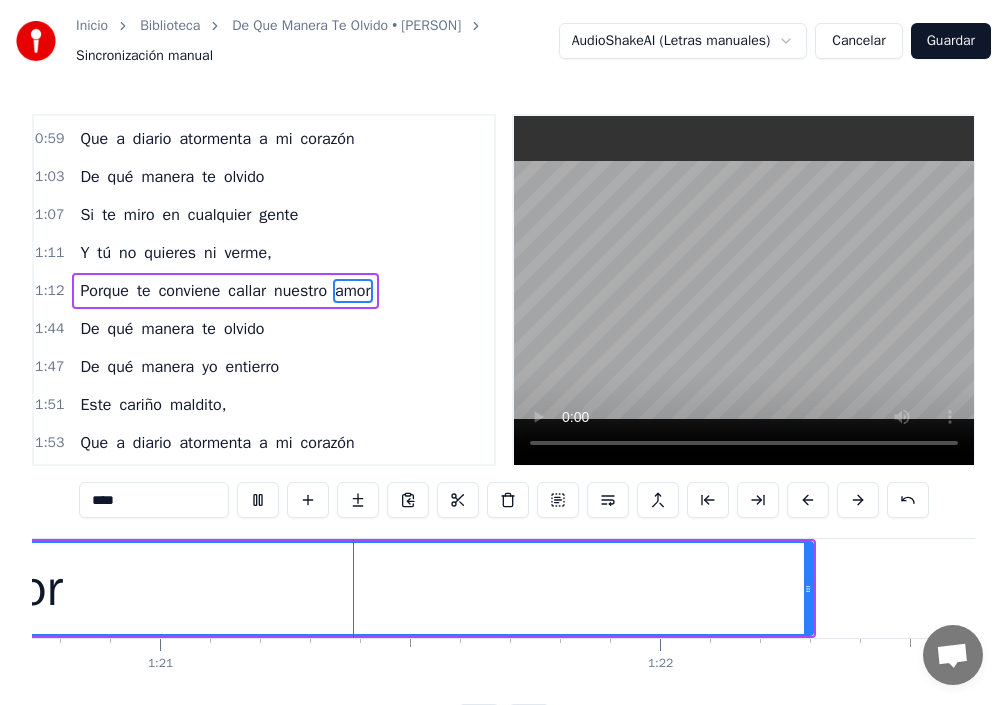 scroll, scrollTop: 0, scrollLeft: 40381, axis: horizontal 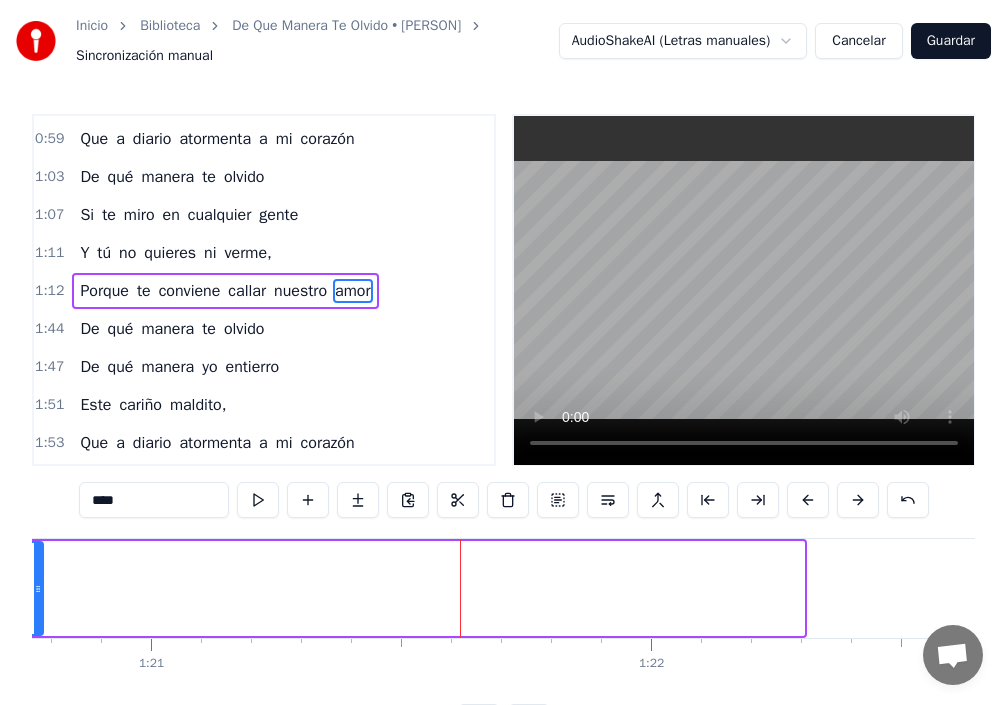 drag, startPoint x: 800, startPoint y: 596, endPoint x: 32, endPoint y: 621, distance: 768.4068 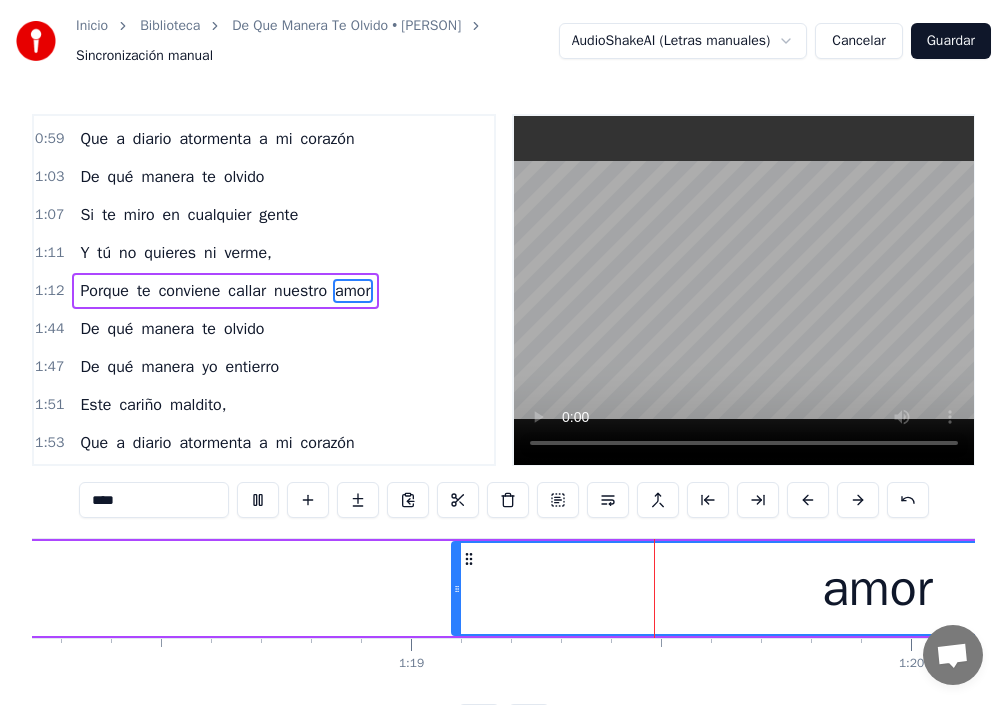 scroll, scrollTop: 0, scrollLeft: 39456, axis: horizontal 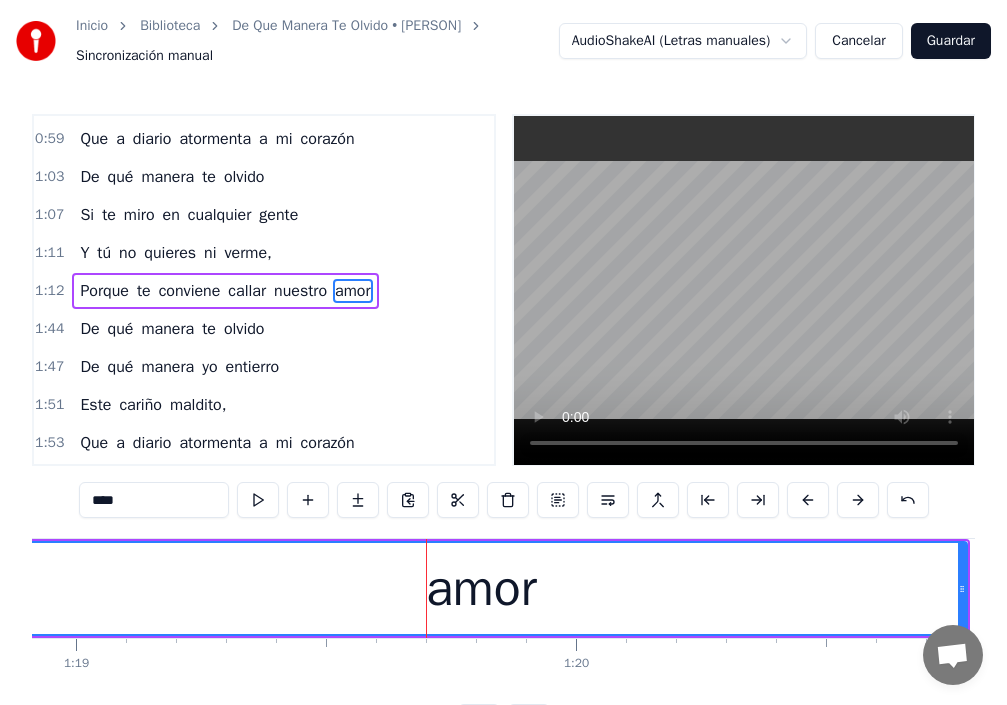 drag, startPoint x: 122, startPoint y: 589, endPoint x: 0, endPoint y: 579, distance: 122.40915 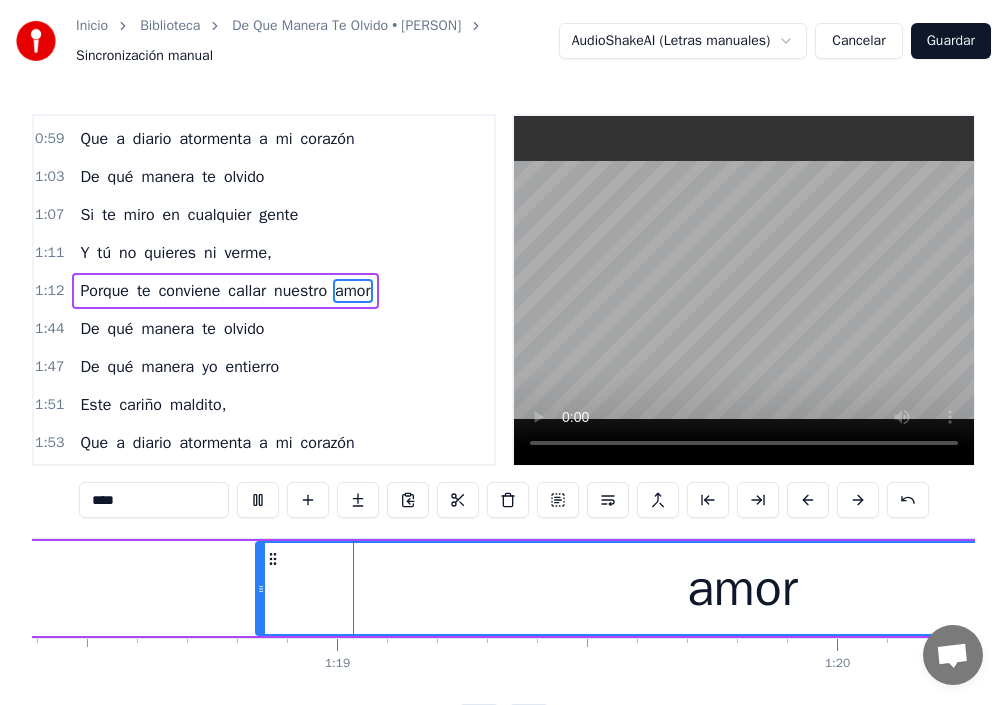 scroll, scrollTop: 0, scrollLeft: 39202, axis: horizontal 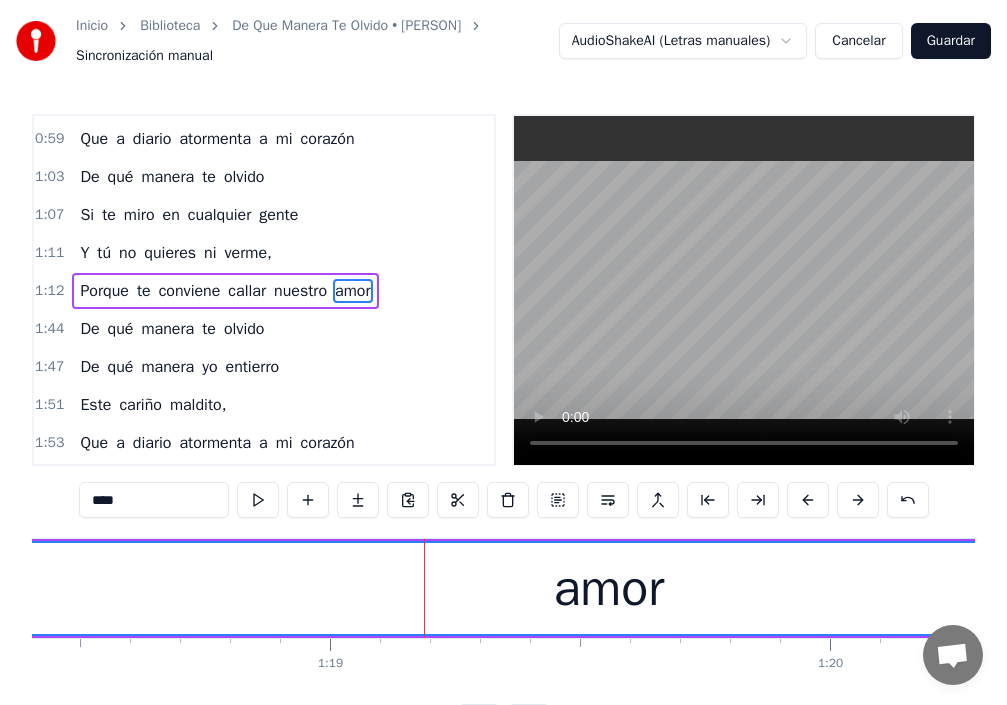 drag, startPoint x: 253, startPoint y: 586, endPoint x: 0, endPoint y: 584, distance: 253.0079 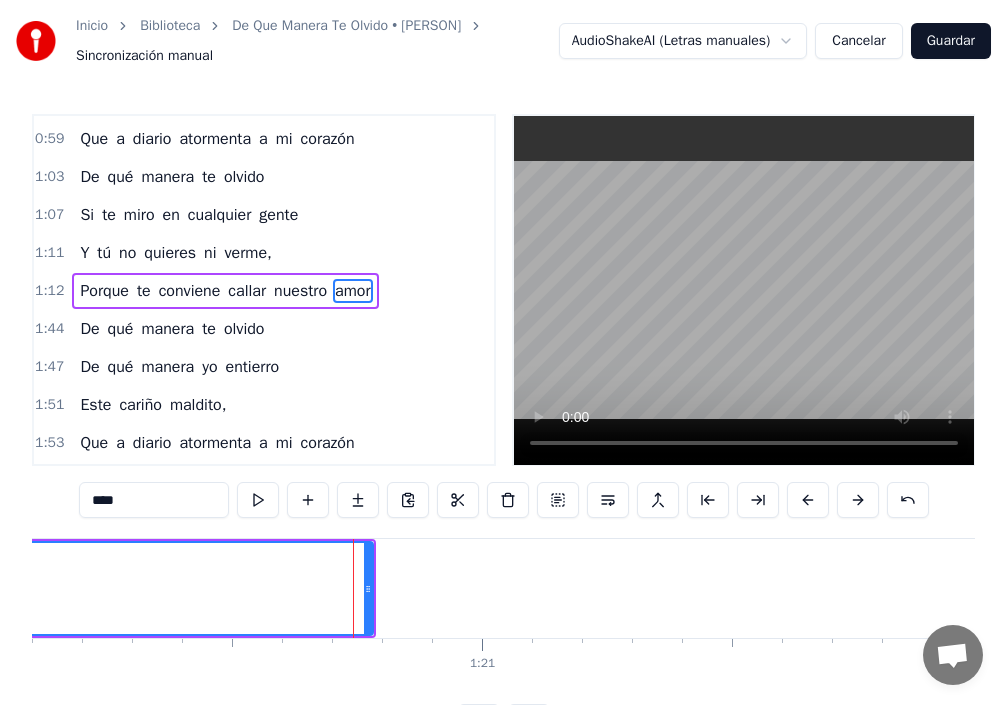 scroll, scrollTop: 0, scrollLeft: 40059, axis: horizontal 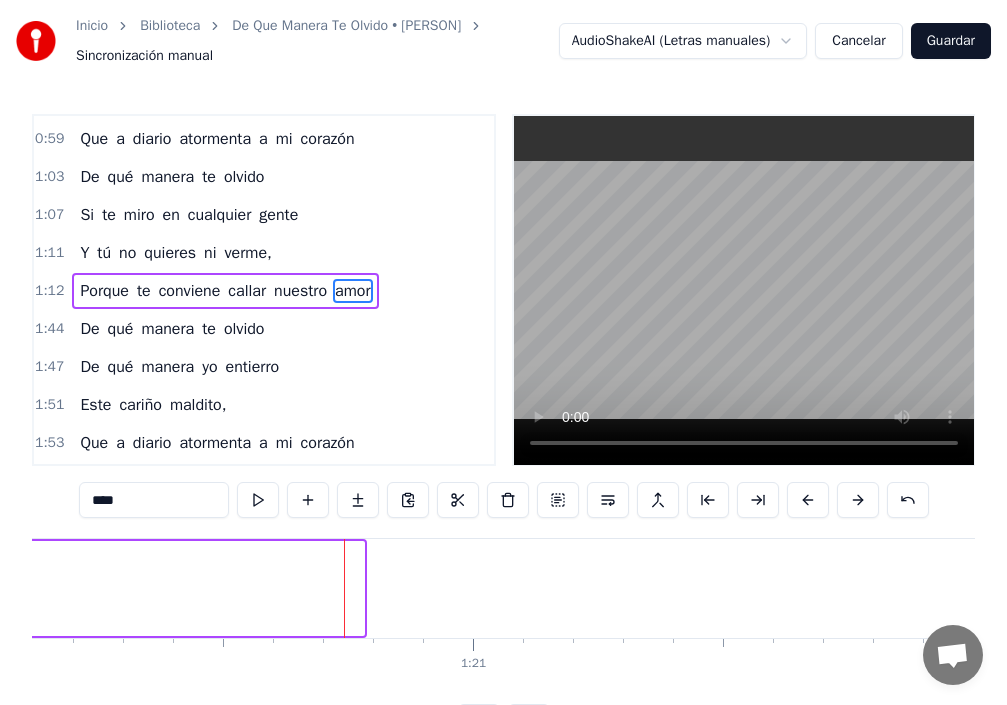 drag, startPoint x: 360, startPoint y: 599, endPoint x: 19, endPoint y: 584, distance: 341.32974 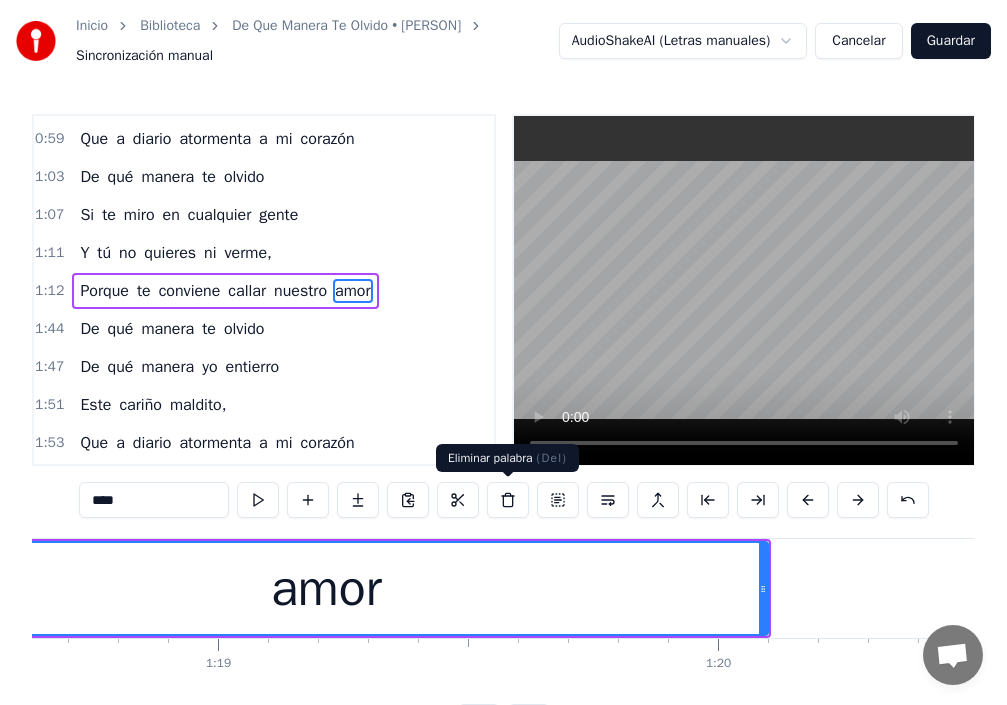 scroll, scrollTop: 0, scrollLeft: 39072, axis: horizontal 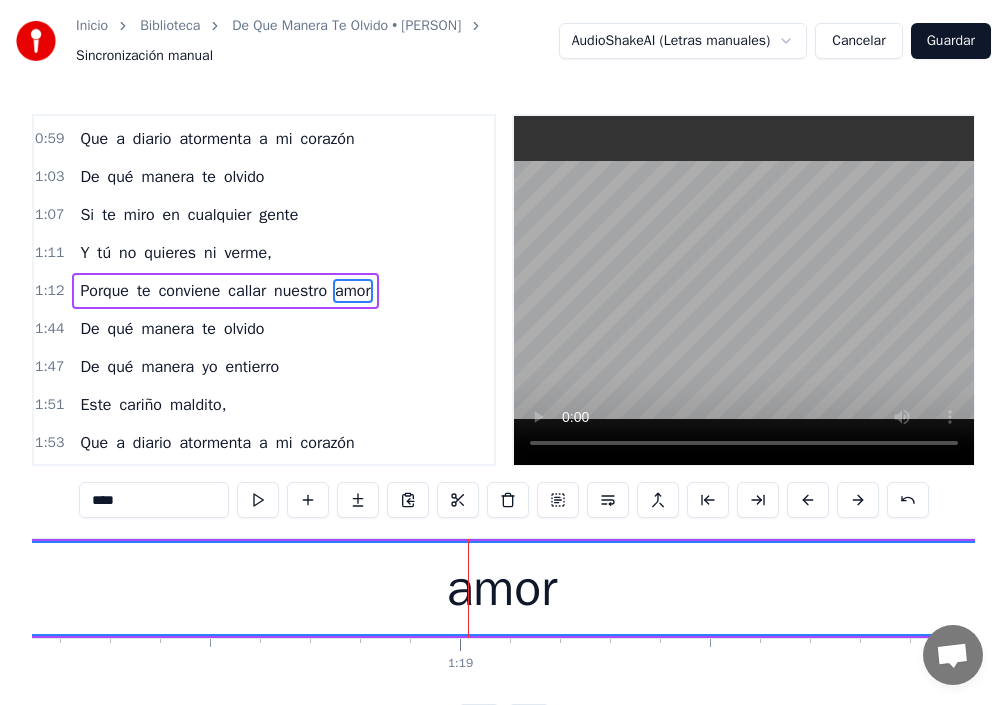 drag, startPoint x: 133, startPoint y: 590, endPoint x: 0, endPoint y: 579, distance: 133.45412 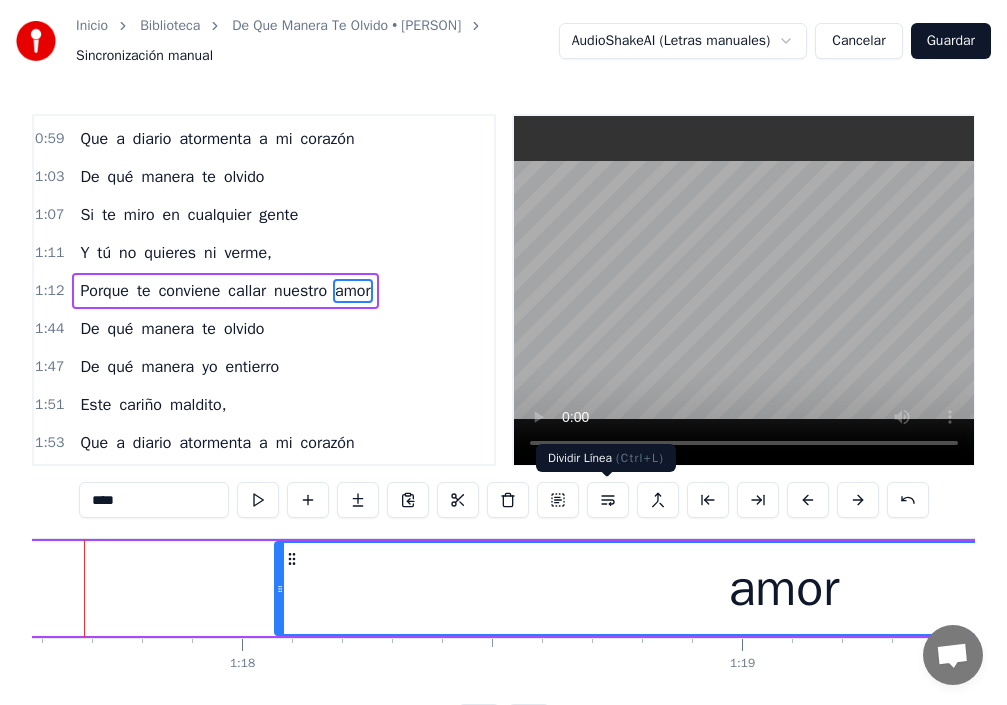 scroll, scrollTop: 0, scrollLeft: 38741, axis: horizontal 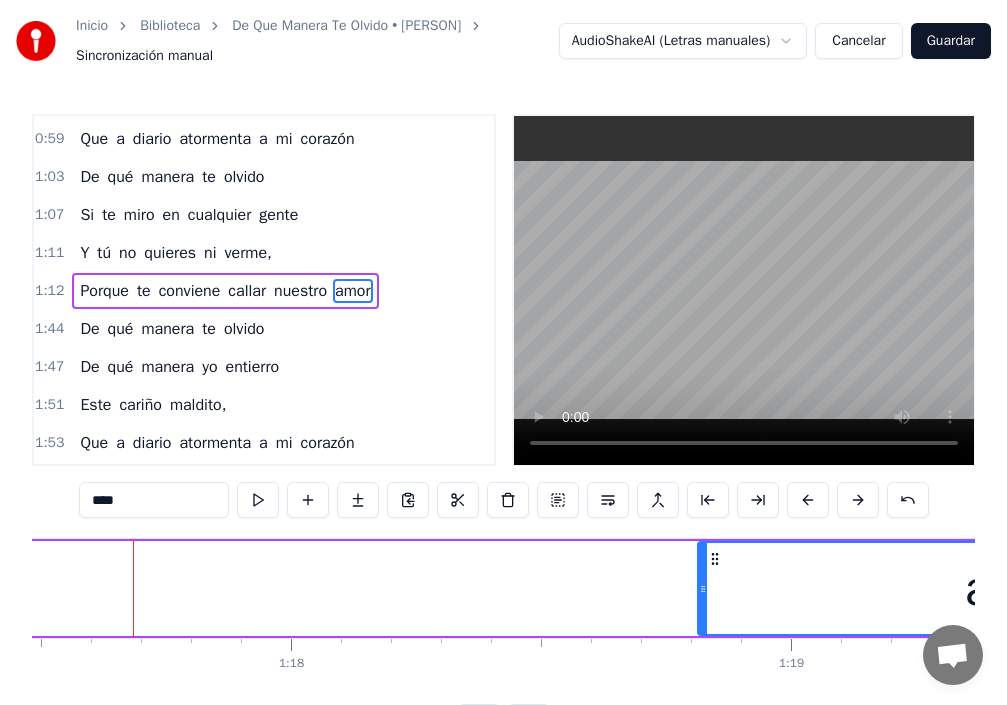 drag, startPoint x: 328, startPoint y: 599, endPoint x: 718, endPoint y: 634, distance: 391.56735 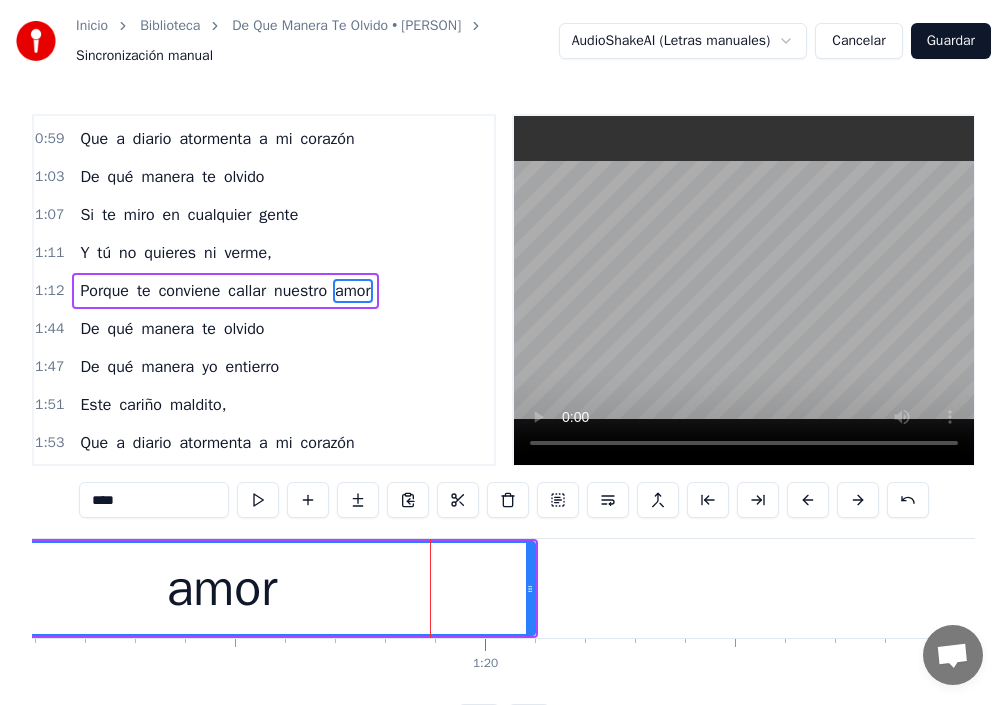 scroll, scrollTop: 0, scrollLeft: 39594, axis: horizontal 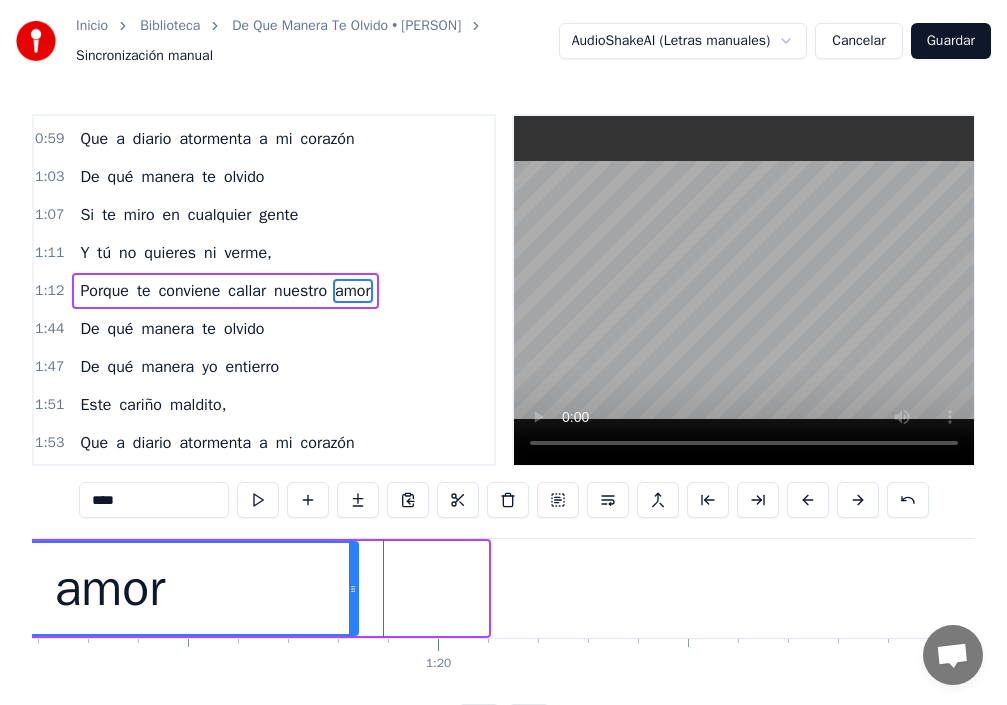 drag, startPoint x: 485, startPoint y: 591, endPoint x: 355, endPoint y: 584, distance: 130.18832 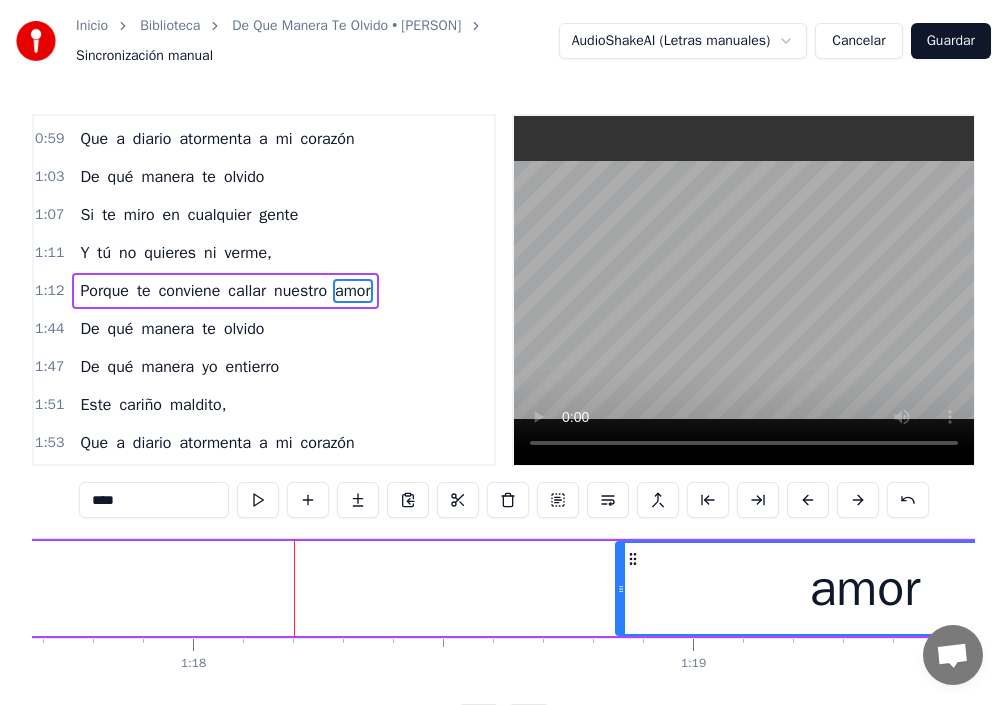 scroll, scrollTop: 0, scrollLeft: 38866, axis: horizontal 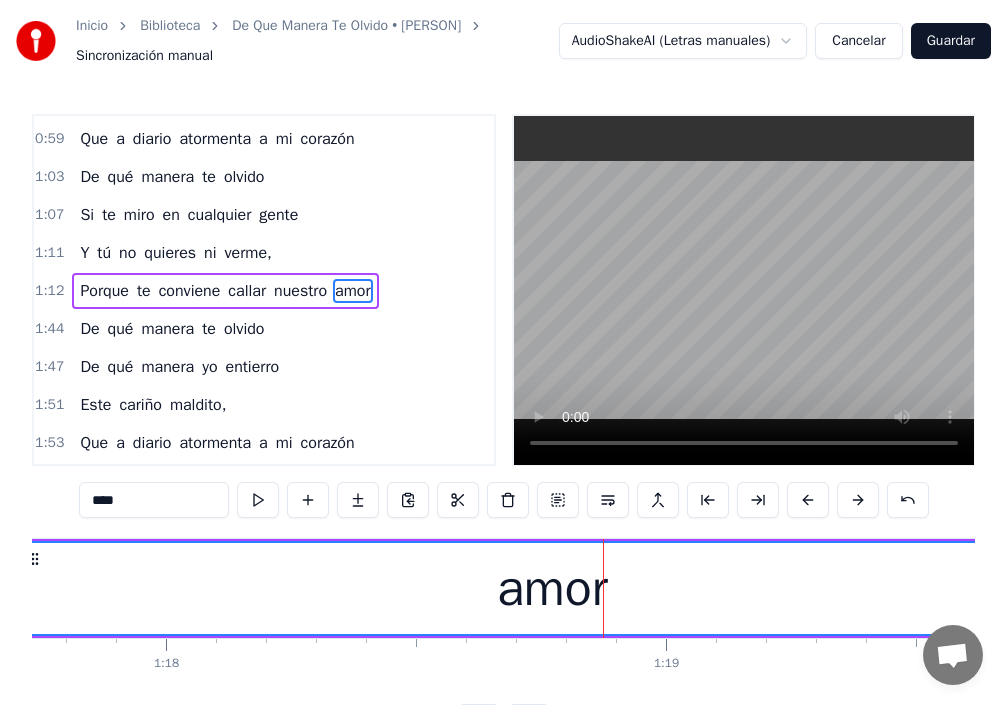 drag, startPoint x: 593, startPoint y: 596, endPoint x: 22, endPoint y: 589, distance: 571.0429 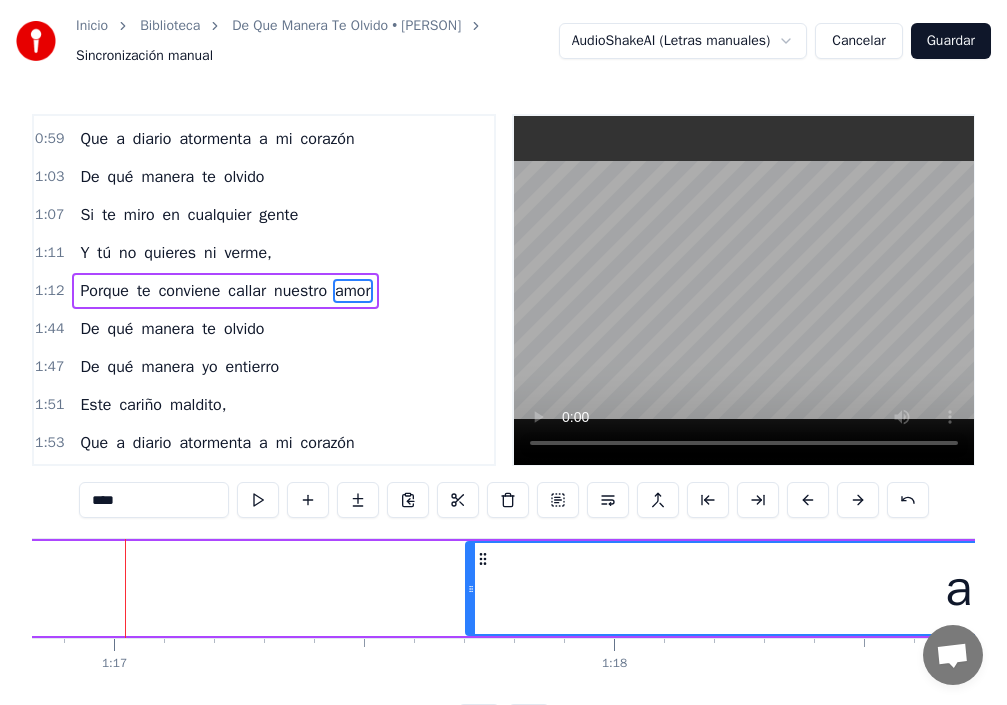 scroll, scrollTop: 0, scrollLeft: 38410, axis: horizontal 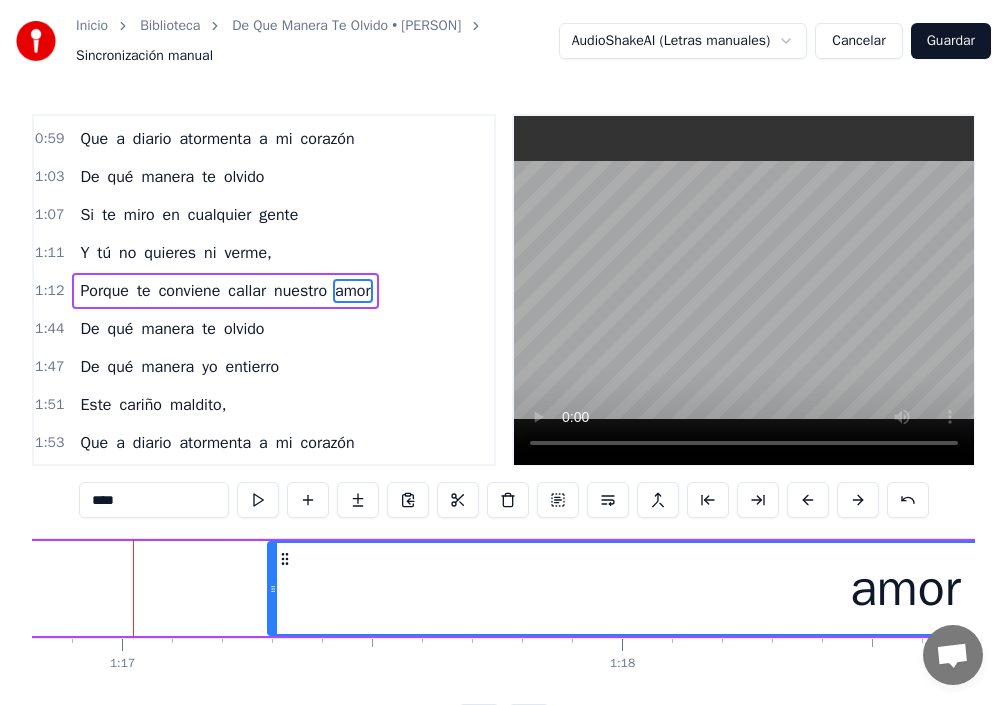 drag, startPoint x: 482, startPoint y: 587, endPoint x: 276, endPoint y: 583, distance: 206.03883 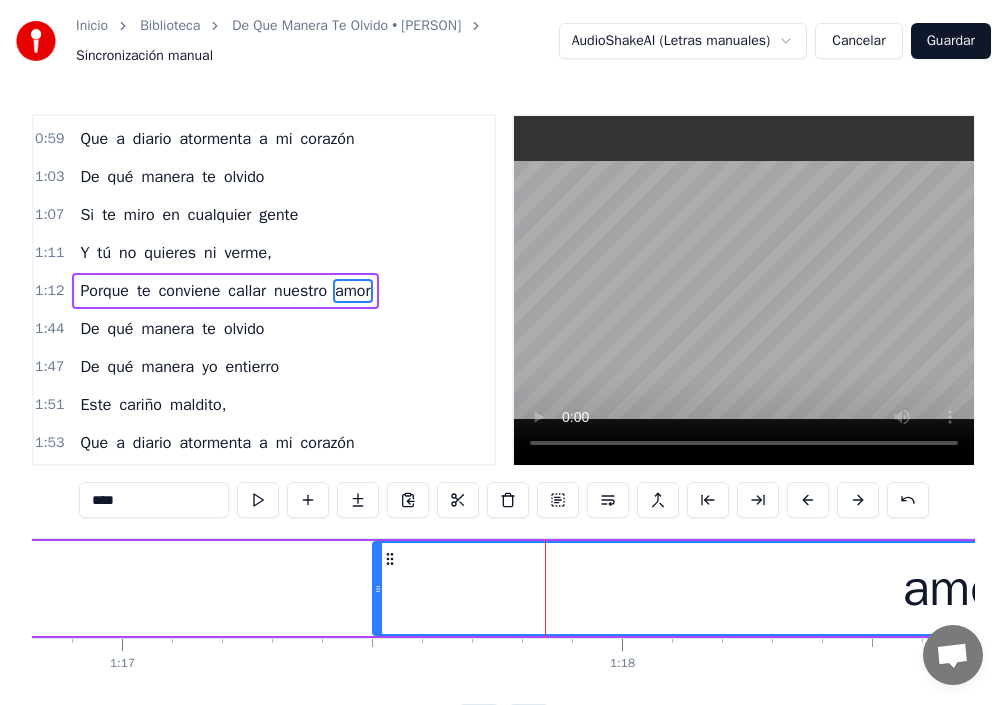 drag, startPoint x: 274, startPoint y: 591, endPoint x: 379, endPoint y: 614, distance: 107.48953 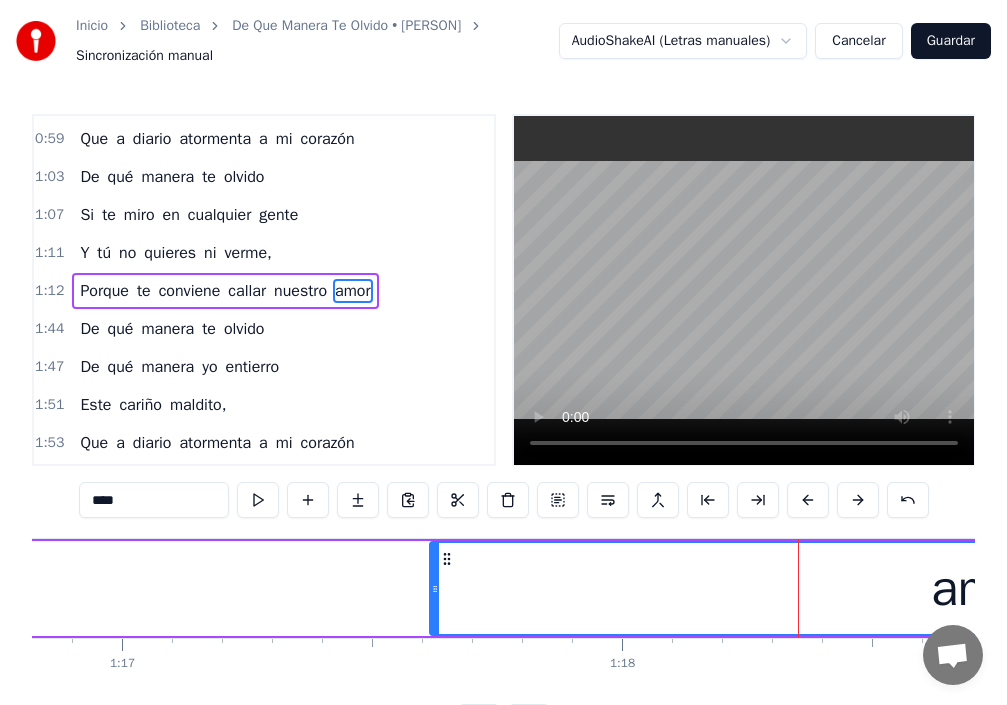 drag, startPoint x: 375, startPoint y: 589, endPoint x: 432, endPoint y: 603, distance: 58.694122 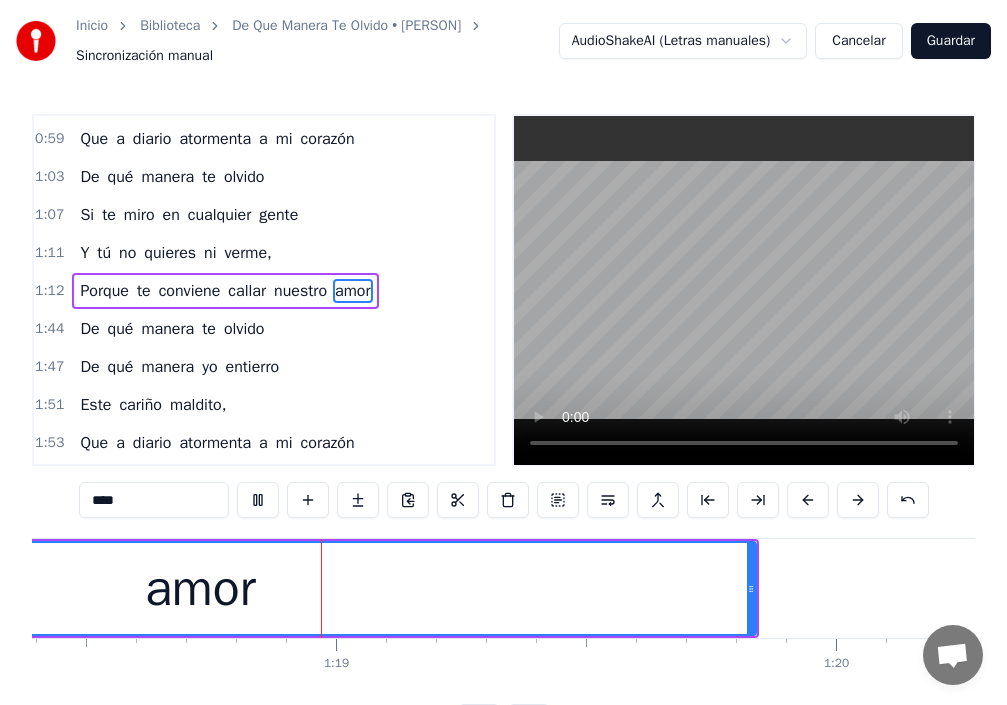 scroll, scrollTop: 0, scrollLeft: 39198, axis: horizontal 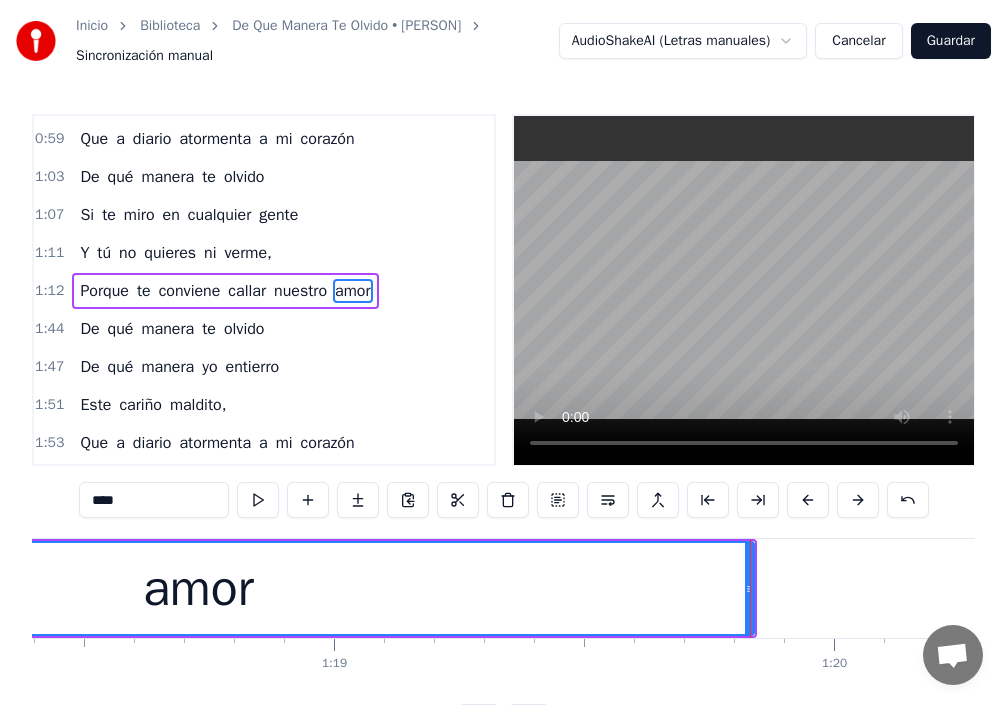 click on "nuestro" at bounding box center (300, 291) 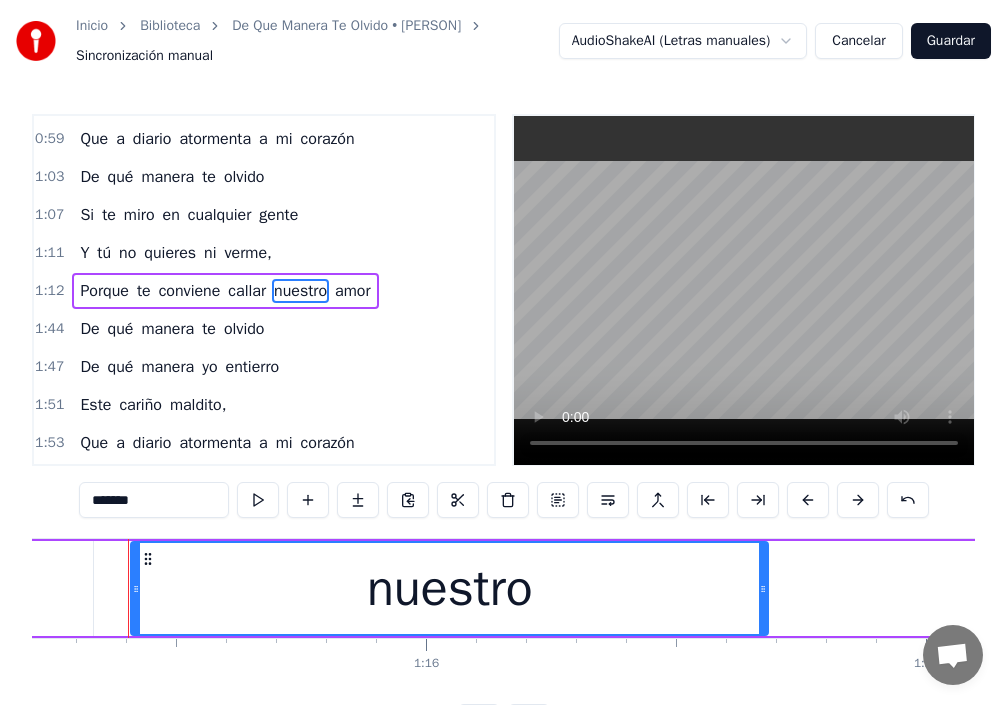 scroll, scrollTop: 0, scrollLeft: 37602, axis: horizontal 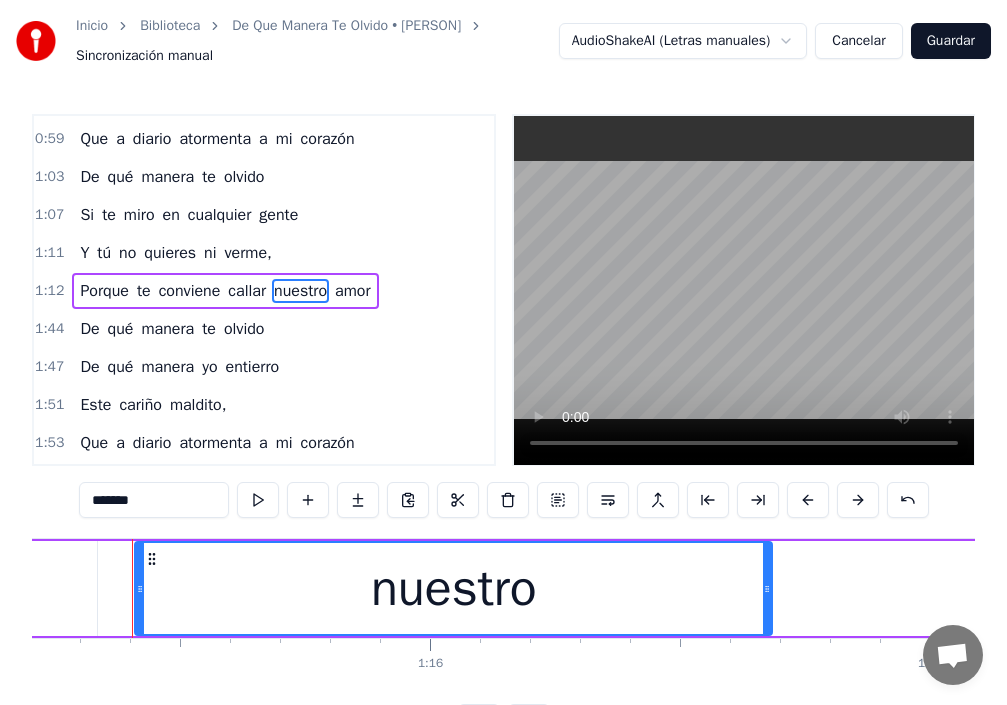 click on "callar" at bounding box center (247, 291) 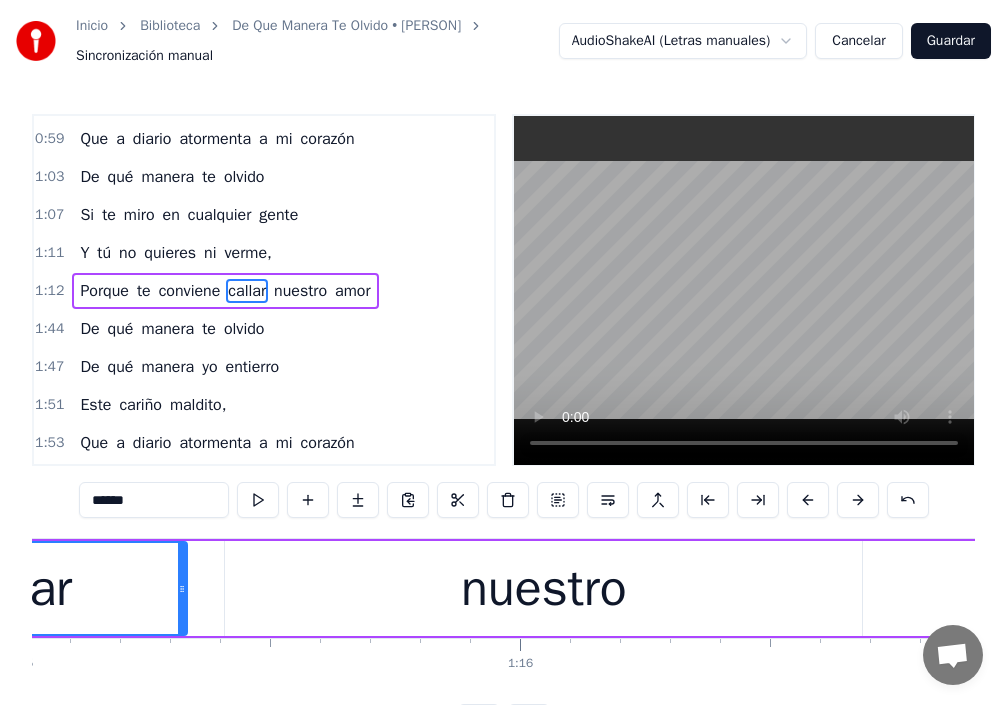 scroll, scrollTop: 0, scrollLeft: 37216, axis: horizontal 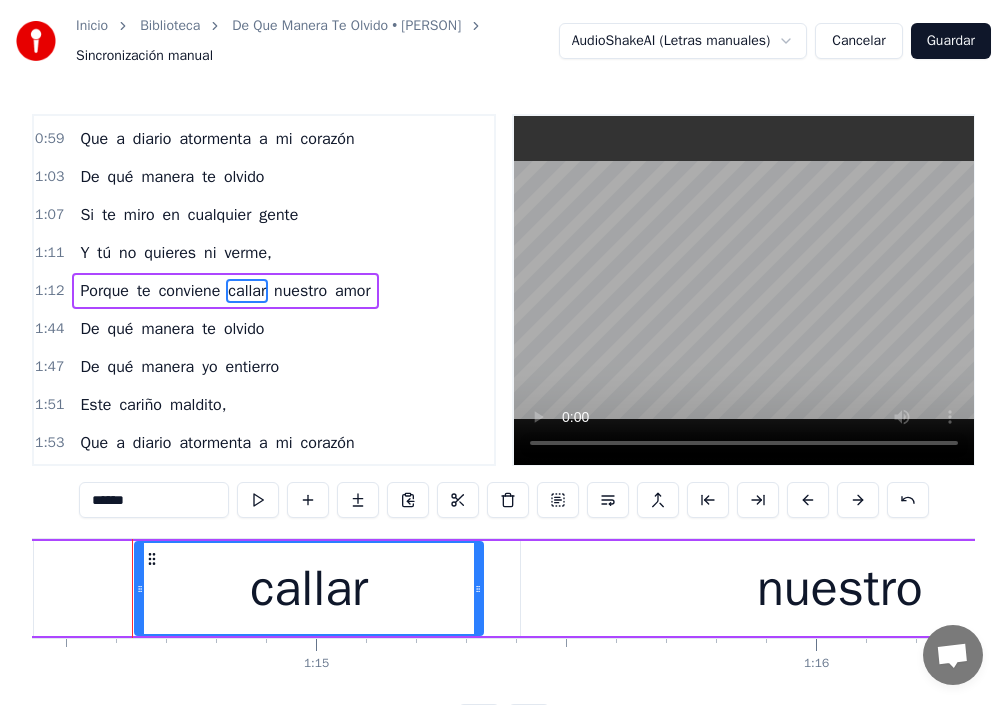 click on "conviene" at bounding box center [190, 291] 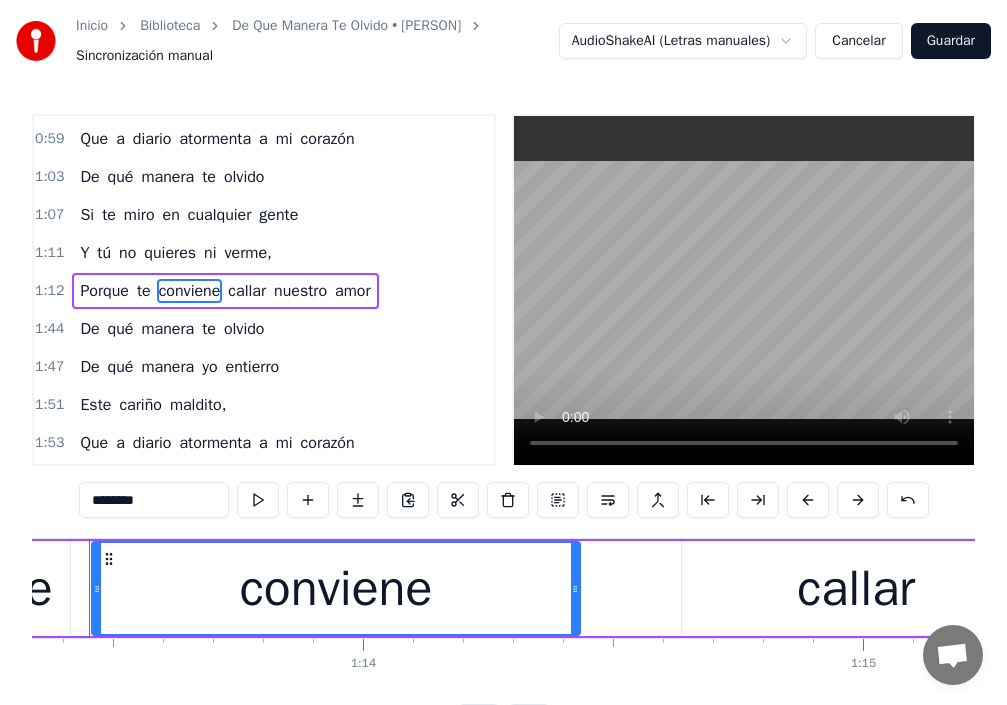 scroll, scrollTop: 0, scrollLeft: 36626, axis: horizontal 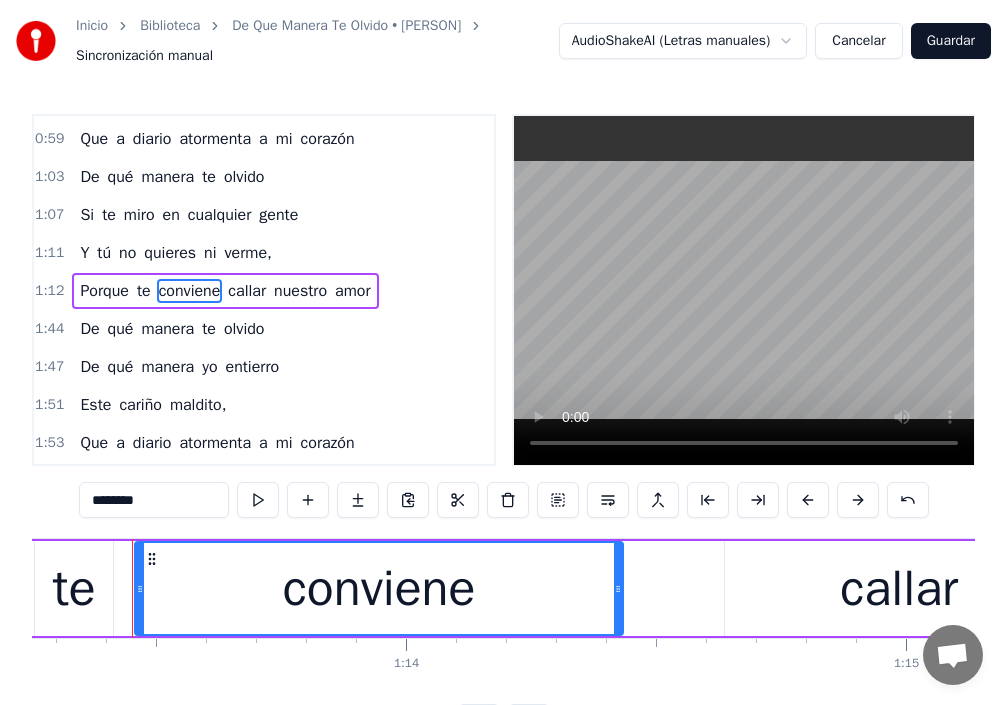 click on "te" at bounding box center [144, 291] 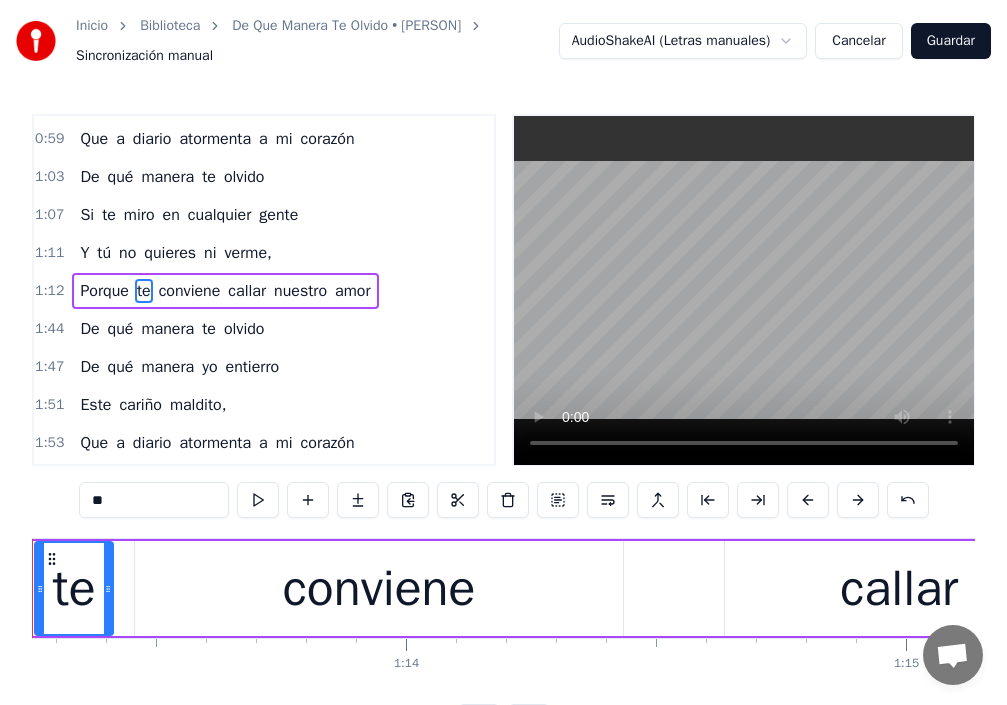 scroll, scrollTop: 0, scrollLeft: 36526, axis: horizontal 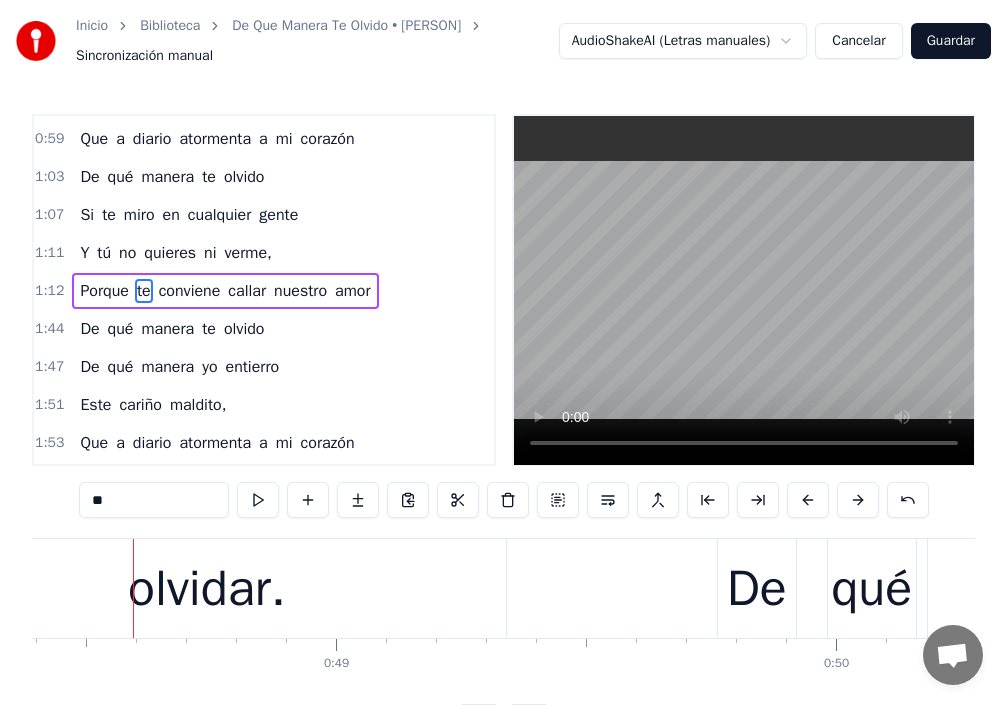 click on "Guardar" at bounding box center [951, 41] 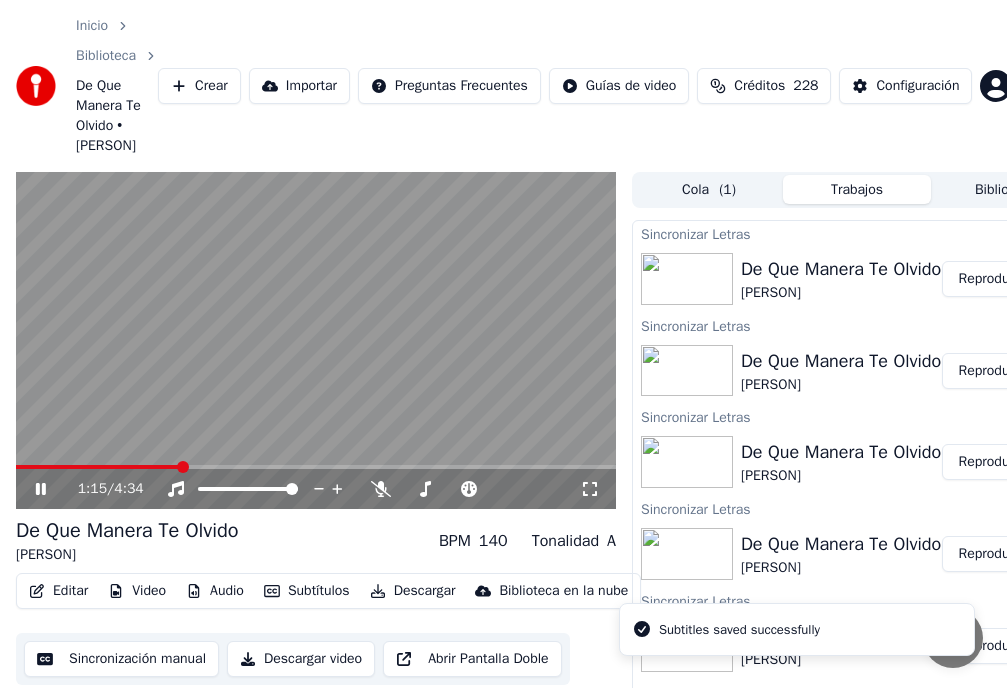 click at bounding box center [316, 467] 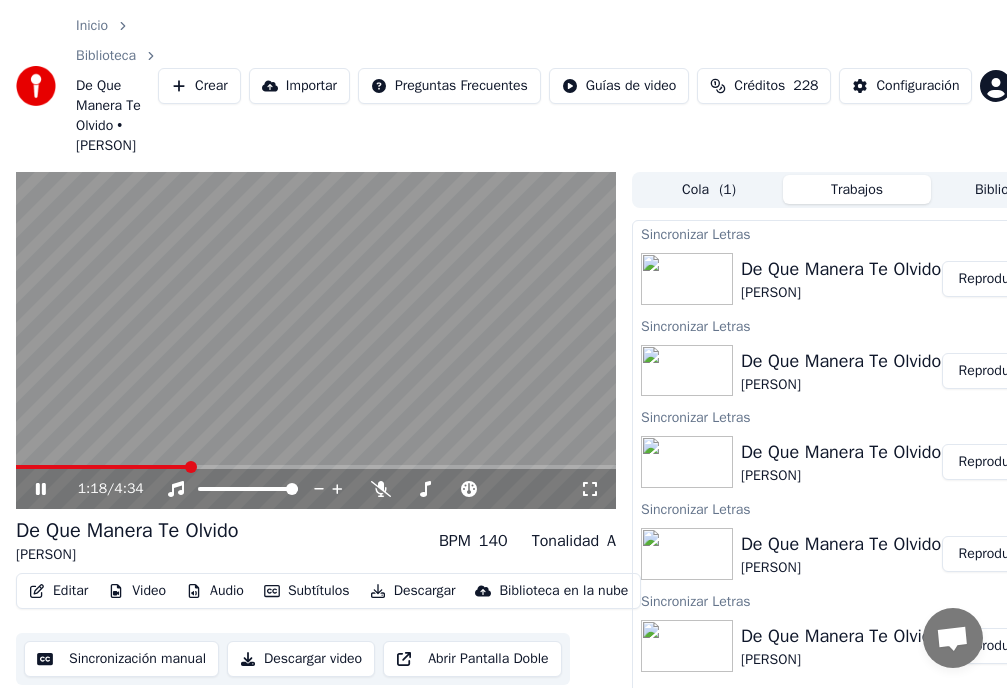 click on "1:18  /  4:34" at bounding box center (316, 489) 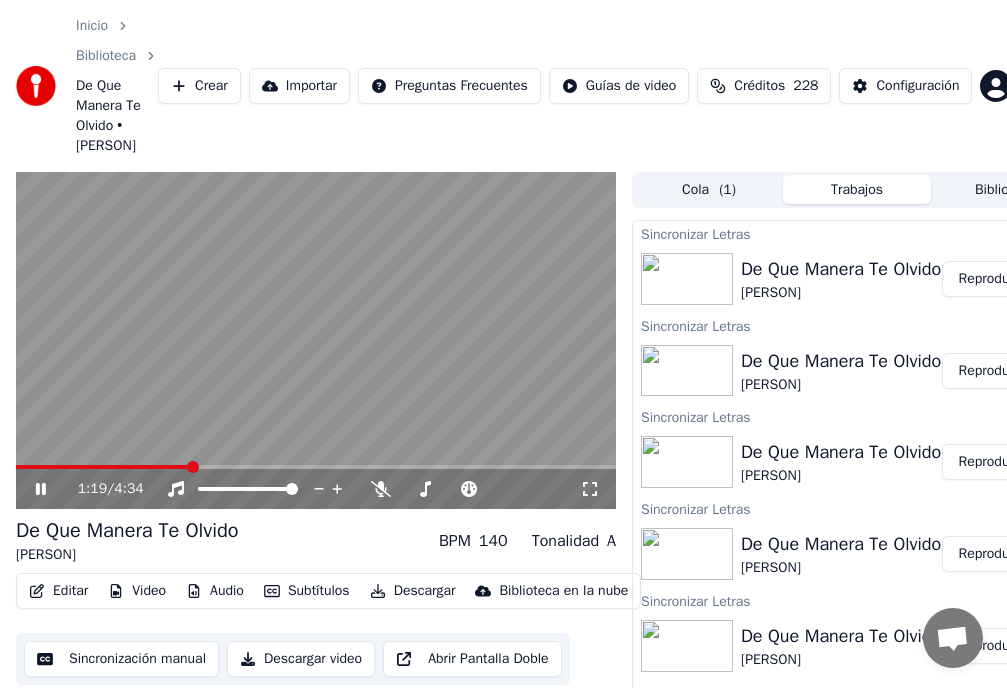 click at bounding box center (316, 341) 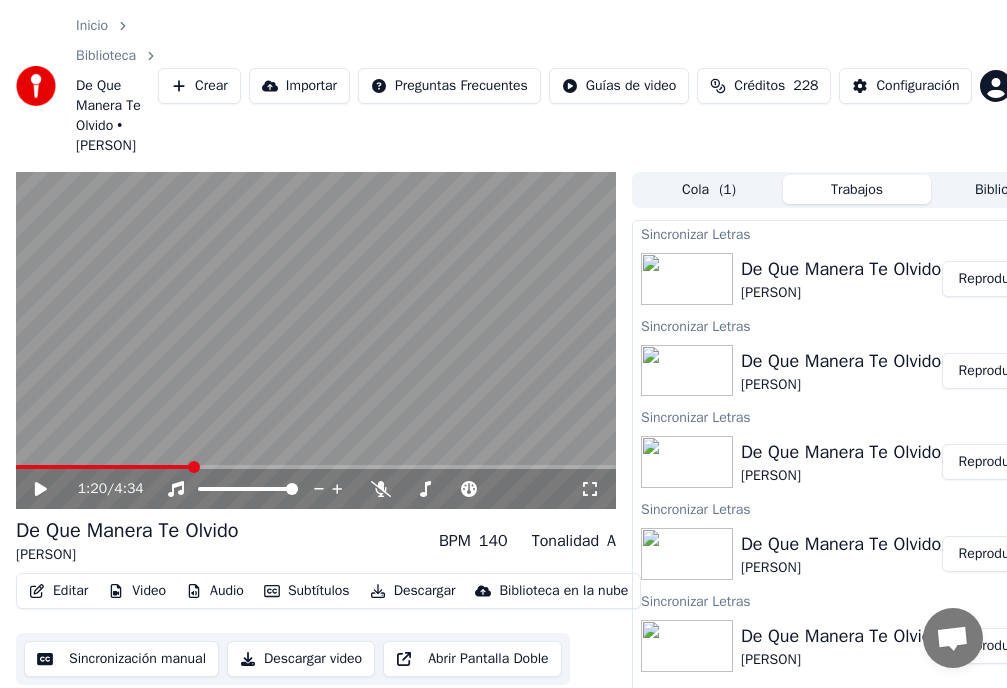 click at bounding box center (194, 467) 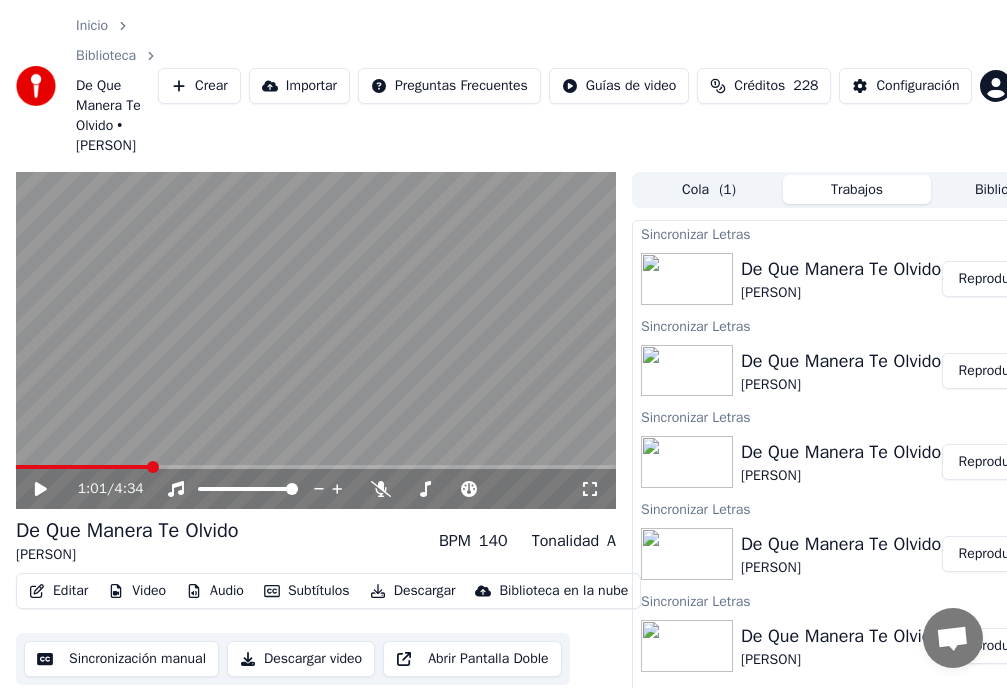 click on "Reproducir" at bounding box center (991, 279) 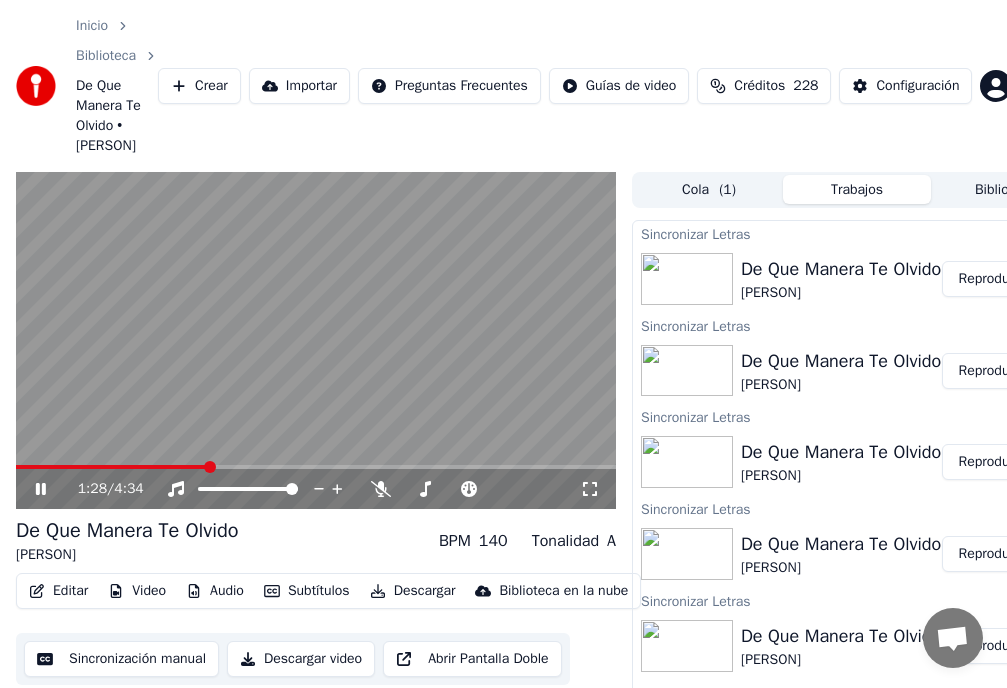 click at bounding box center [316, 467] 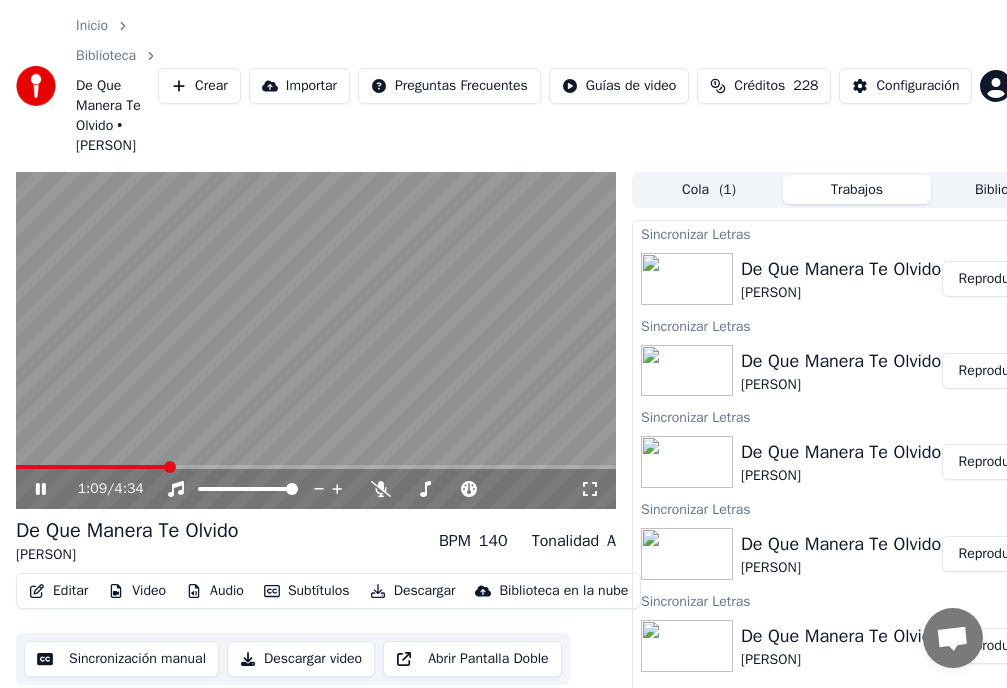 click at bounding box center (91, 467) 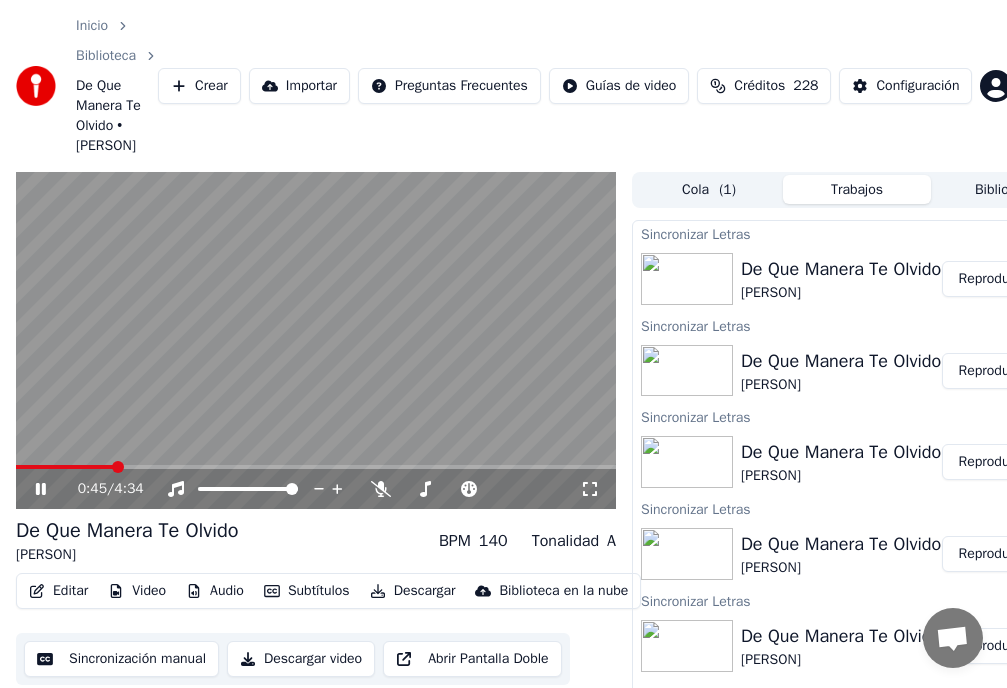 click at bounding box center [65, 467] 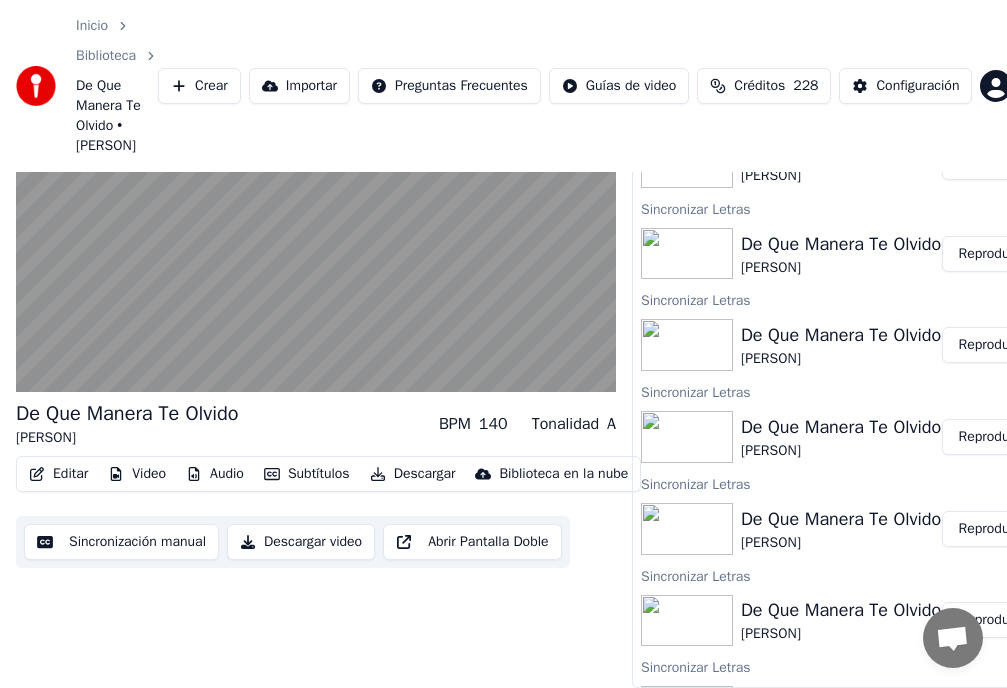 scroll, scrollTop: 151, scrollLeft: 0, axis: vertical 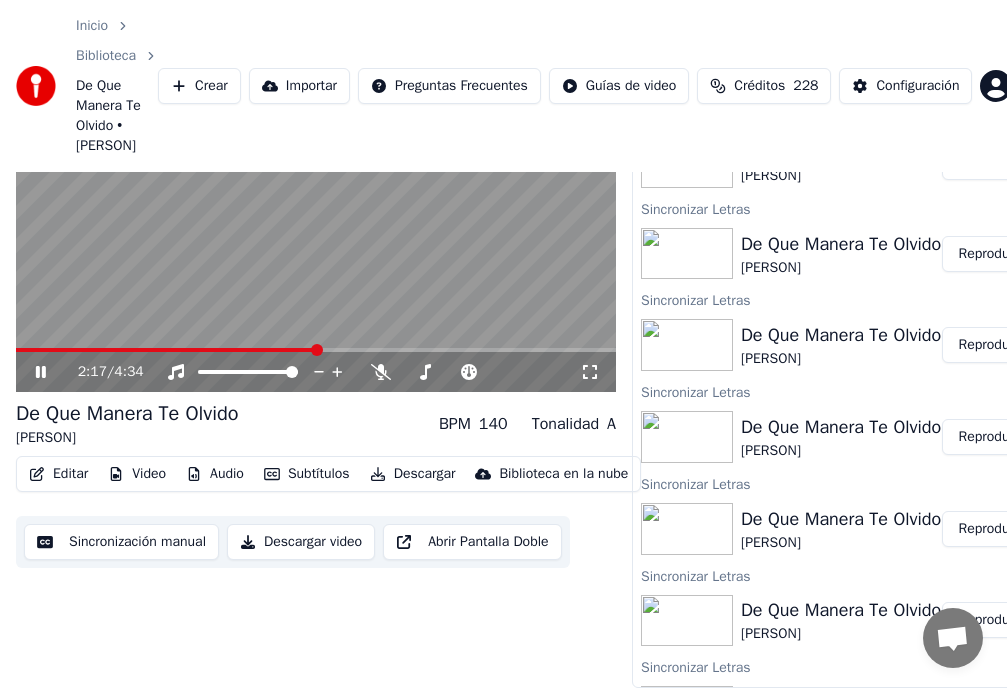 click 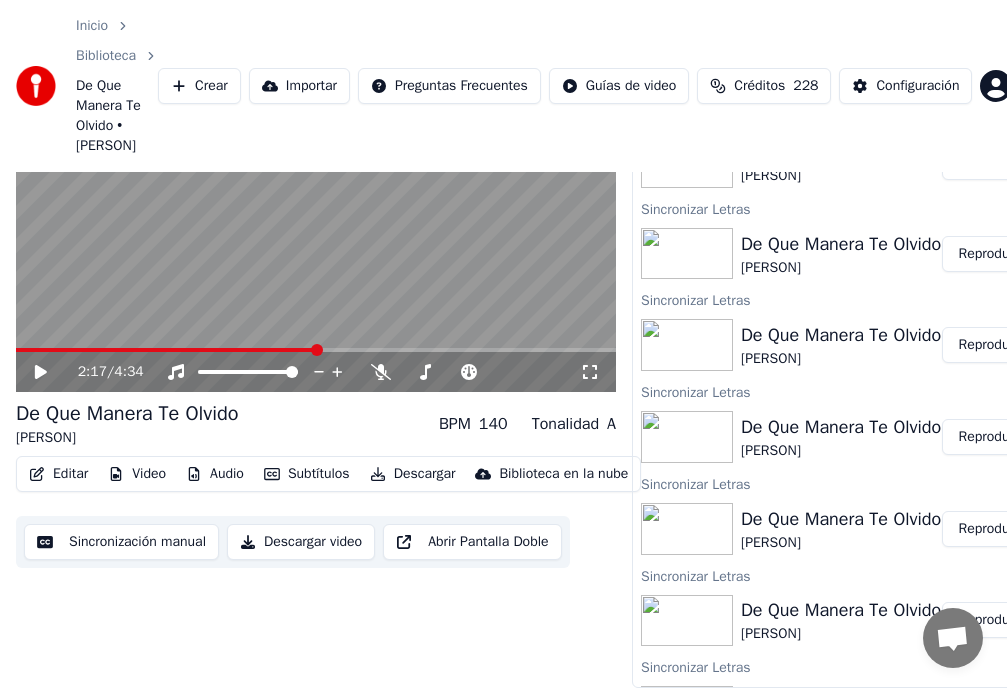 click on "Editar" at bounding box center [58, 474] 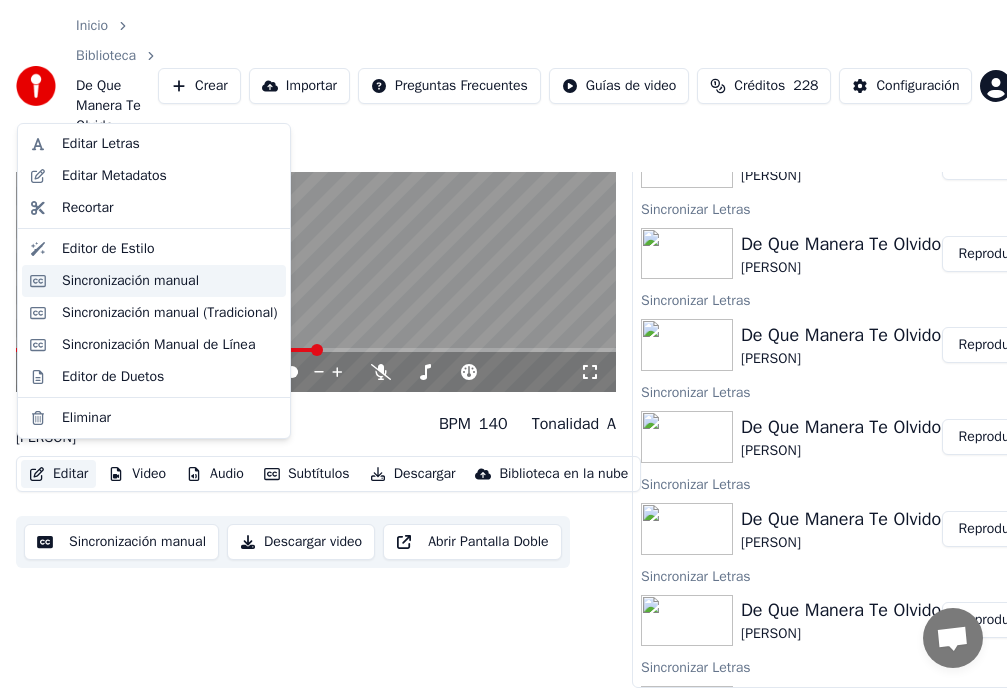 click on "Sincronización manual" at bounding box center (130, 281) 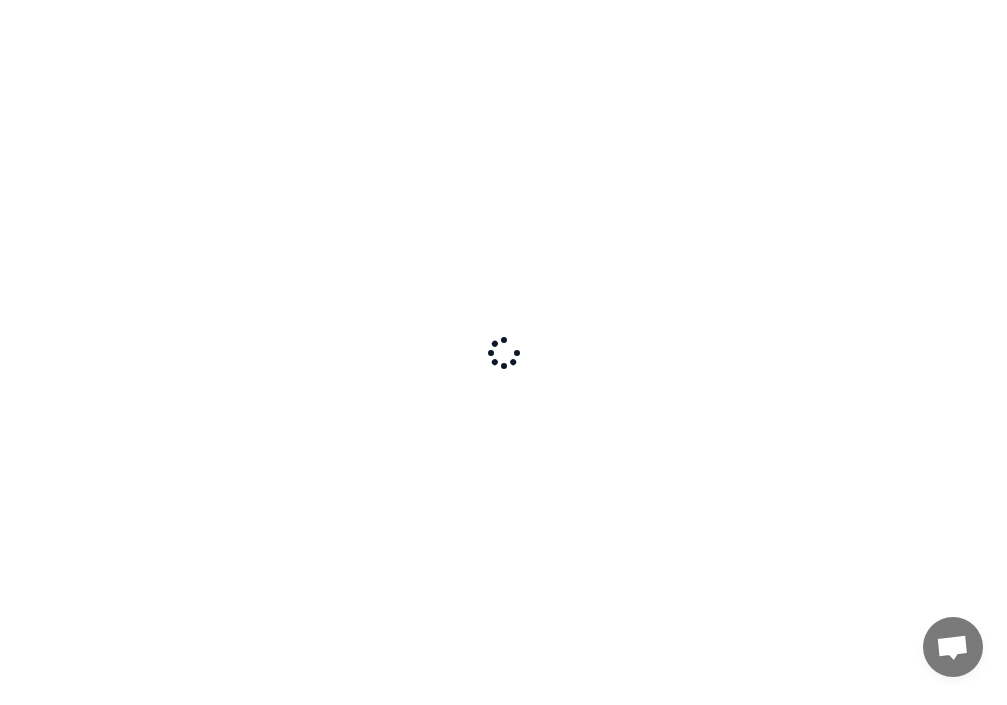 scroll, scrollTop: 0, scrollLeft: 0, axis: both 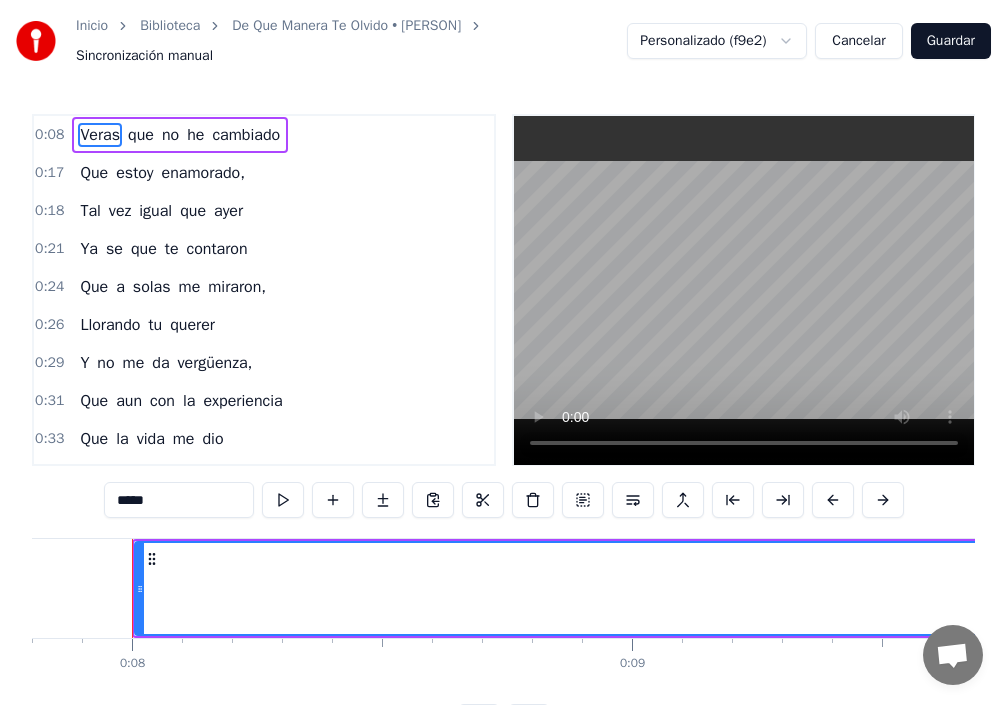 type 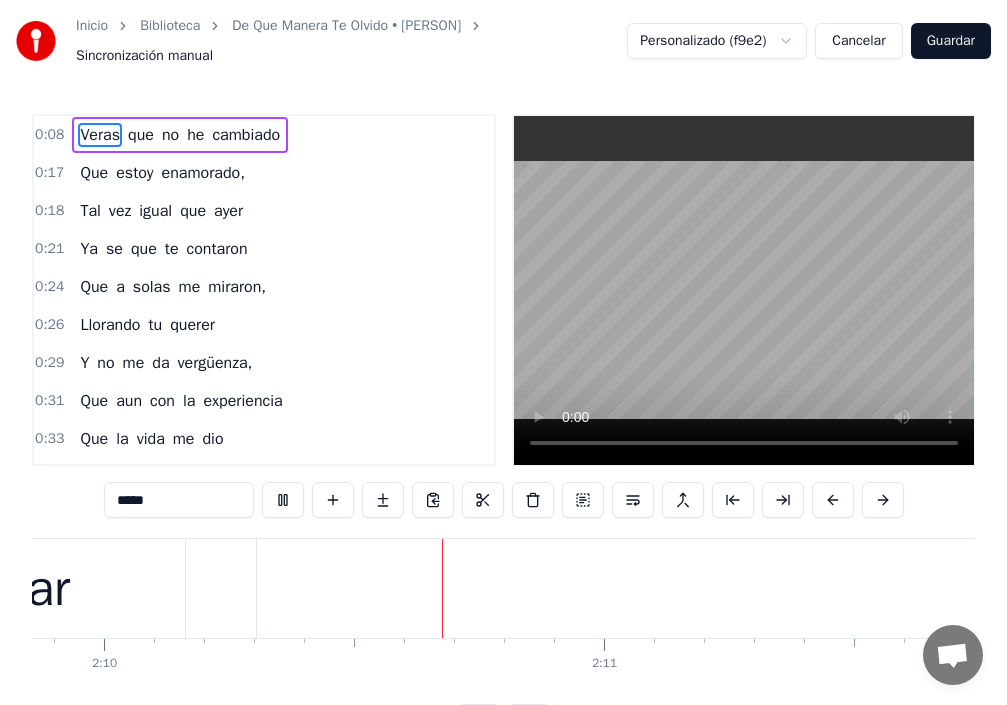 scroll, scrollTop: 0, scrollLeft: 64991, axis: horizontal 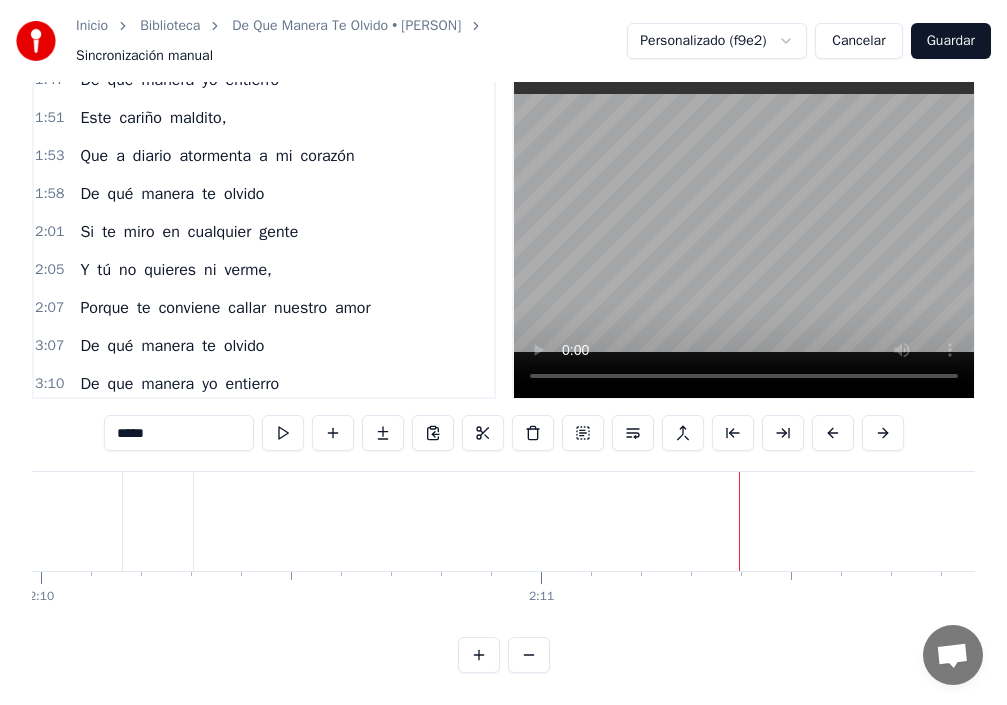 click on "callar" at bounding box center [247, 308] 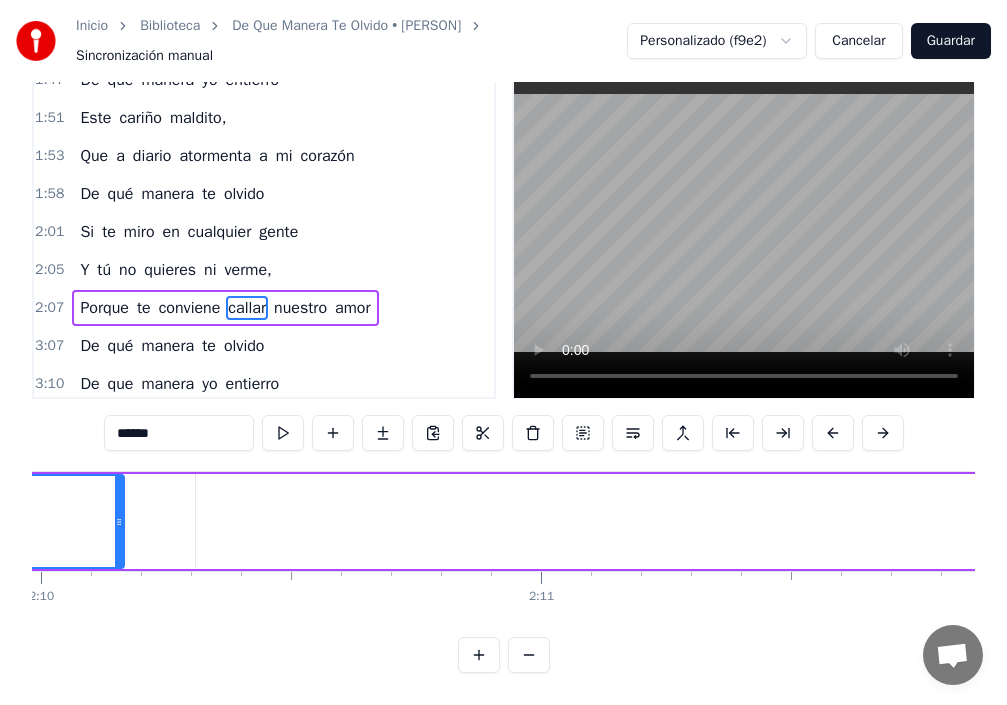 scroll, scrollTop: 1, scrollLeft: 0, axis: vertical 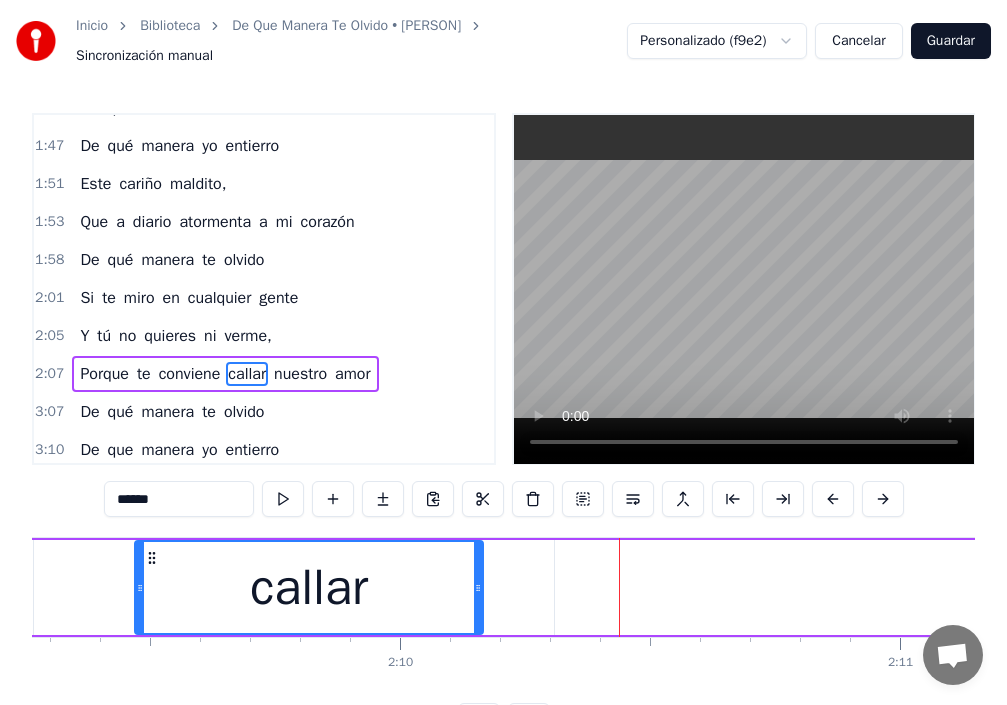 click on "nuestro" at bounding box center (300, 374) 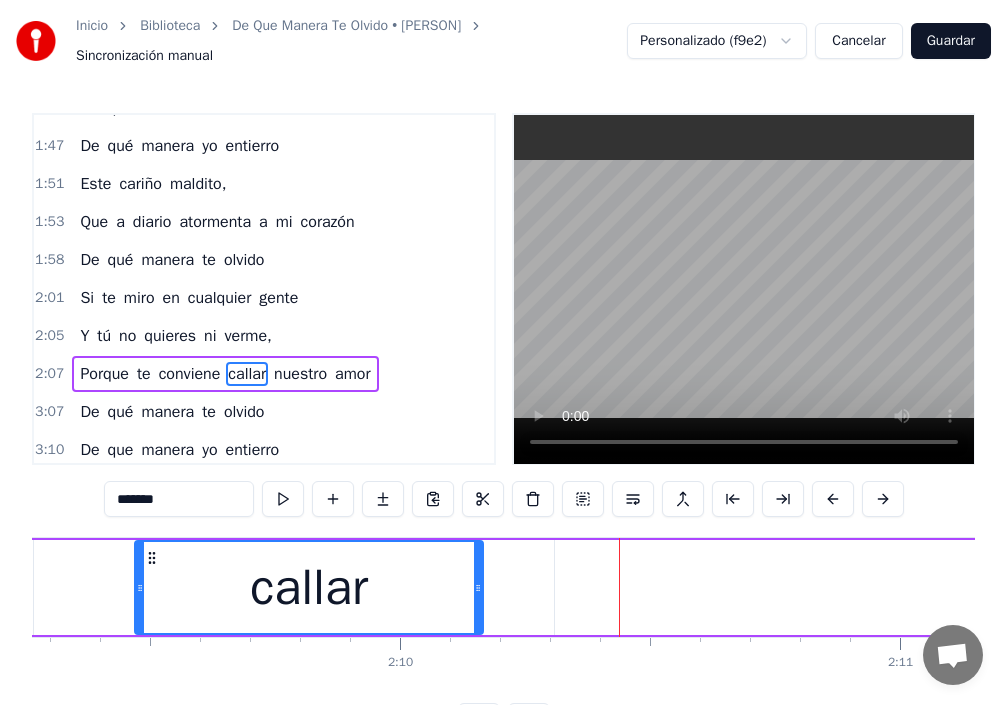 scroll, scrollTop: 0, scrollLeft: 0, axis: both 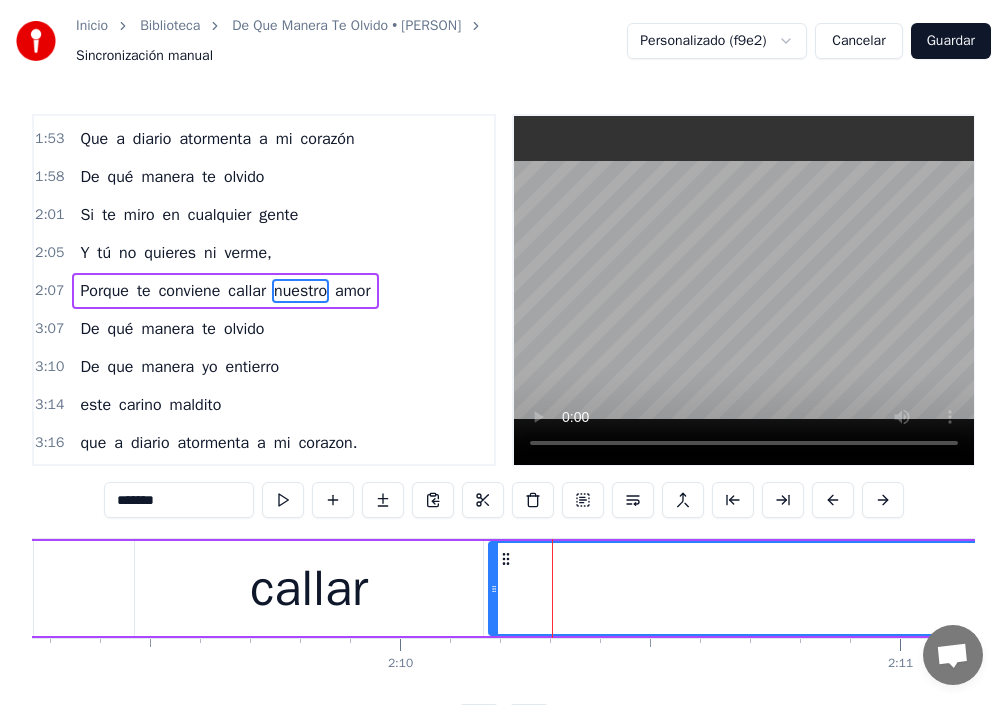 drag, startPoint x: 556, startPoint y: 596, endPoint x: 490, endPoint y: 600, distance: 66.1211 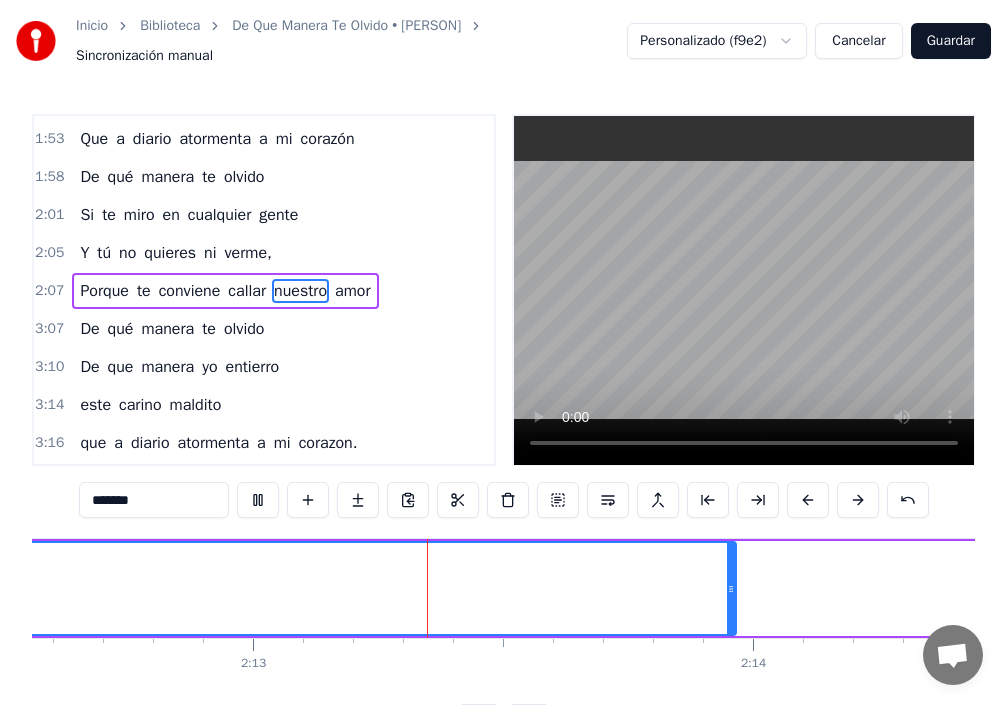 scroll, scrollTop: 0, scrollLeft: 66292, axis: horizontal 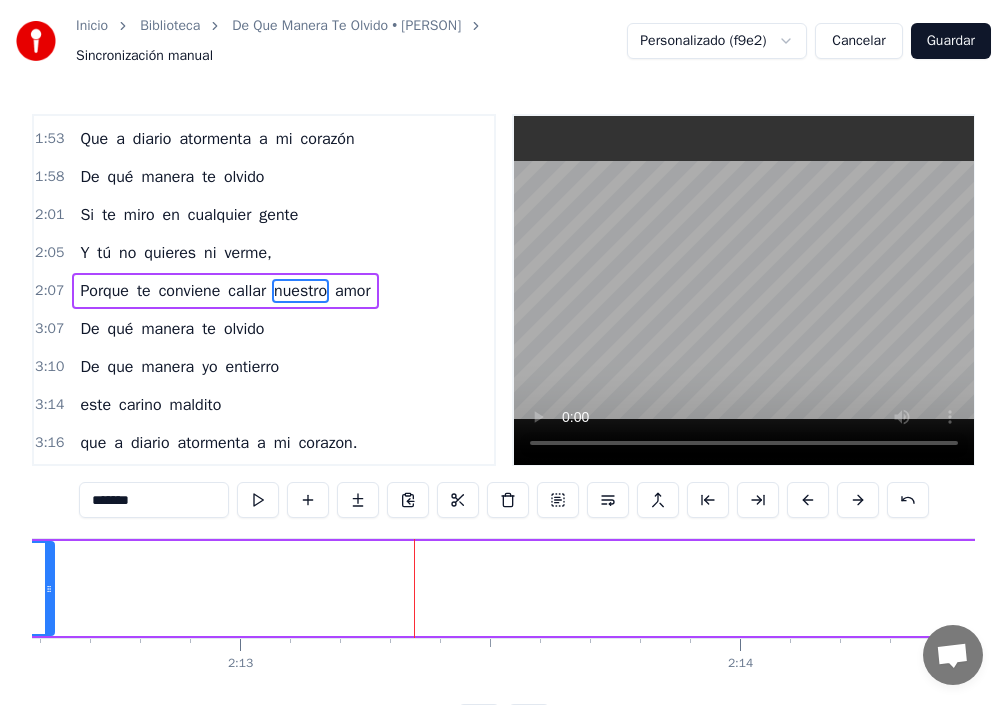drag, startPoint x: 716, startPoint y: 592, endPoint x: 47, endPoint y: 571, distance: 669.3295 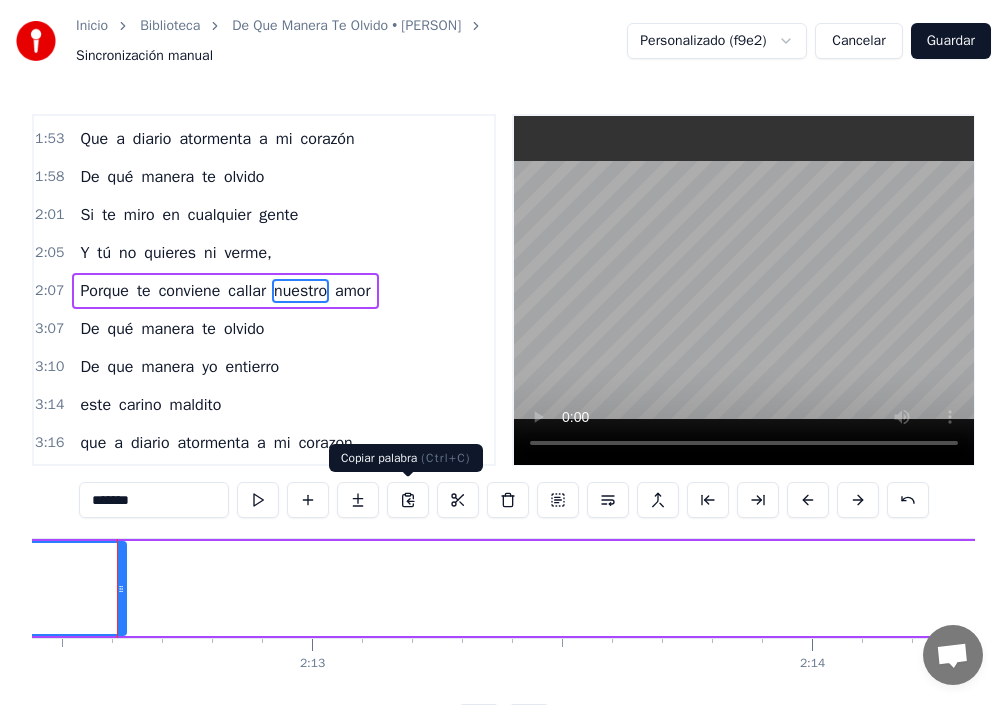 scroll, scrollTop: 0, scrollLeft: 66205, axis: horizontal 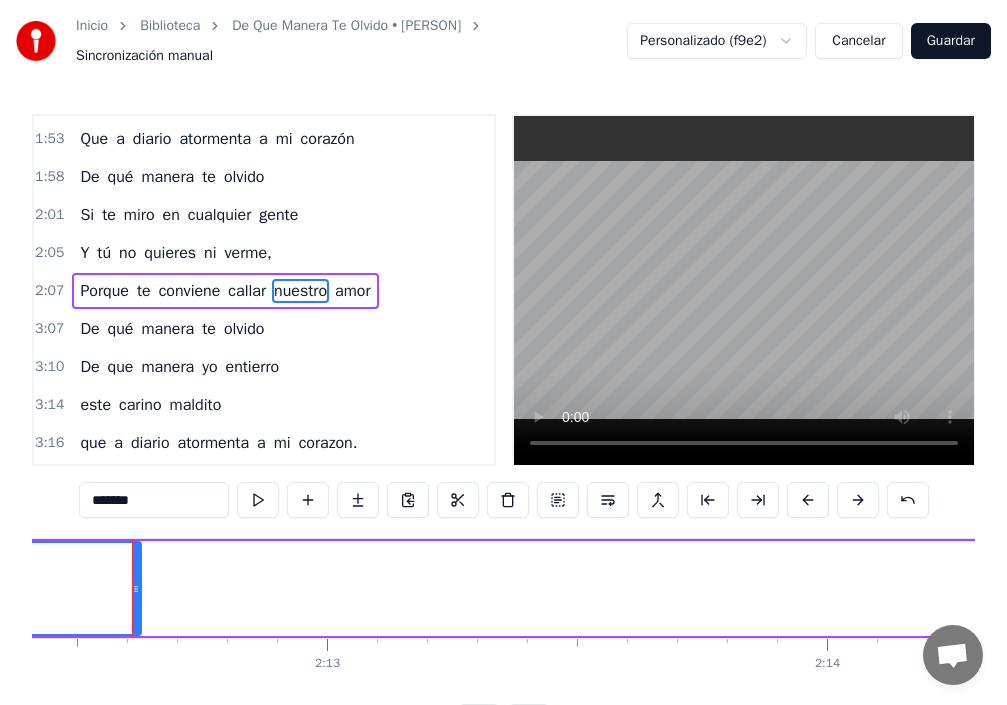 click on "nuestro" at bounding box center [300, 291] 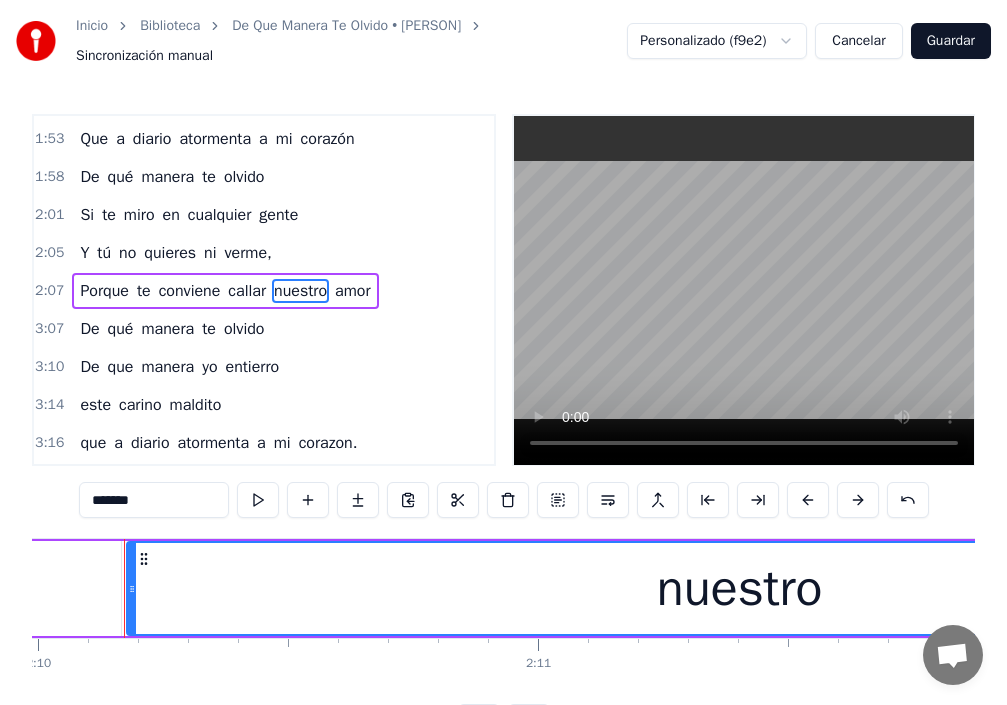 scroll, scrollTop: 0, scrollLeft: 64986, axis: horizontal 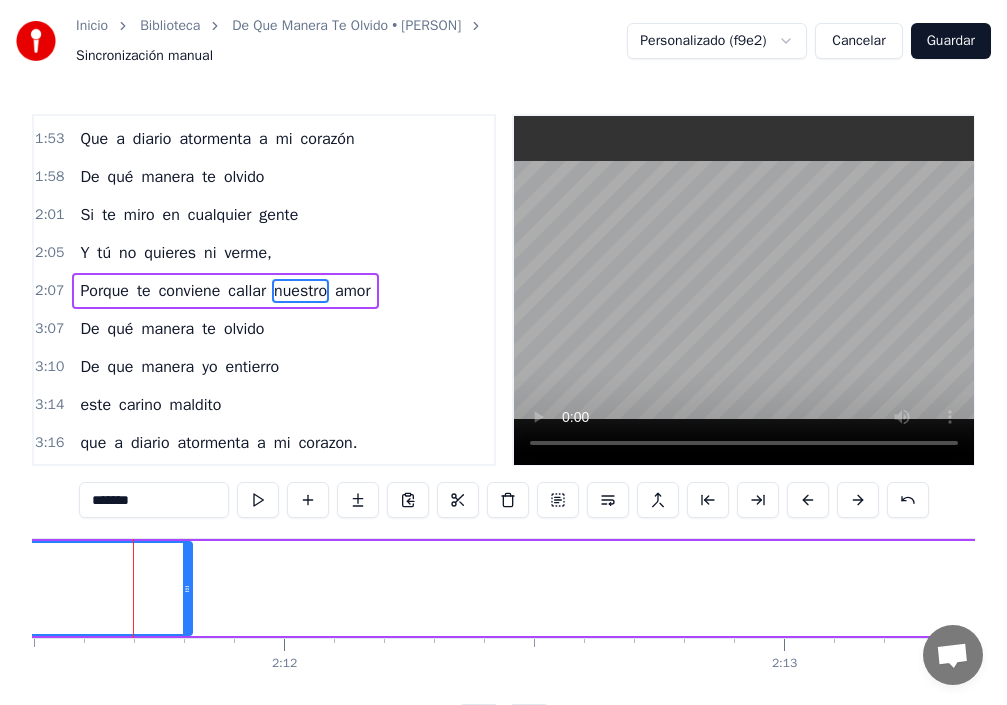 drag, startPoint x: 594, startPoint y: 595, endPoint x: 181, endPoint y: 594, distance: 413.00122 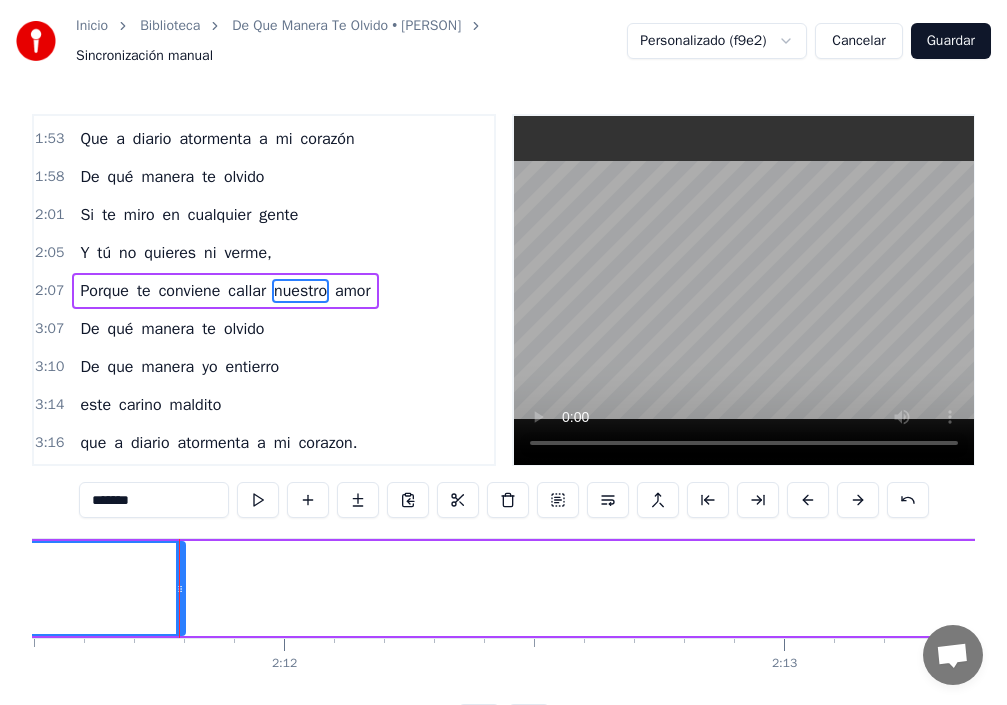 click on "nuestro" at bounding box center [300, 291] 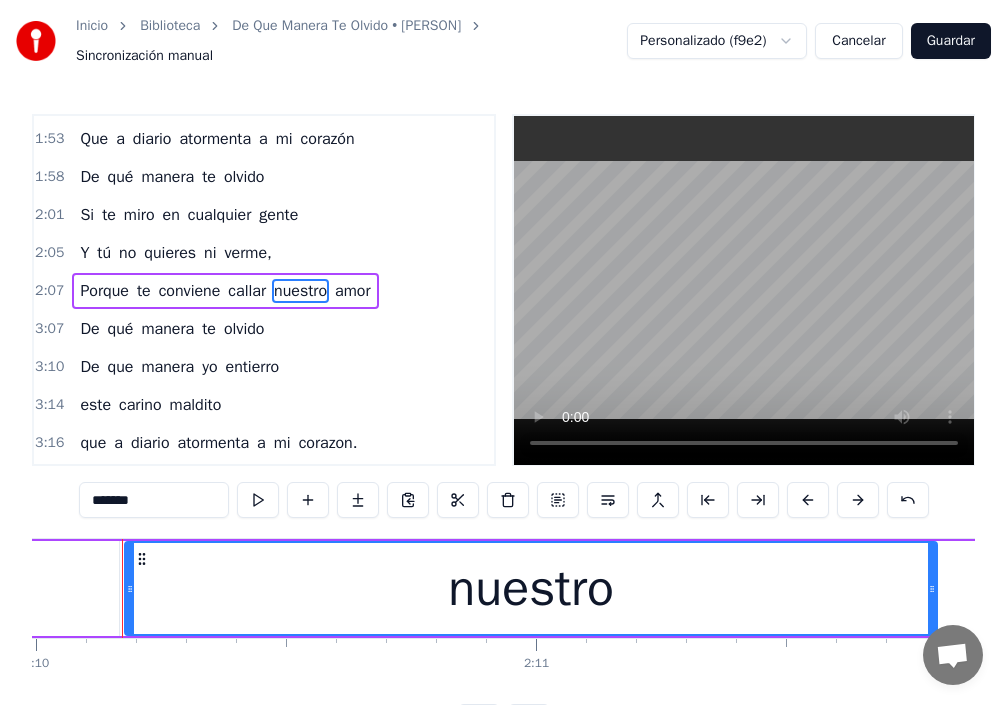 scroll, scrollTop: 0, scrollLeft: 64986, axis: horizontal 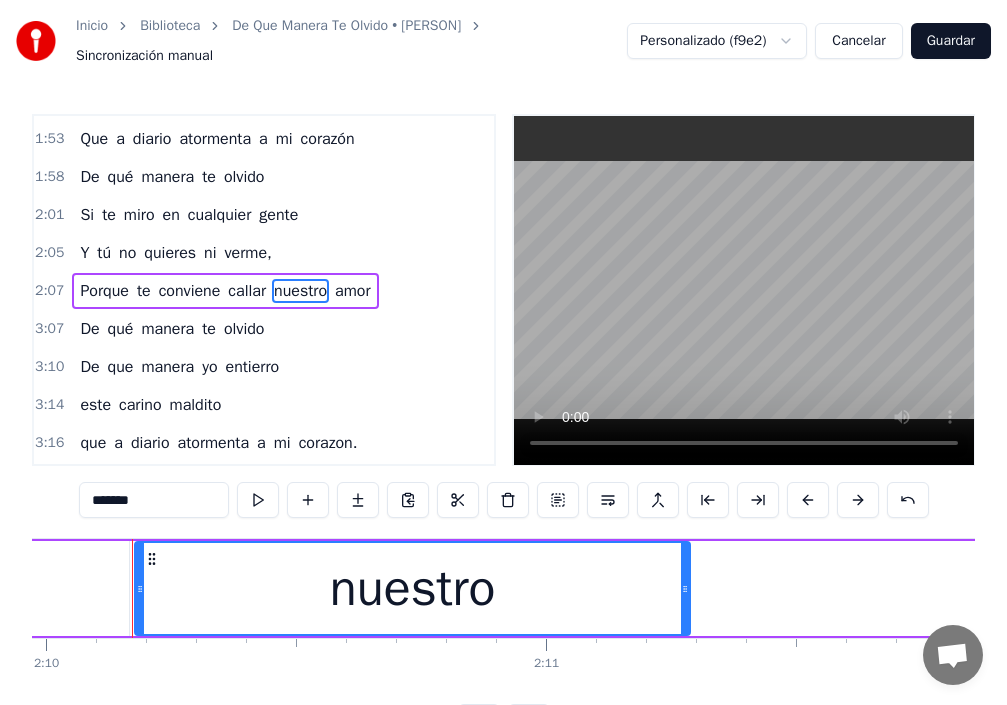 drag, startPoint x: 943, startPoint y: 596, endPoint x: 686, endPoint y: 605, distance: 257.15753 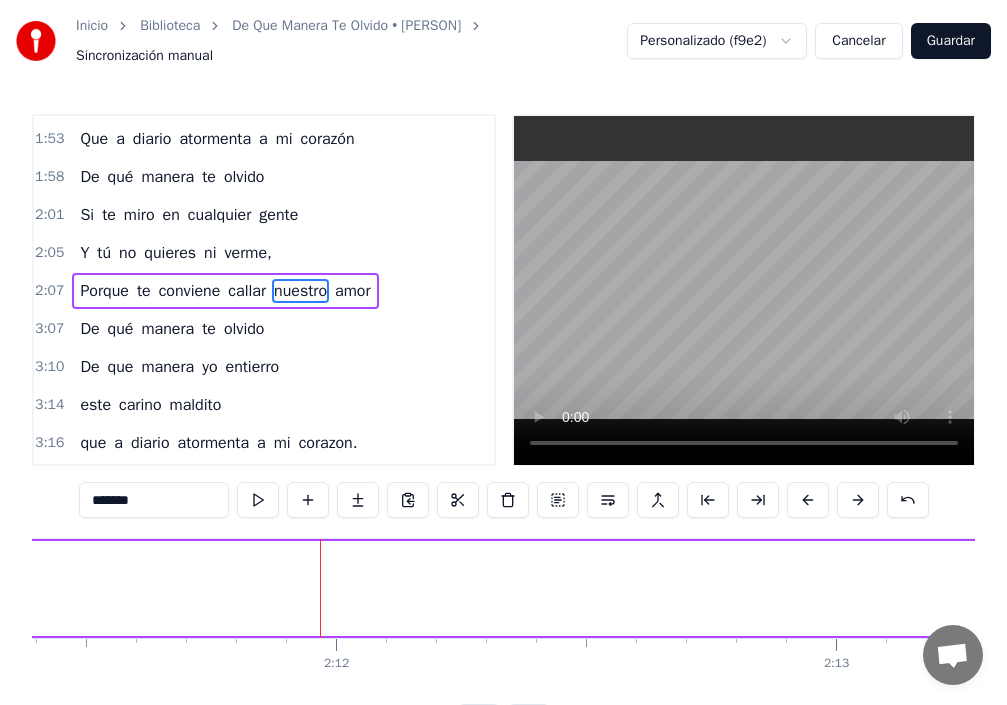 scroll, scrollTop: 0, scrollLeft: 65792, axis: horizontal 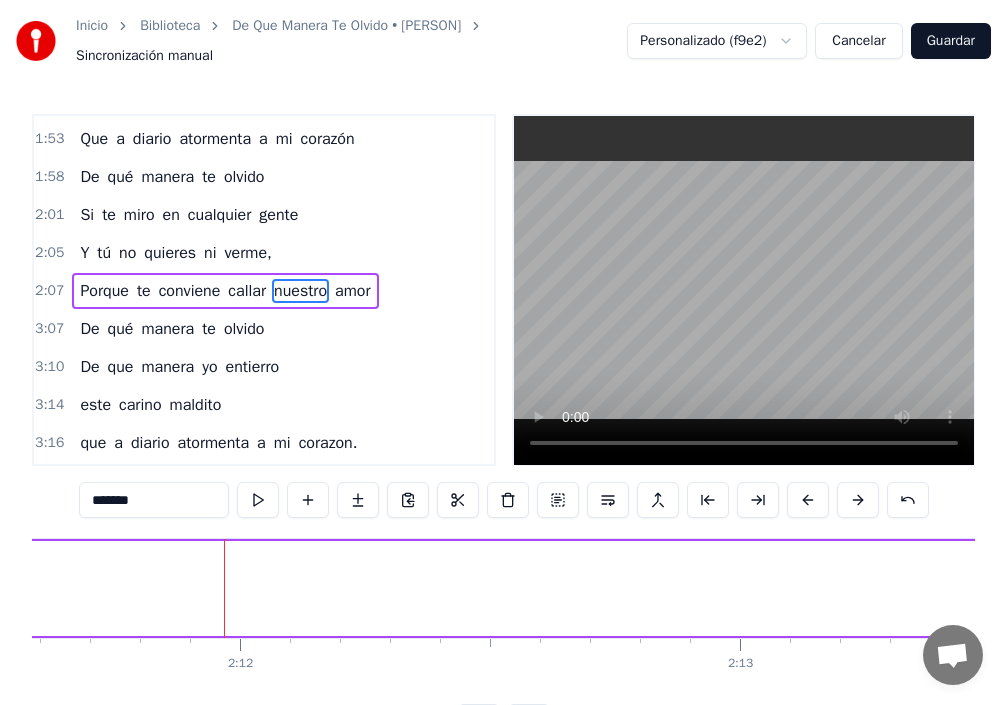 click on "nuestro" at bounding box center [300, 291] 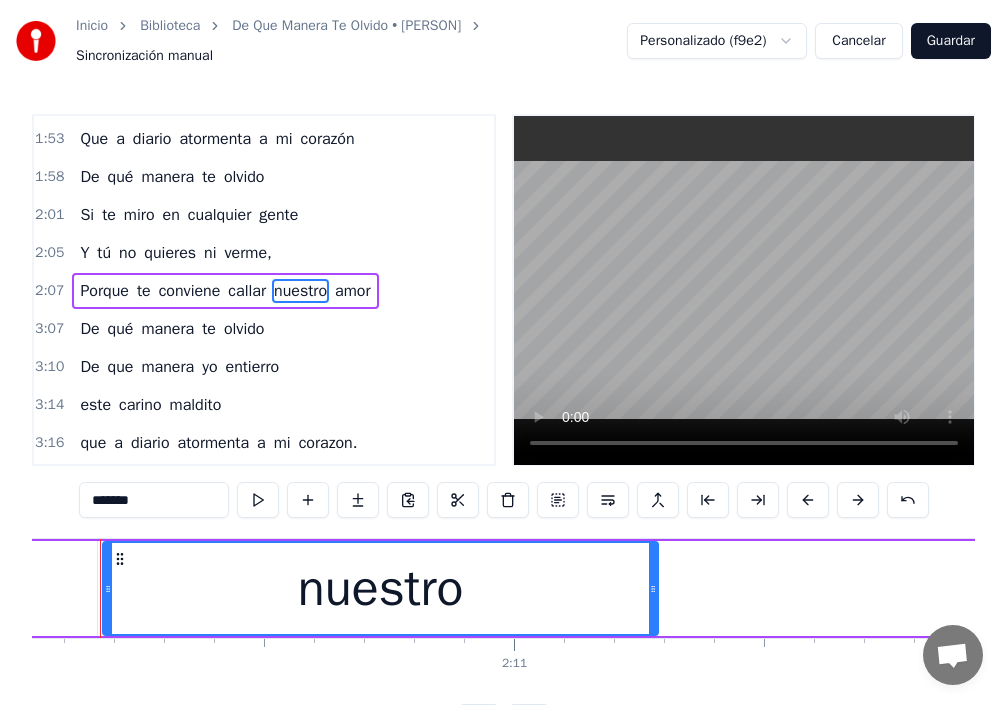 scroll, scrollTop: 0, scrollLeft: 64986, axis: horizontal 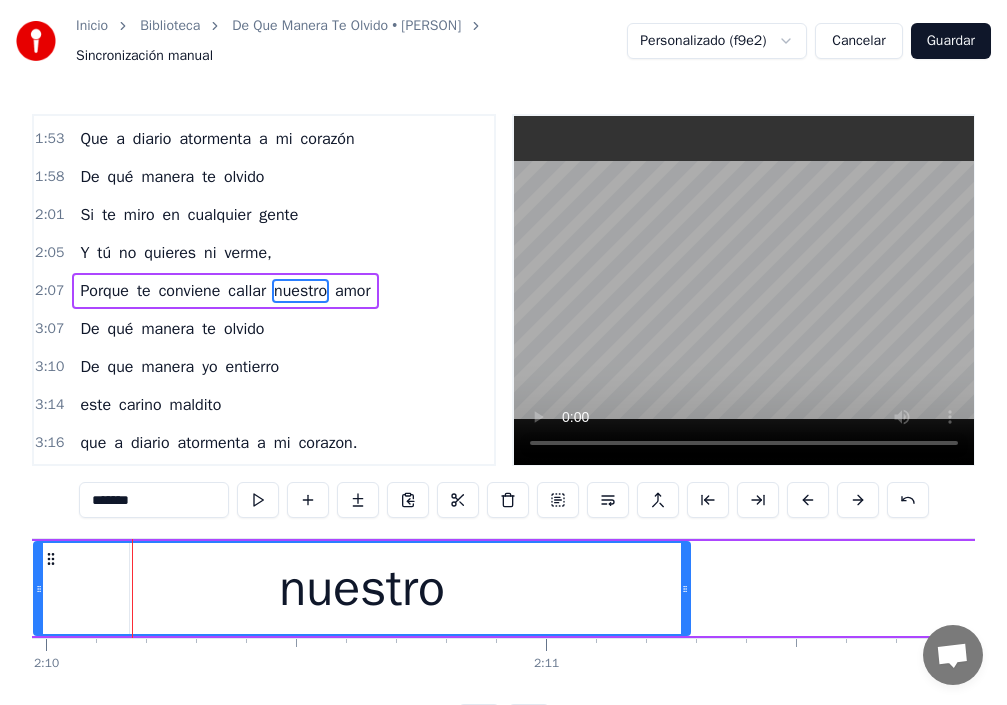 drag, startPoint x: 139, startPoint y: 621, endPoint x: 51, endPoint y: 613, distance: 88.362885 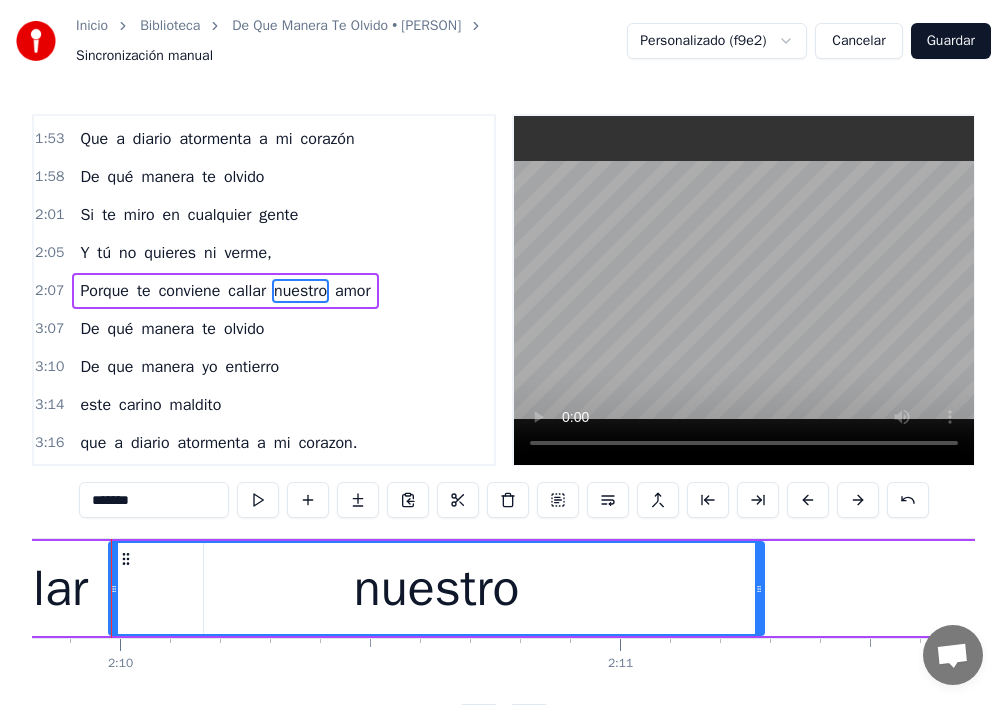 scroll, scrollTop: 0, scrollLeft: 64891, axis: horizontal 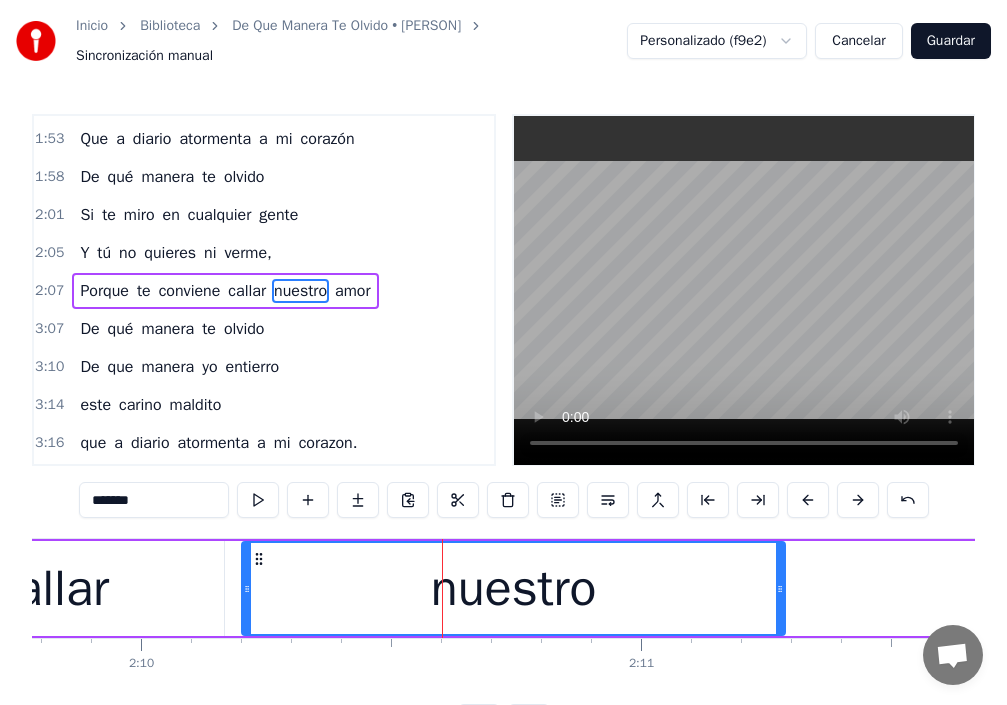 drag, startPoint x: 131, startPoint y: 588, endPoint x: 245, endPoint y: 617, distance: 117.630775 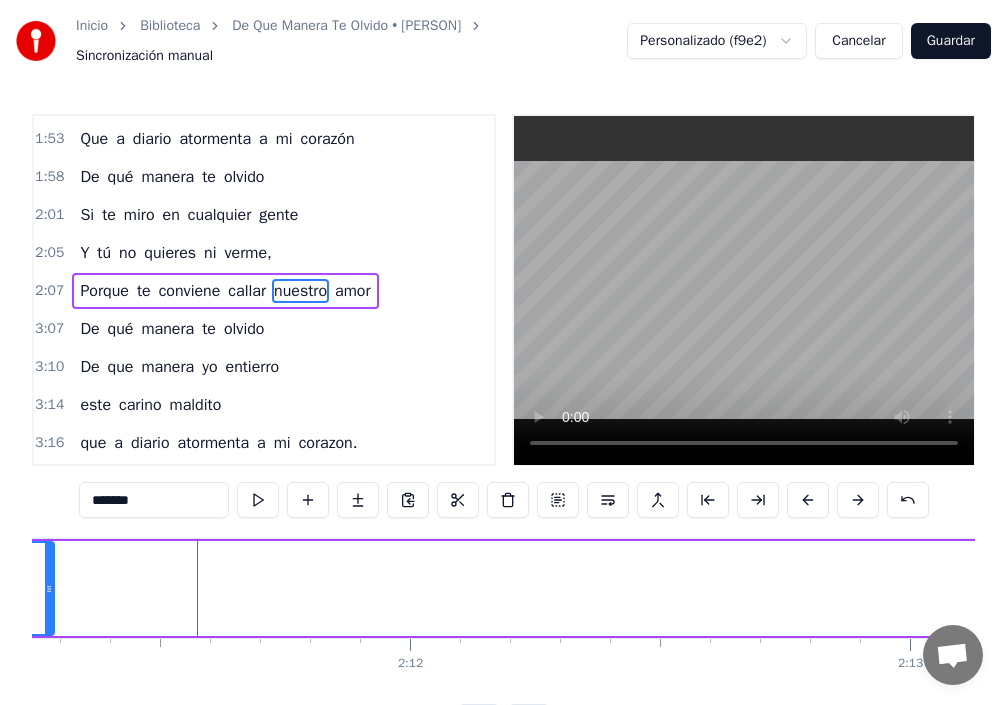 scroll, scrollTop: 0, scrollLeft: 65686, axis: horizontal 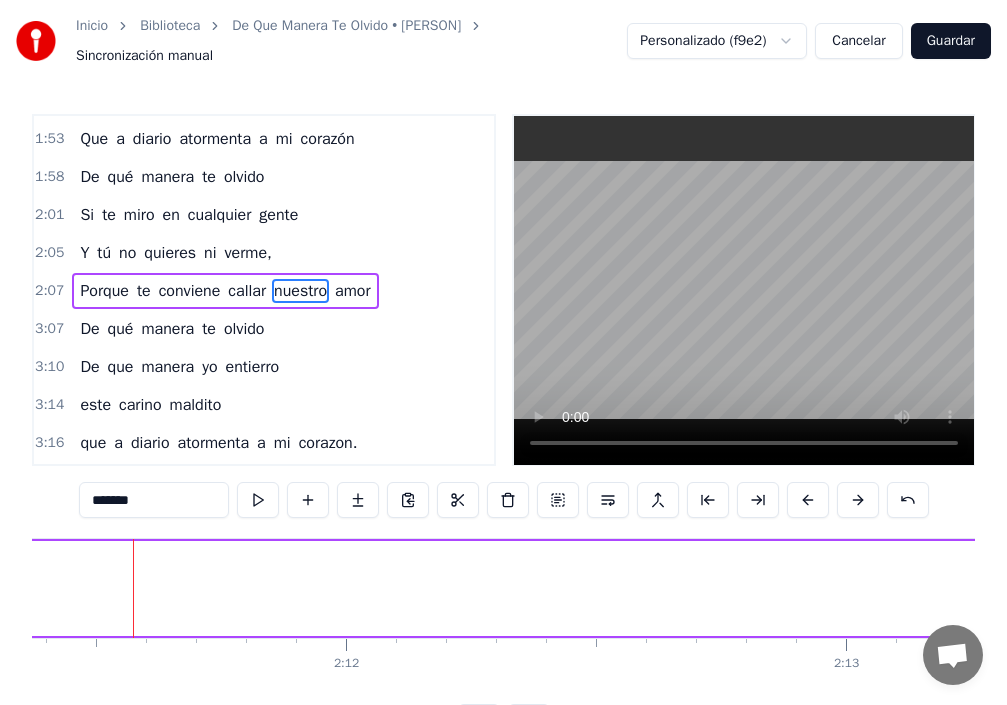 click on "amor" at bounding box center (352, 291) 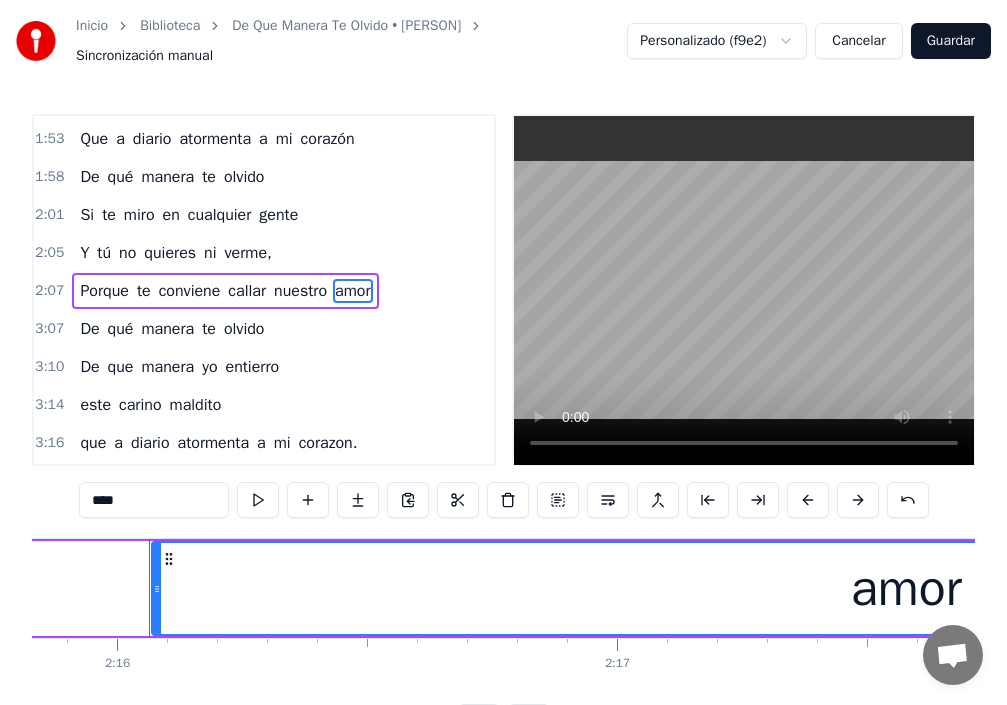 scroll, scrollTop: 0, scrollLeft: 67932, axis: horizontal 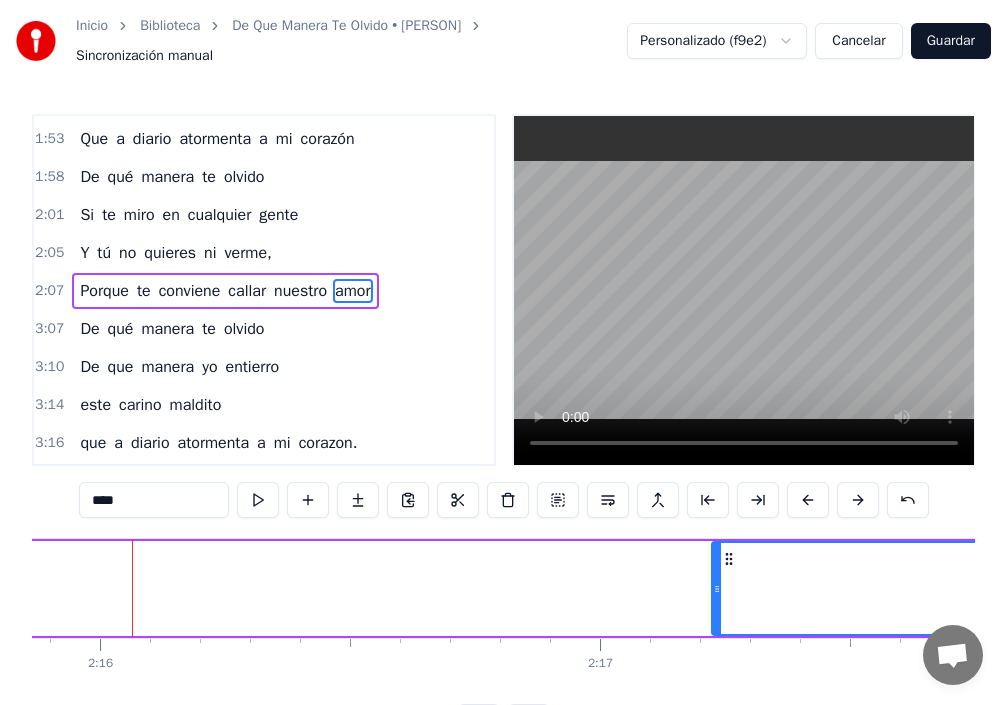 drag, startPoint x: 137, startPoint y: 589, endPoint x: 739, endPoint y: 652, distance: 605.28754 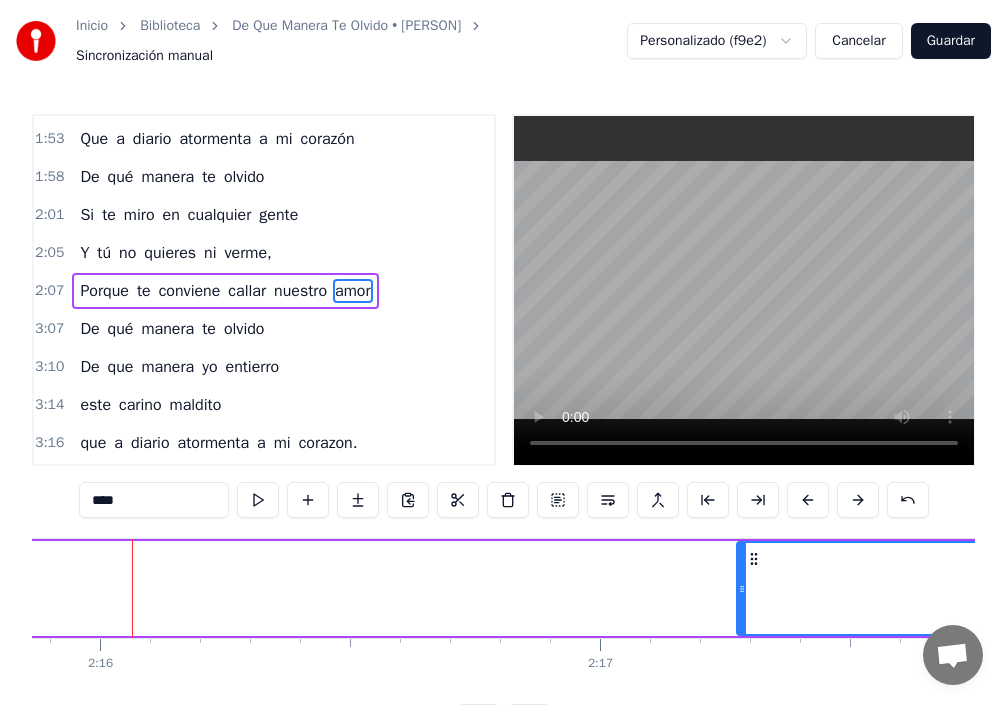 click on "amor" at bounding box center (352, 291) 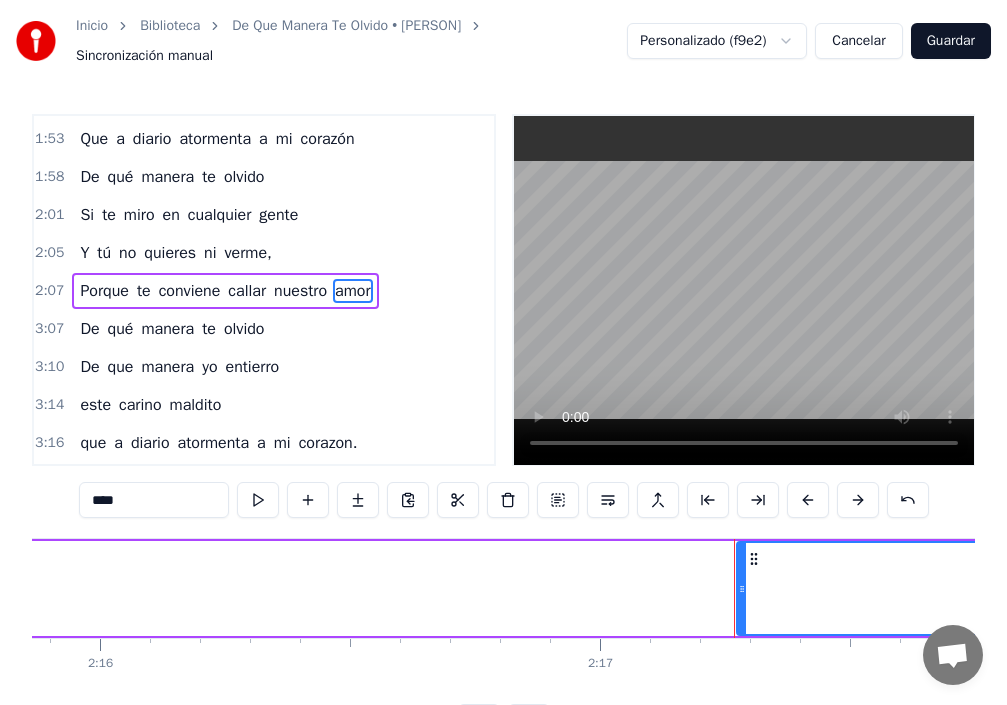 click on "amor" at bounding box center (352, 291) 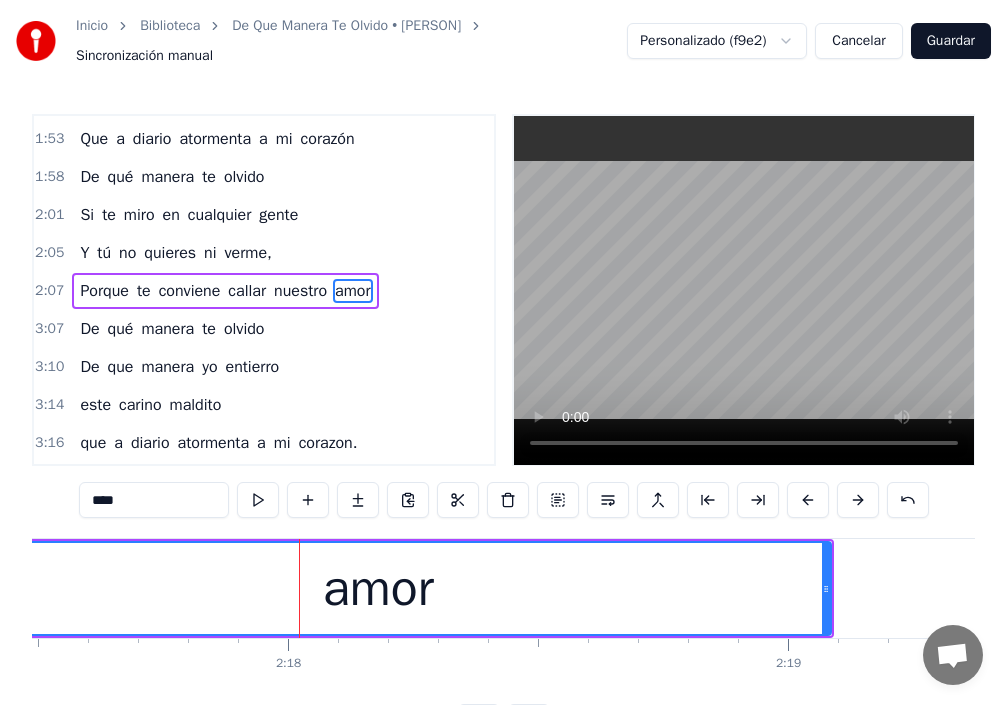 scroll, scrollTop: 0, scrollLeft: 68770, axis: horizontal 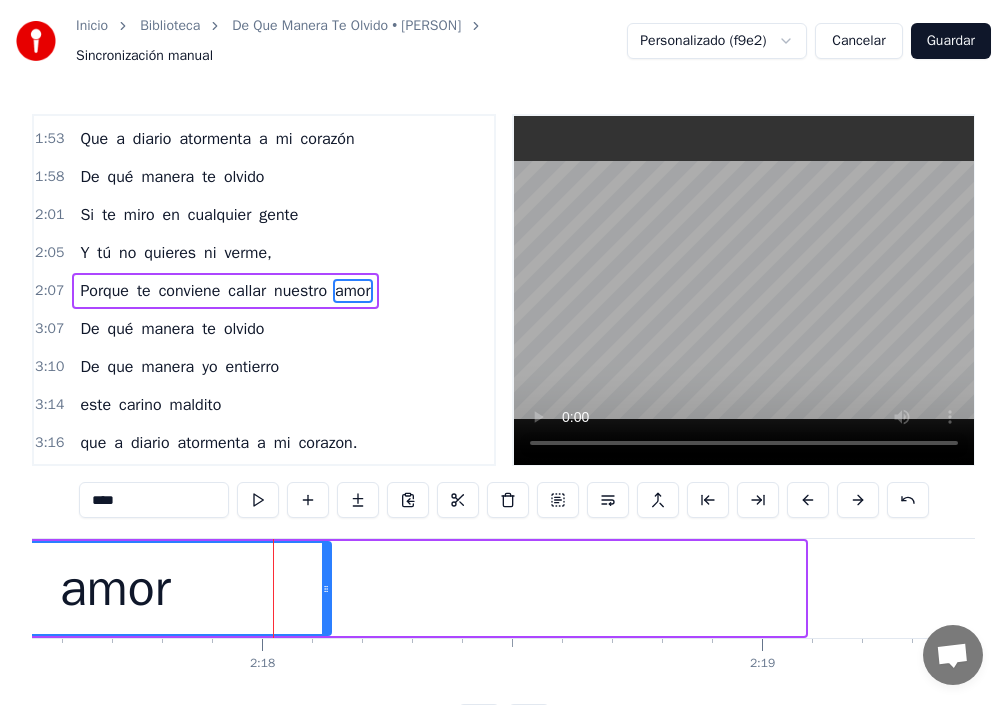 drag, startPoint x: 800, startPoint y: 592, endPoint x: 326, endPoint y: 600, distance: 474.0675 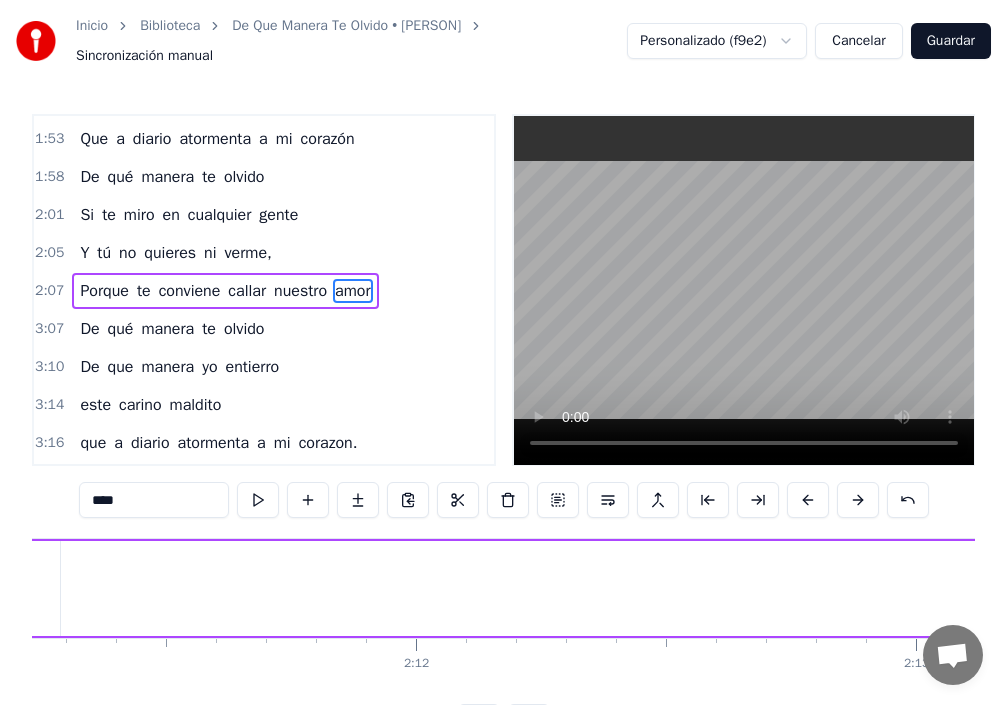 scroll, scrollTop: 0, scrollLeft: 65186, axis: horizontal 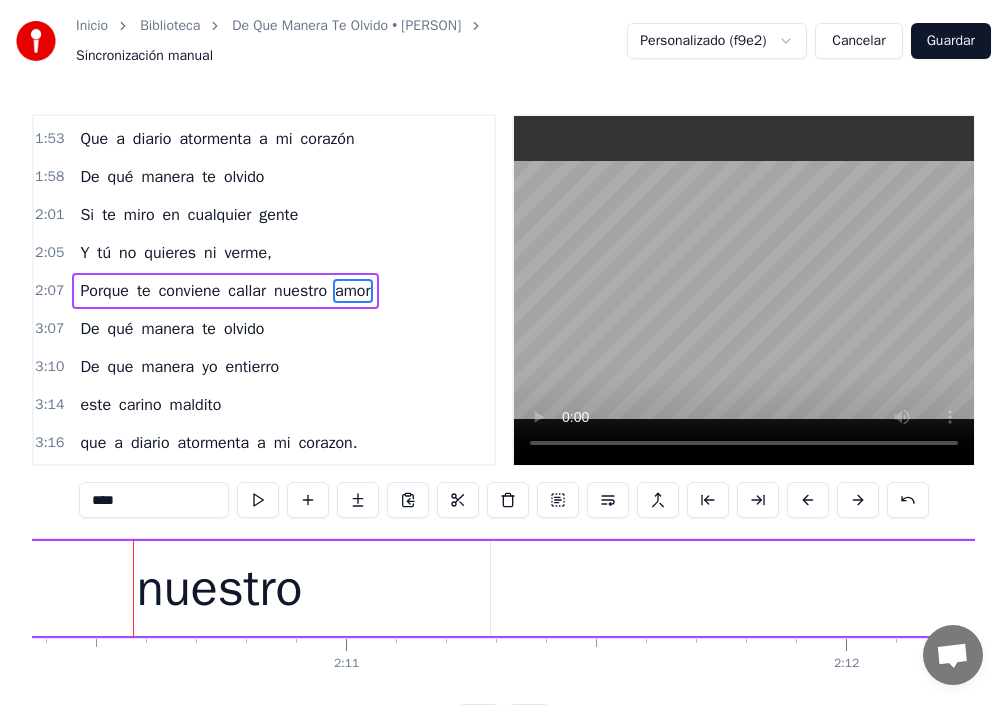 click at bounding box center [808, 500] 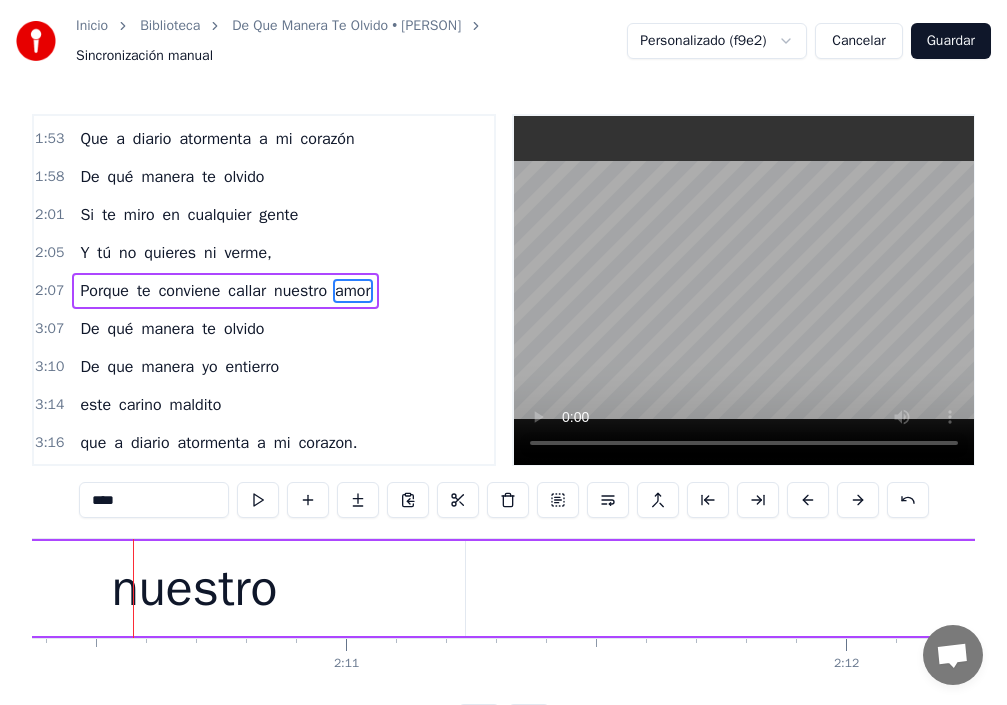 click at bounding box center (808, 500) 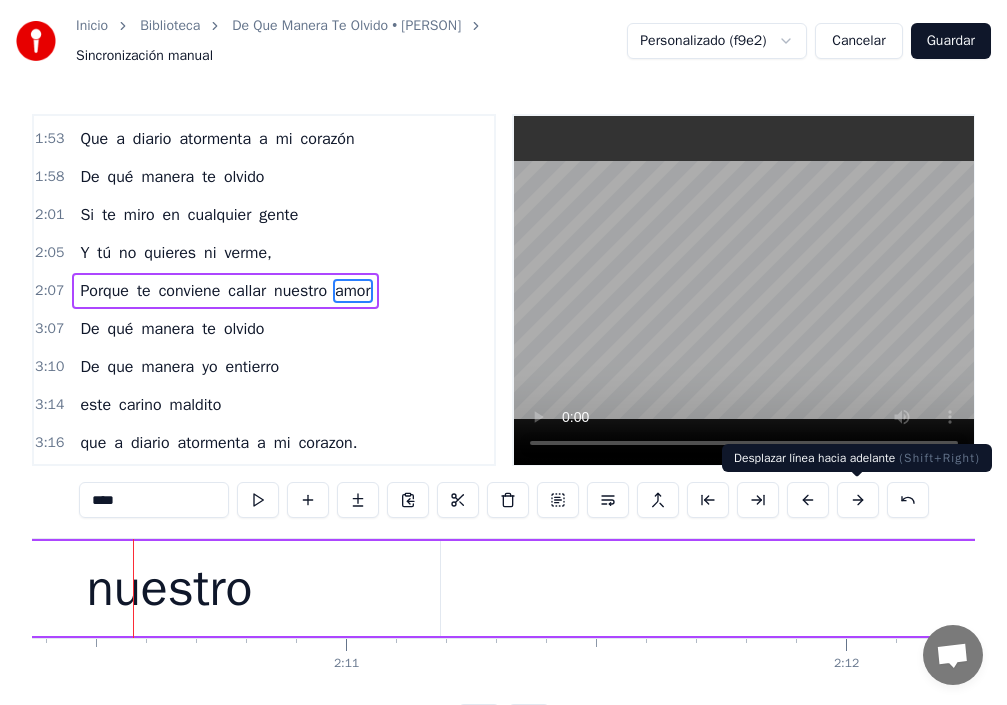 click at bounding box center [858, 500] 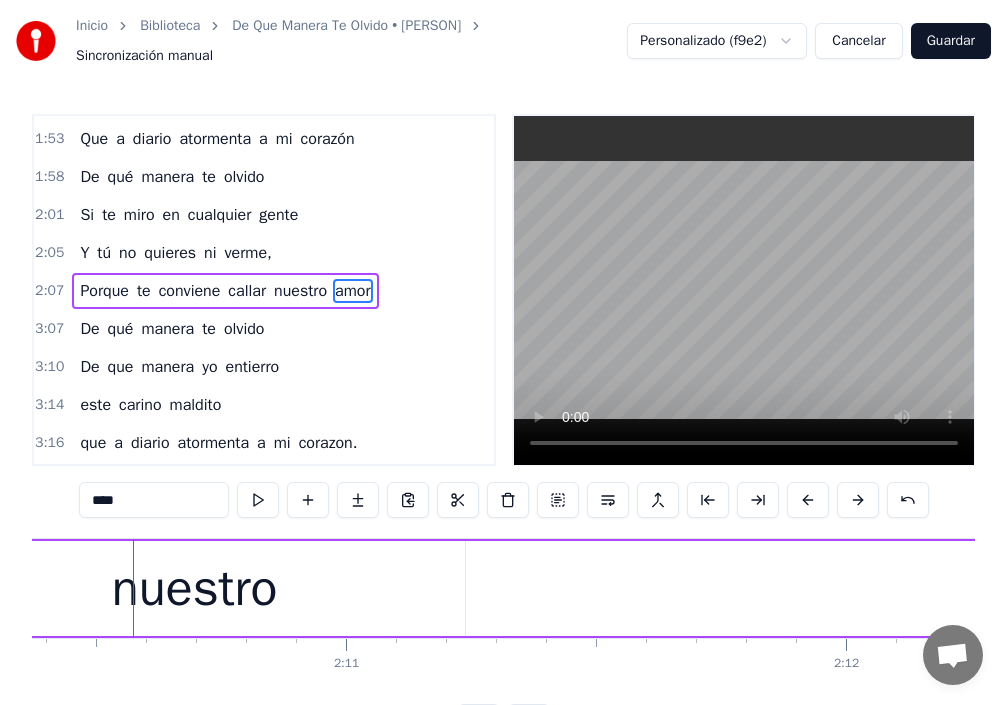 click at bounding box center (858, 500) 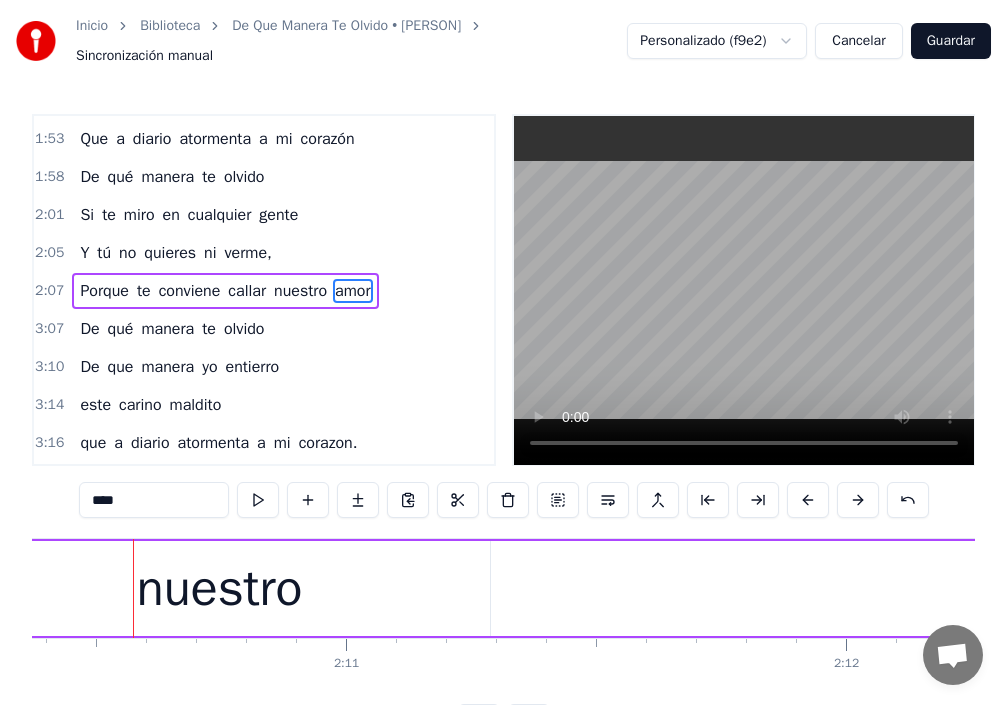 click on "amor" at bounding box center [352, 291] 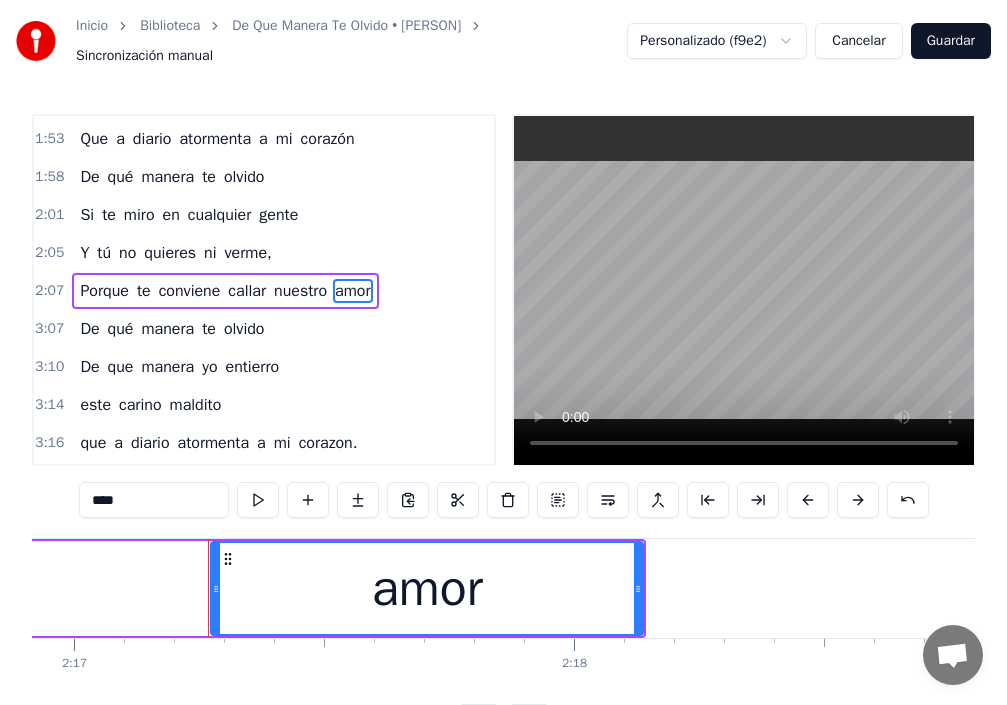 scroll, scrollTop: 0, scrollLeft: 68534, axis: horizontal 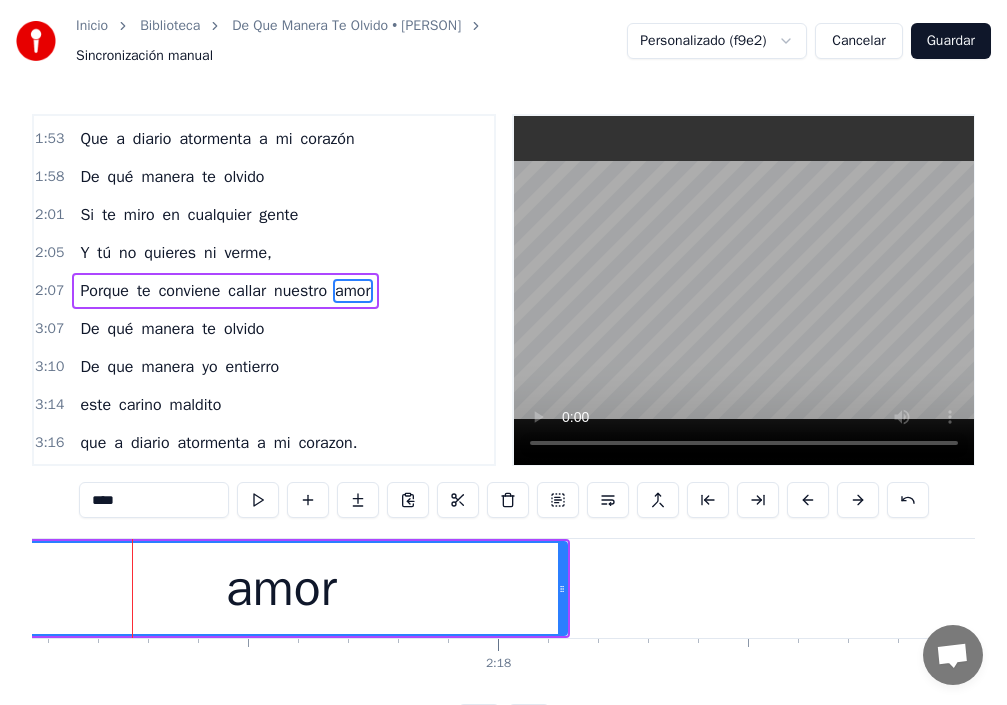 drag, startPoint x: 140, startPoint y: 594, endPoint x: 317, endPoint y: 598, distance: 177.0452 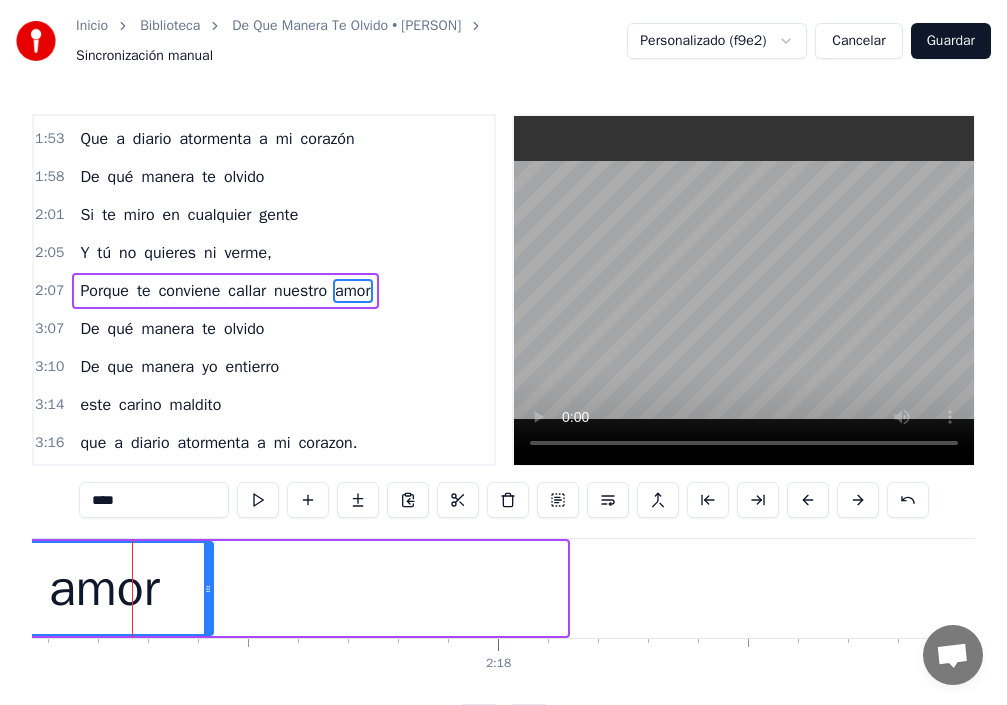 drag, startPoint x: 535, startPoint y: 590, endPoint x: 205, endPoint y: 591, distance: 330.00153 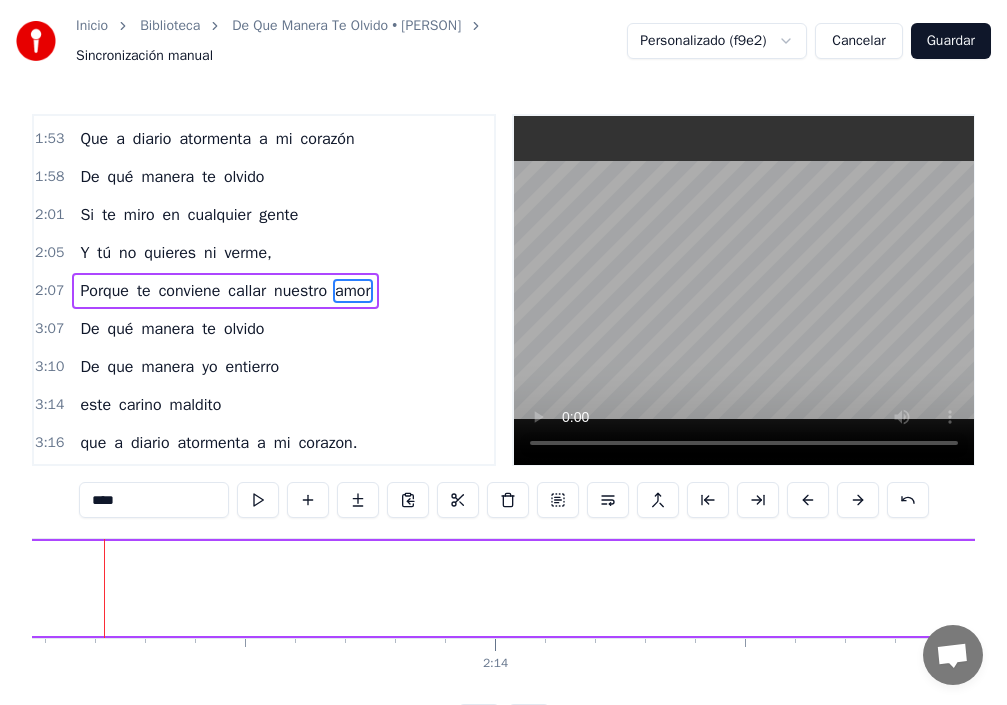 scroll, scrollTop: 0, scrollLeft: 66508, axis: horizontal 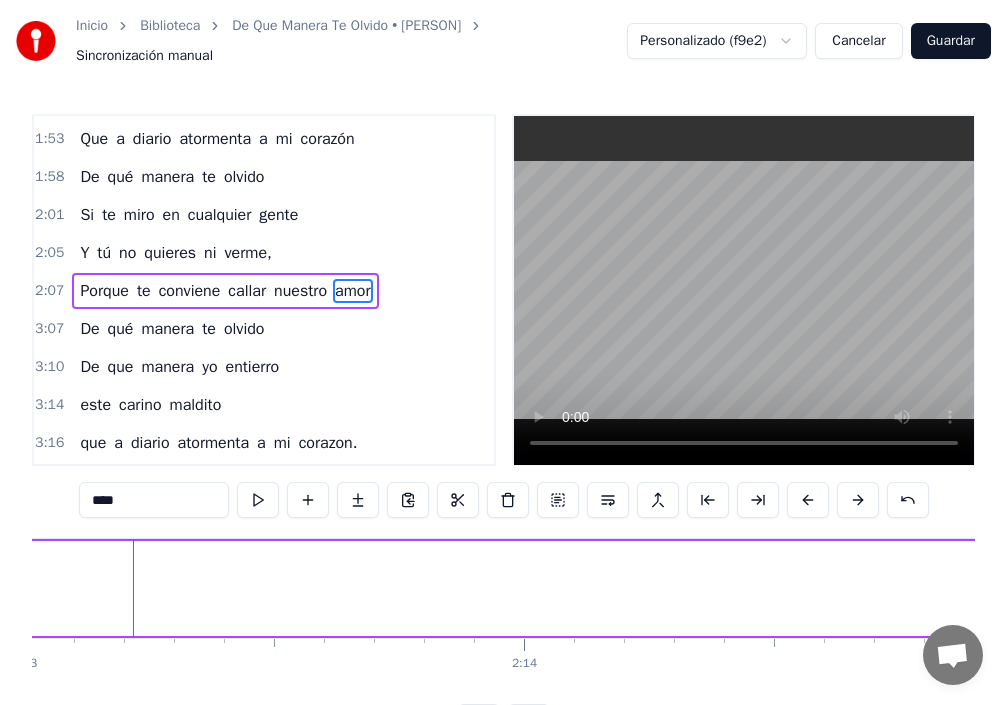 click on "amor" at bounding box center (352, 291) 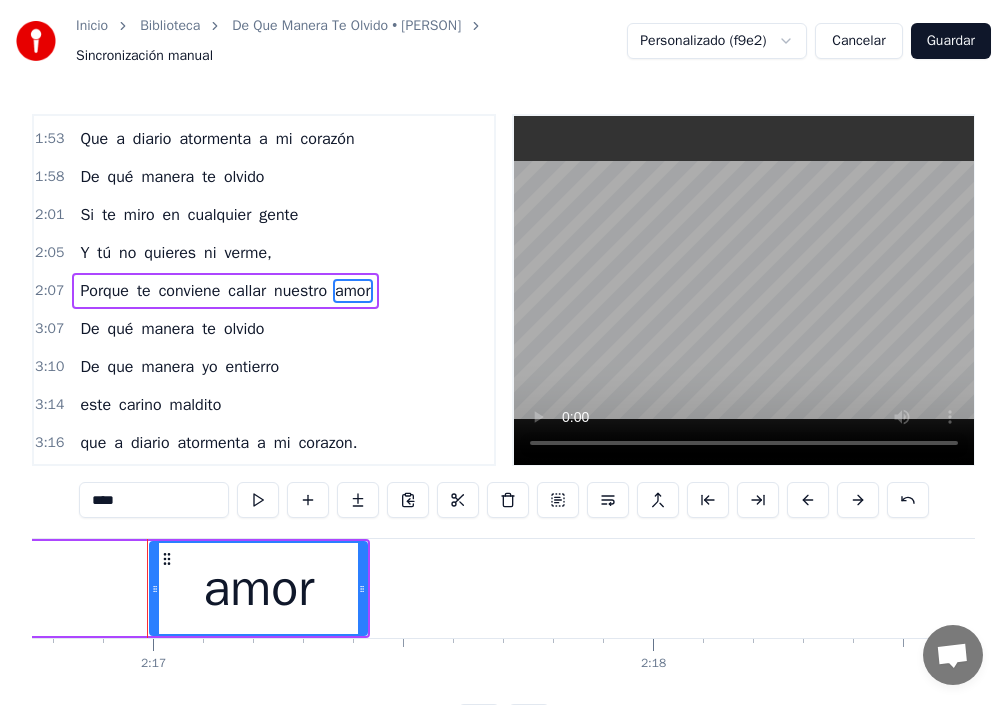 scroll, scrollTop: 0, scrollLeft: 68394, axis: horizontal 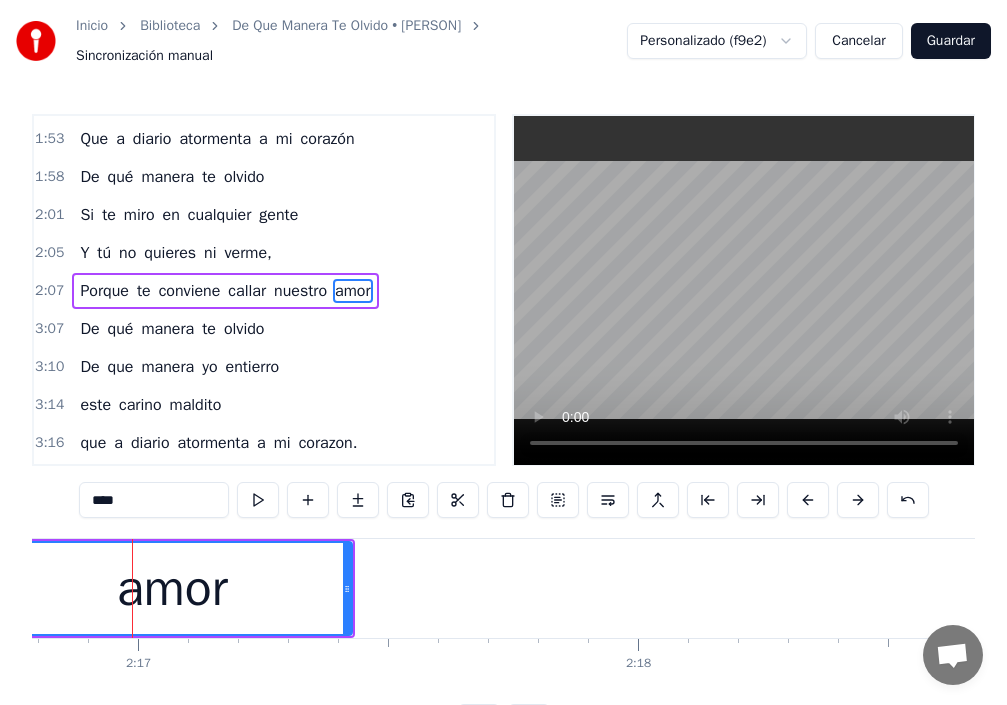 drag, startPoint x: 143, startPoint y: 595, endPoint x: 0, endPoint y: 562, distance: 146.7583 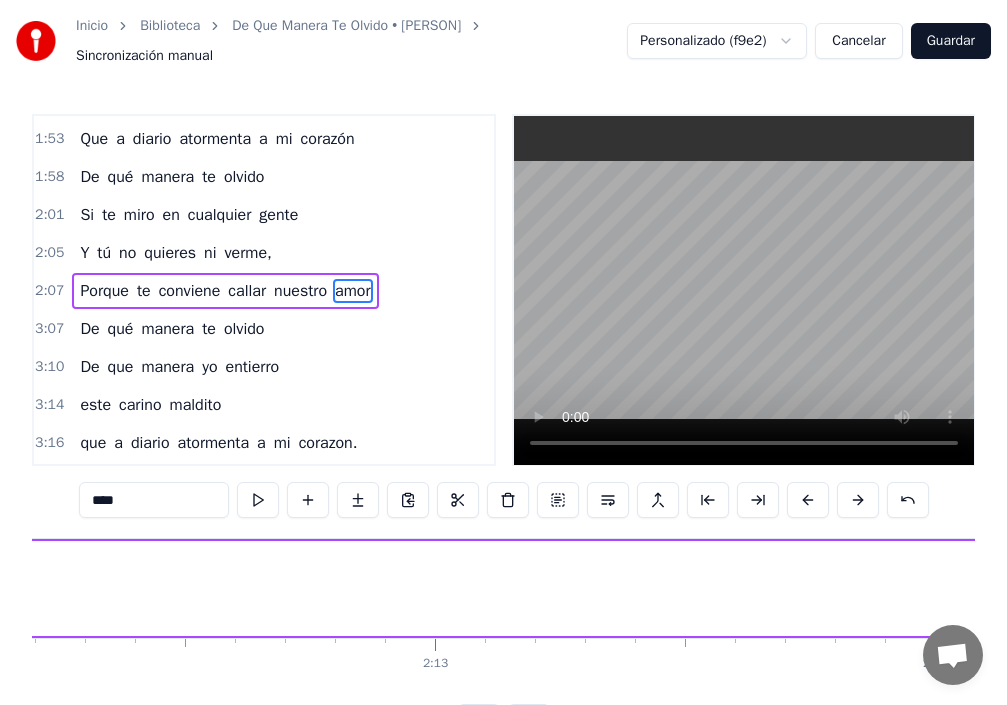 scroll, scrollTop: 0, scrollLeft: 65847, axis: horizontal 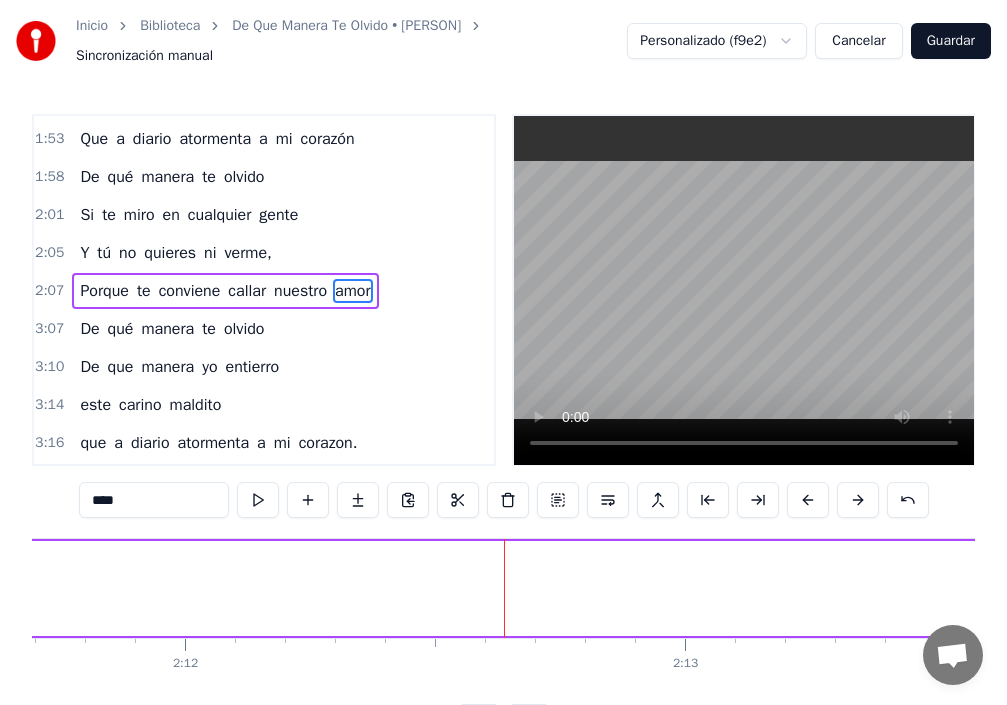 click on "amor" at bounding box center (352, 291) 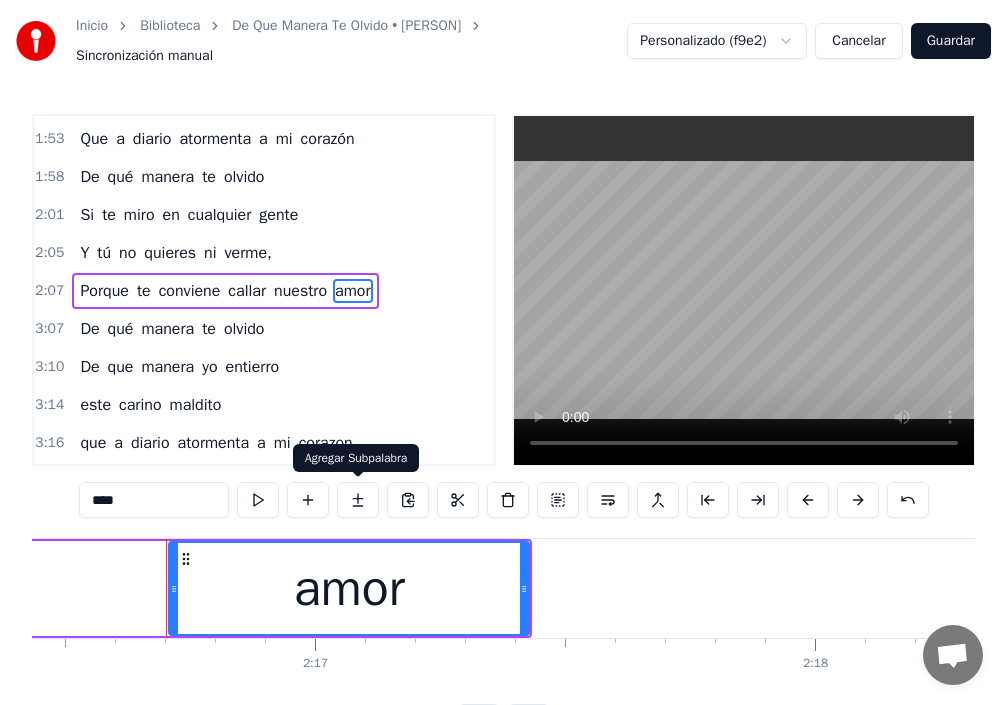 scroll, scrollTop: 0, scrollLeft: 68251, axis: horizontal 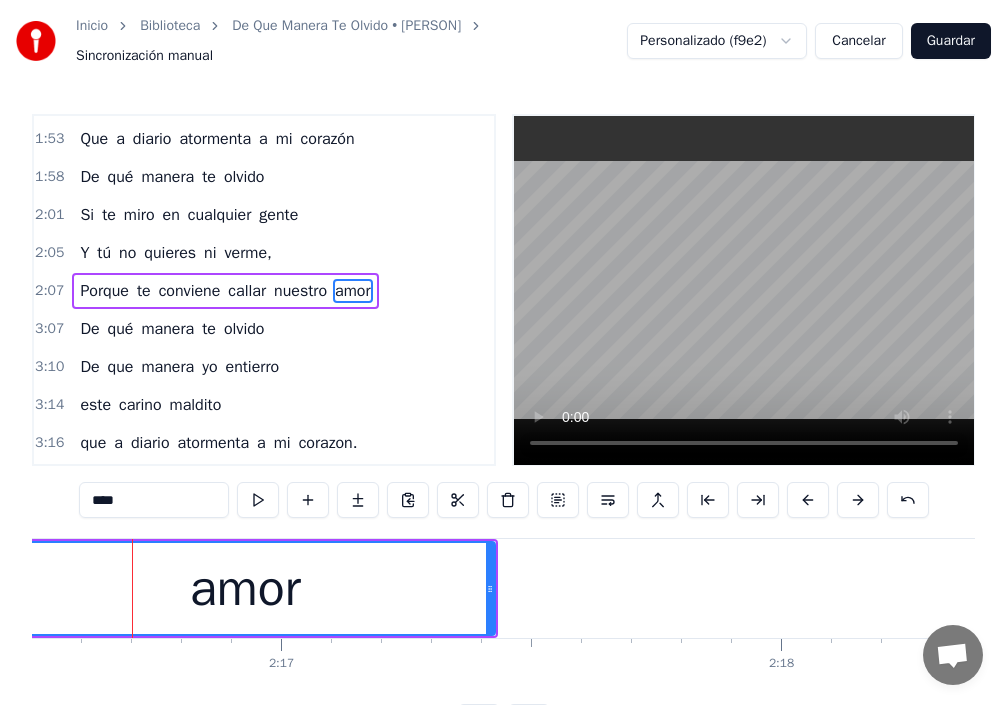 drag, startPoint x: 140, startPoint y: 589, endPoint x: 0, endPoint y: 565, distance: 142.04225 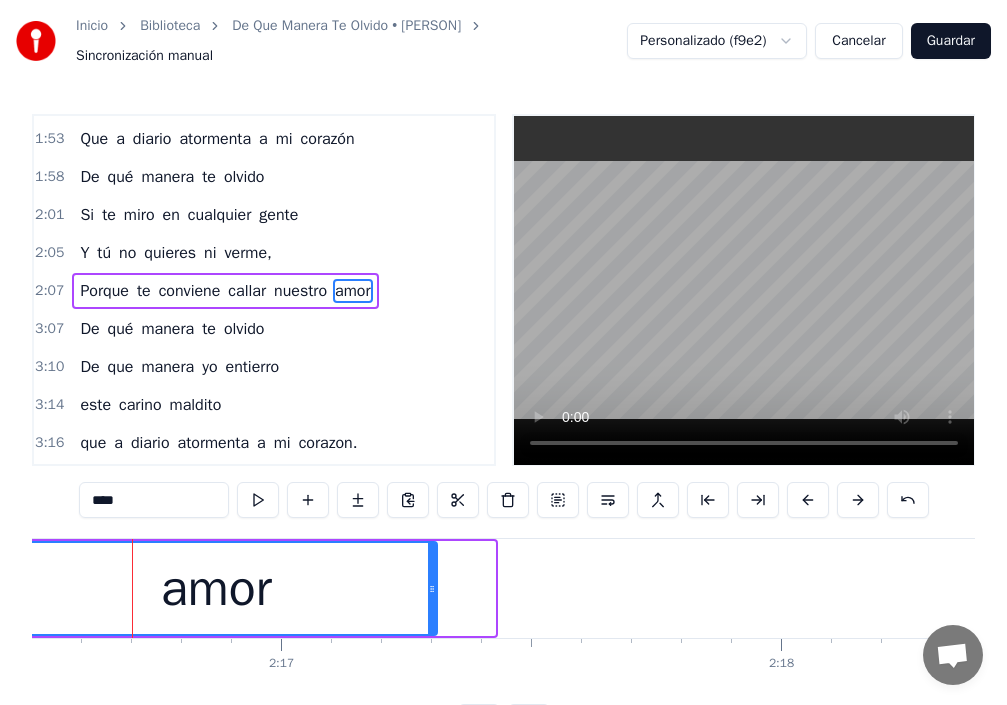 drag, startPoint x: 492, startPoint y: 589, endPoint x: 434, endPoint y: 595, distance: 58.30952 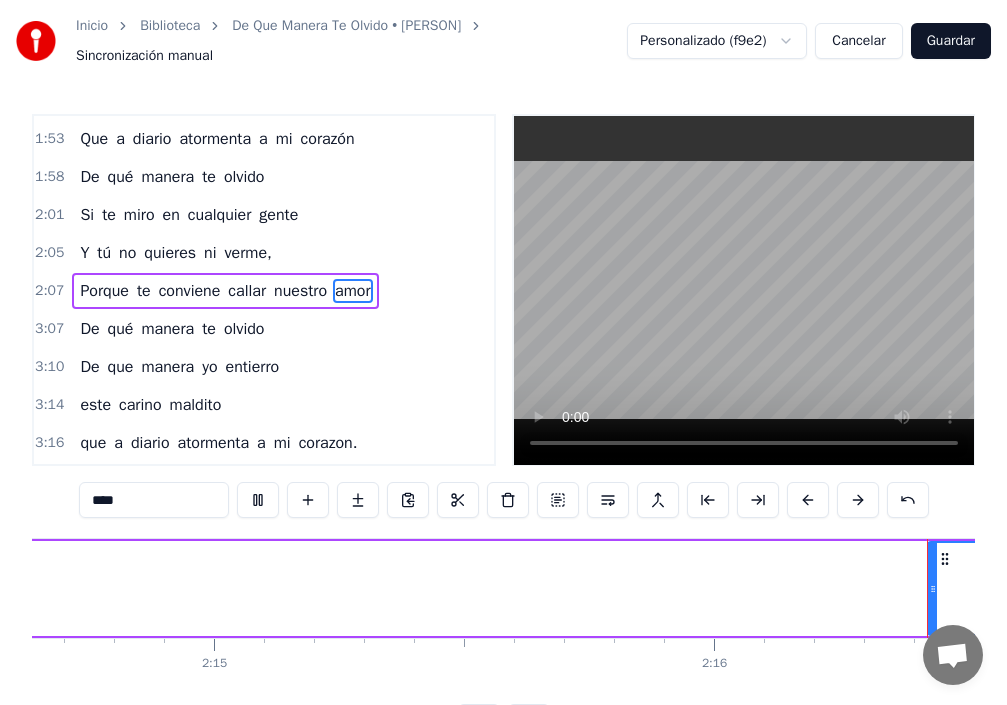 scroll, scrollTop: 0, scrollLeft: 67952, axis: horizontal 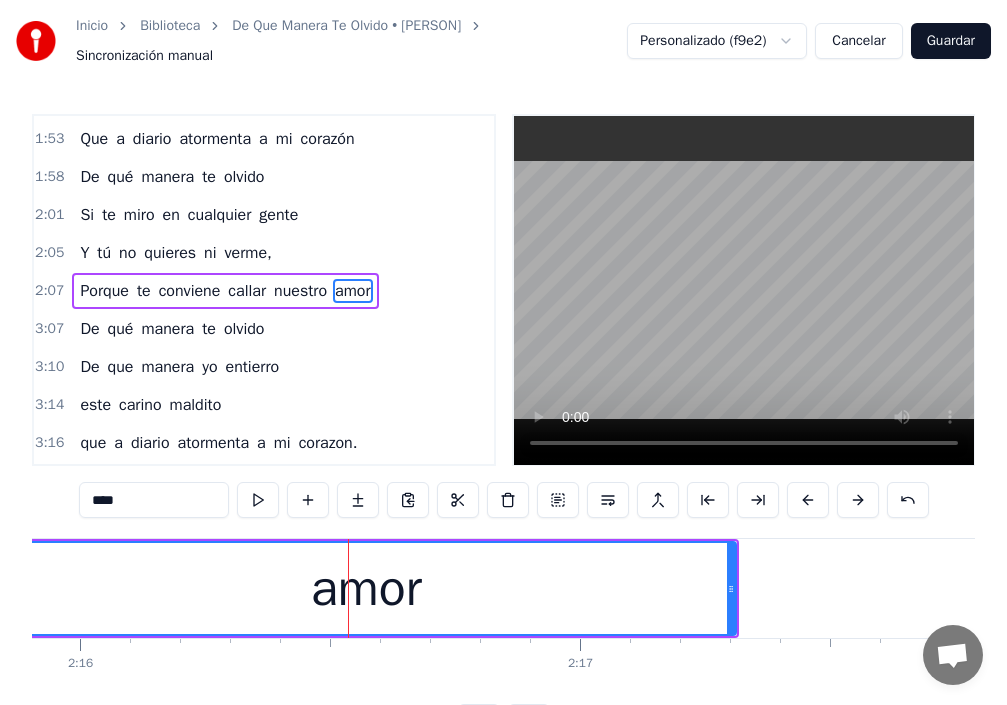 drag, startPoint x: 298, startPoint y: 589, endPoint x: 0, endPoint y: 547, distance: 300.9452 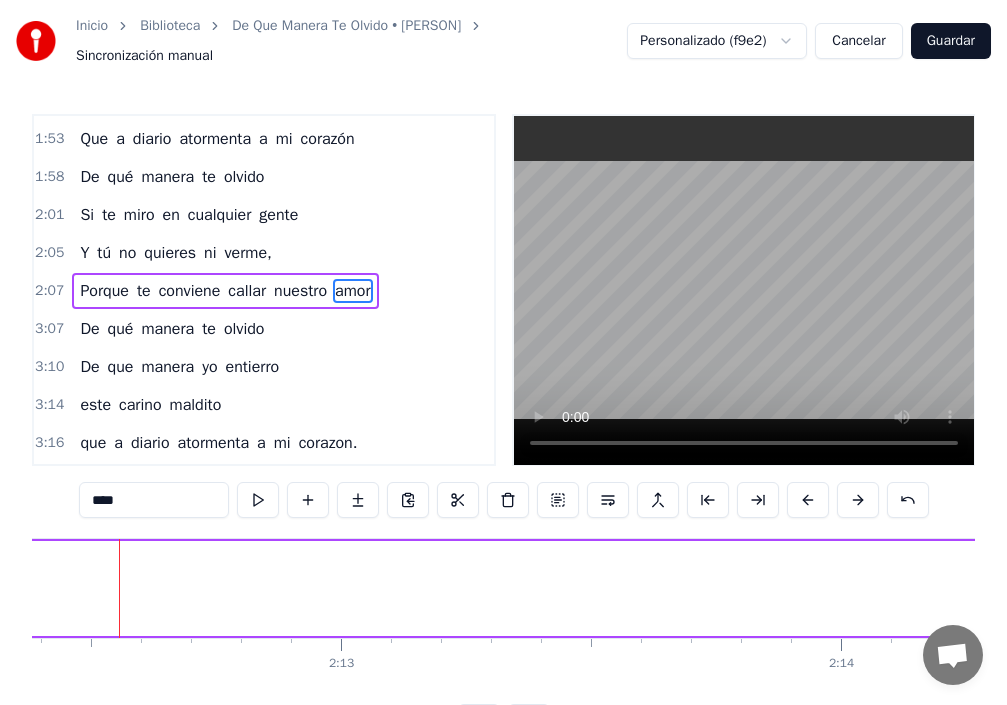 scroll, scrollTop: 0, scrollLeft: 66178, axis: horizontal 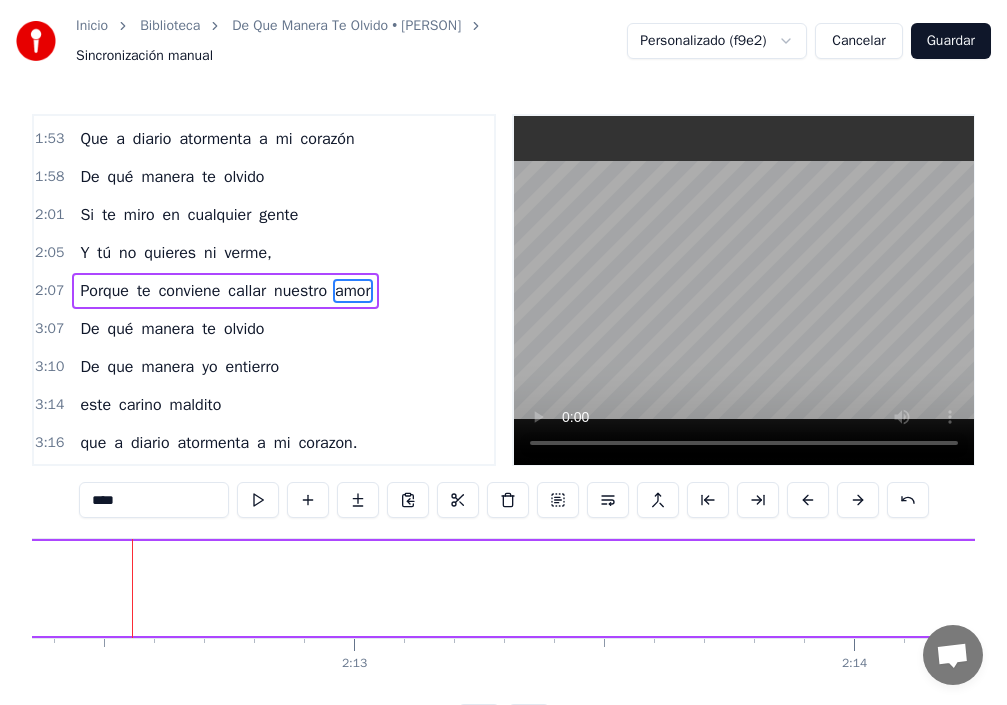 click on "amor" at bounding box center (352, 291) 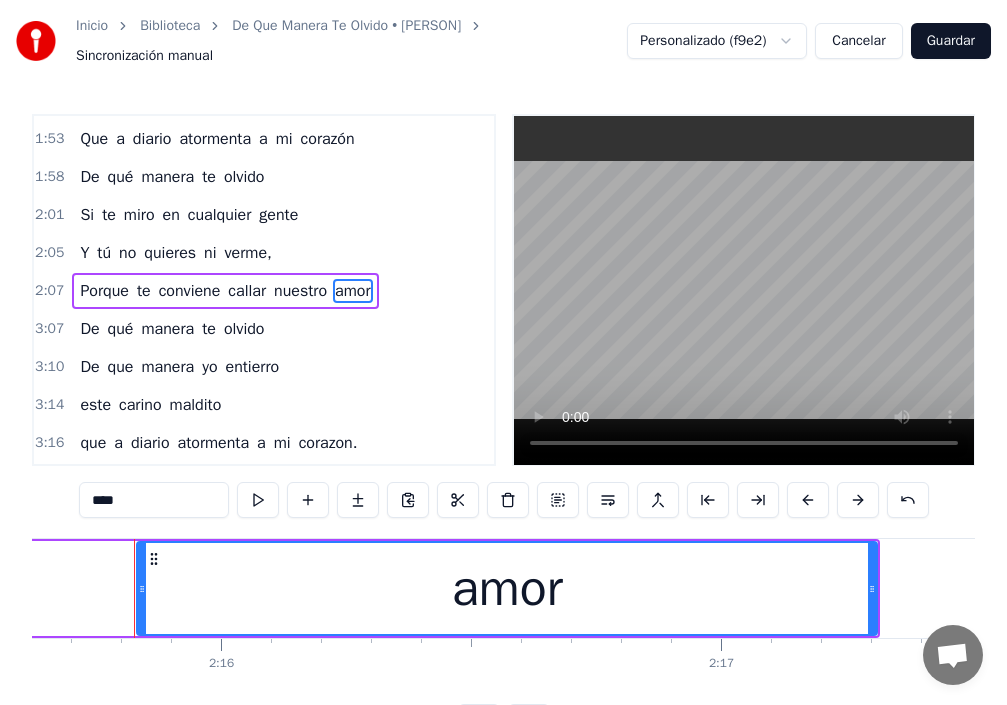 scroll, scrollTop: 0, scrollLeft: 67813, axis: horizontal 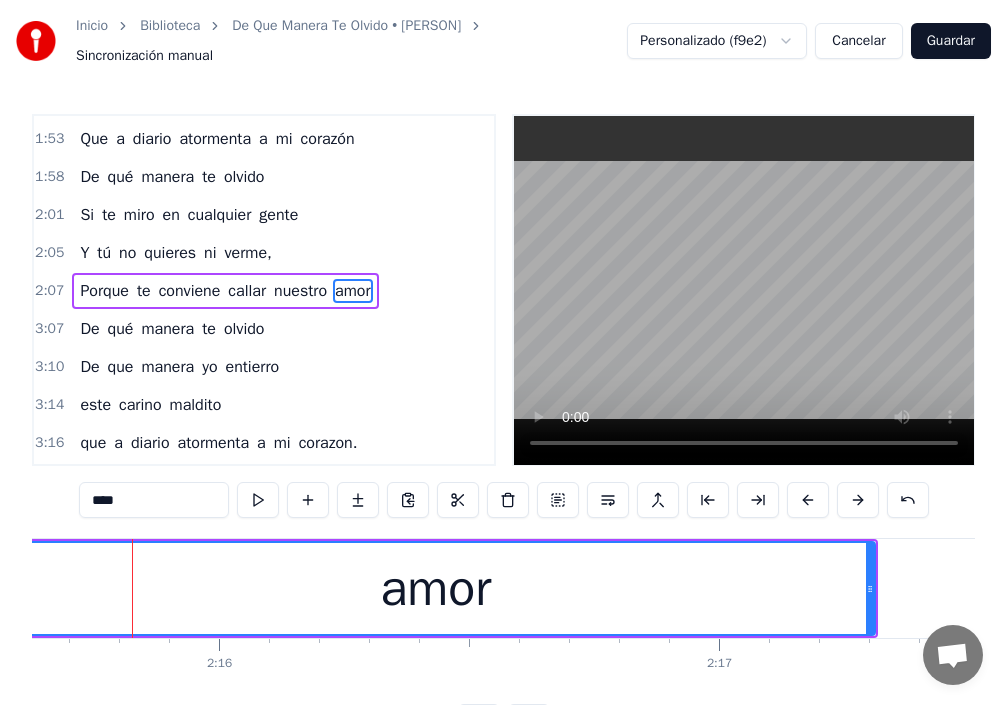 drag, startPoint x: 139, startPoint y: 599, endPoint x: 0, endPoint y: 580, distance: 140.29256 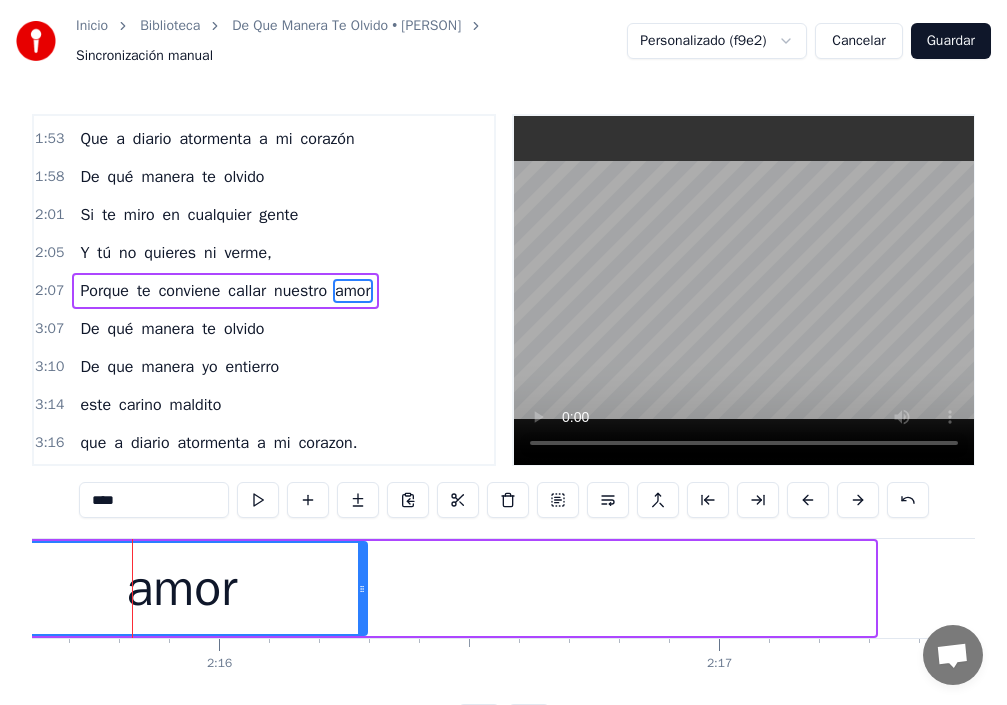 drag, startPoint x: 869, startPoint y: 585, endPoint x: 361, endPoint y: 587, distance: 508.00394 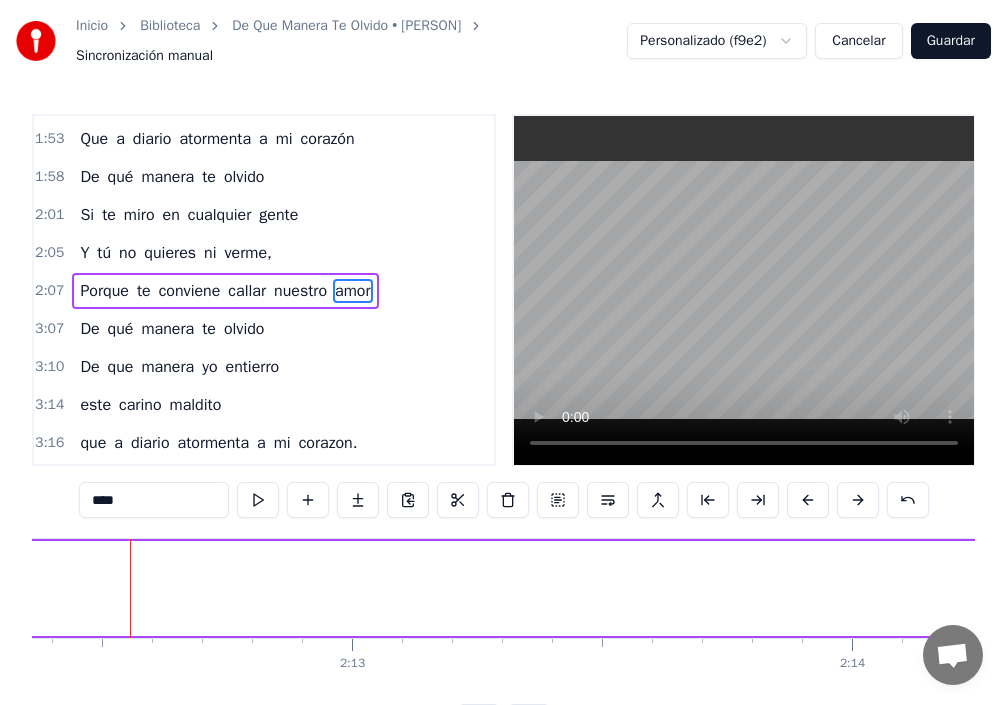 scroll, scrollTop: 0, scrollLeft: 66178, axis: horizontal 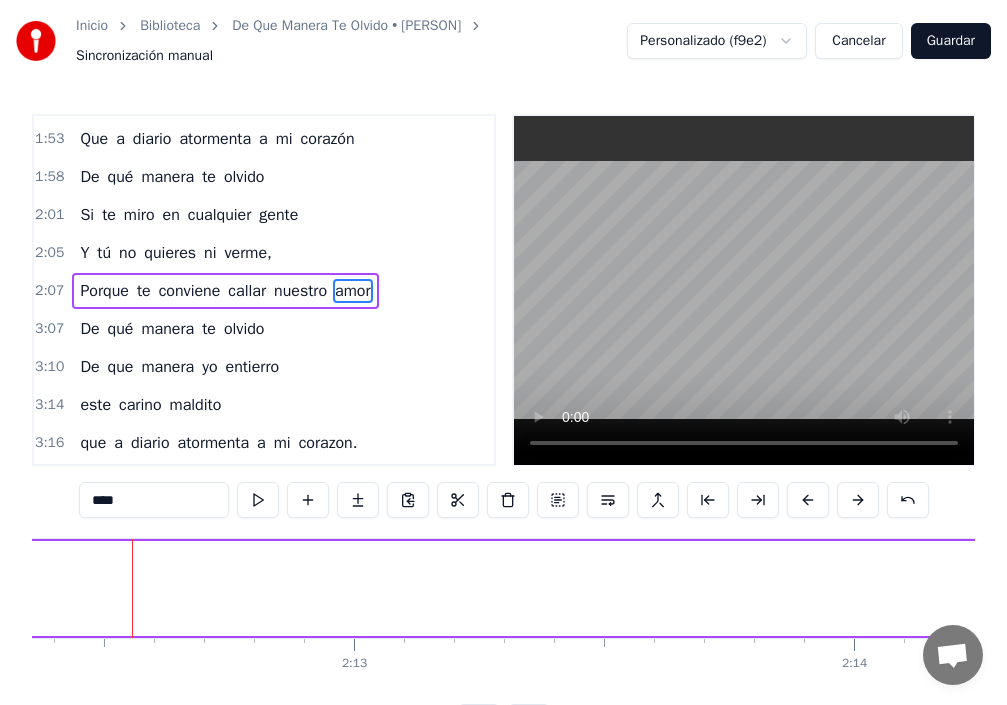 click on "amor" at bounding box center (352, 291) 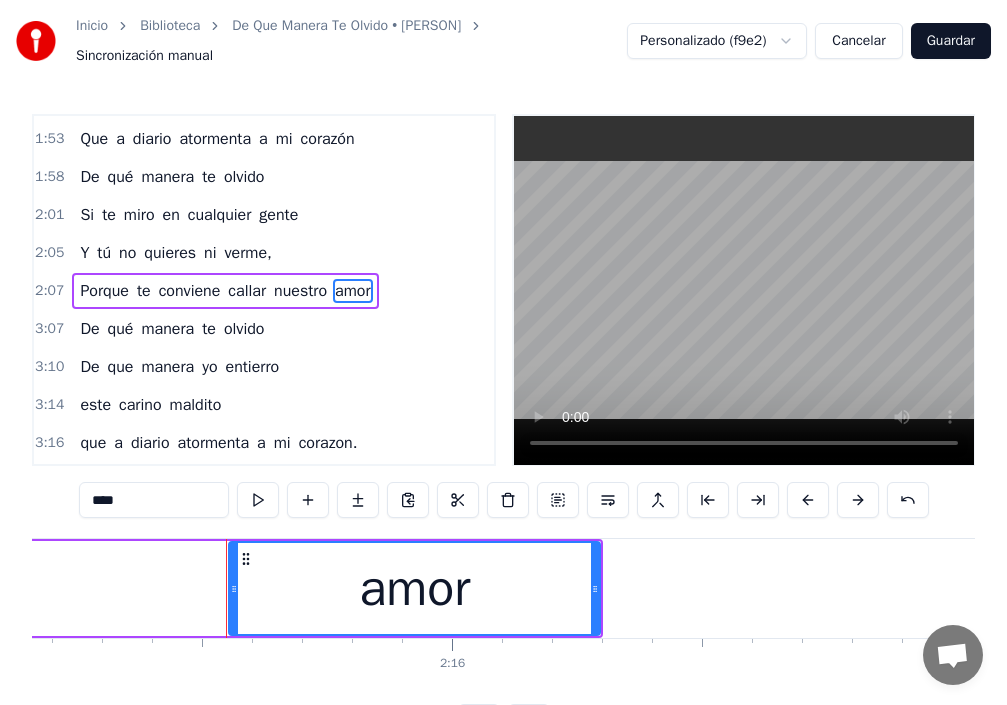 scroll, scrollTop: 0, scrollLeft: 67674, axis: horizontal 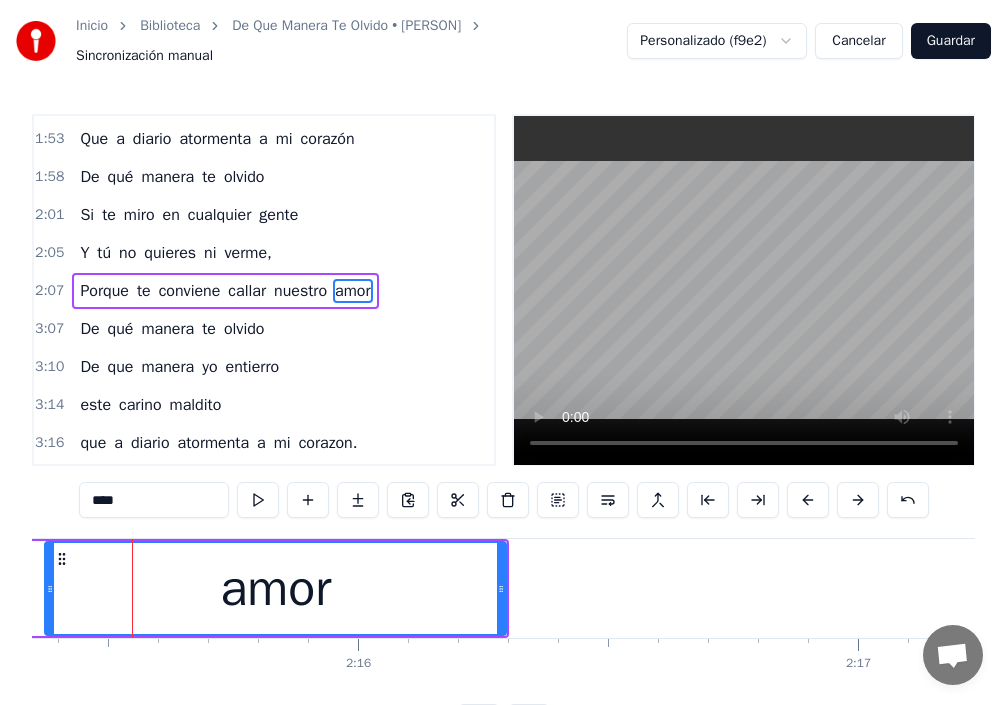 drag, startPoint x: 140, startPoint y: 590, endPoint x: 50, endPoint y: 597, distance: 90.27181 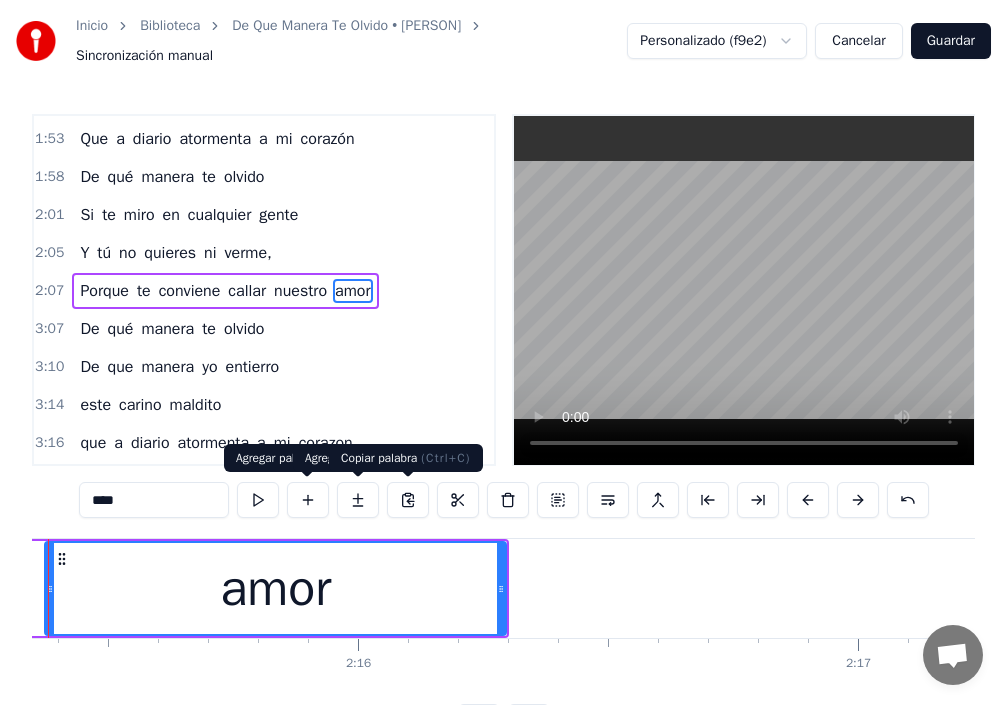 scroll, scrollTop: 0, scrollLeft: 67590, axis: horizontal 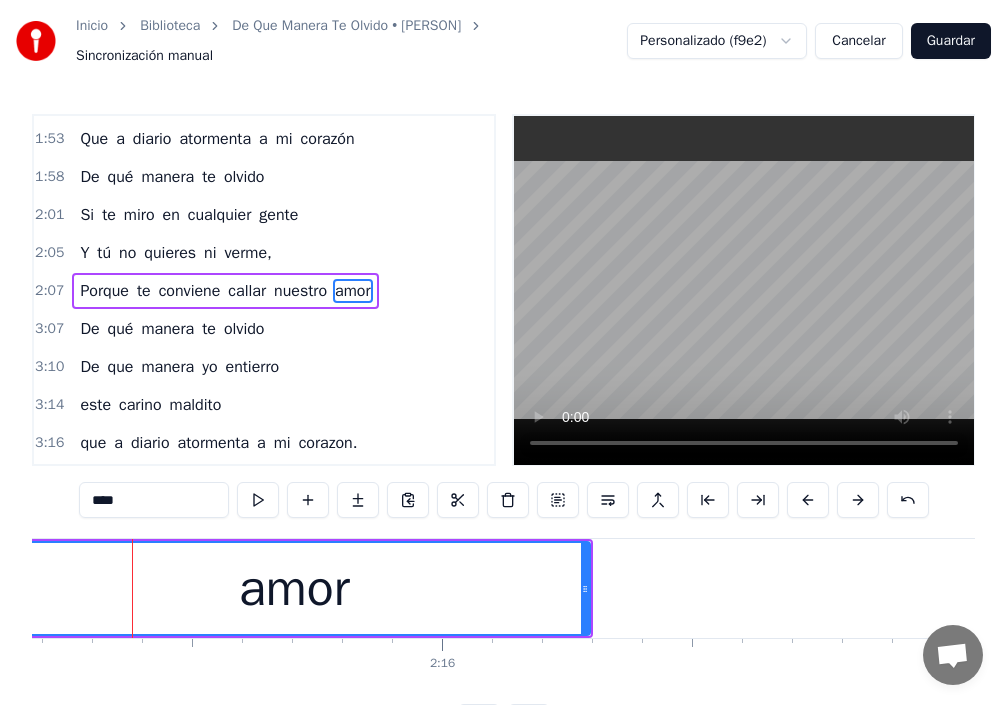 drag, startPoint x: 131, startPoint y: 587, endPoint x: 0, endPoint y: 587, distance: 131 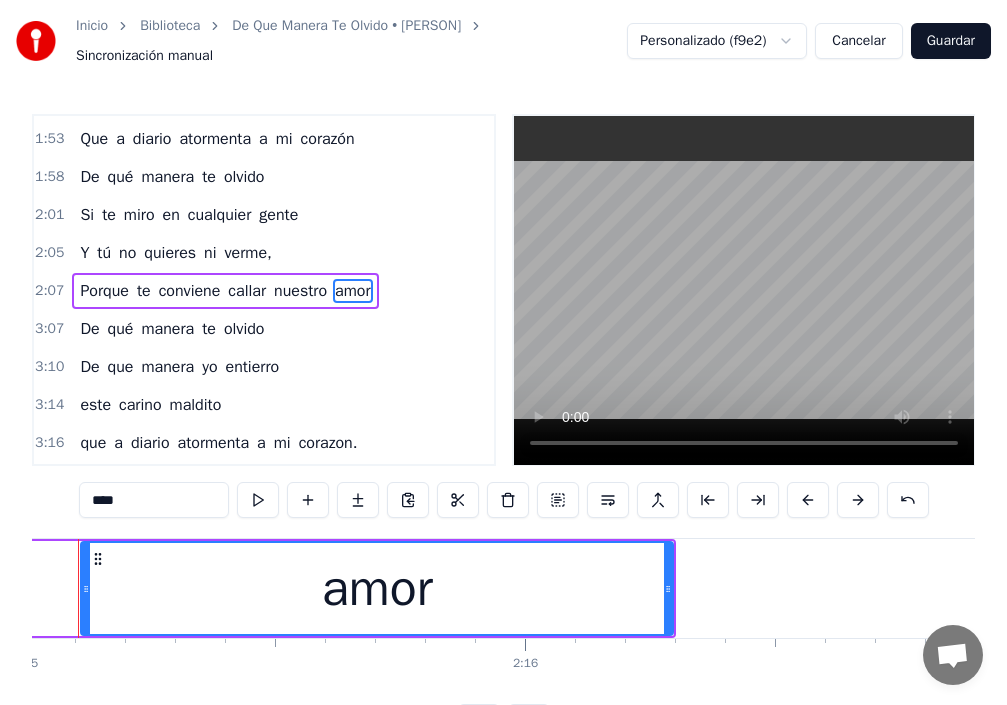 scroll, scrollTop: 0, scrollLeft: 67453, axis: horizontal 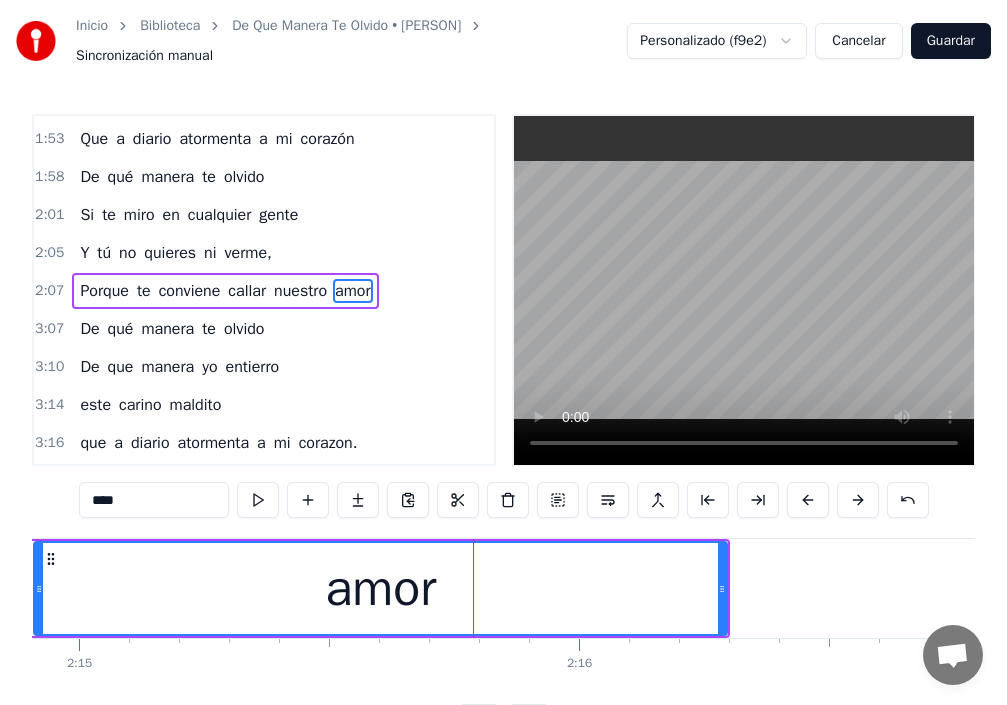 drag, startPoint x: 141, startPoint y: 588, endPoint x: 40, endPoint y: 576, distance: 101.71037 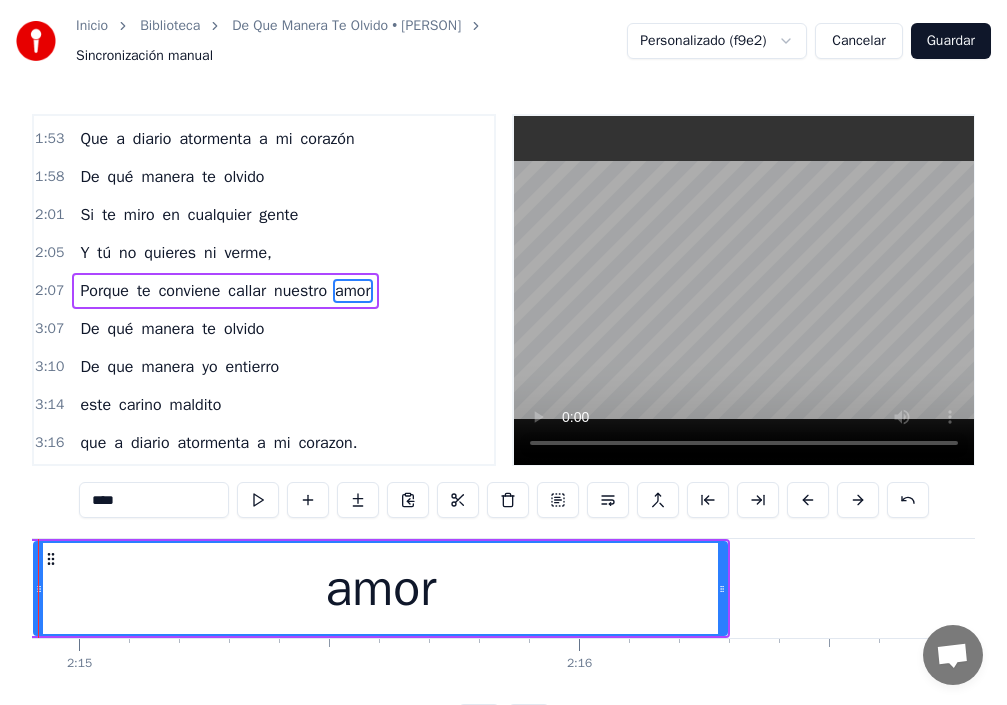 scroll, scrollTop: 0, scrollLeft: 67359, axis: horizontal 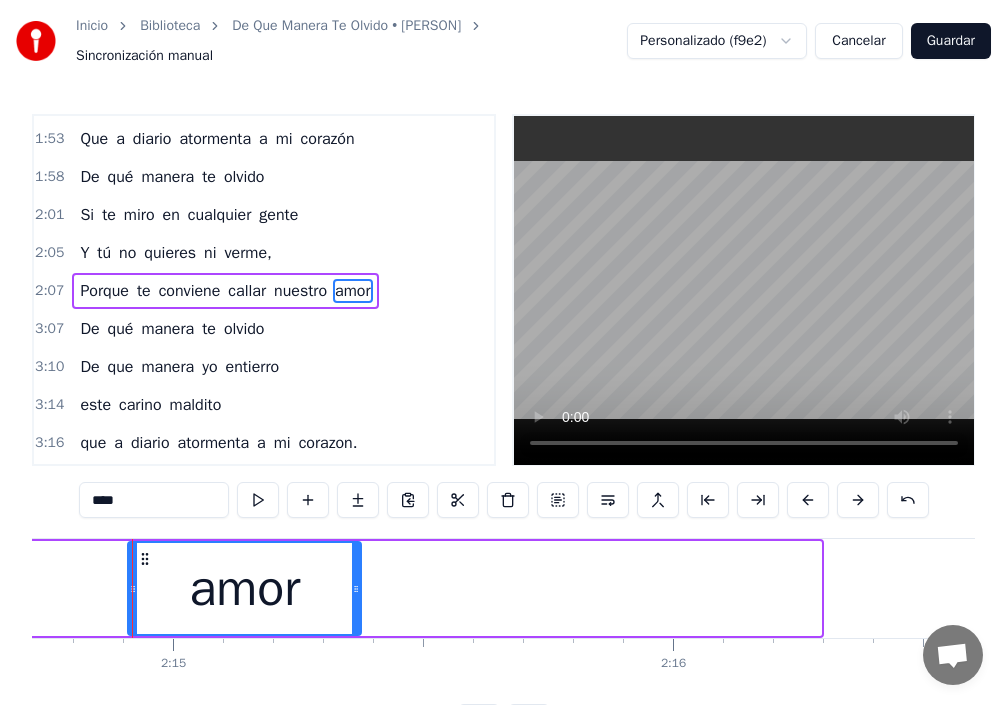 drag, startPoint x: 815, startPoint y: 589, endPoint x: 343, endPoint y: 584, distance: 472.0265 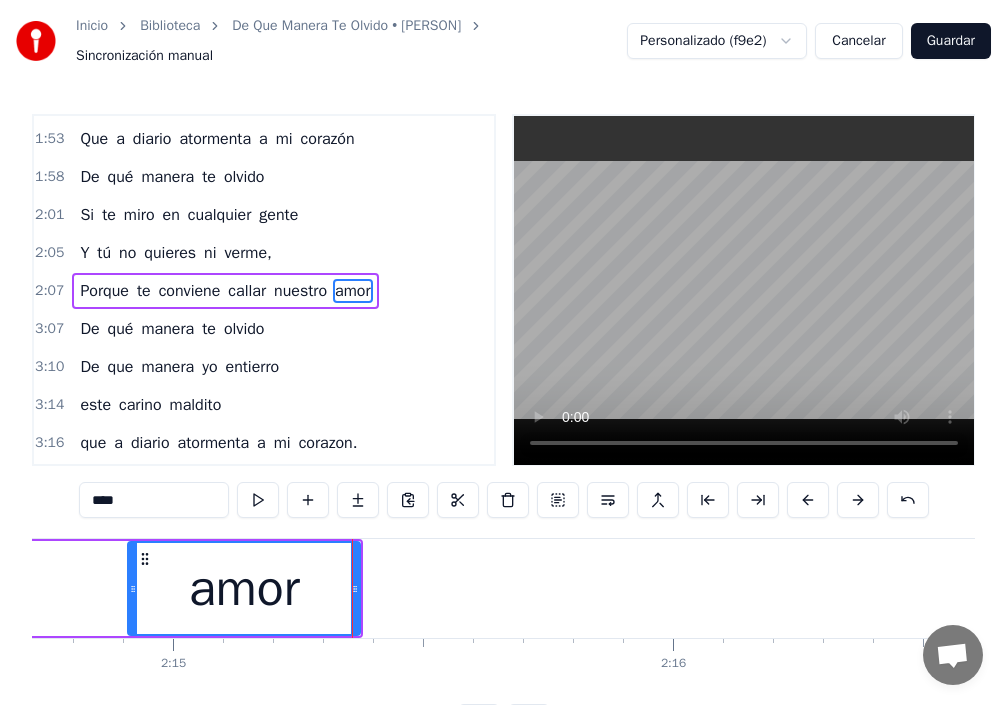 click on "amor" at bounding box center [352, 291] 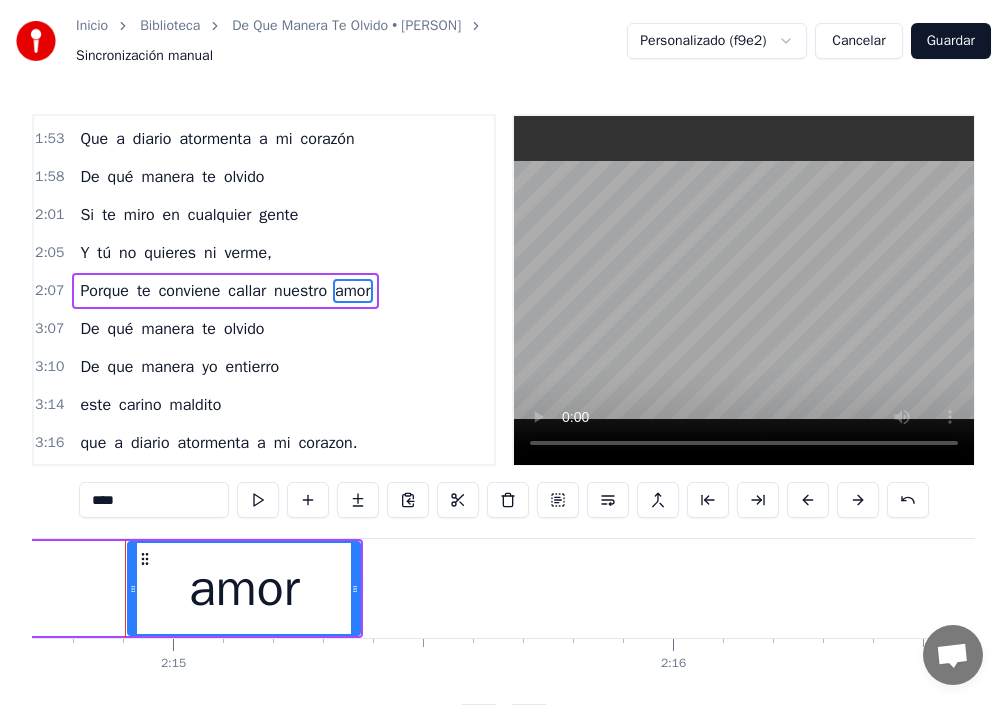 scroll, scrollTop: 0, scrollLeft: 67352, axis: horizontal 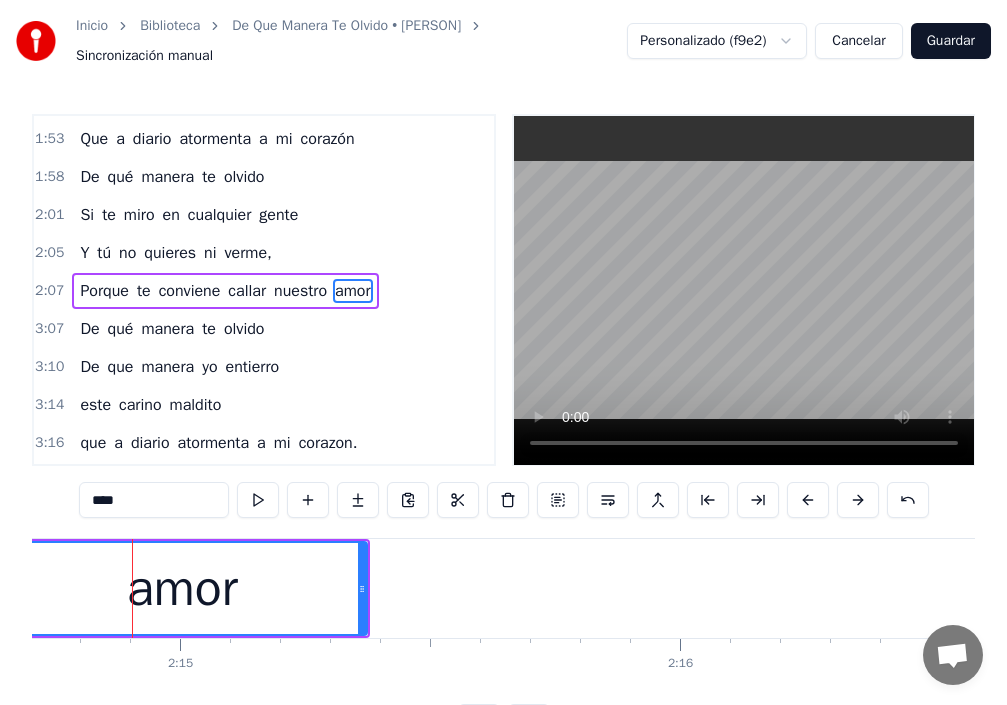 drag, startPoint x: 138, startPoint y: 593, endPoint x: 0, endPoint y: 565, distance: 140.81194 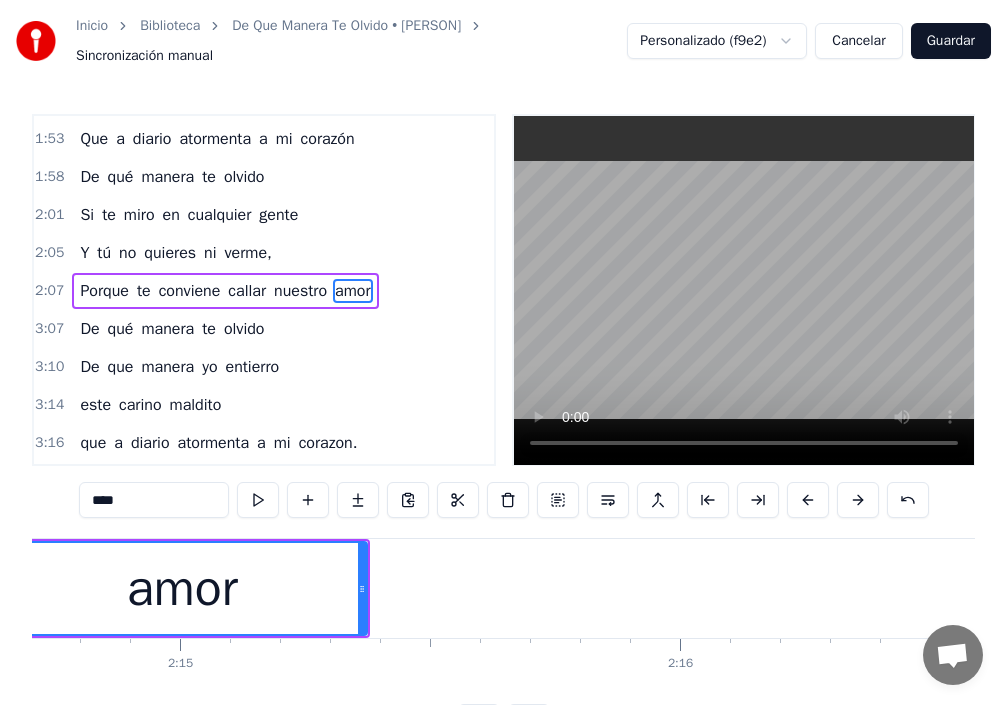 scroll, scrollTop: 0, scrollLeft: 67214, axis: horizontal 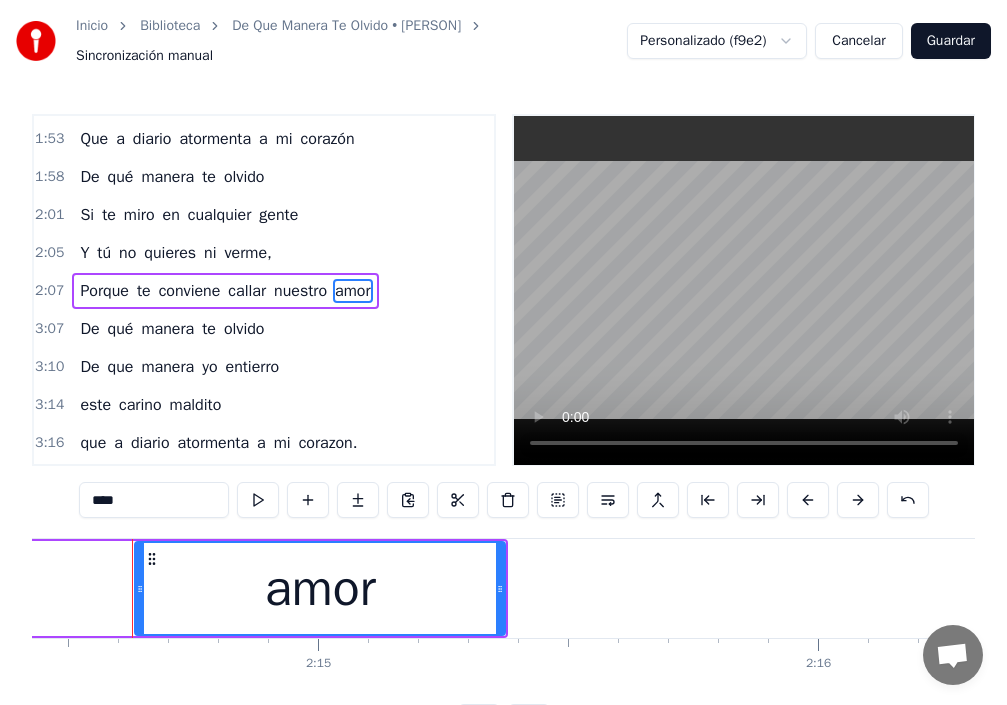 drag, startPoint x: 135, startPoint y: 580, endPoint x: 89, endPoint y: 590, distance: 47.07441 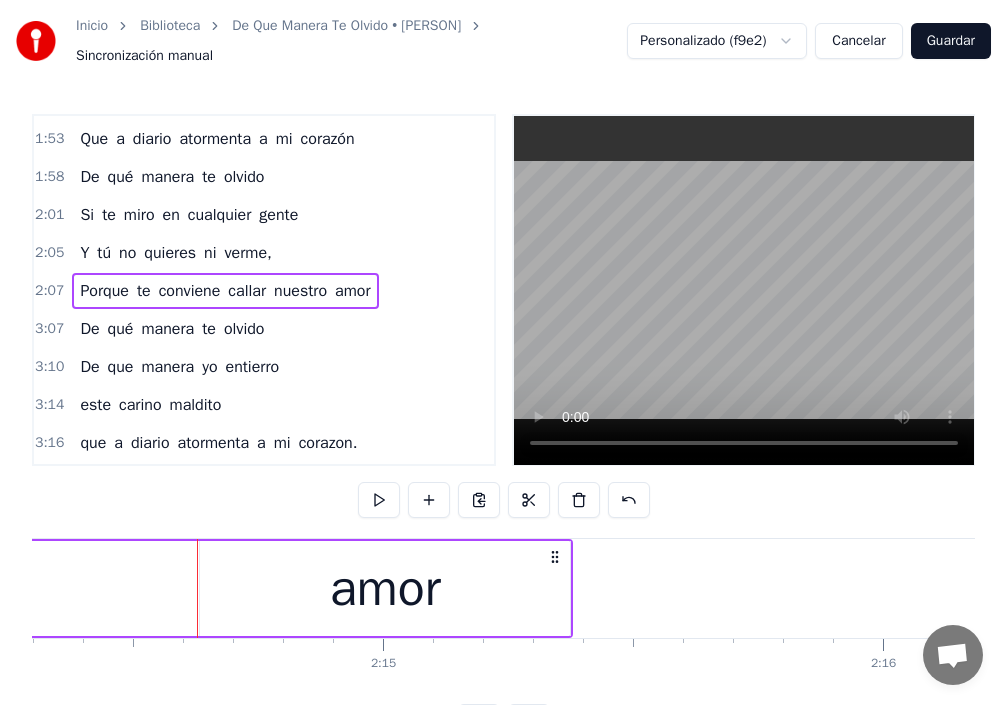 scroll, scrollTop: 0, scrollLeft: 67141, axis: horizontal 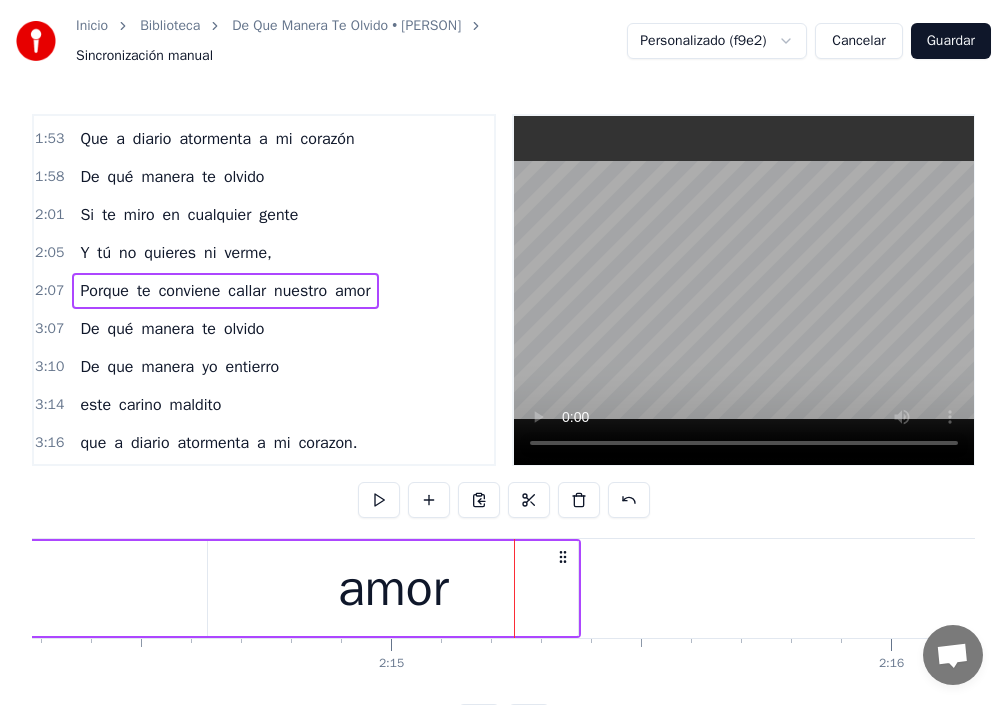 click on "amor" at bounding box center [352, 291] 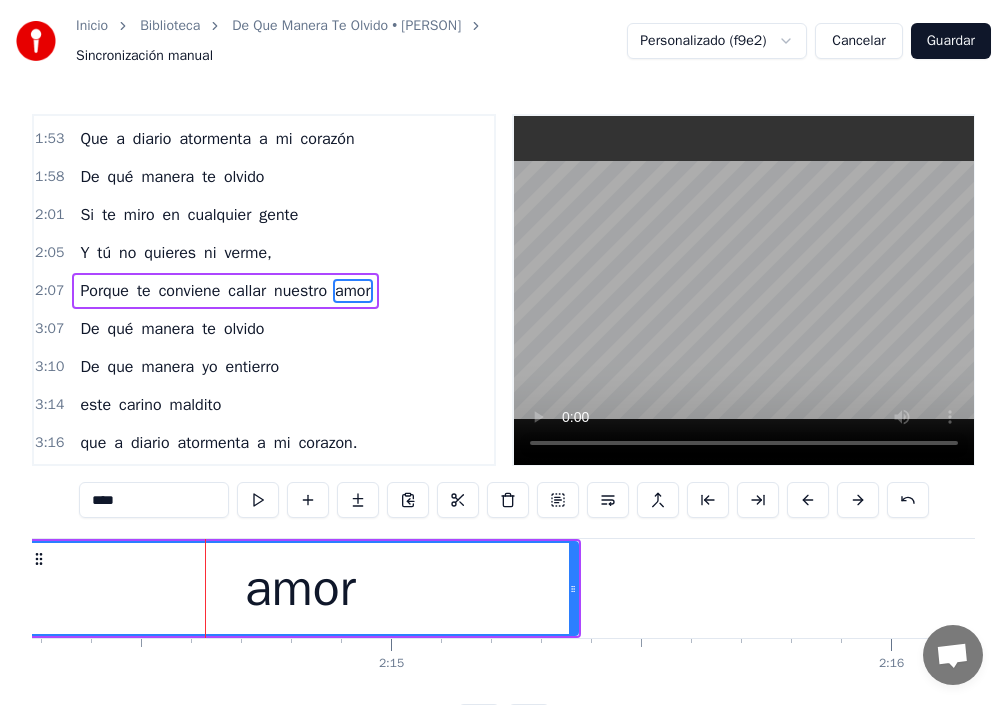 drag, startPoint x: 214, startPoint y: 596, endPoint x: 28, endPoint y: 571, distance: 187.67259 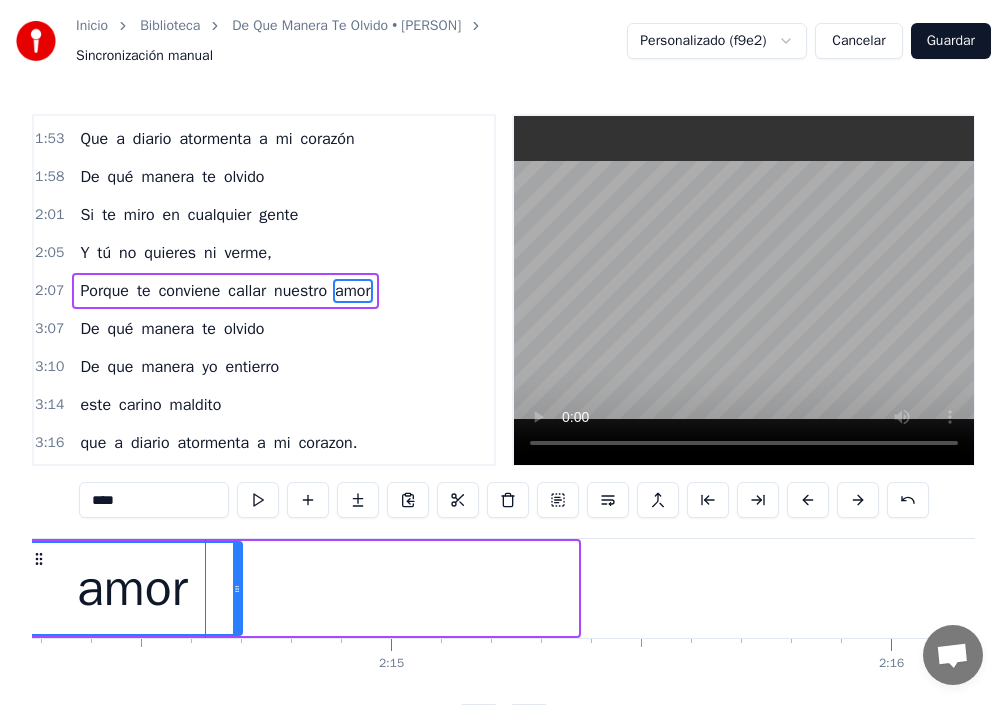 drag, startPoint x: 572, startPoint y: 589, endPoint x: 236, endPoint y: 601, distance: 336.2142 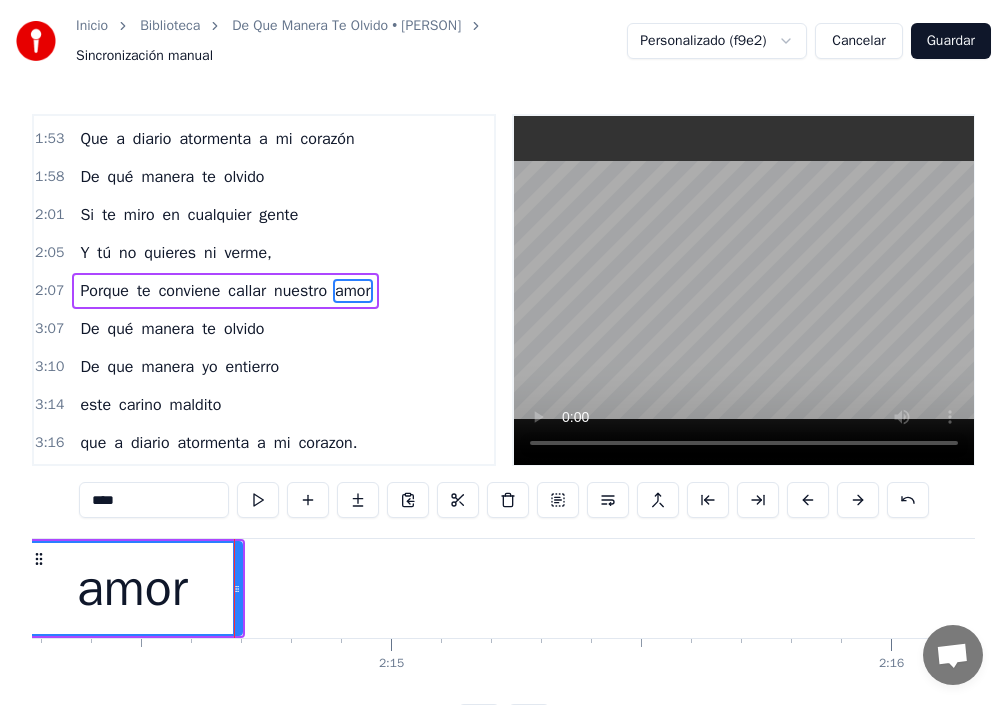 click on "amor" at bounding box center (352, 291) 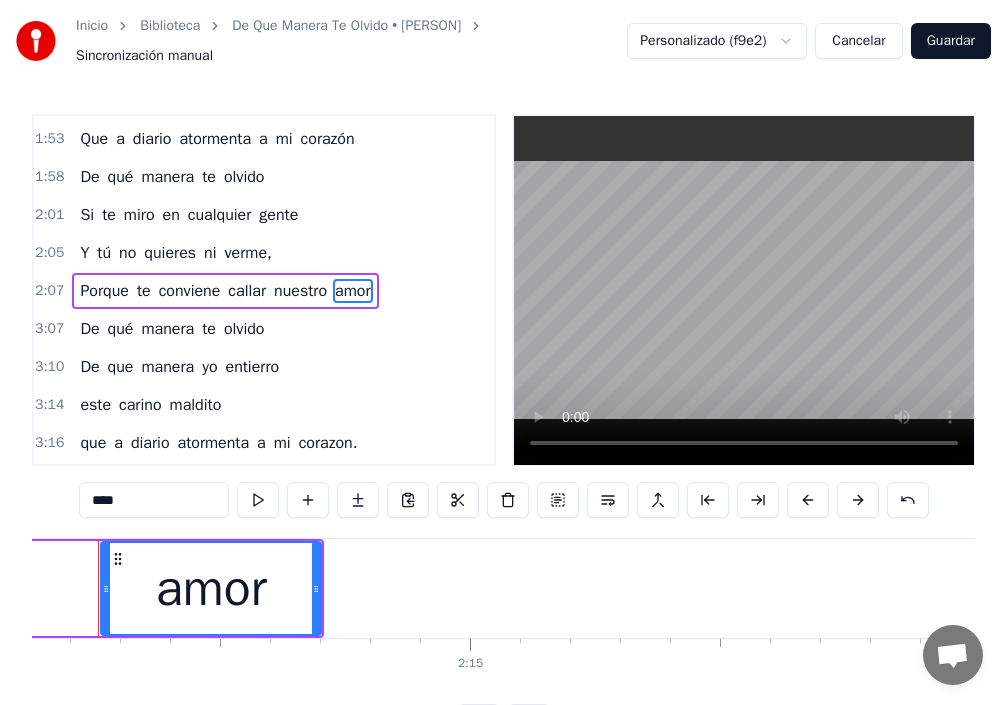 scroll, scrollTop: 0, scrollLeft: 67028, axis: horizontal 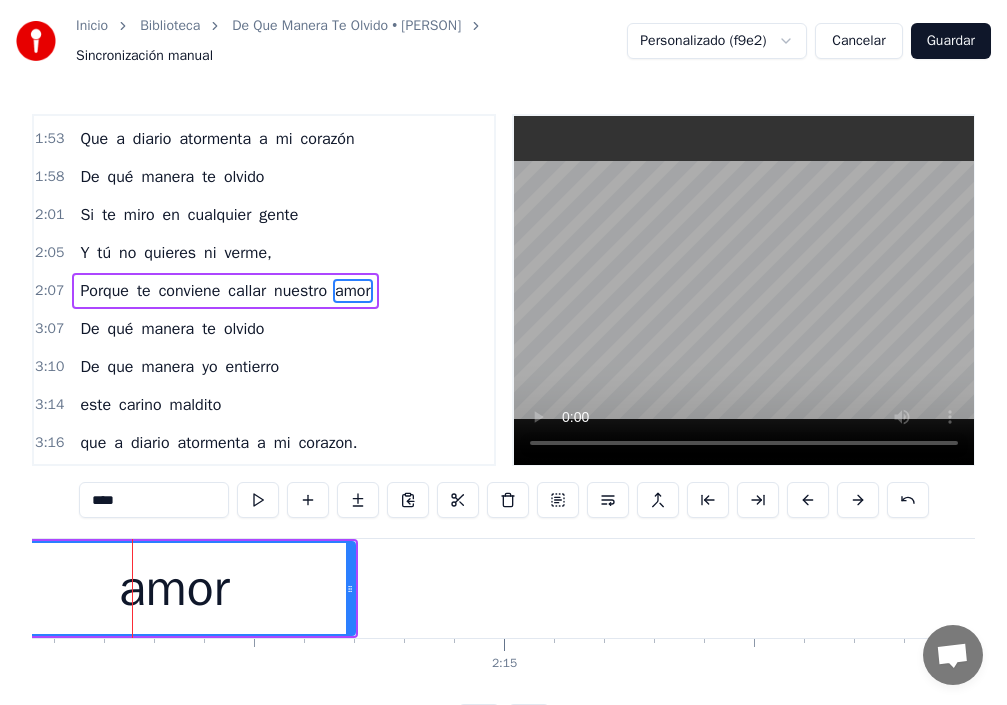 drag, startPoint x: 142, startPoint y: 583, endPoint x: 0, endPoint y: 581, distance: 142.01408 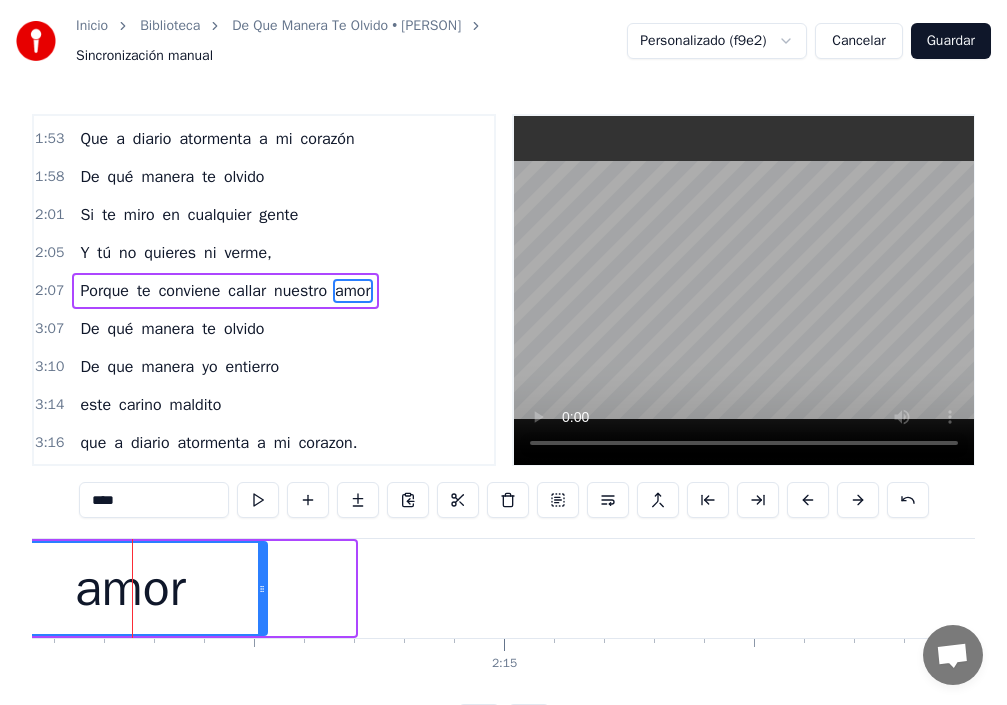 drag, startPoint x: 350, startPoint y: 595, endPoint x: 262, endPoint y: 595, distance: 88 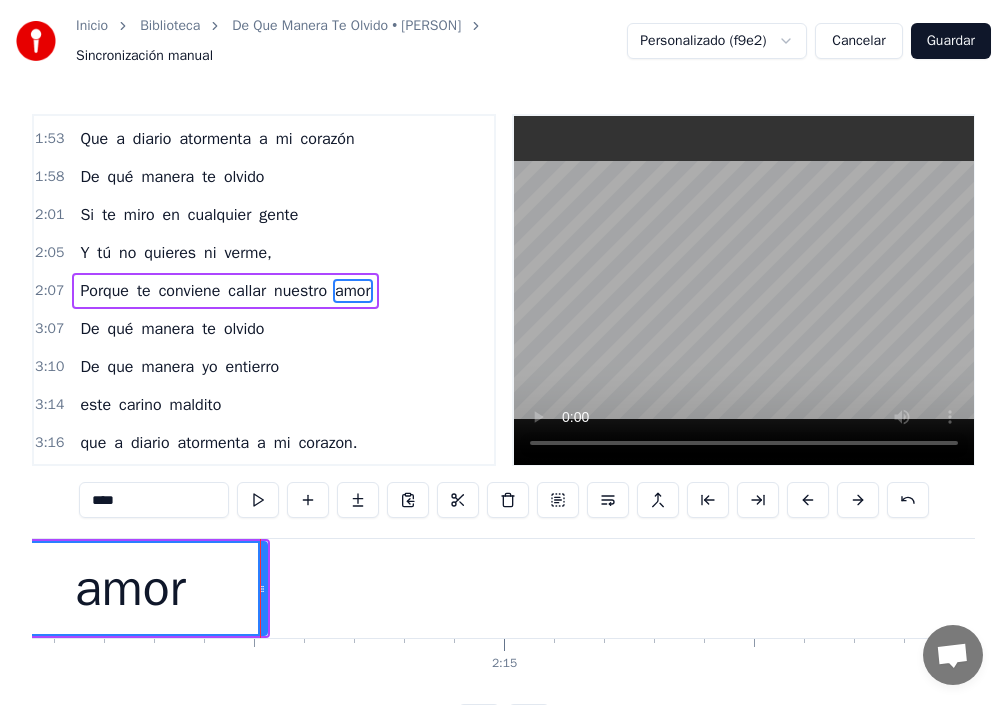 click on "amor" at bounding box center [352, 291] 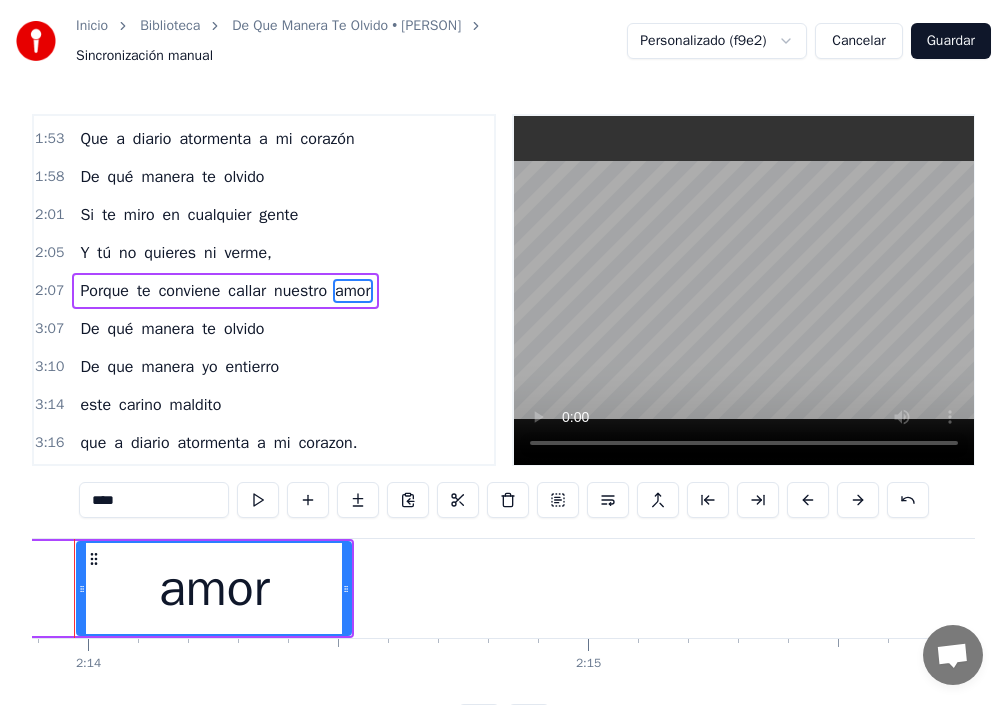 scroll, scrollTop: 0, scrollLeft: 66886, axis: horizontal 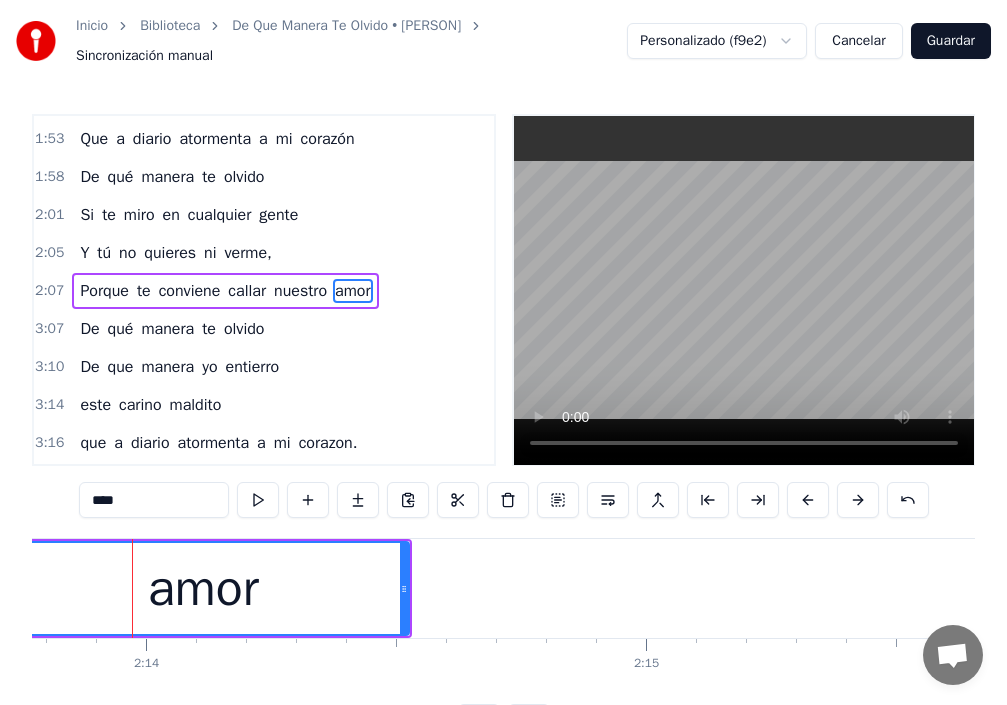drag, startPoint x: 138, startPoint y: 604, endPoint x: 0, endPoint y: 585, distance: 139.30183 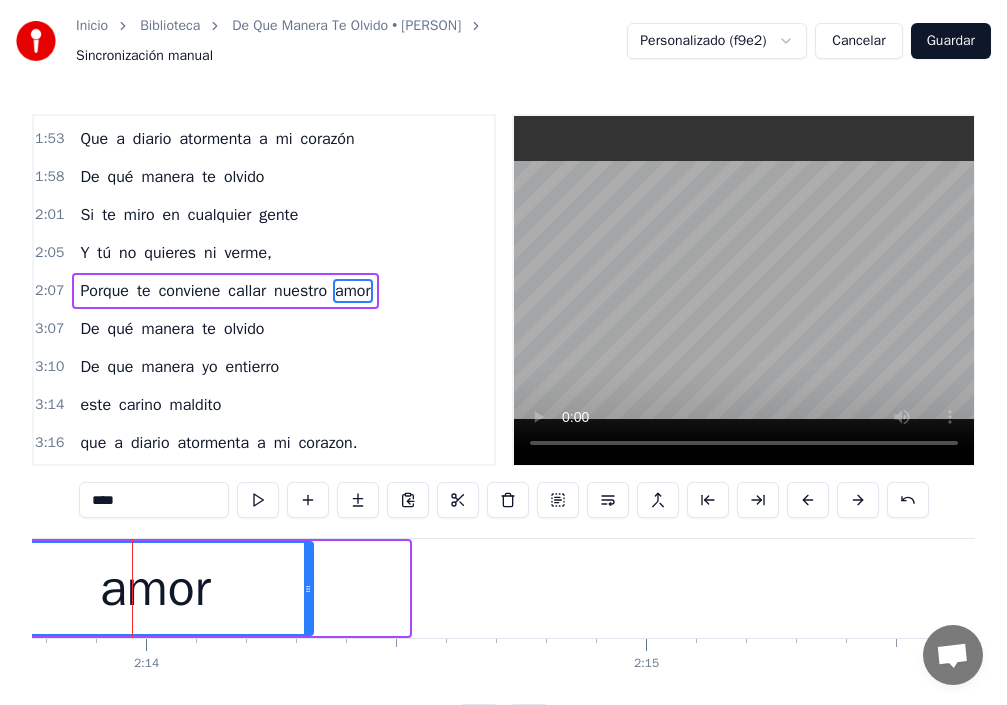 drag, startPoint x: 403, startPoint y: 592, endPoint x: 306, endPoint y: 597, distance: 97.128784 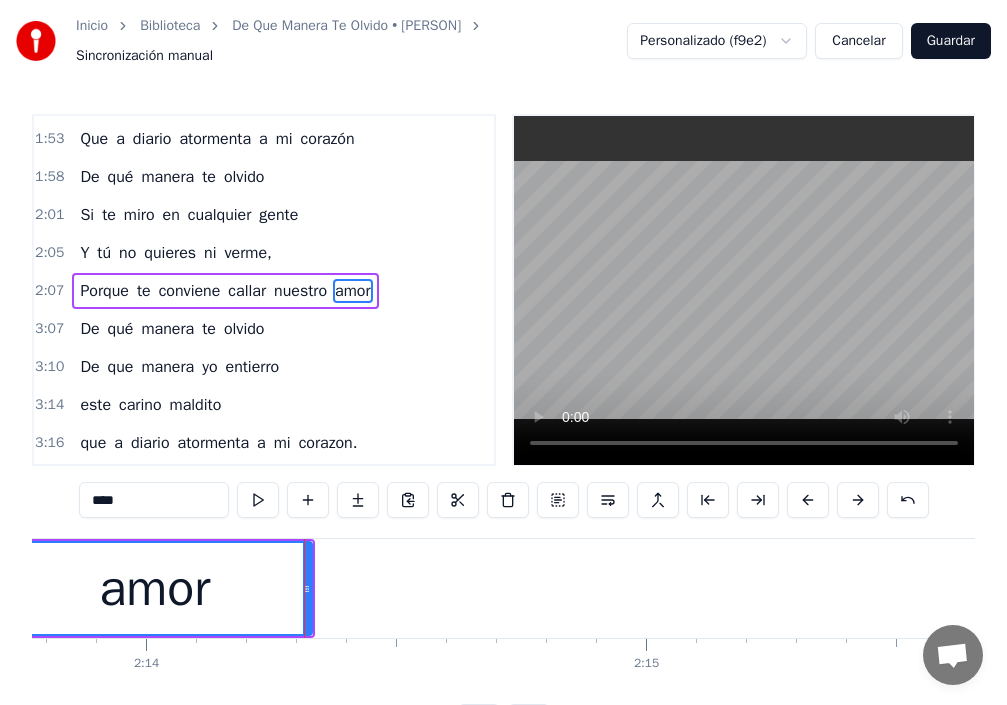 click on "amor" at bounding box center (352, 291) 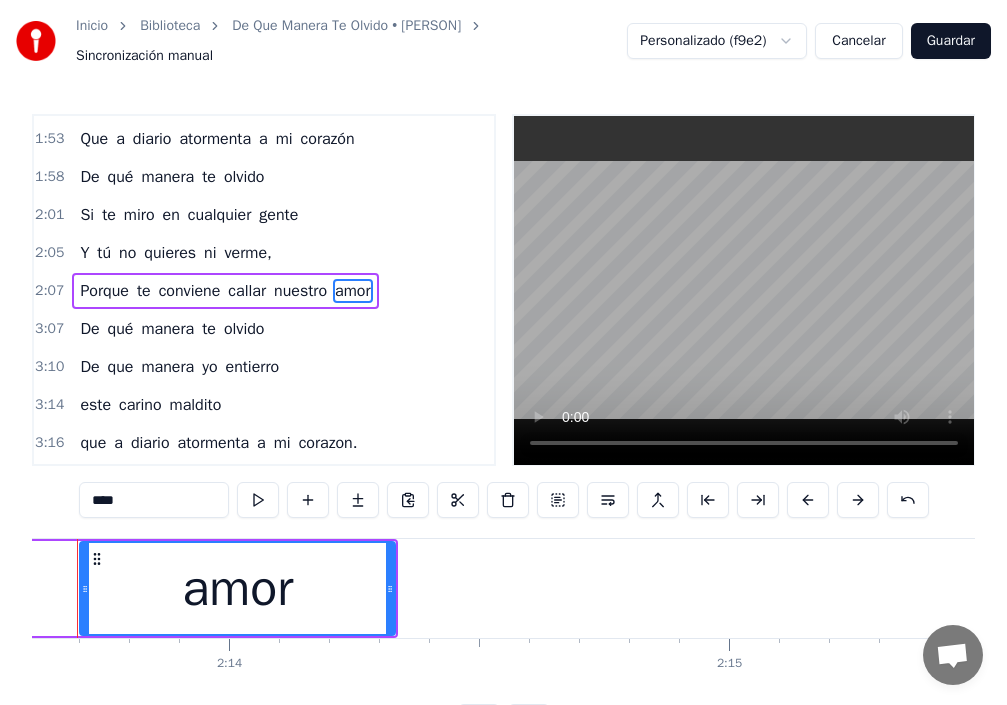 scroll, scrollTop: 0, scrollLeft: 66748, axis: horizontal 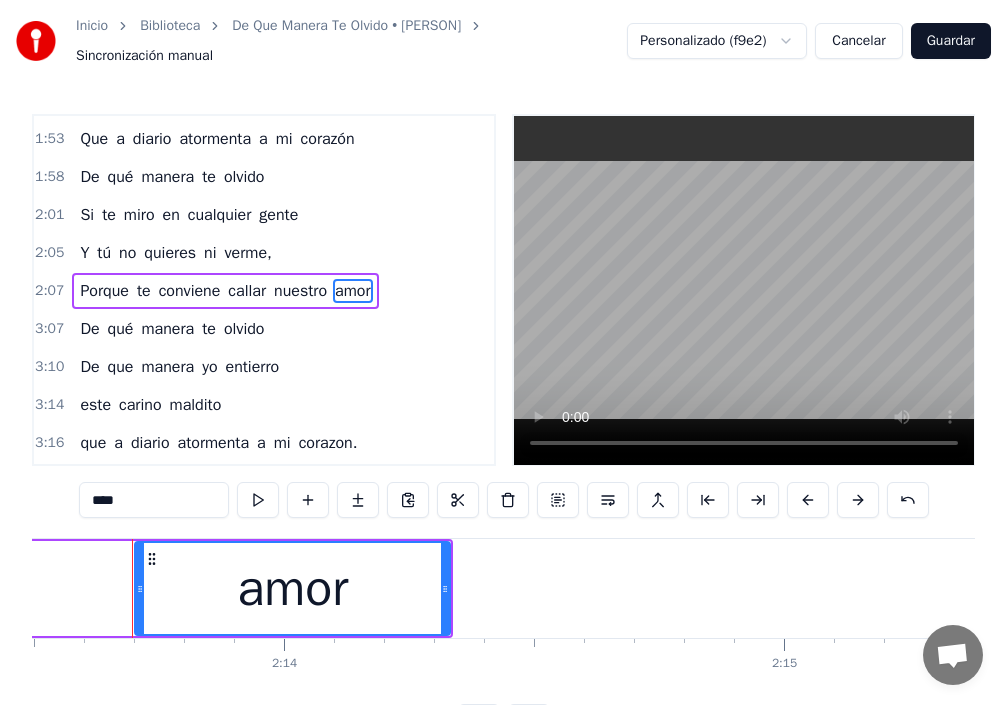 click on "amor" at bounding box center [352, 291] 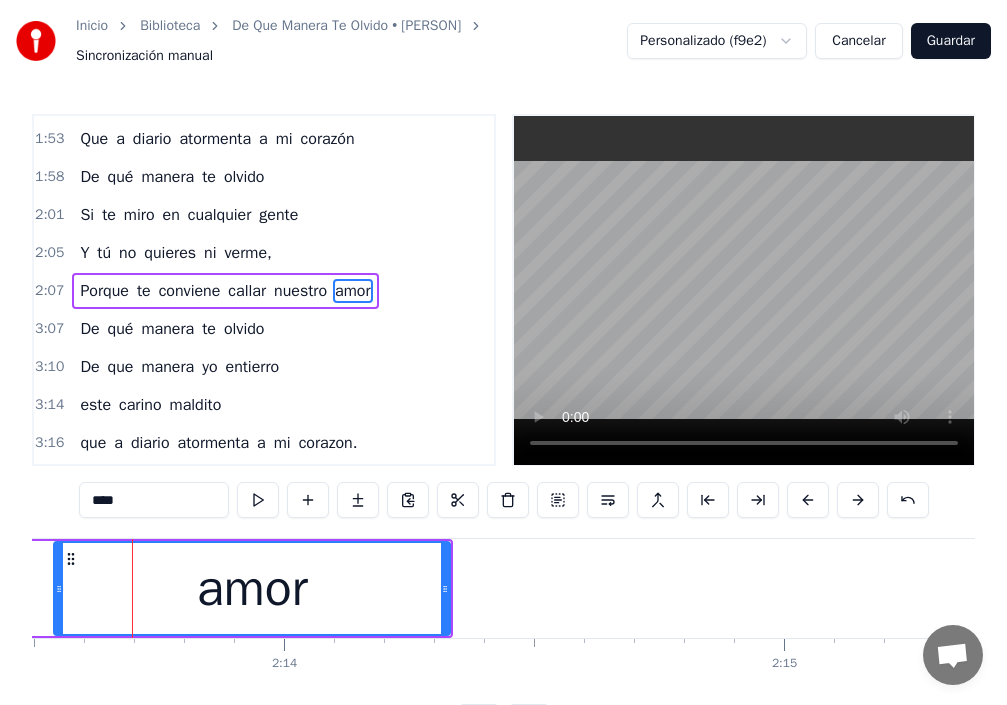 drag, startPoint x: 136, startPoint y: 588, endPoint x: 55, endPoint y: 602, distance: 82.20097 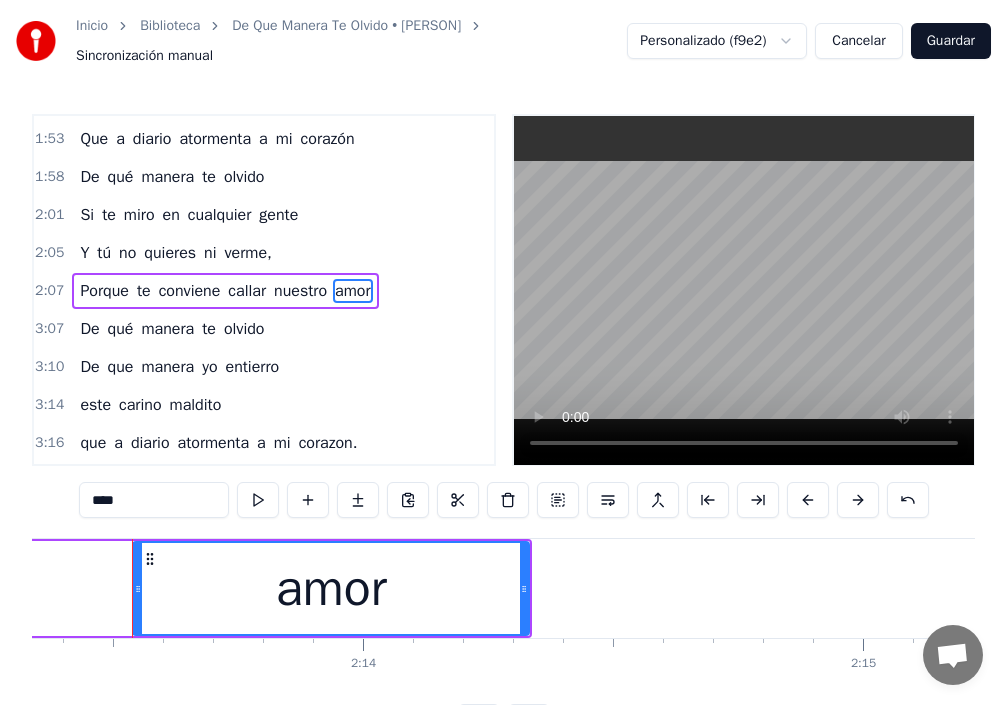 click on "amor" at bounding box center (352, 291) 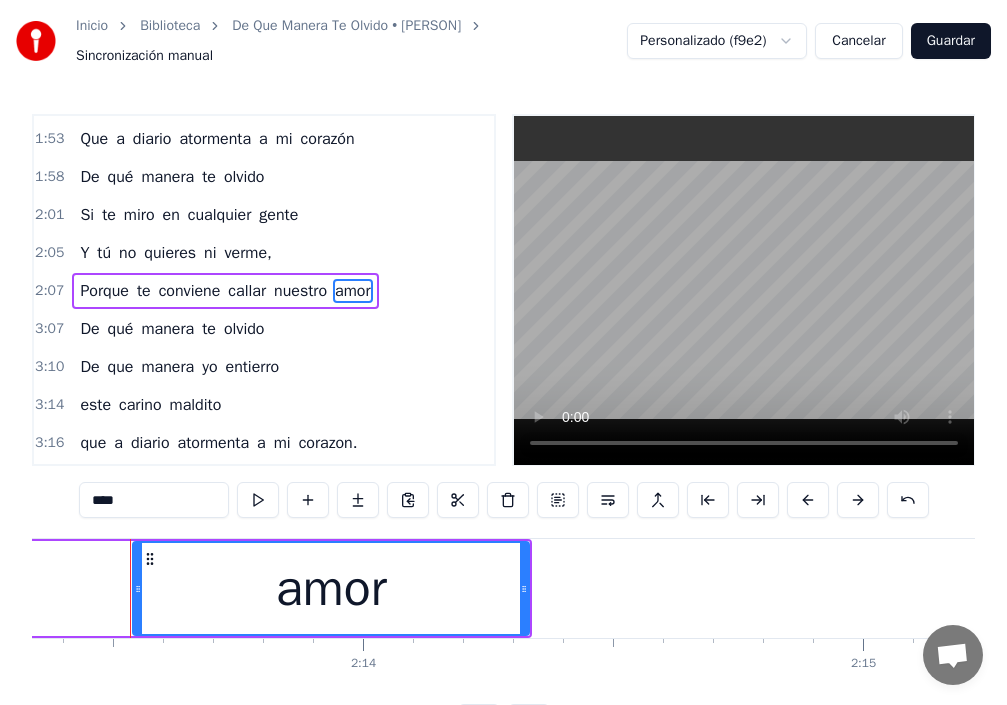 scroll, scrollTop: 0, scrollLeft: 66667, axis: horizontal 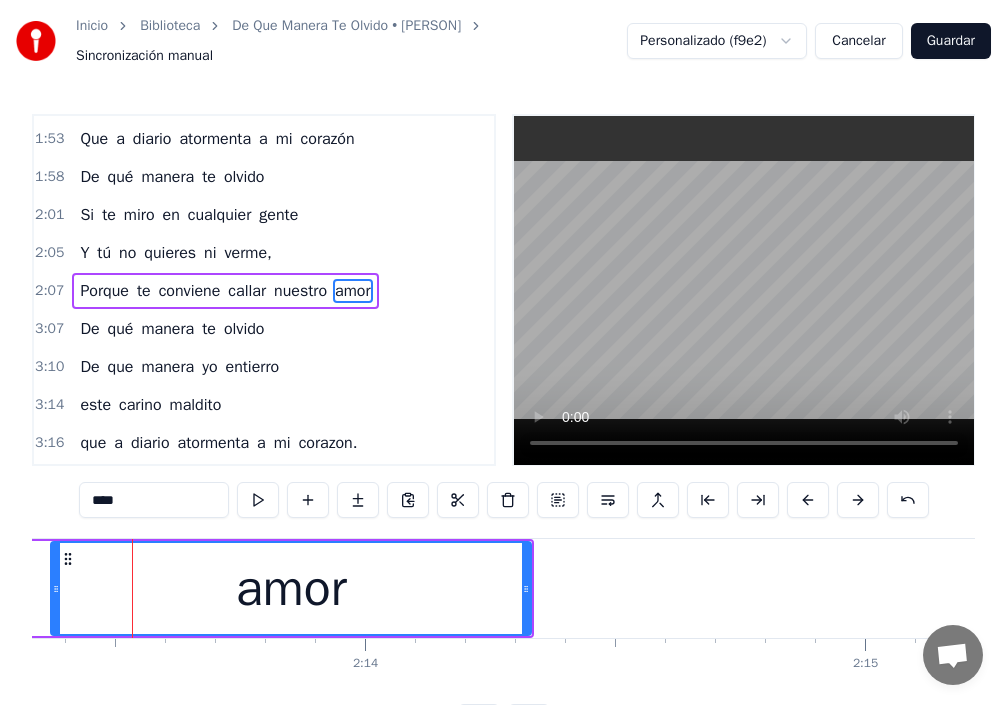 drag, startPoint x: 141, startPoint y: 578, endPoint x: 57, endPoint y: 598, distance: 86.34813 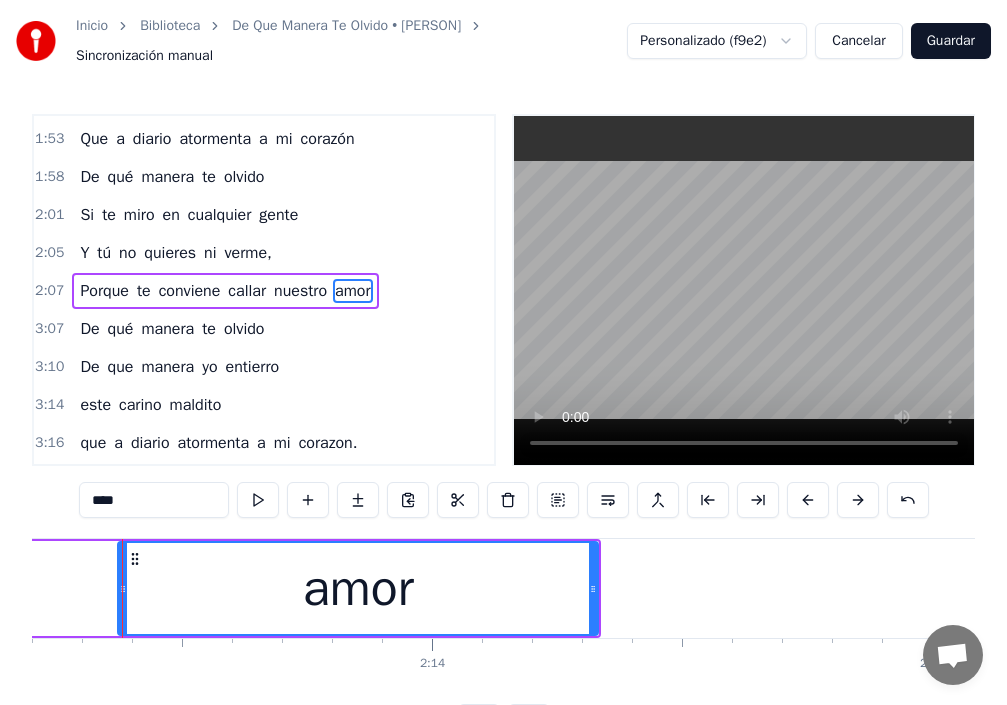 scroll, scrollTop: 0, scrollLeft: 66590, axis: horizontal 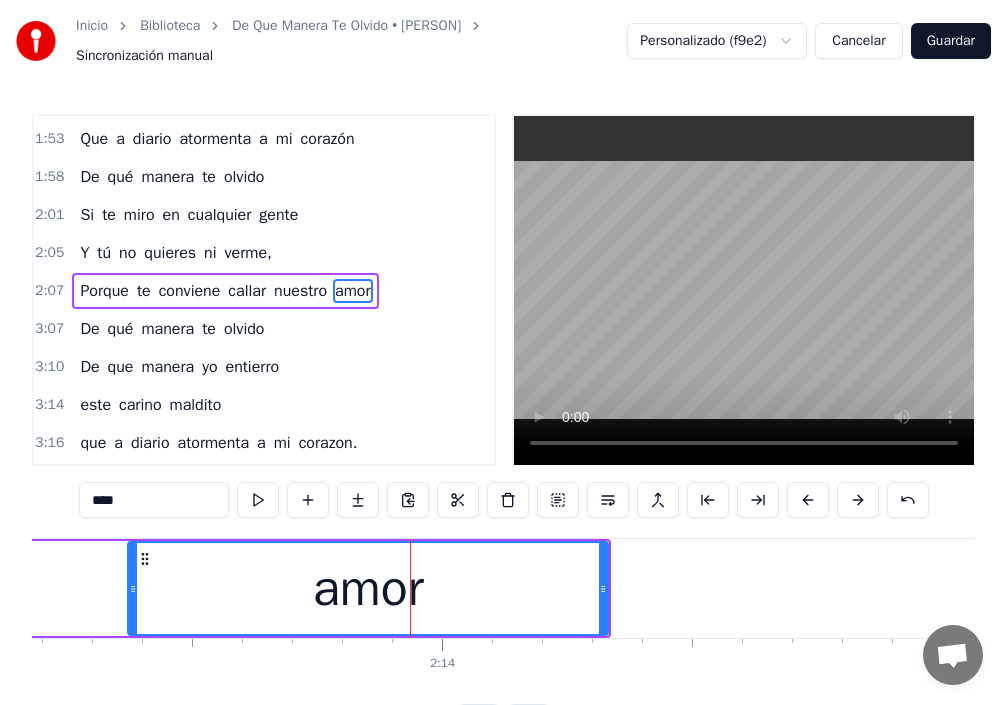 click on "amor" at bounding box center (352, 291) 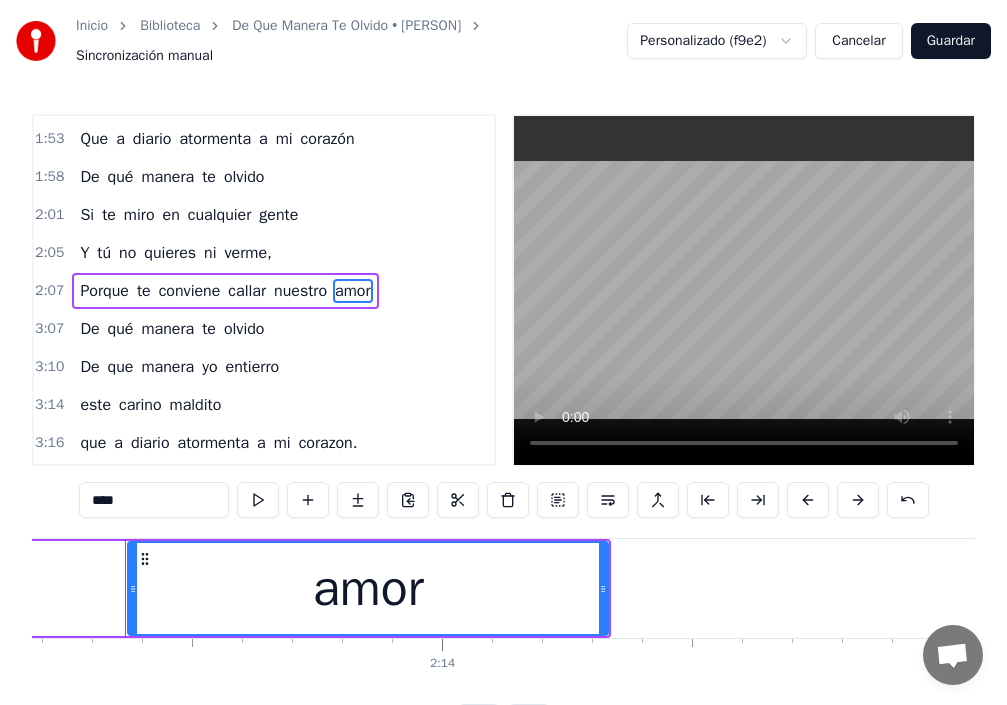 scroll, scrollTop: 0, scrollLeft: 66583, axis: horizontal 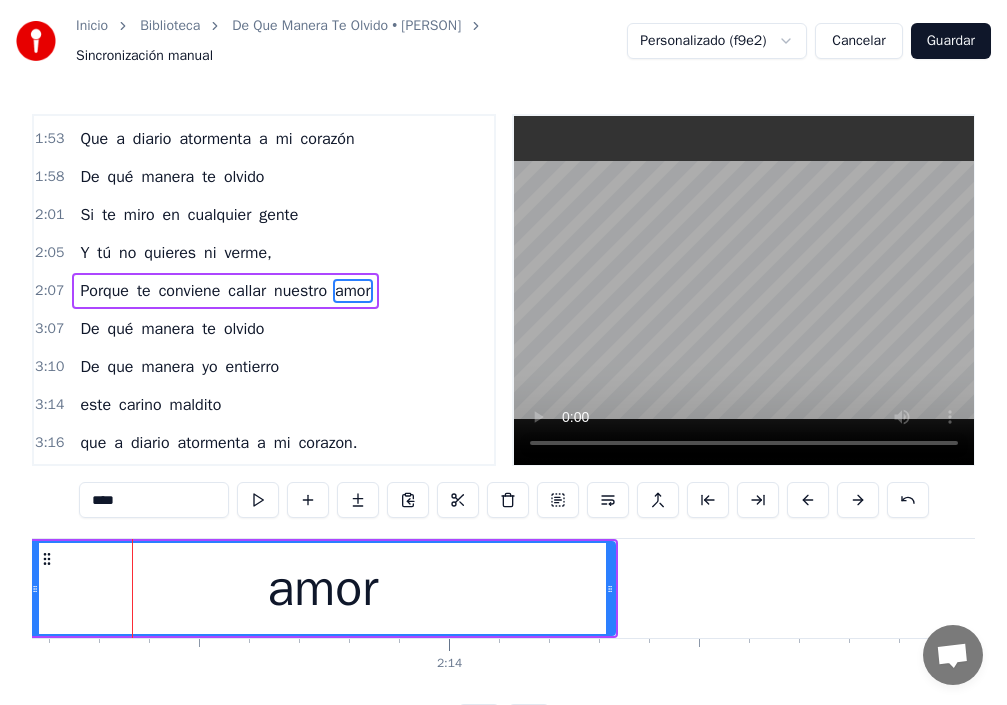 drag, startPoint x: 142, startPoint y: 590, endPoint x: 28, endPoint y: 584, distance: 114.15778 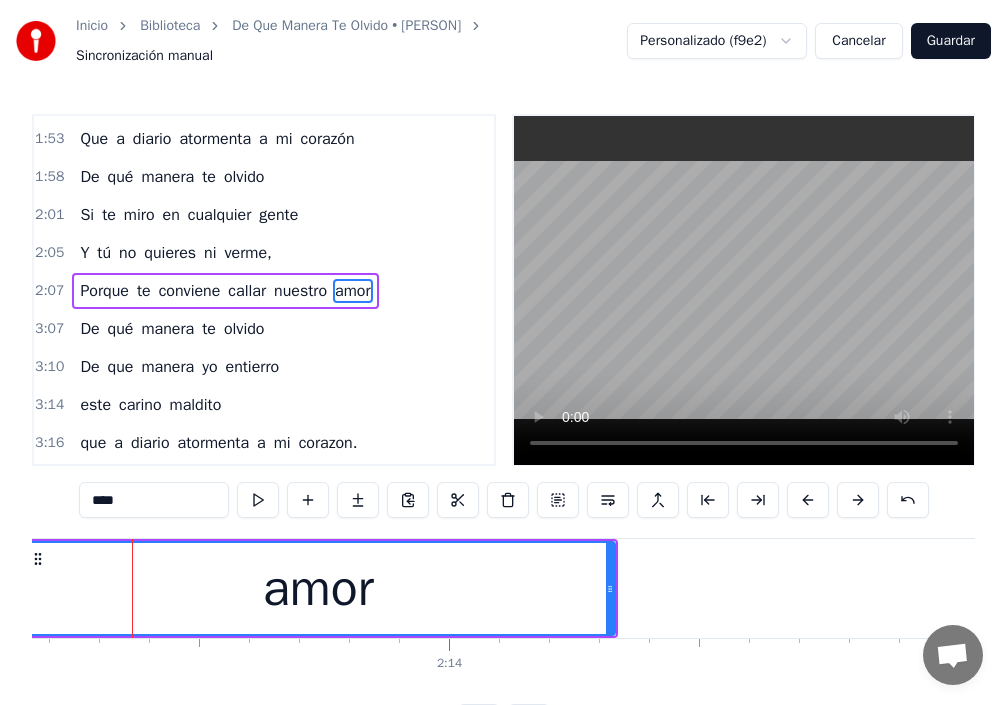 click on "amor" at bounding box center [352, 291] 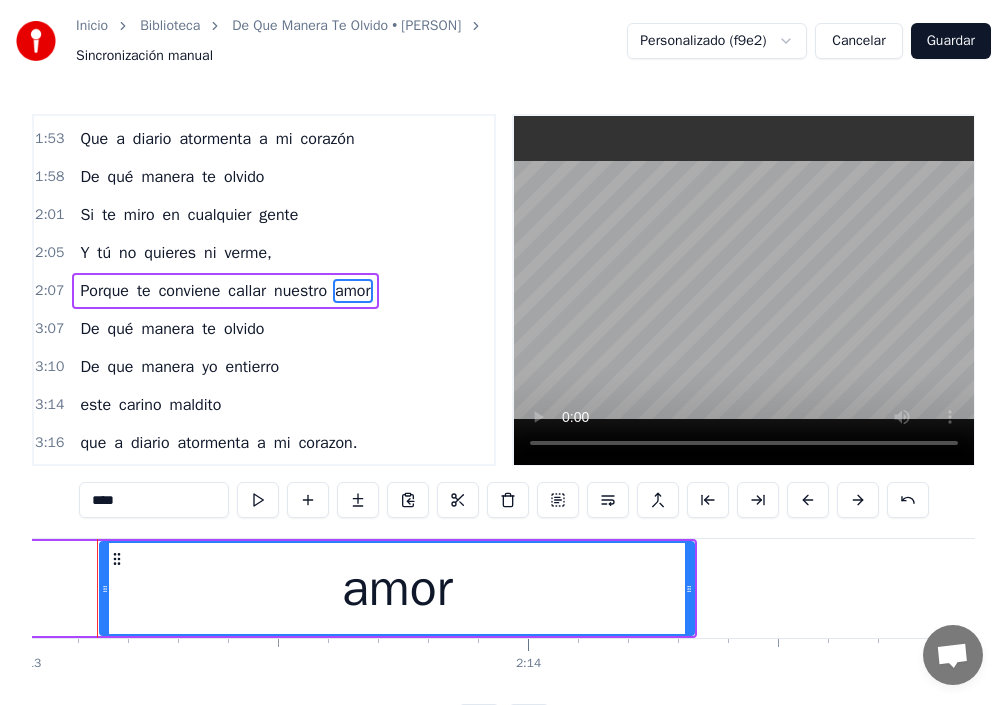 scroll, scrollTop: 0, scrollLeft: 66469, axis: horizontal 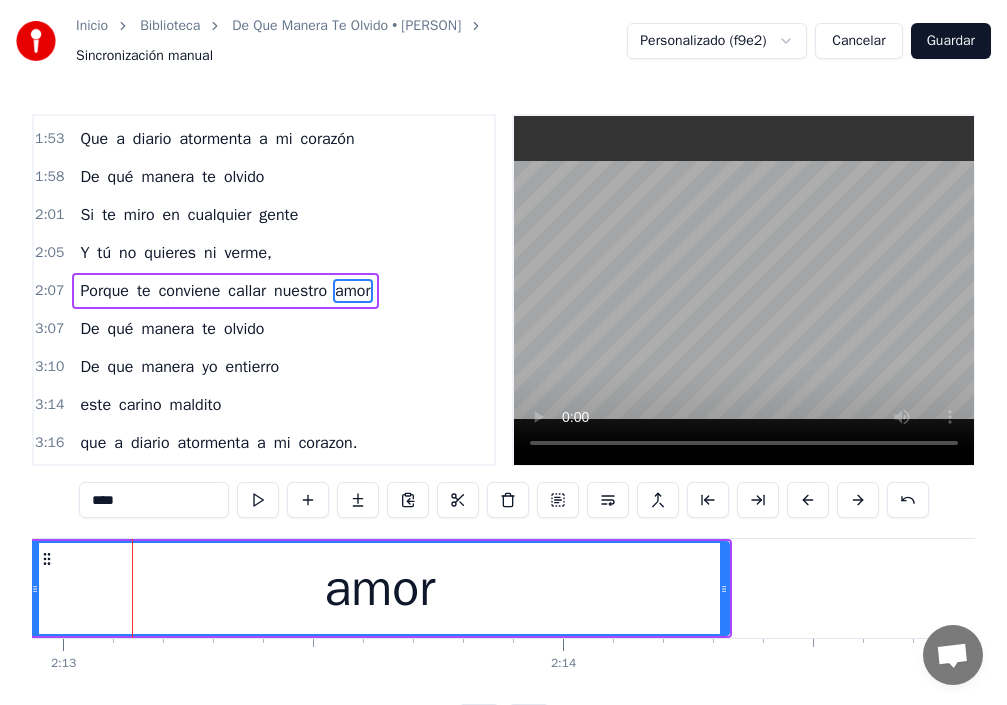 drag, startPoint x: 137, startPoint y: 596, endPoint x: 32, endPoint y: 599, distance: 105.04285 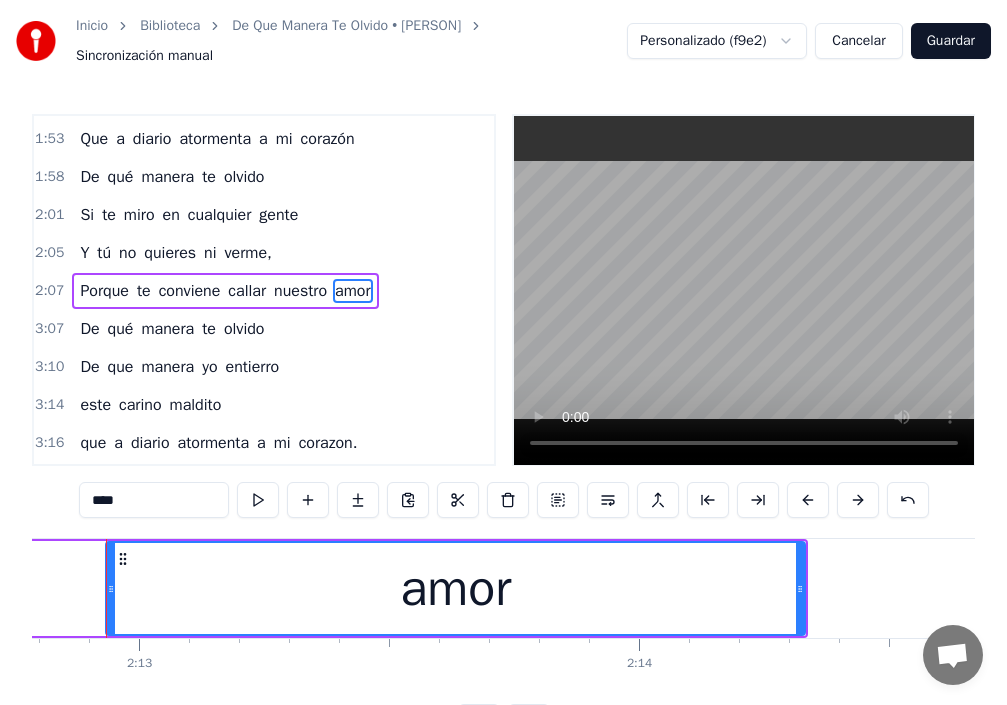 scroll, scrollTop: 0, scrollLeft: 66367, axis: horizontal 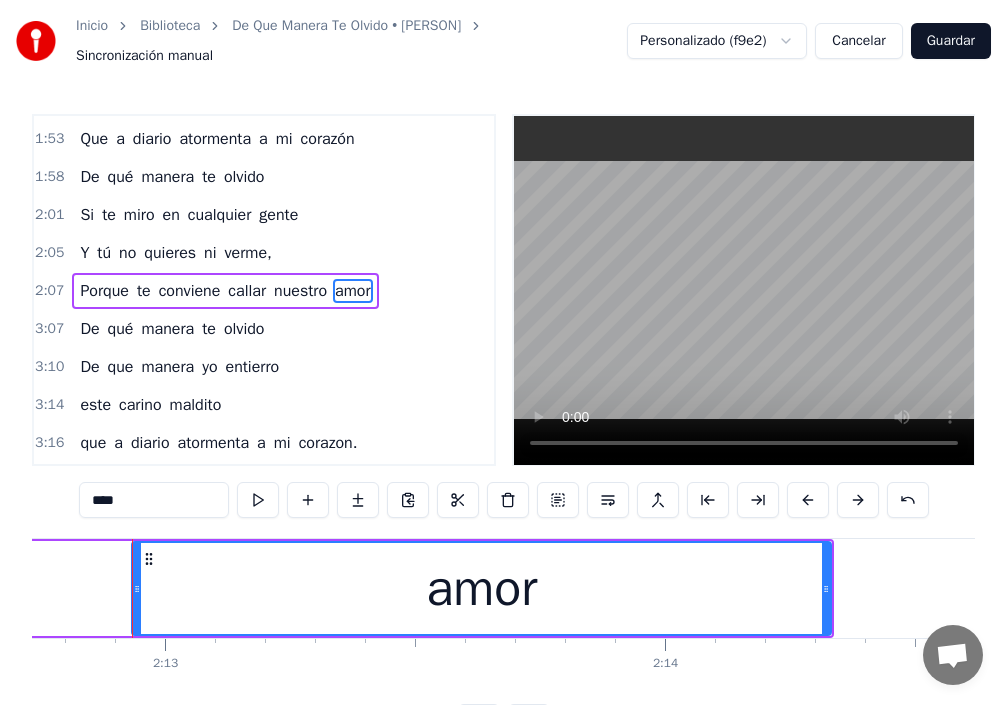 drag, startPoint x: 358, startPoint y: 292, endPoint x: 361, endPoint y: 307, distance: 15.297058 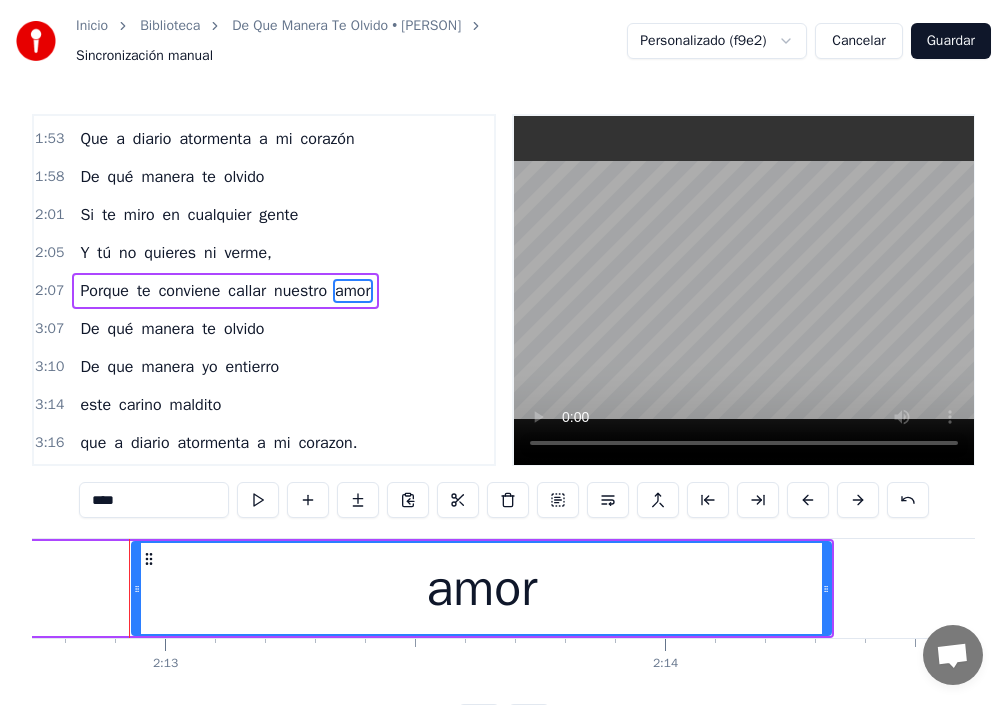 scroll, scrollTop: 0, scrollLeft: 66364, axis: horizontal 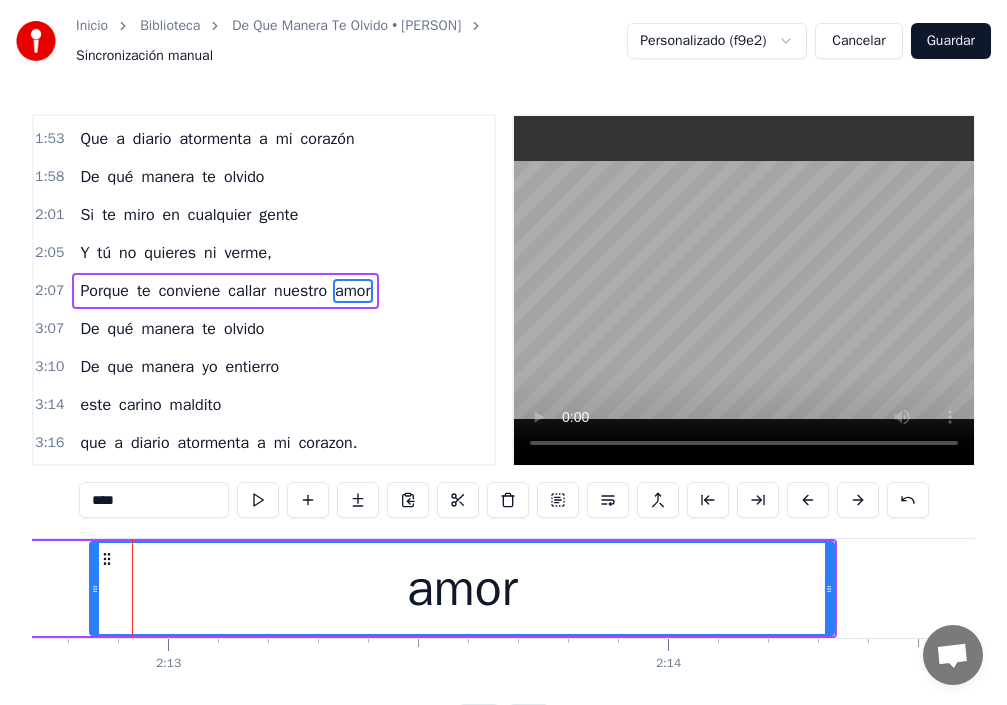 drag, startPoint x: 140, startPoint y: 595, endPoint x: 95, endPoint y: 602, distance: 45.54119 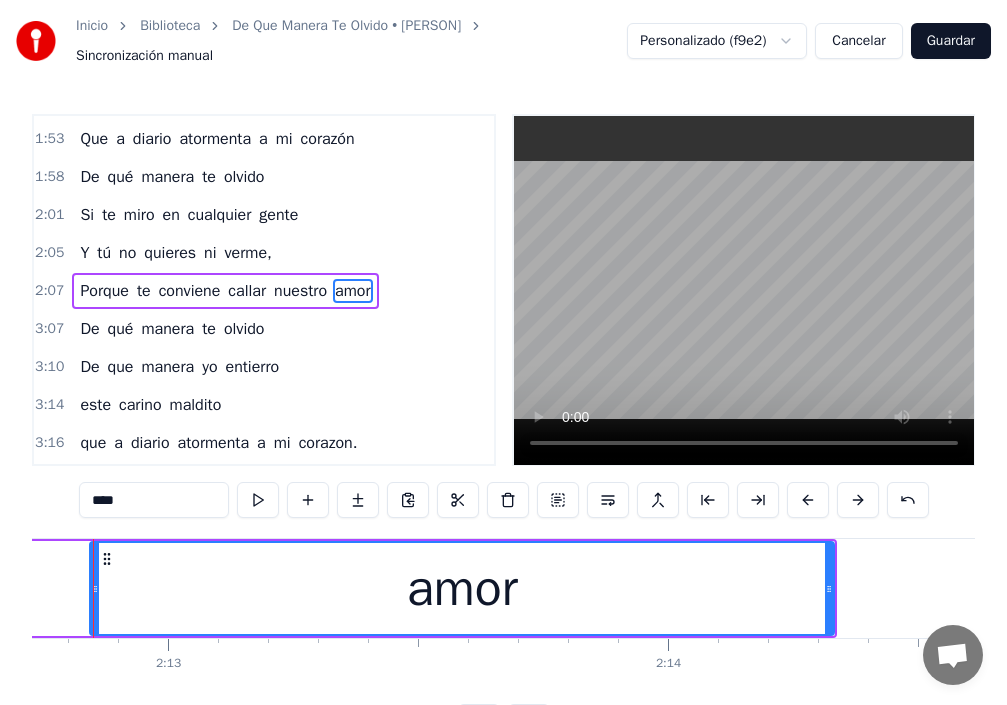 scroll, scrollTop: 0, scrollLeft: 66325, axis: horizontal 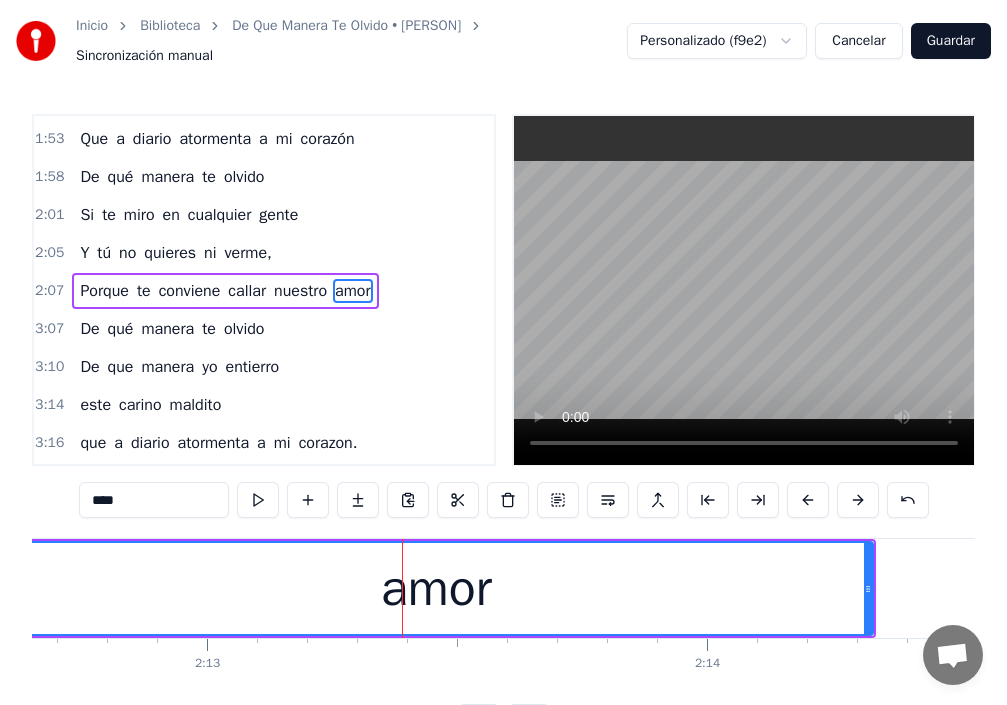 drag, startPoint x: 134, startPoint y: 599, endPoint x: 4, endPoint y: 618, distance: 131.38112 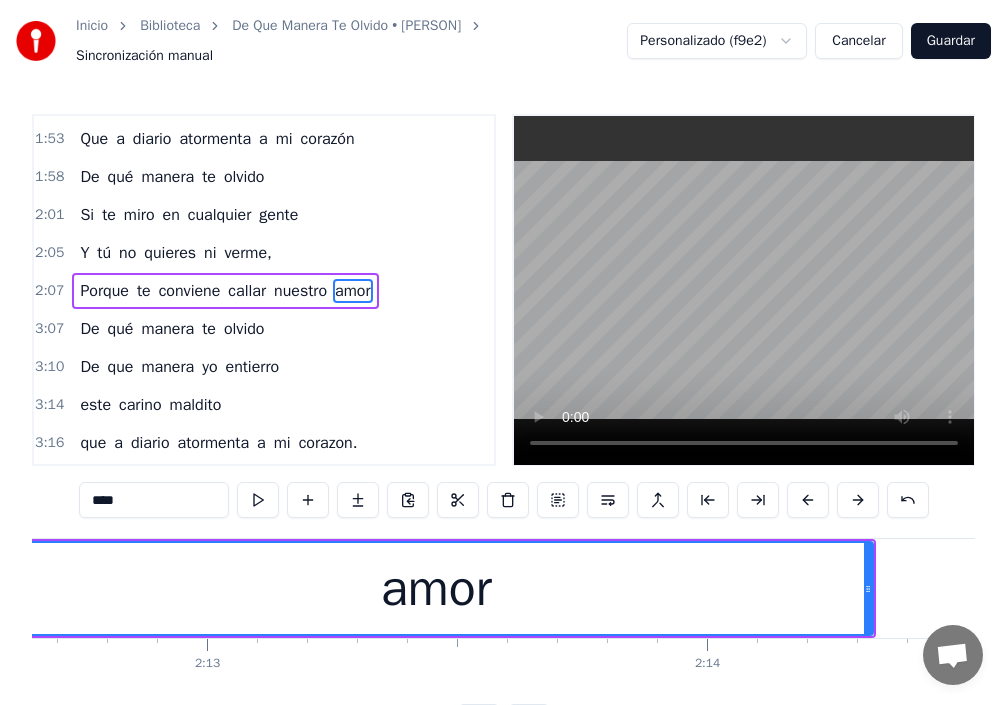 scroll, scrollTop: 0, scrollLeft: 66189, axis: horizontal 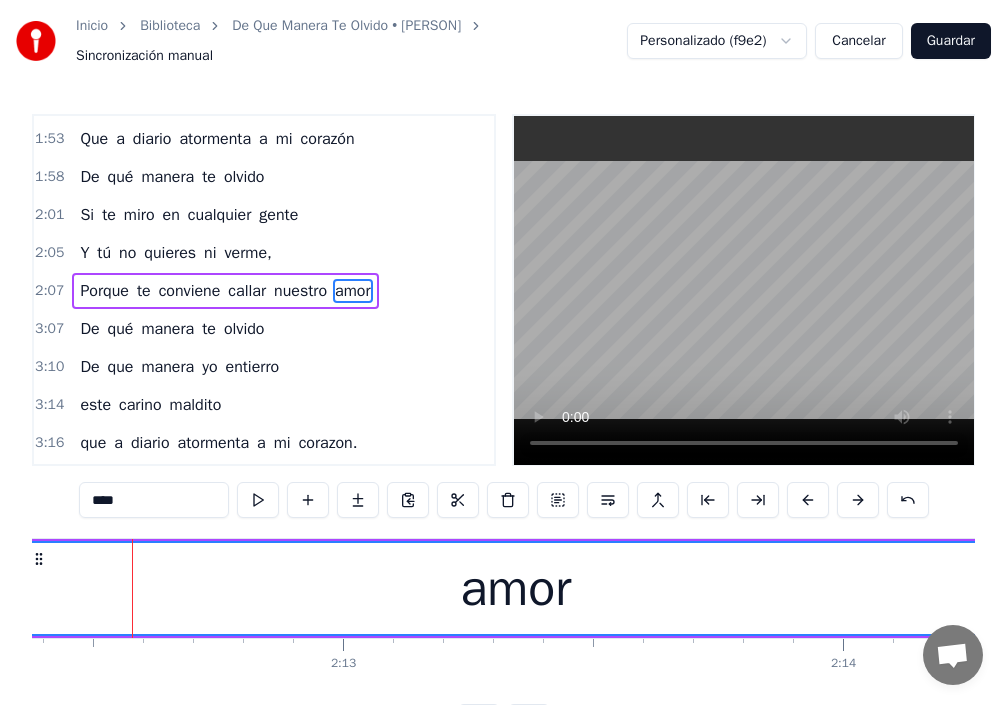 drag, startPoint x: 139, startPoint y: 594, endPoint x: 26, endPoint y: 592, distance: 113.0177 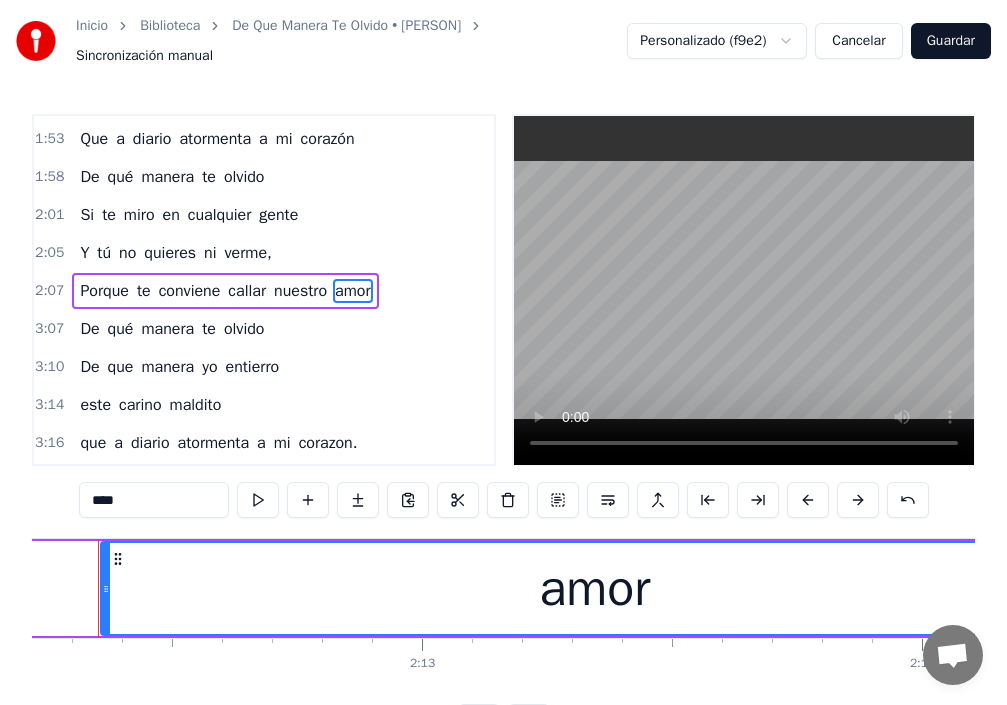 scroll, scrollTop: 0, scrollLeft: 66076, axis: horizontal 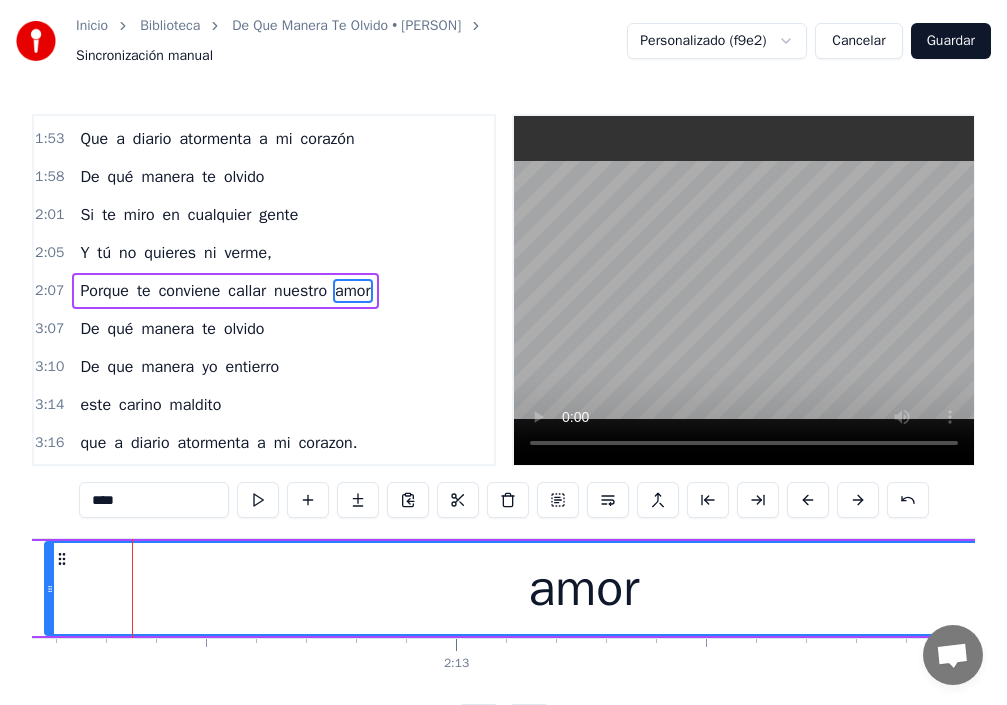 drag, startPoint x: 137, startPoint y: 590, endPoint x: 0, endPoint y: 609, distance: 138.31125 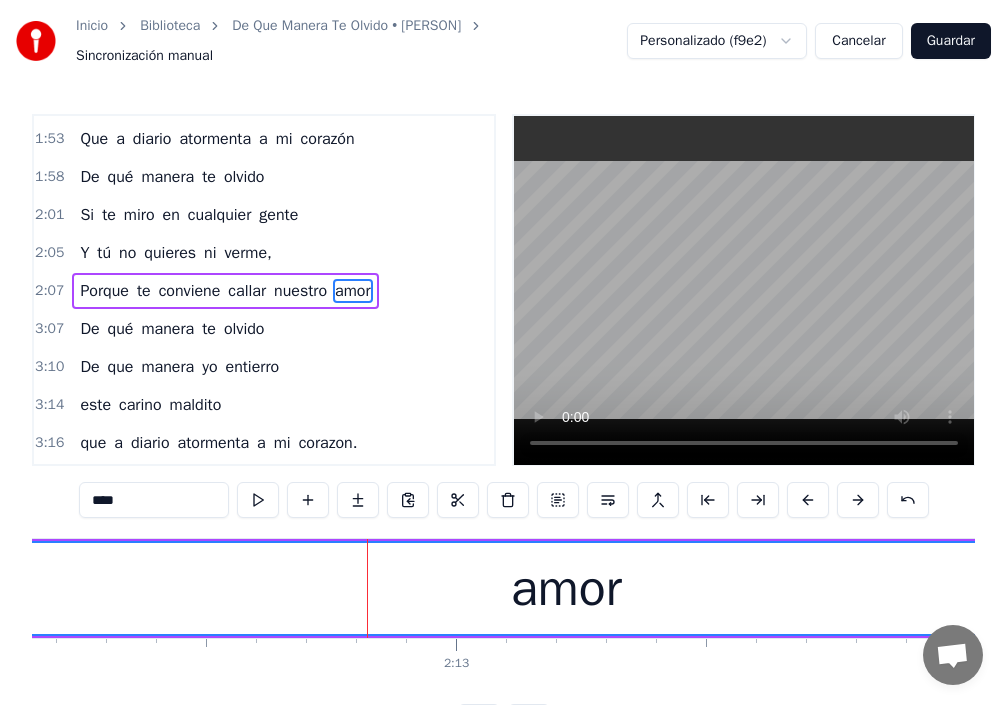 click on "amor" at bounding box center (352, 291) 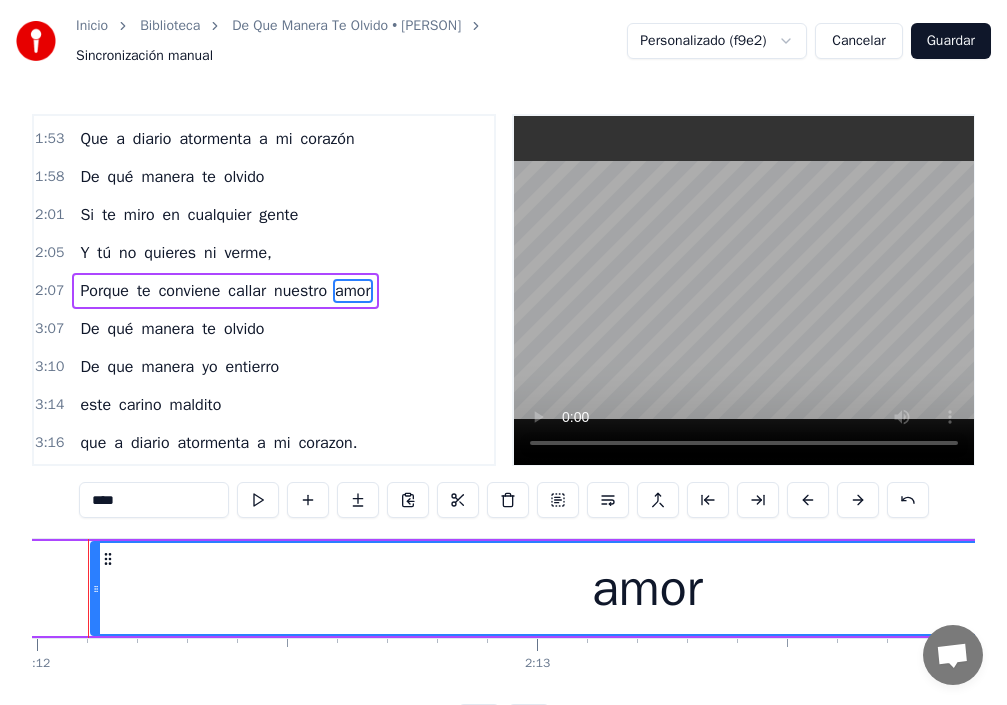 scroll, scrollTop: 0, scrollLeft: 65951, axis: horizontal 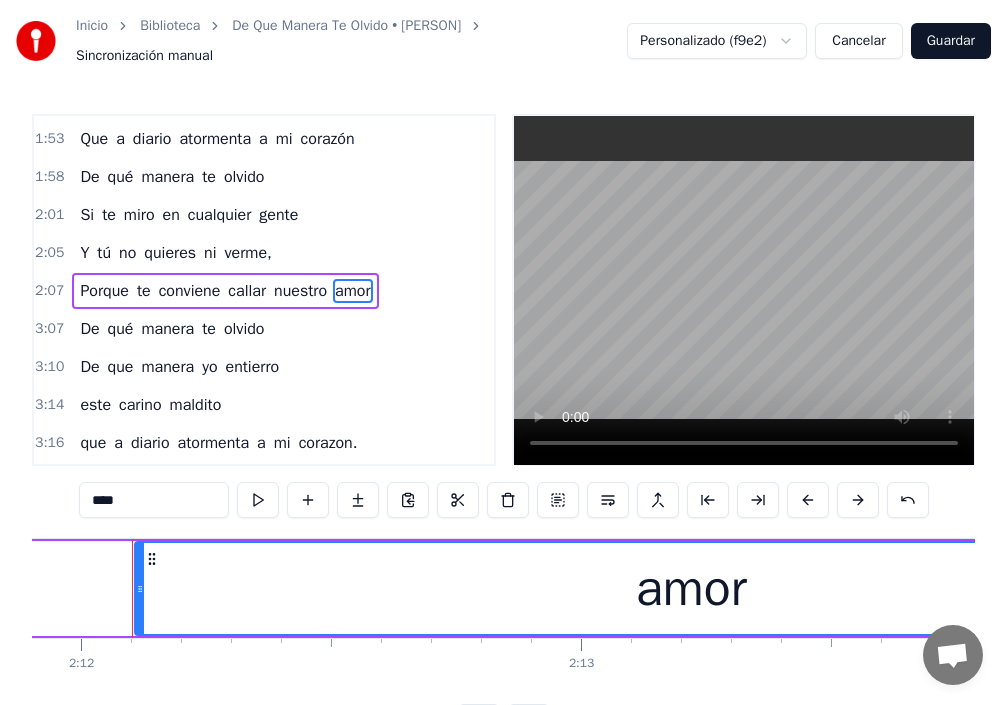 click on "amor" at bounding box center [352, 291] 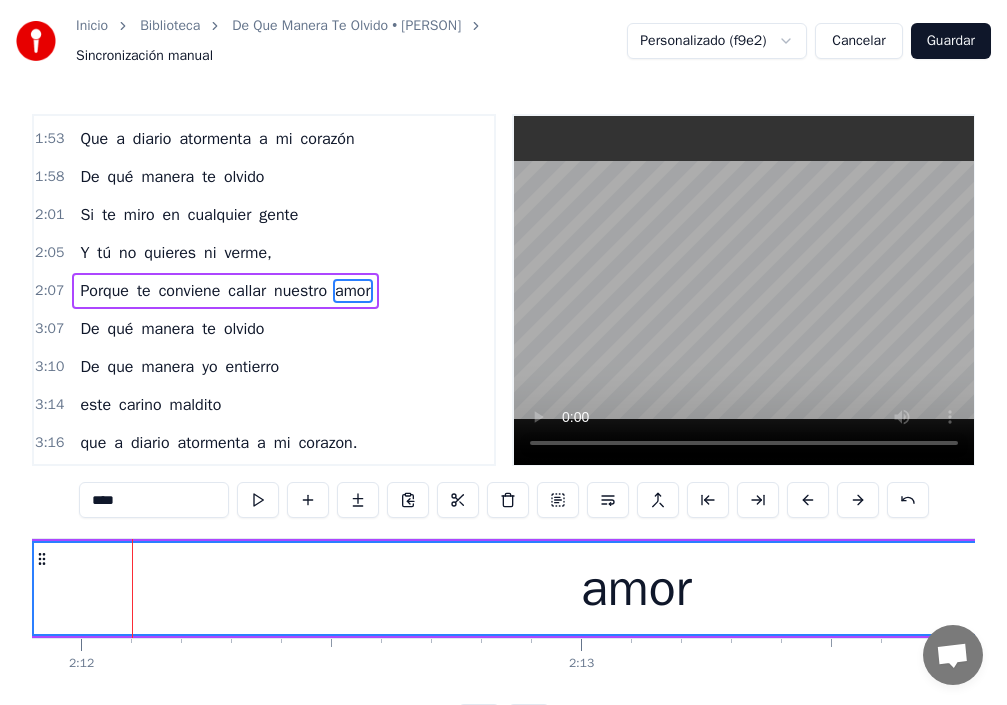 drag, startPoint x: 140, startPoint y: 599, endPoint x: 30, endPoint y: 600, distance: 110.00455 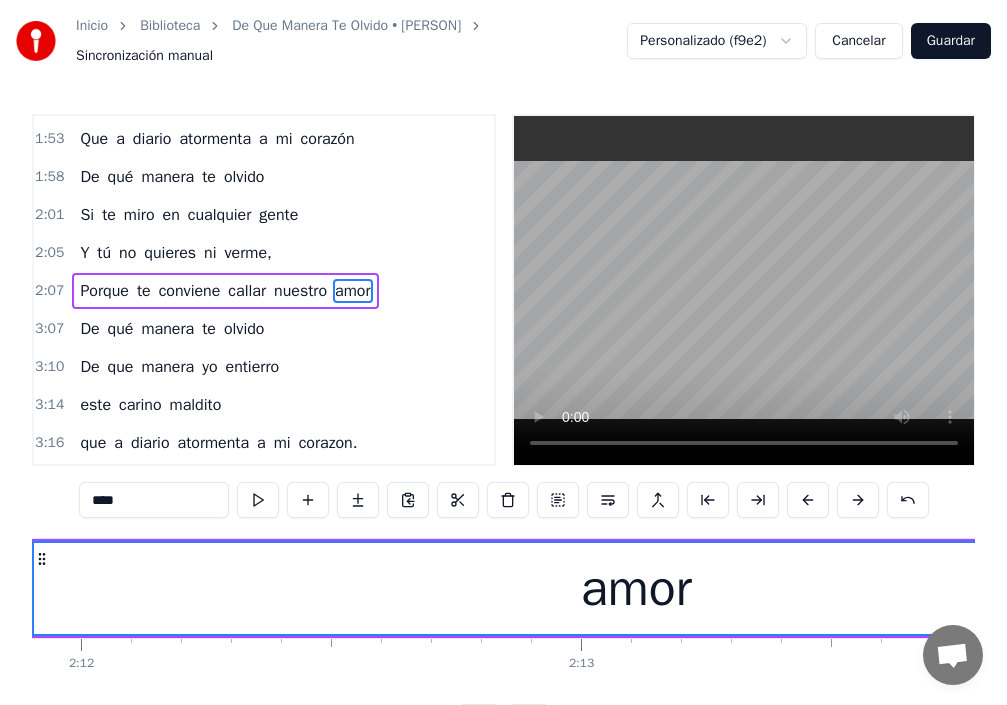 scroll, scrollTop: 0, scrollLeft: 65841, axis: horizontal 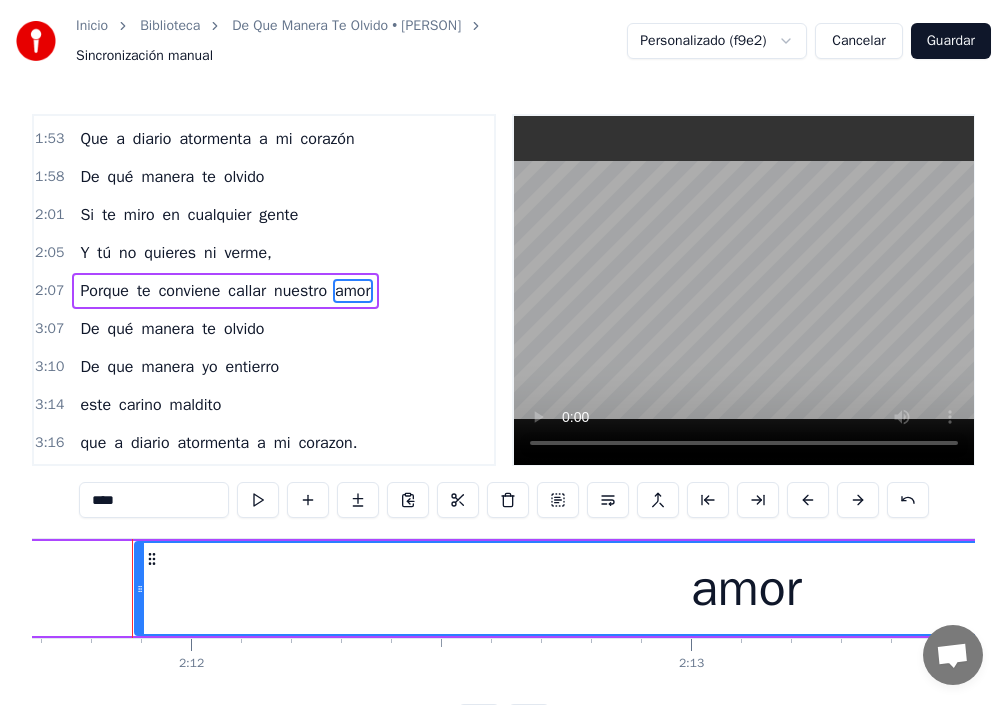 drag, startPoint x: 135, startPoint y: 601, endPoint x: 51, endPoint y: 594, distance: 84.29116 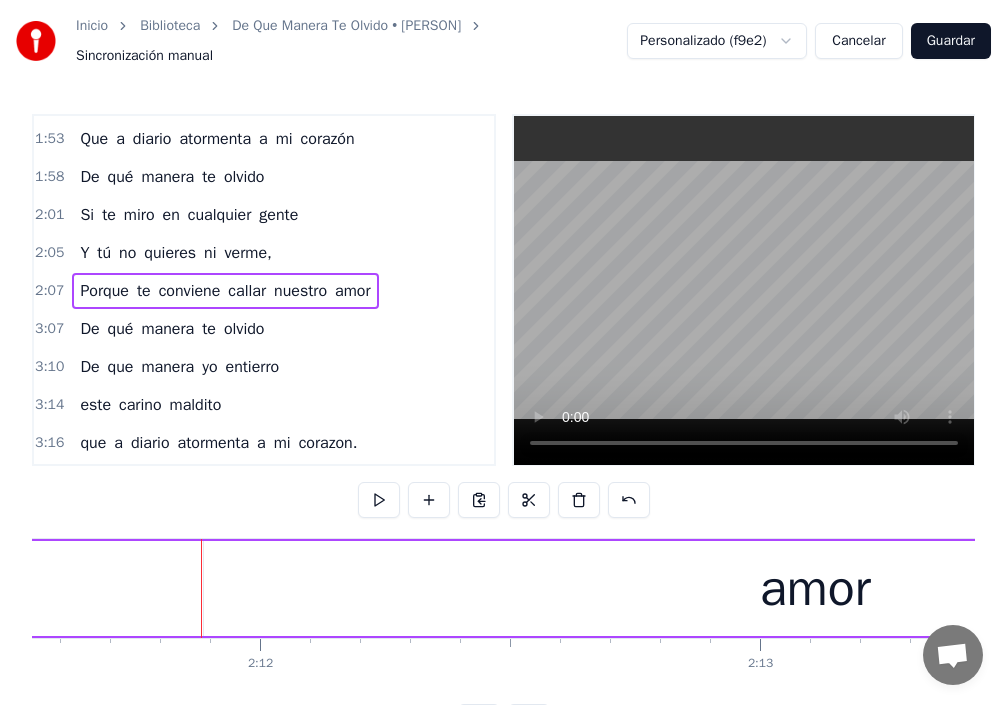 scroll, scrollTop: 0, scrollLeft: 65760, axis: horizontal 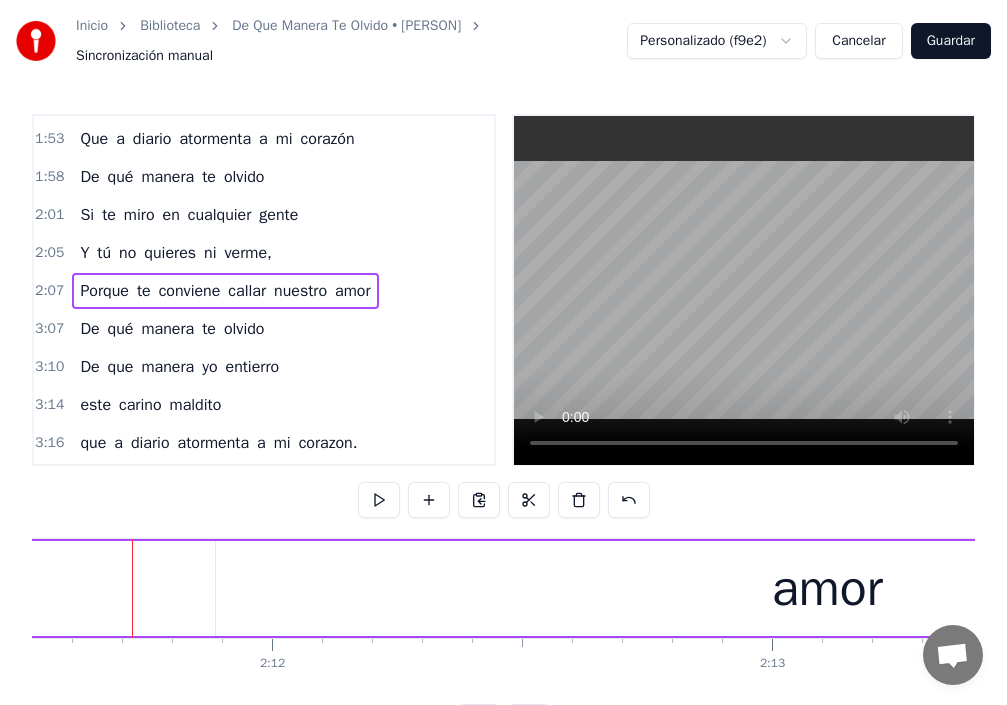 click on "amor" at bounding box center [352, 291] 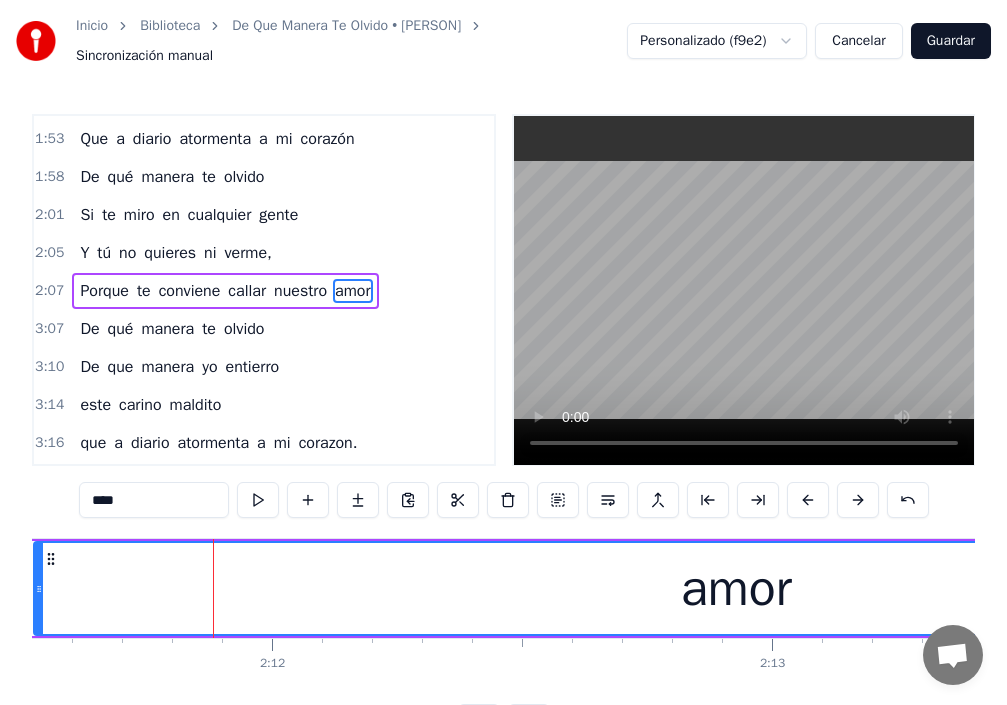 drag, startPoint x: 221, startPoint y: 588, endPoint x: 39, endPoint y: 590, distance: 182.01099 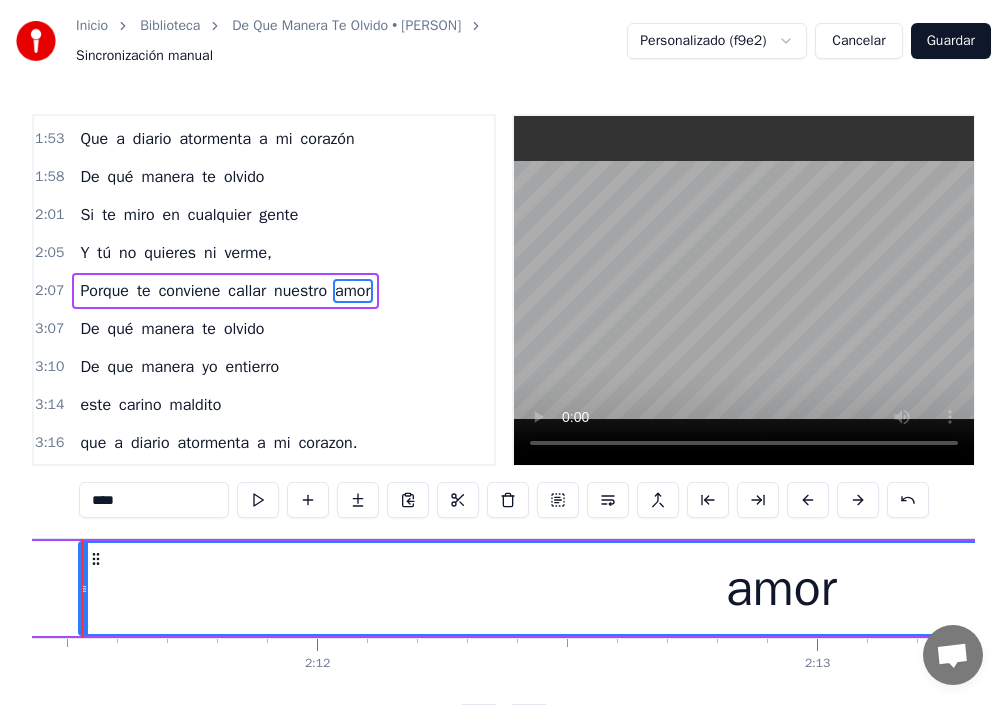 scroll, scrollTop: 0, scrollLeft: 65665, axis: horizontal 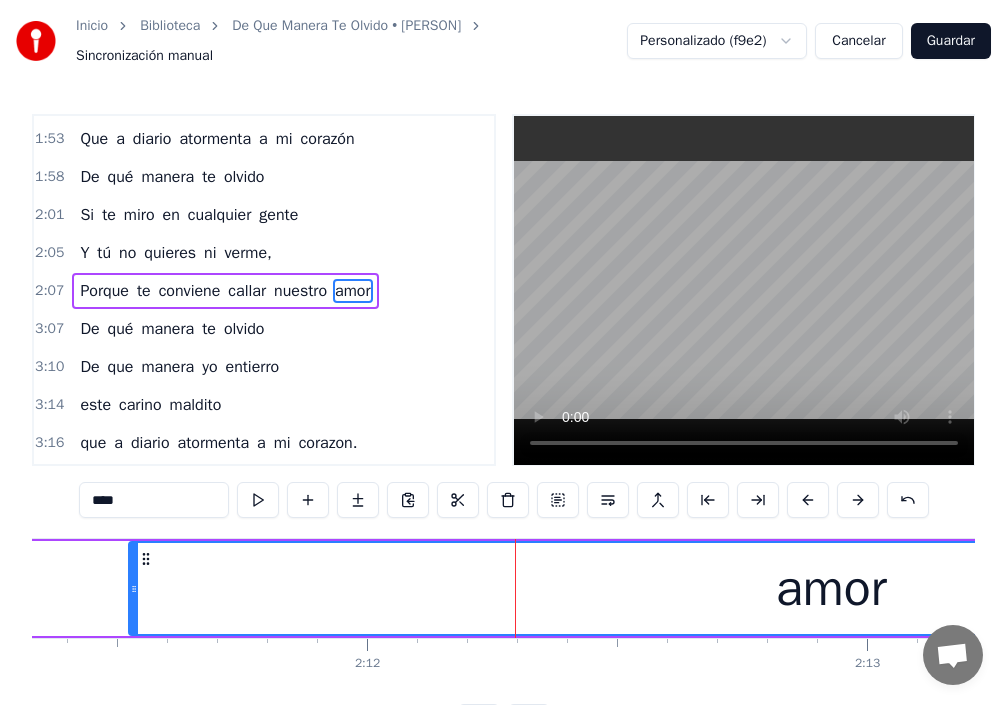 click on "Porque" at bounding box center (104, 291) 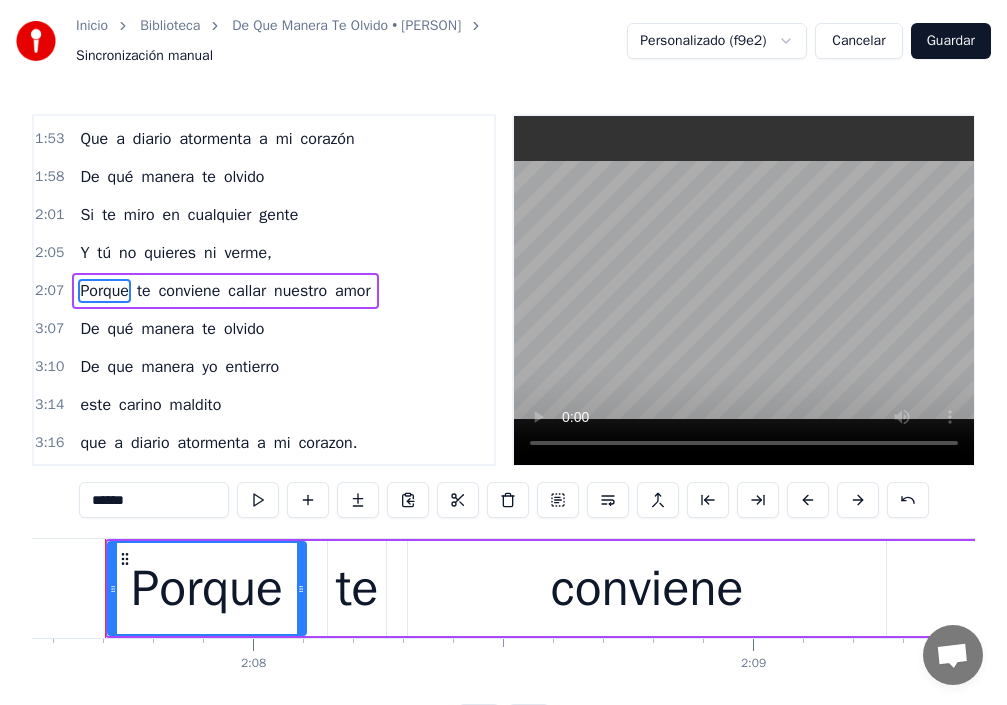scroll, scrollTop: 0, scrollLeft: 63752, axis: horizontal 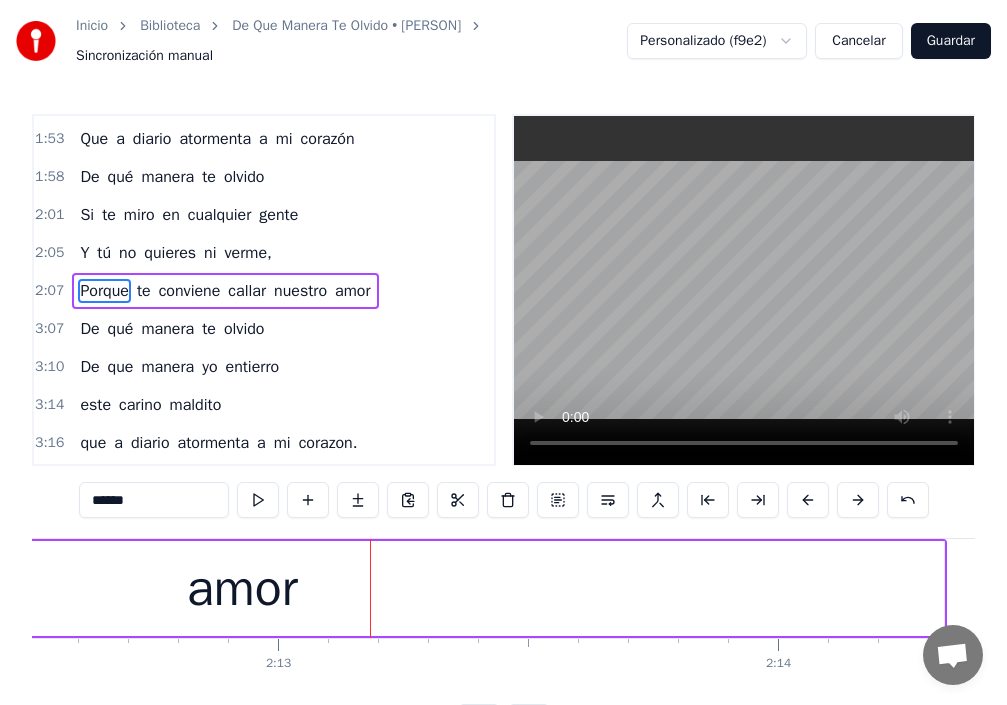 click on "conviene" at bounding box center [190, 291] 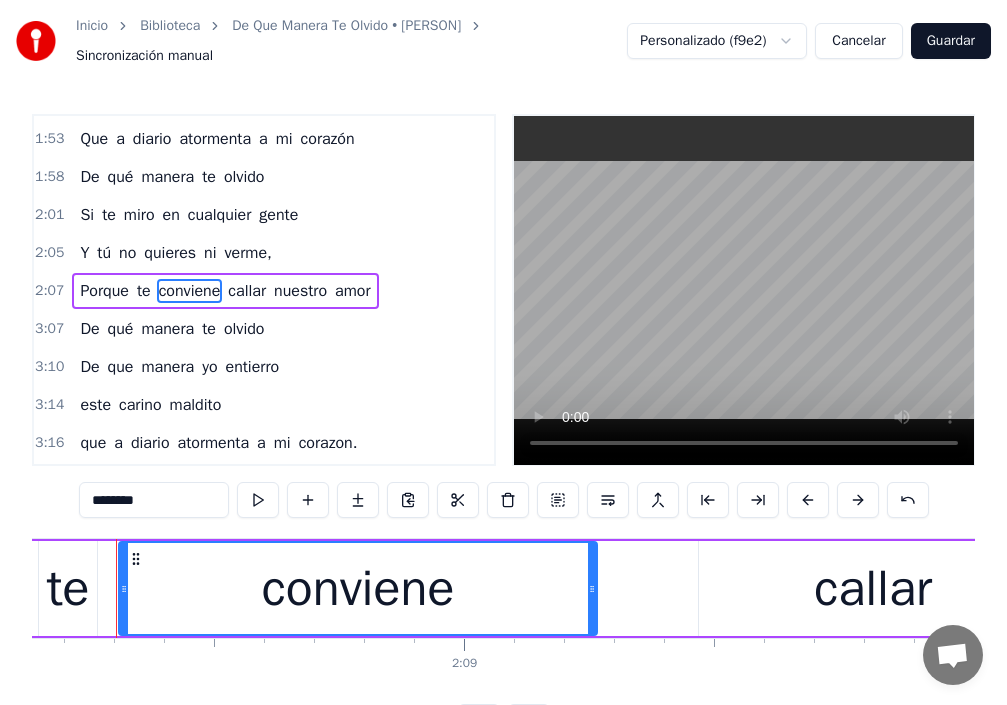 scroll, scrollTop: 0, scrollLeft: 64052, axis: horizontal 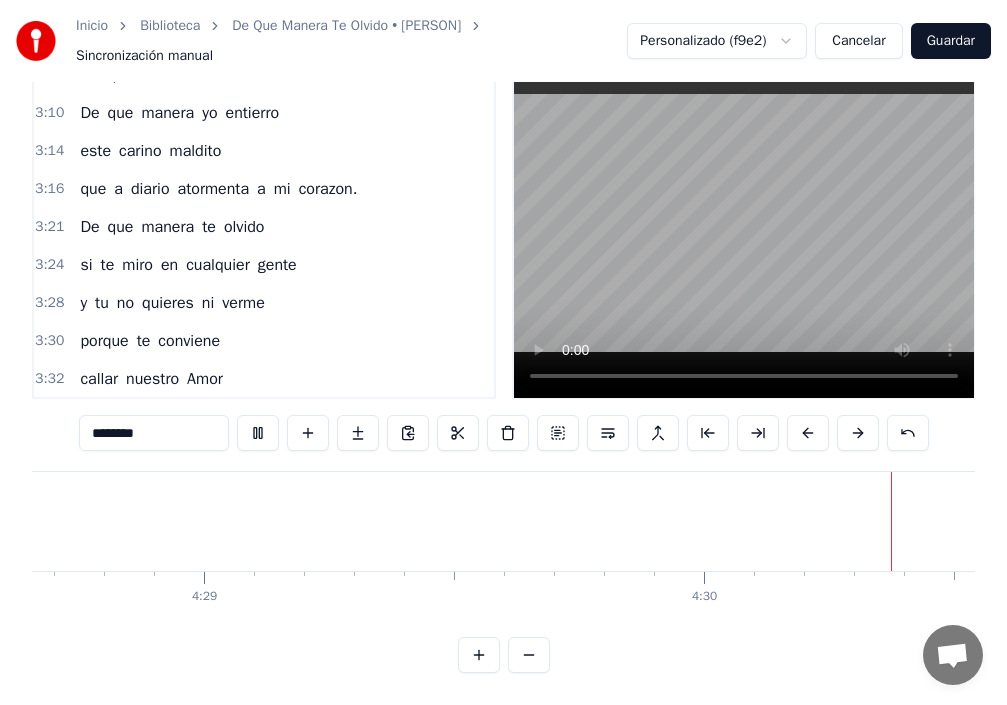 click on "Guardar" at bounding box center (951, 41) 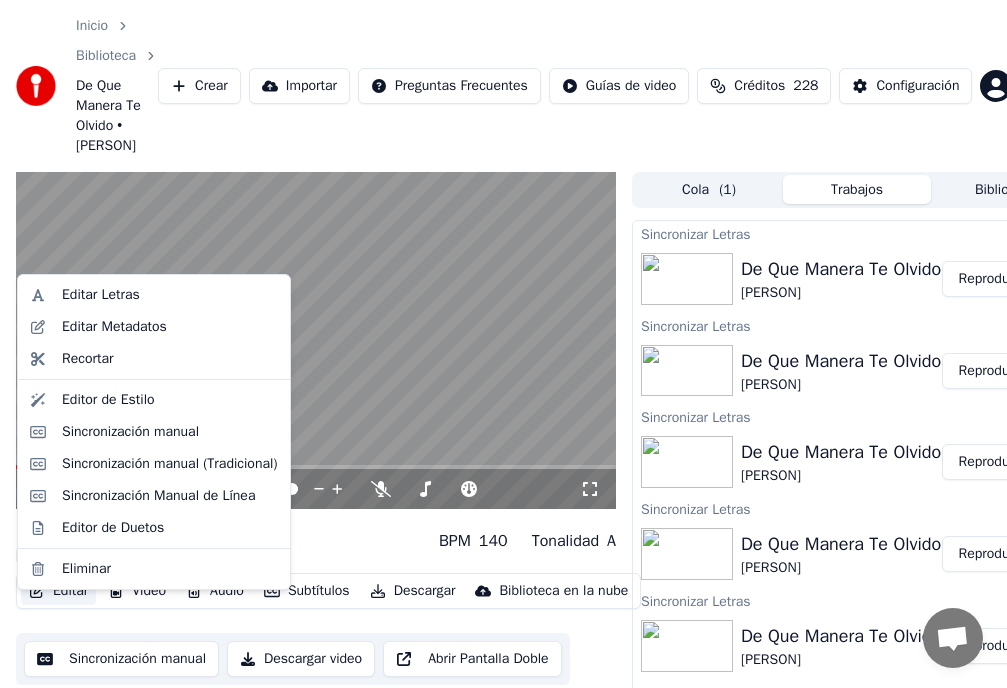 click on "Editar" at bounding box center [58, 591] 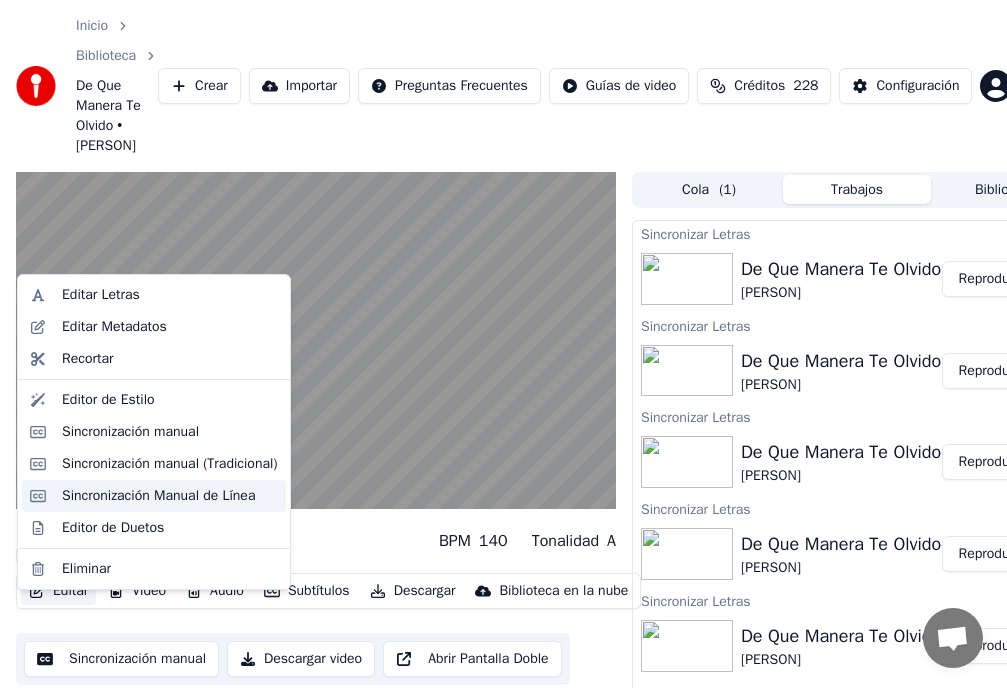 click on "Sincronización Manual de Línea" at bounding box center [158, 496] 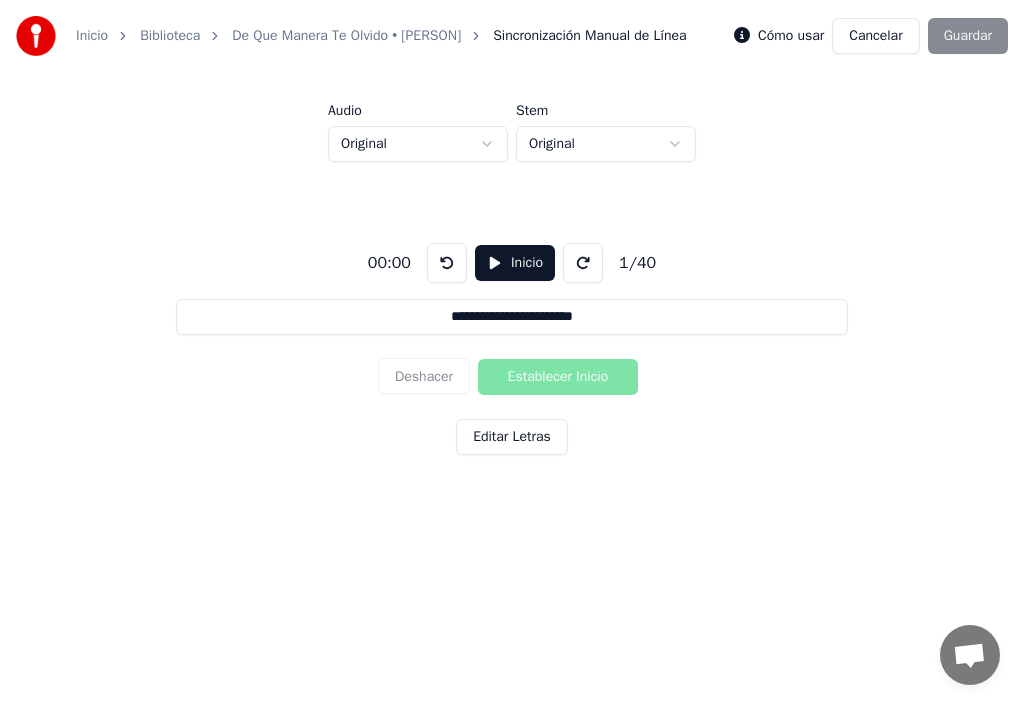 click on "Inicio" at bounding box center (92, 36) 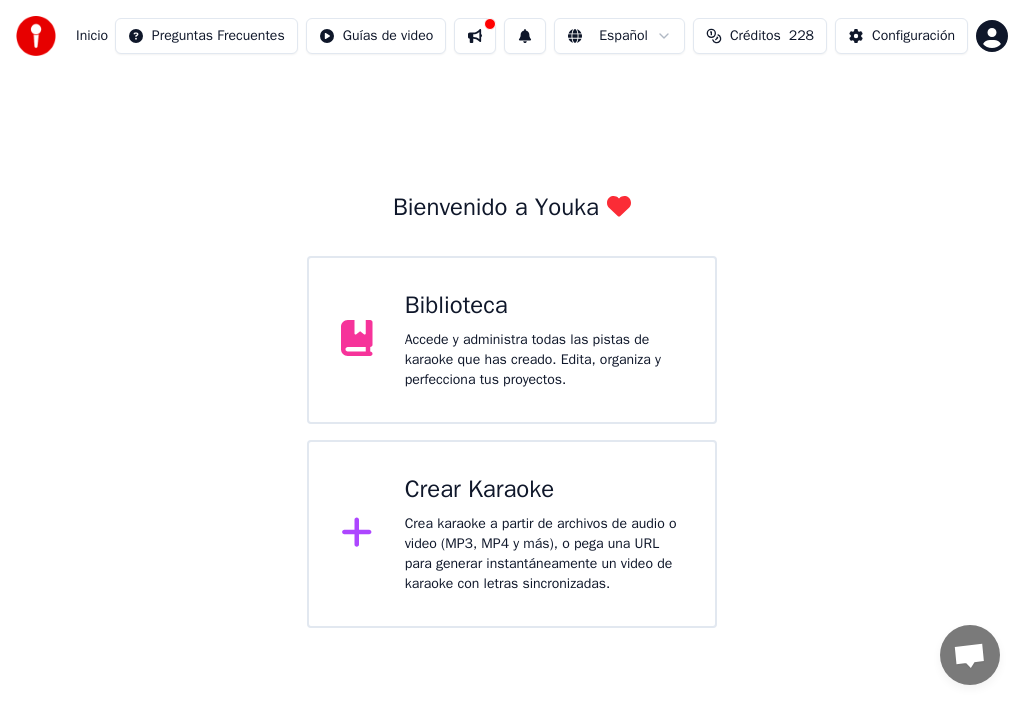 click on "Accede y administra todas las pistas de karaoke que has creado. Edita, organiza y perfecciona tus proyectos." at bounding box center [544, 360] 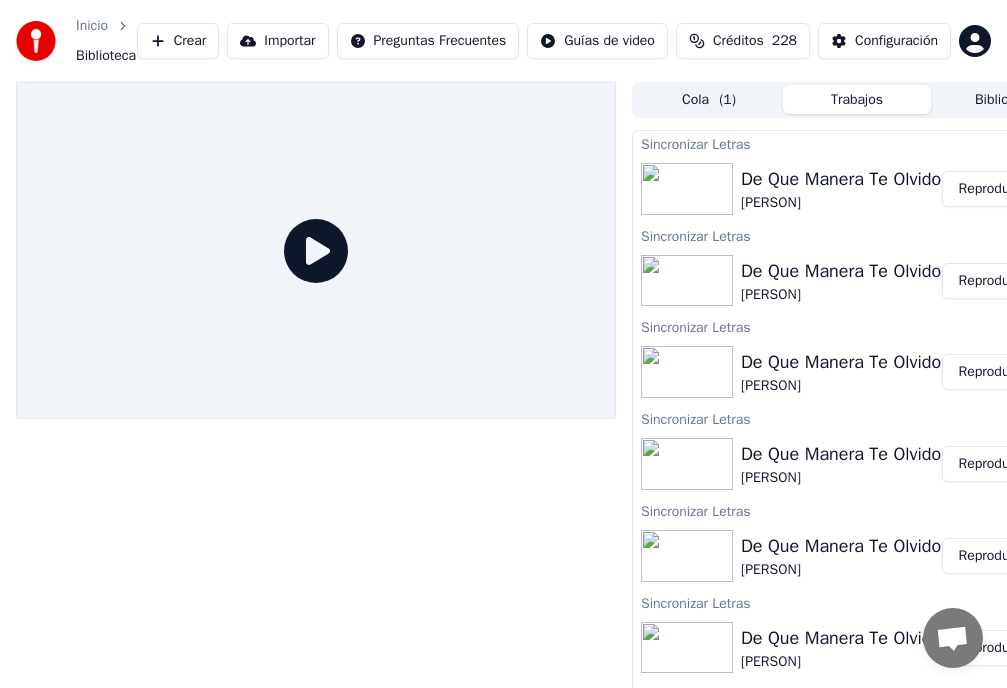 click on "Reproducir" at bounding box center (991, 189) 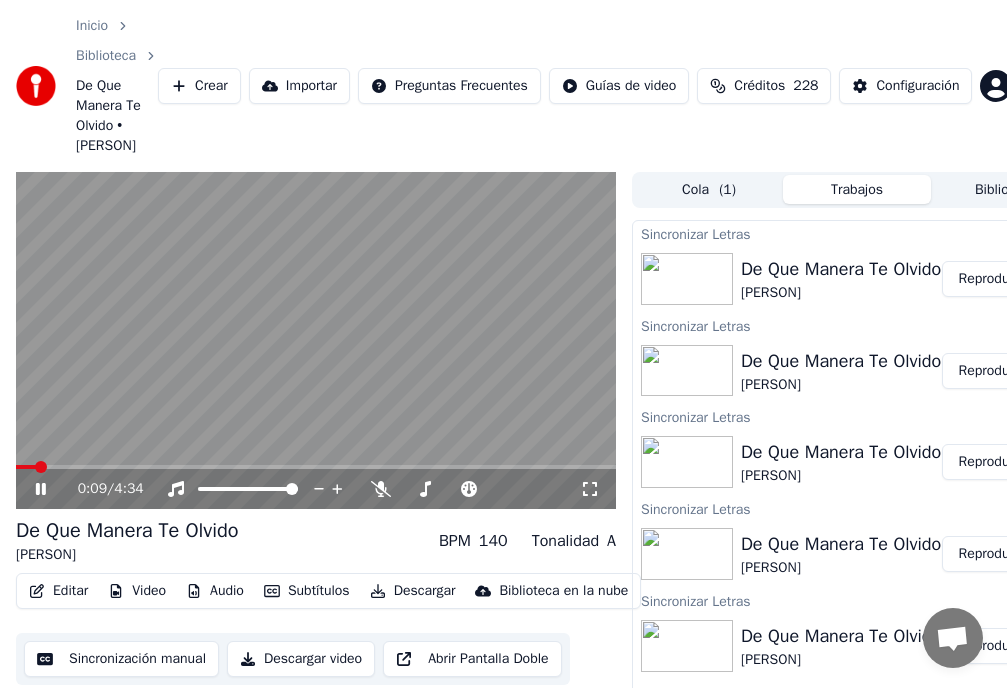 click 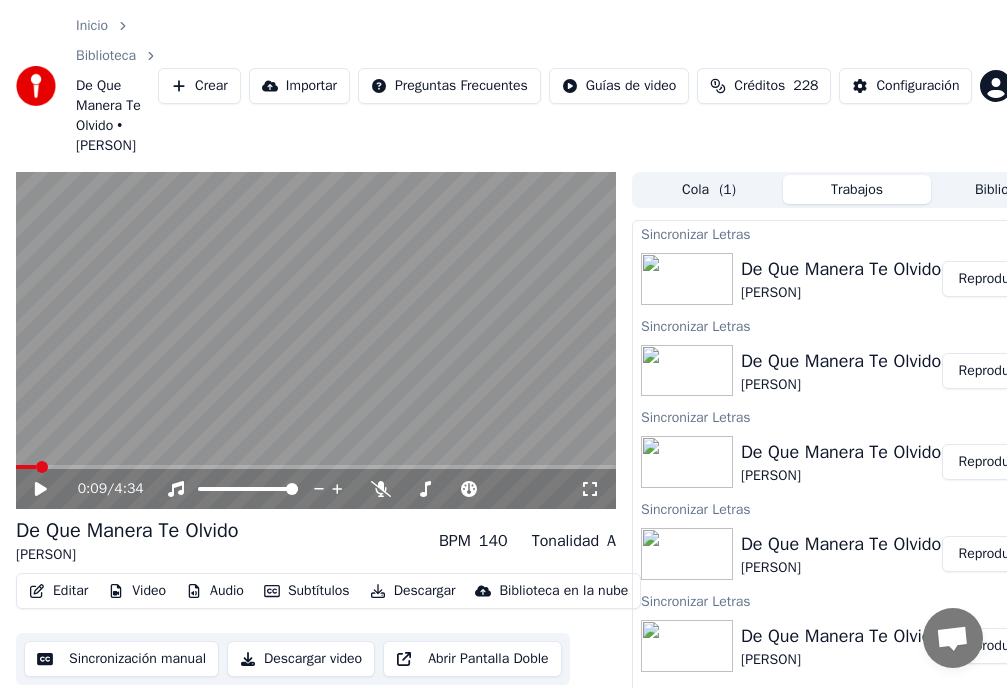 click on "Editar" at bounding box center (58, 591) 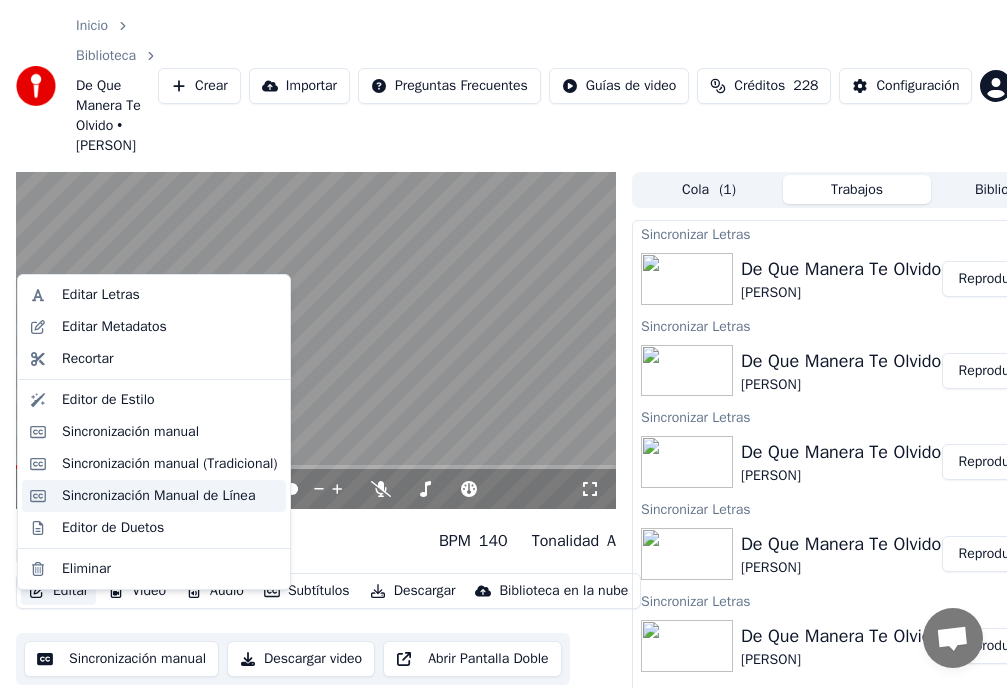 click on "Sincronización Manual de Línea" at bounding box center [158, 496] 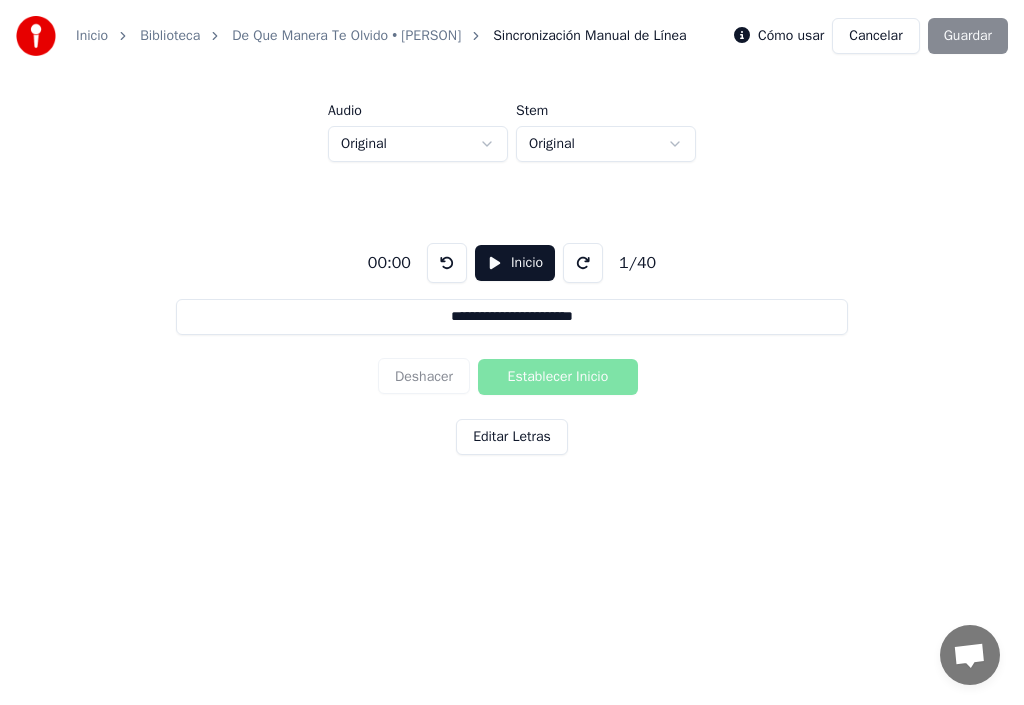 click on "Inicio" at bounding box center [92, 36] 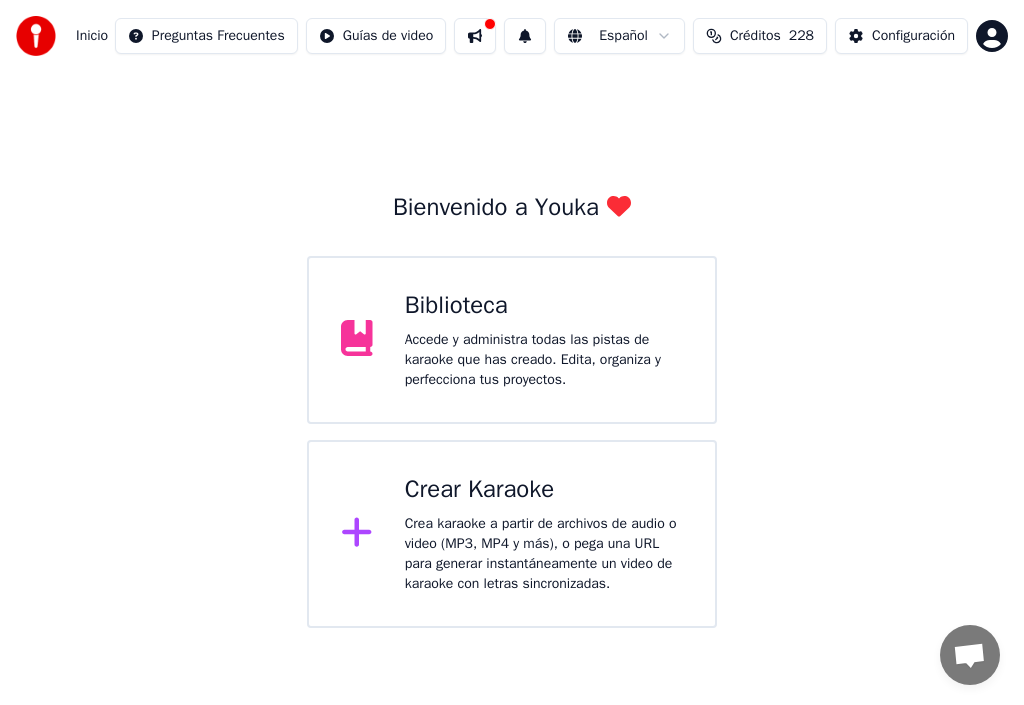 click on "Accede y administra todas las pistas de karaoke que has creado. Edita, organiza y perfecciona tus proyectos." at bounding box center [544, 360] 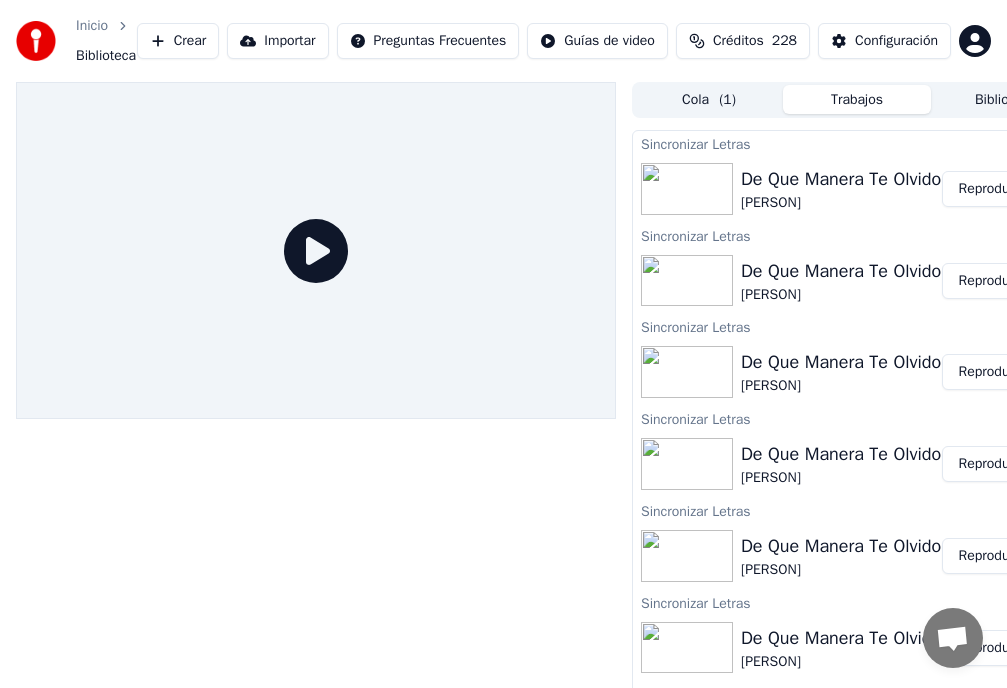 click on "Reproducir" at bounding box center (991, 189) 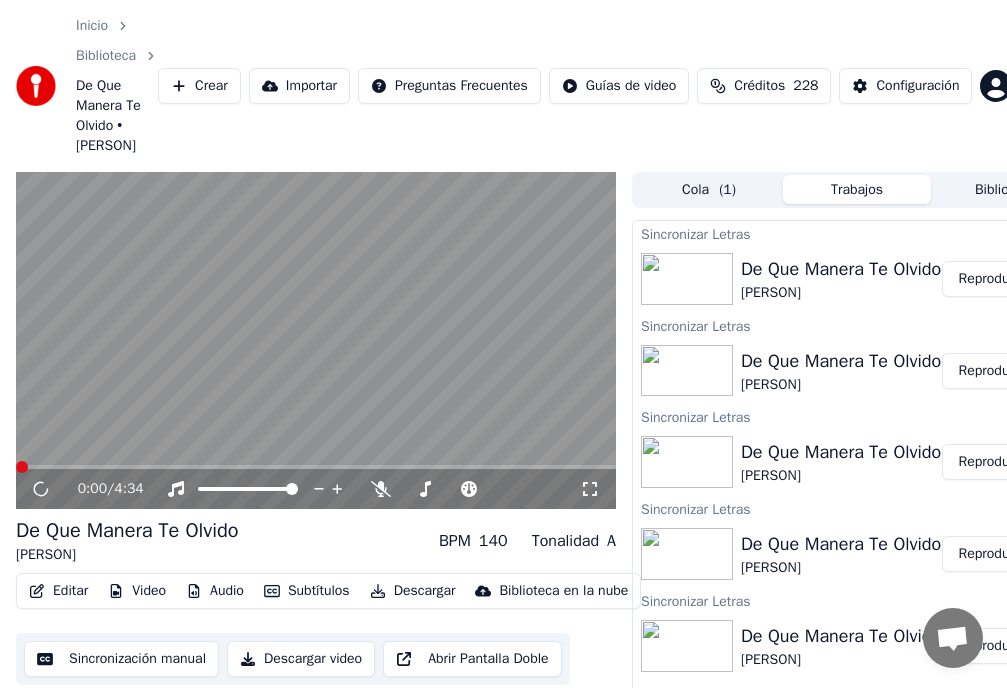 click on "Editar" at bounding box center (58, 591) 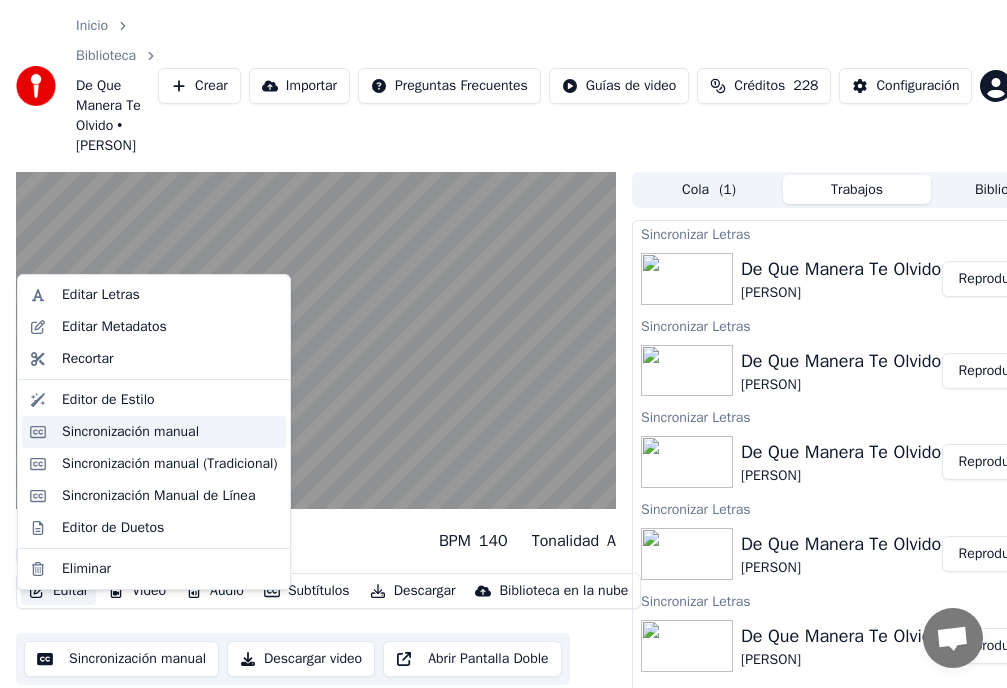 click on "Sincronización manual" at bounding box center [130, 432] 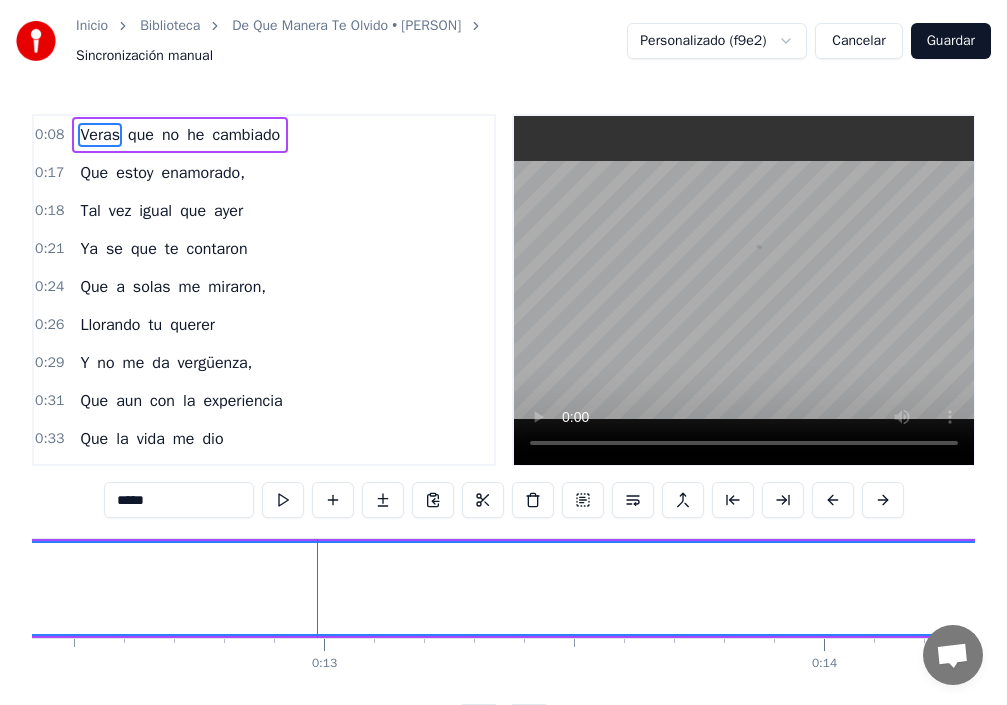scroll, scrollTop: 0, scrollLeft: 6393, axis: horizontal 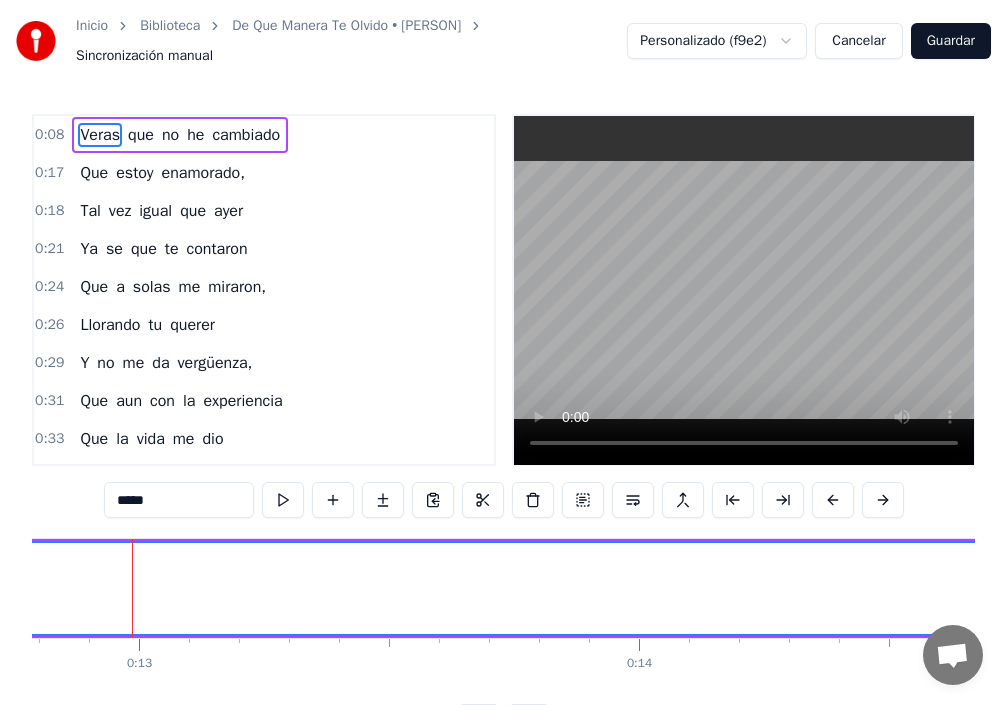 click on "Veras" at bounding box center (100, 135) 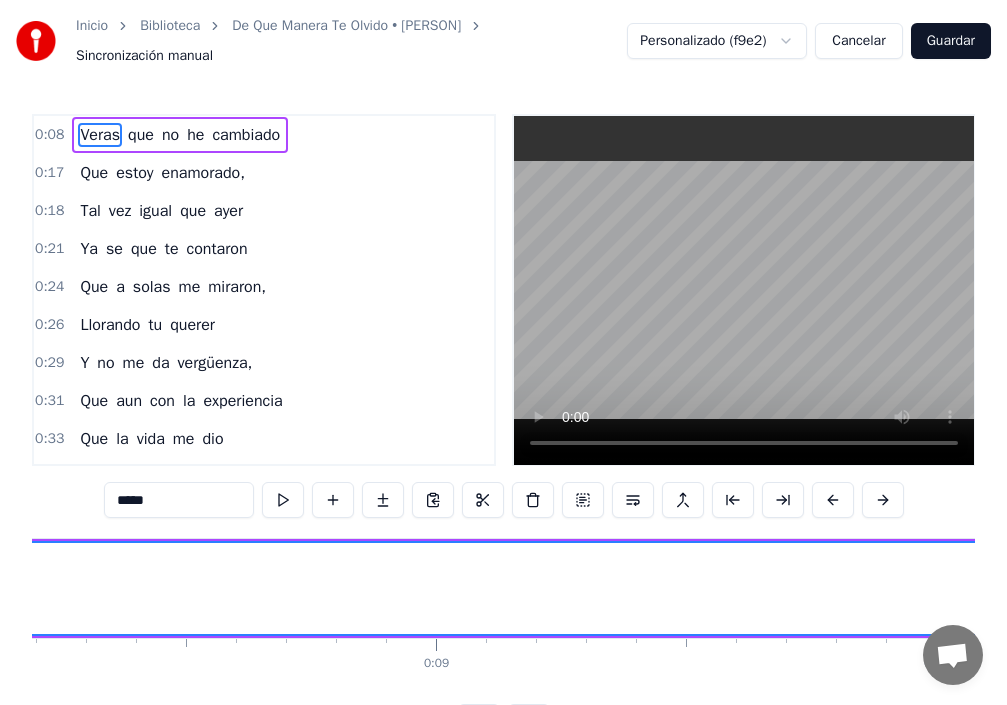 scroll, scrollTop: 0, scrollLeft: 3900, axis: horizontal 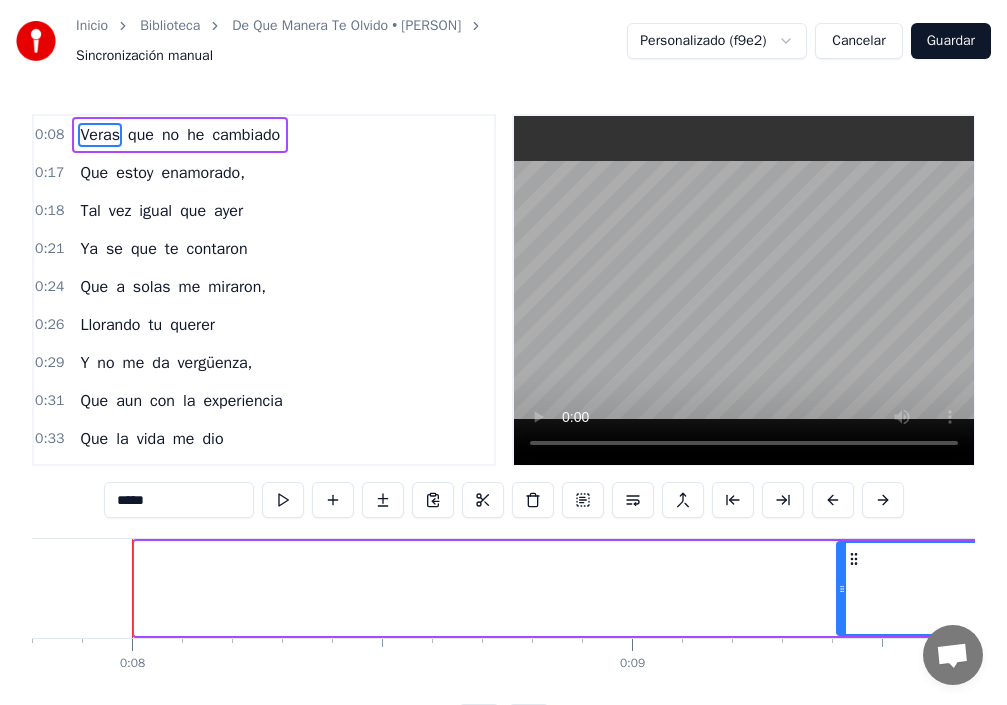 drag, startPoint x: 142, startPoint y: 588, endPoint x: 844, endPoint y: 669, distance: 706.65765 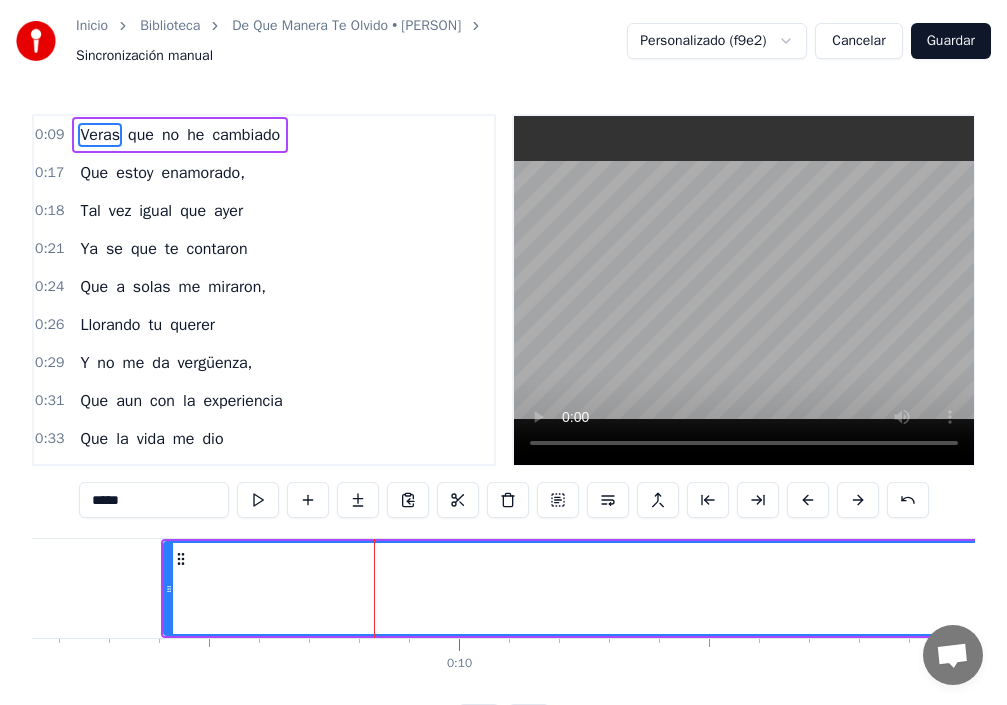 scroll, scrollTop: 0, scrollLeft: 4688, axis: horizontal 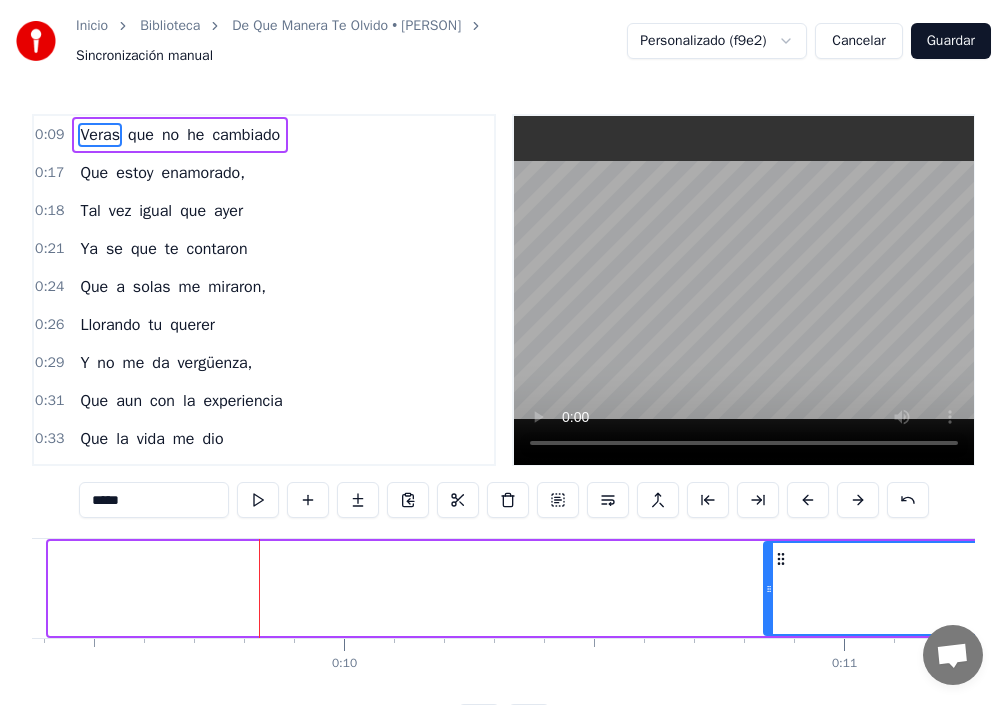 drag, startPoint x: 54, startPoint y: 592, endPoint x: 749, endPoint y: 657, distance: 698.03296 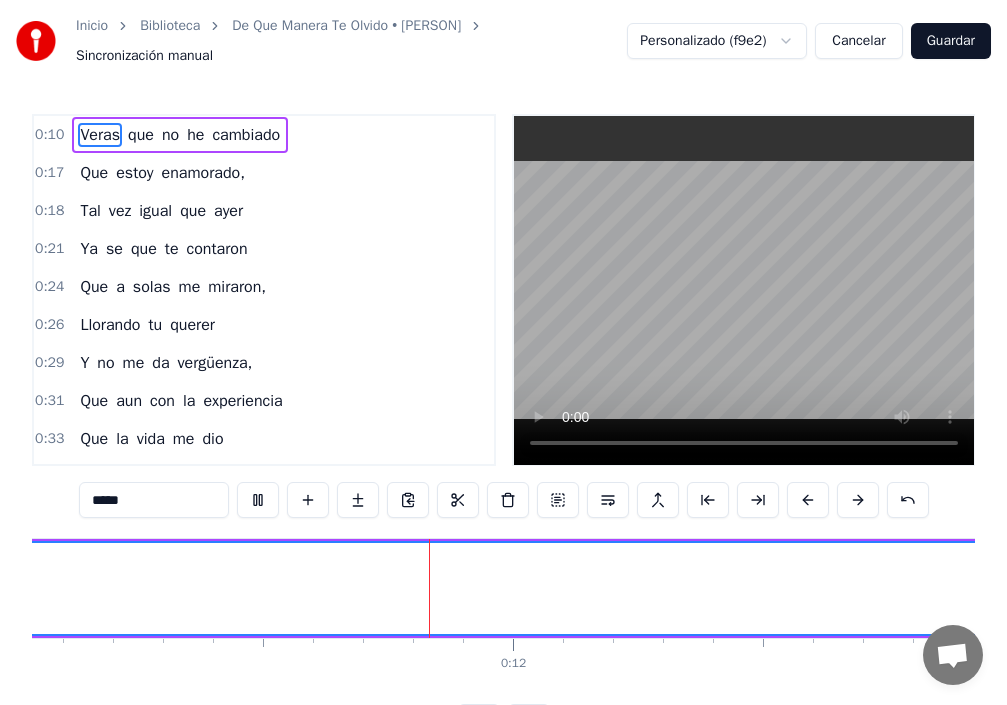 scroll, scrollTop: 0, scrollLeft: 5525, axis: horizontal 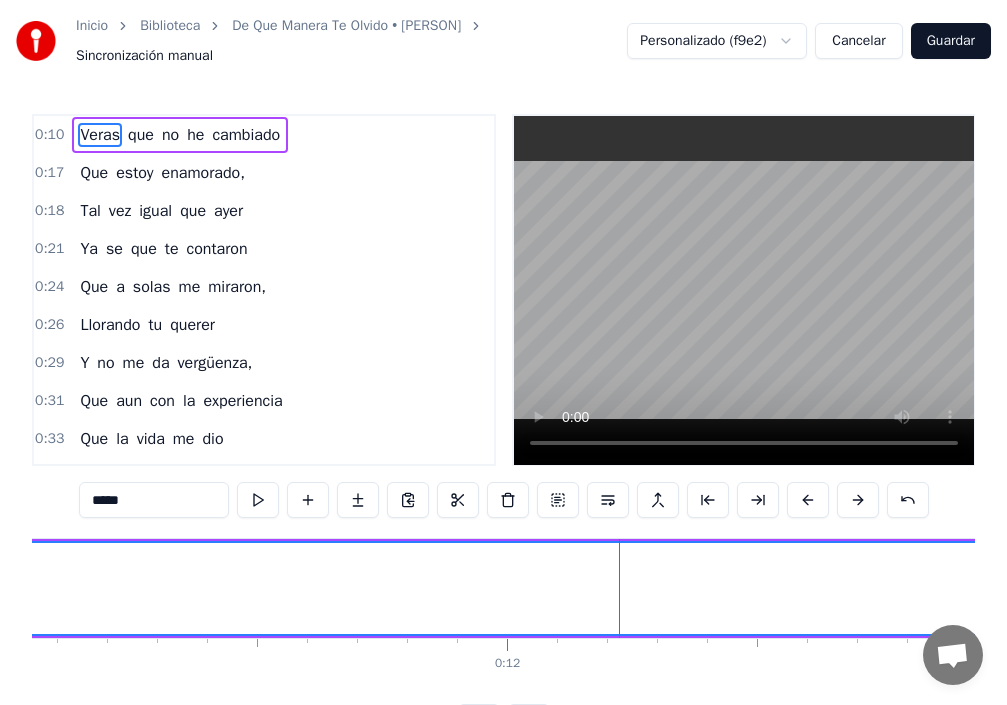click on "Veras" at bounding box center (100, 135) 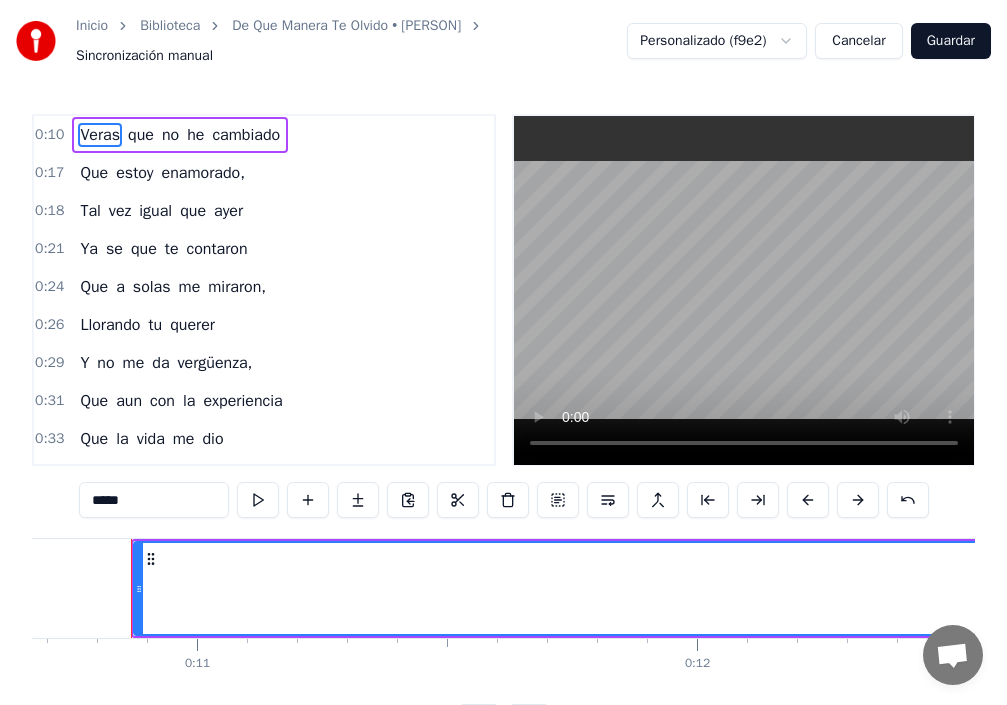 scroll, scrollTop: 0, scrollLeft: 5334, axis: horizontal 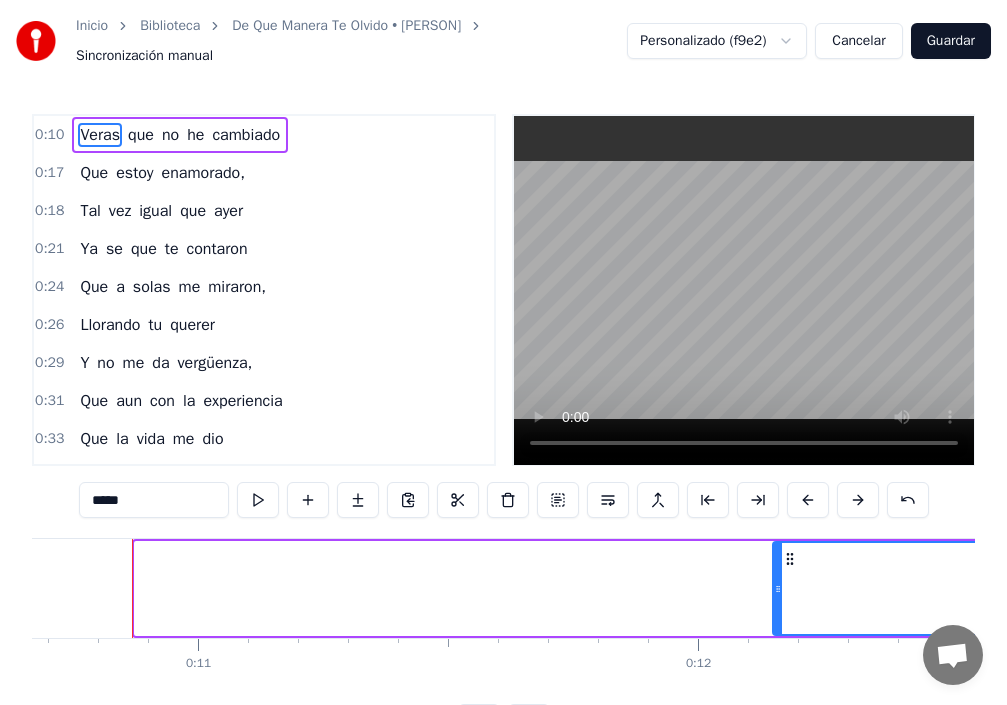 drag, startPoint x: 148, startPoint y: 593, endPoint x: 779, endPoint y: 632, distance: 632.2041 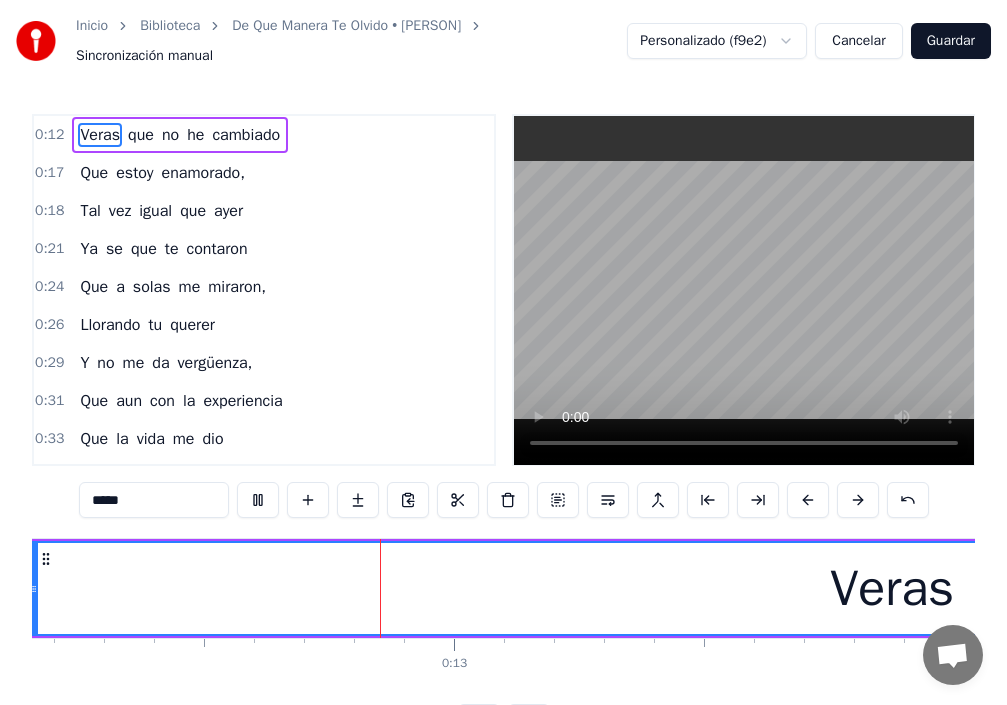 scroll, scrollTop: 0, scrollLeft: 6080, axis: horizontal 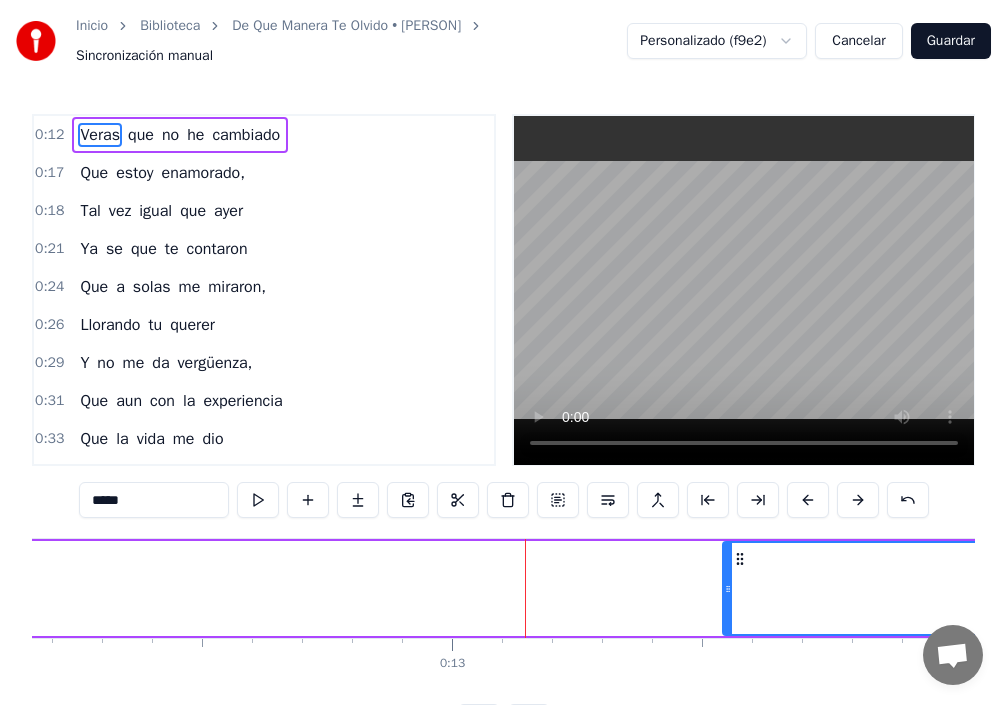 drag, startPoint x: 38, startPoint y: 583, endPoint x: 718, endPoint y: 679, distance: 686.74304 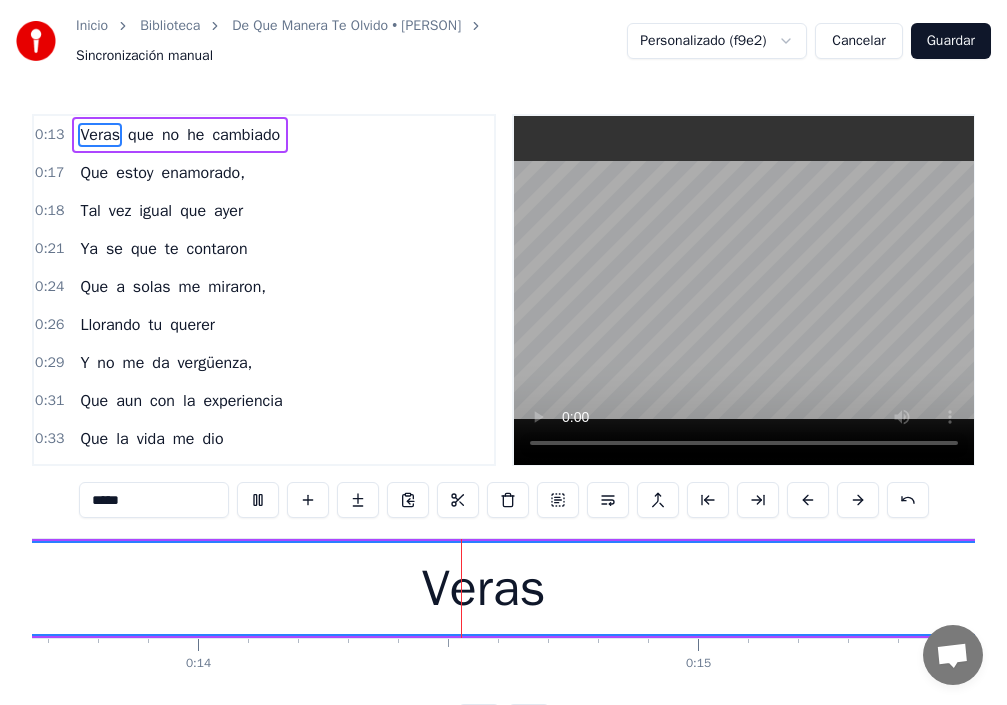 scroll, scrollTop: 0, scrollLeft: 6882, axis: horizontal 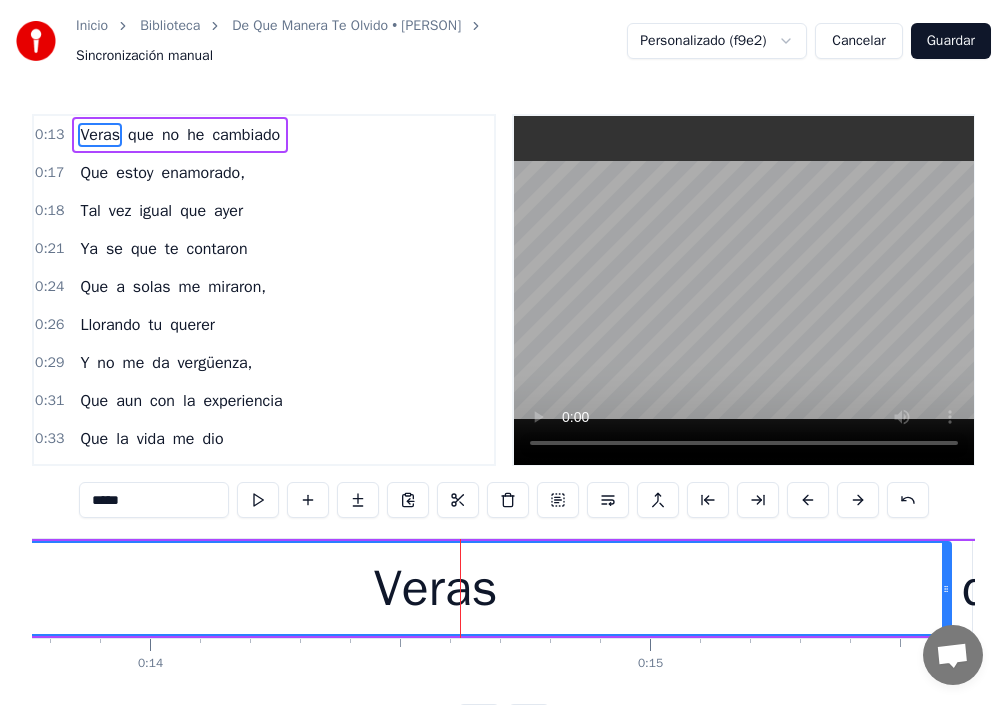 click on "Veras" at bounding box center (100, 135) 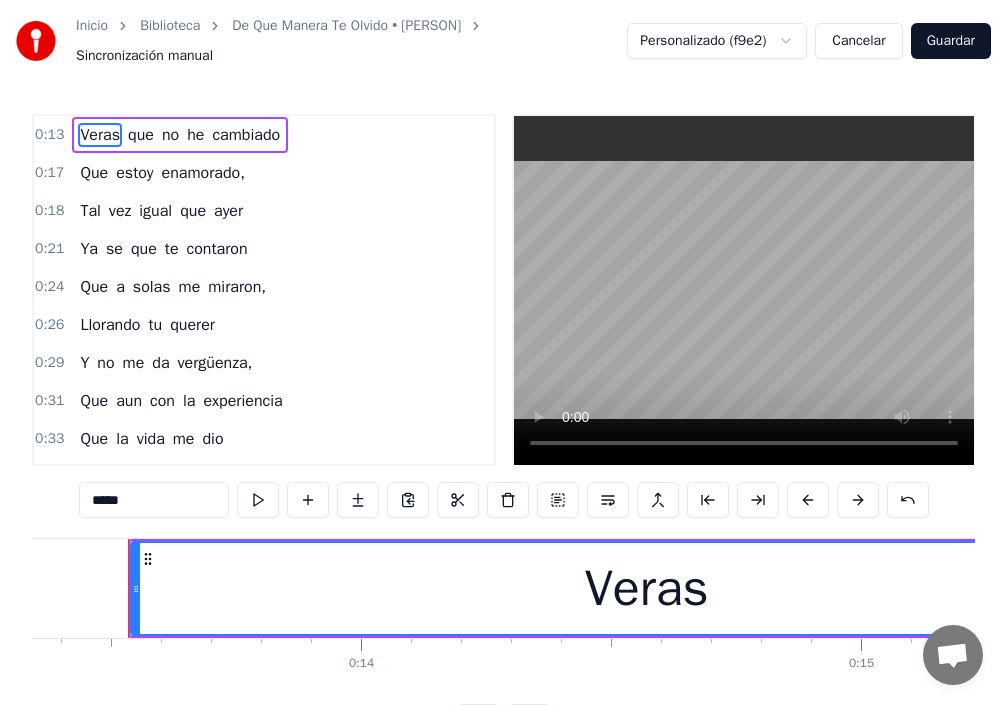 scroll, scrollTop: 0, scrollLeft: 6667, axis: horizontal 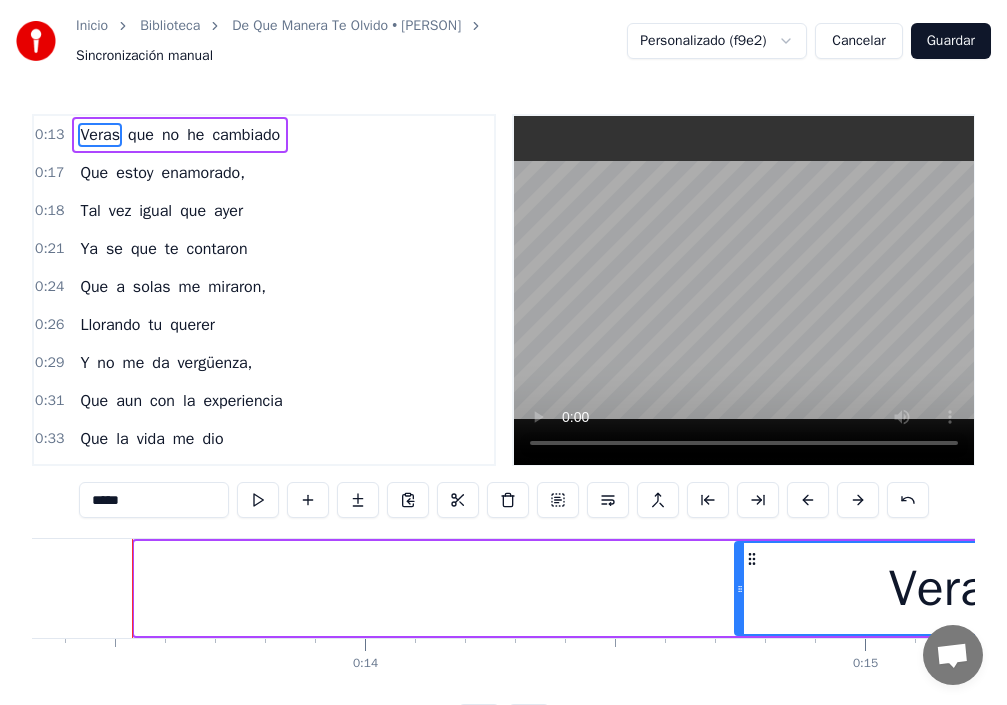 drag, startPoint x: 144, startPoint y: 592, endPoint x: 743, endPoint y: 651, distance: 601.8987 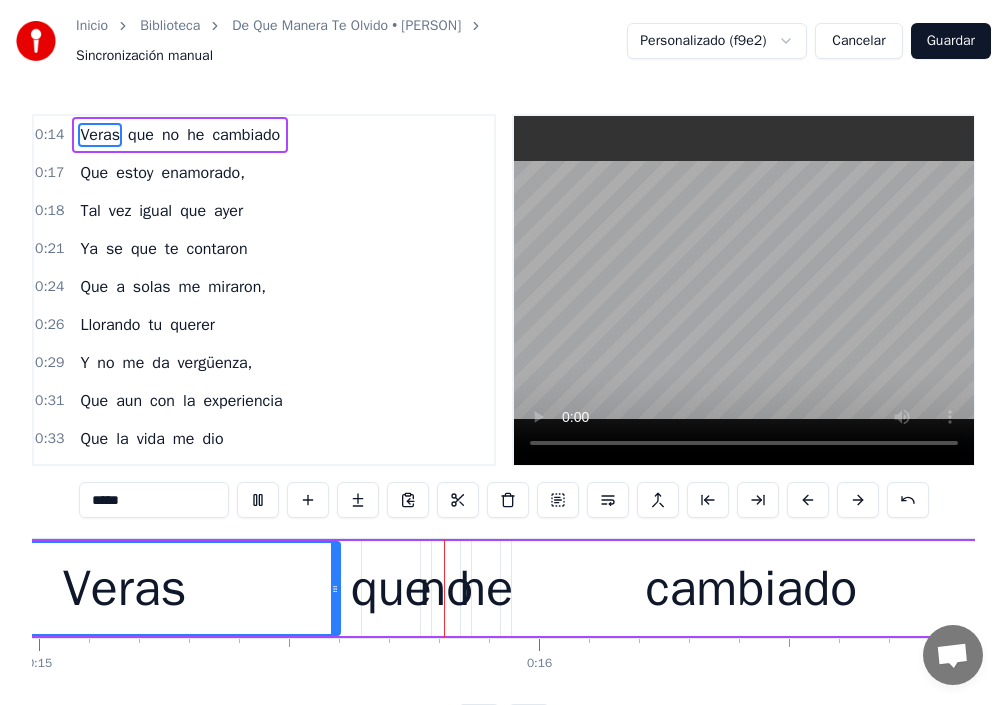scroll, scrollTop: 0, scrollLeft: 7508, axis: horizontal 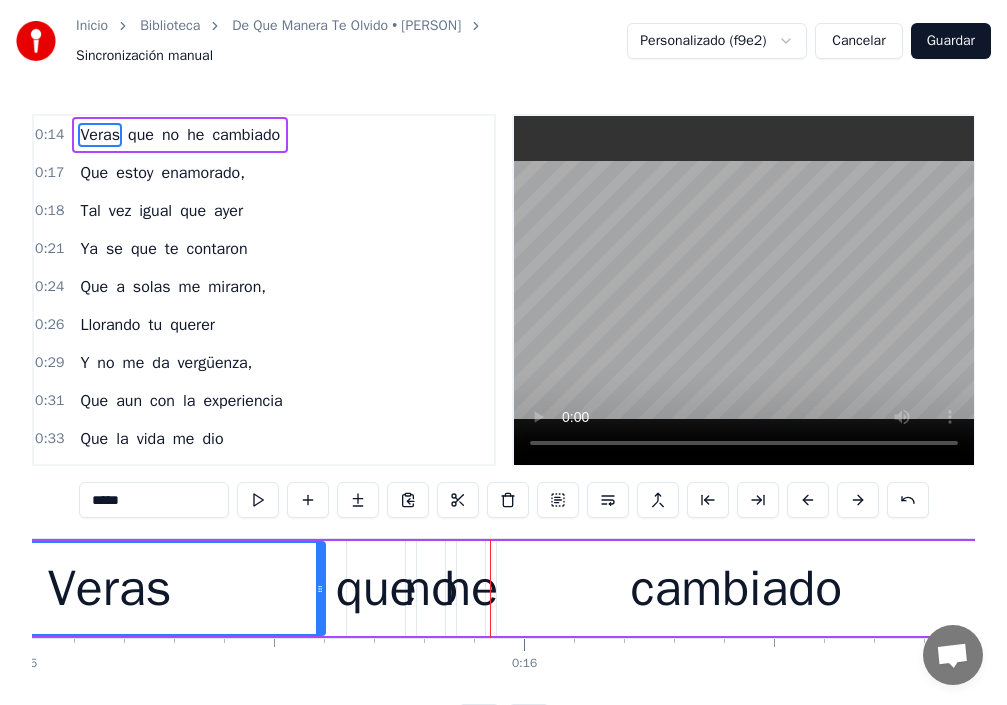 type 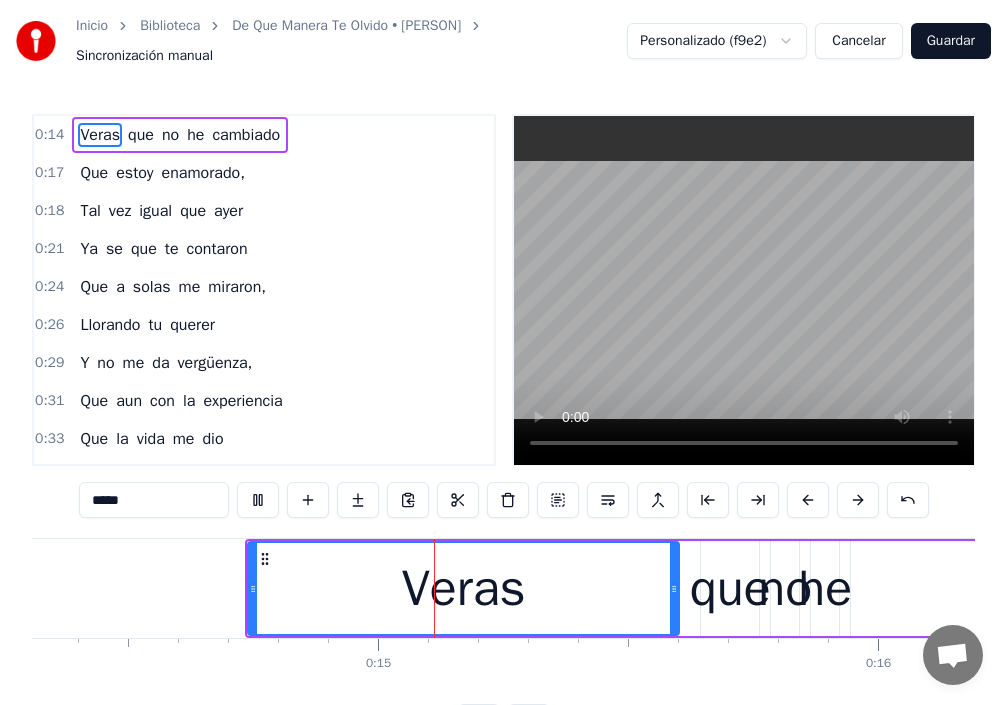 scroll, scrollTop: 0, scrollLeft: 7165, axis: horizontal 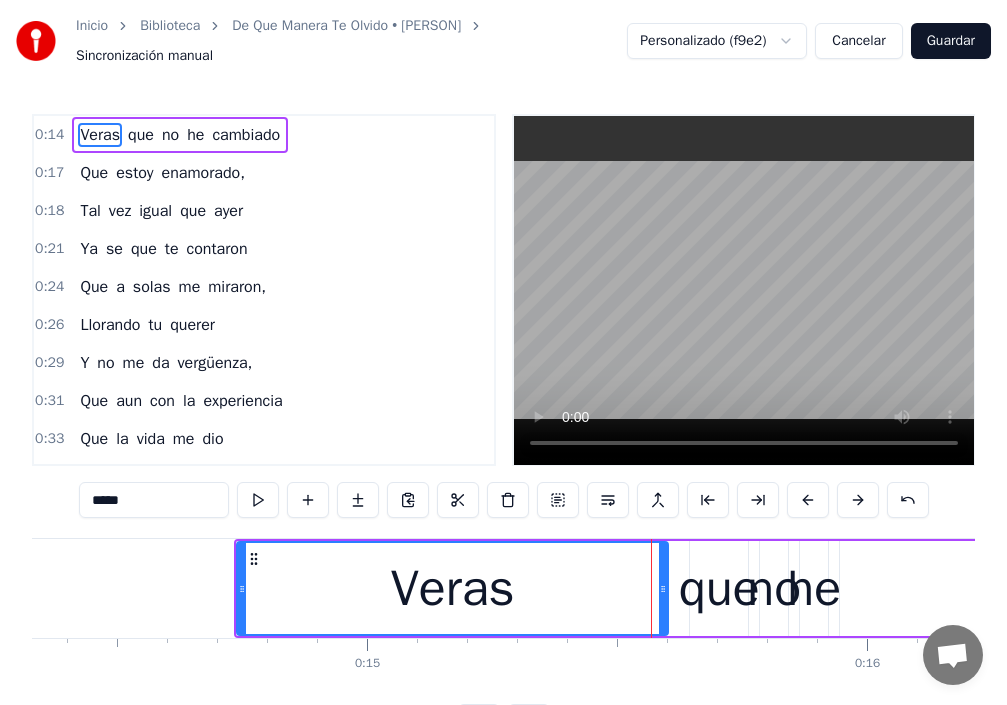 click on "que" at bounding box center (141, 135) 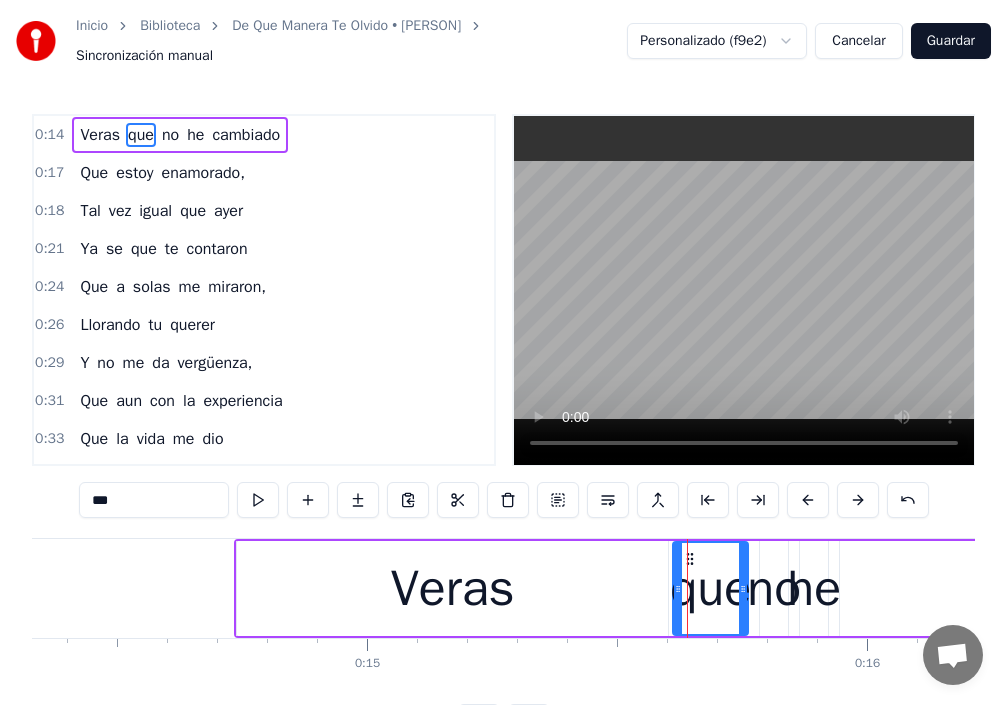 drag, startPoint x: 695, startPoint y: 586, endPoint x: 678, endPoint y: 597, distance: 20.248457 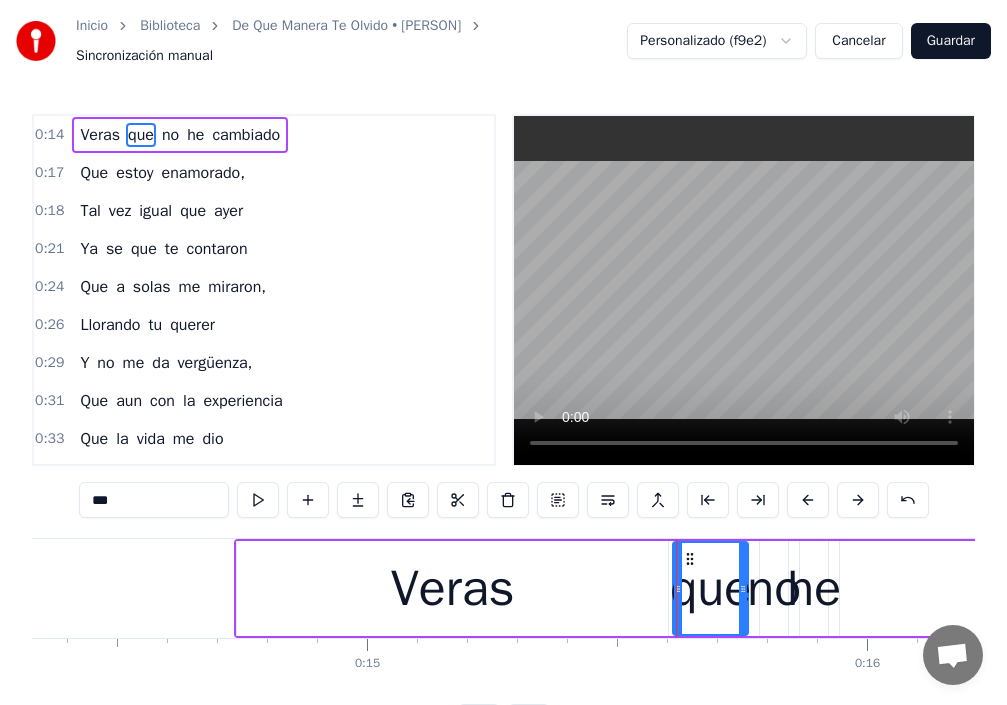 click on "no" at bounding box center [170, 135] 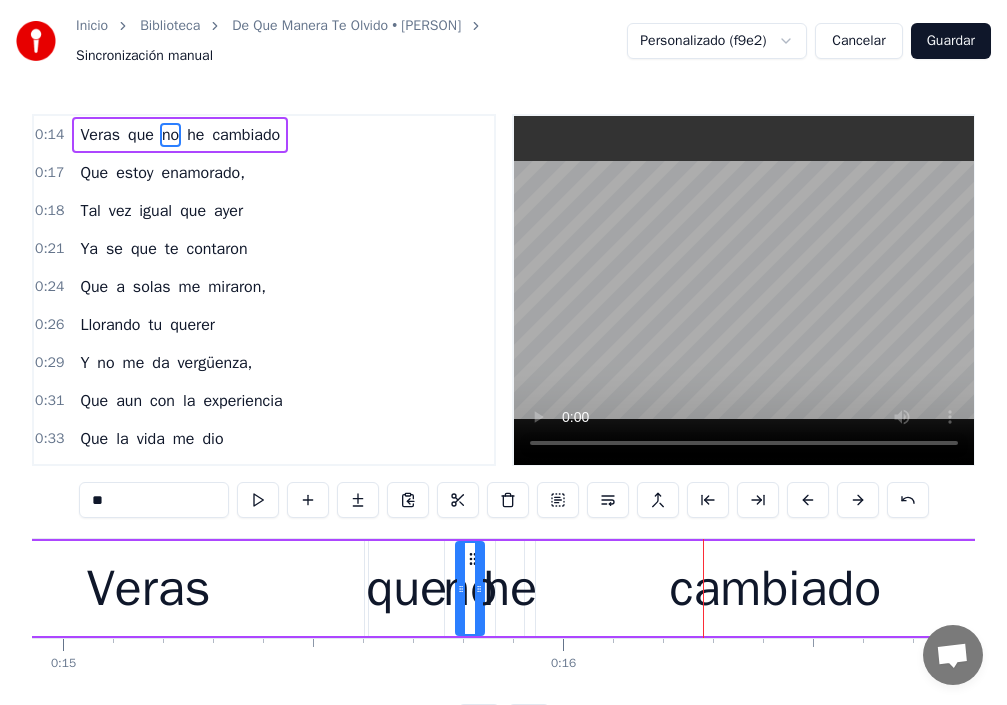 scroll, scrollTop: 0, scrollLeft: 7920, axis: horizontal 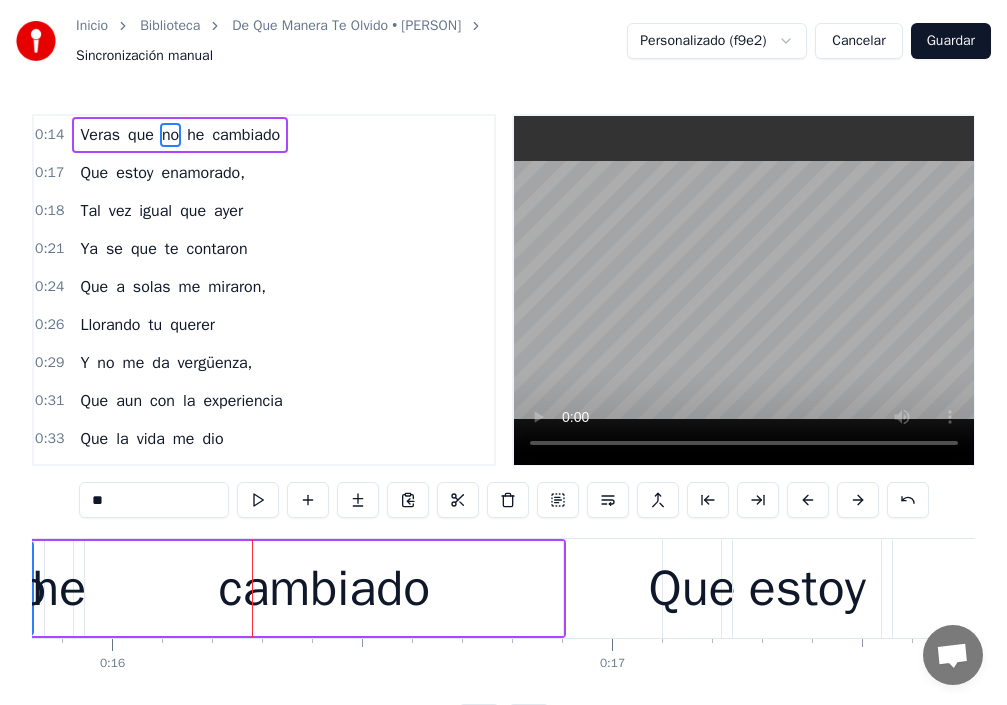 click on "no" at bounding box center (170, 135) 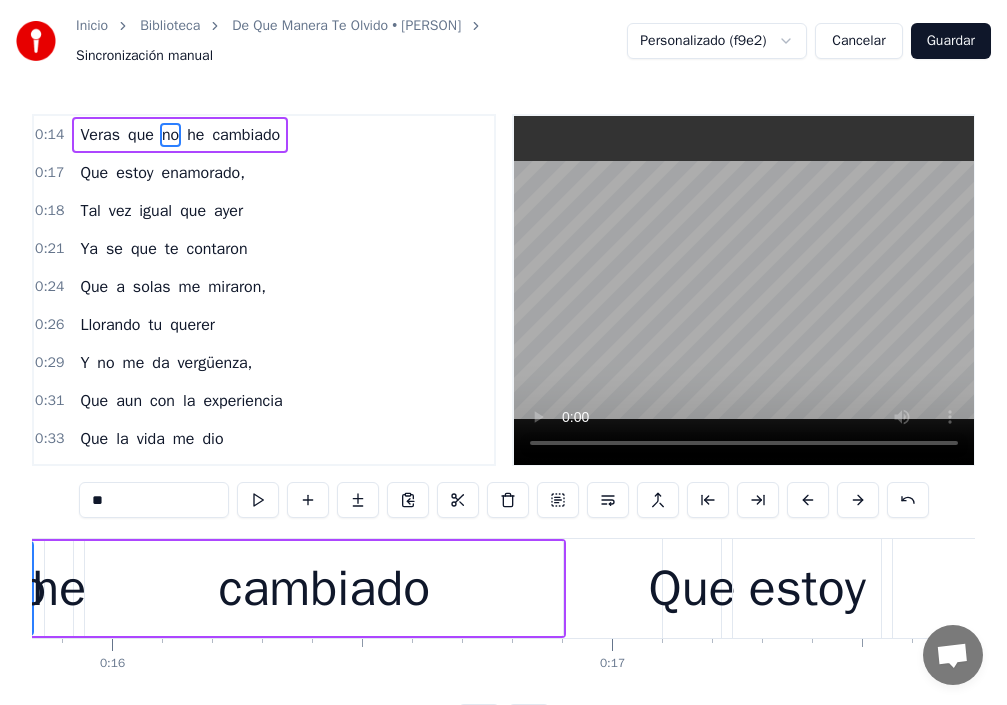 scroll, scrollTop: 0, scrollLeft: 7790, axis: horizontal 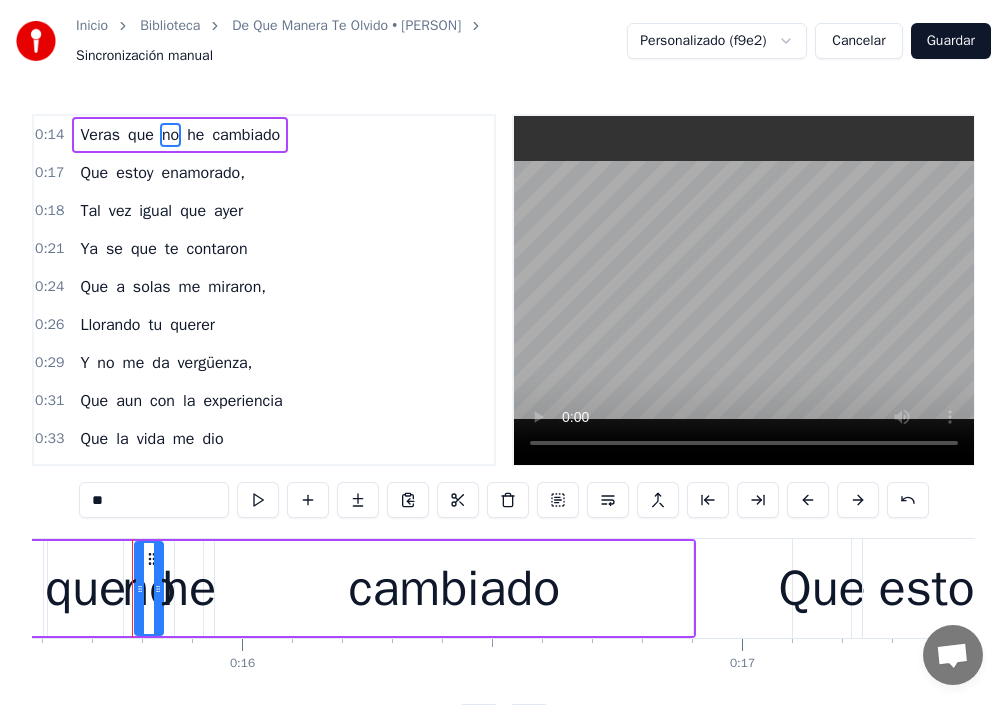 click on "he" at bounding box center (195, 135) 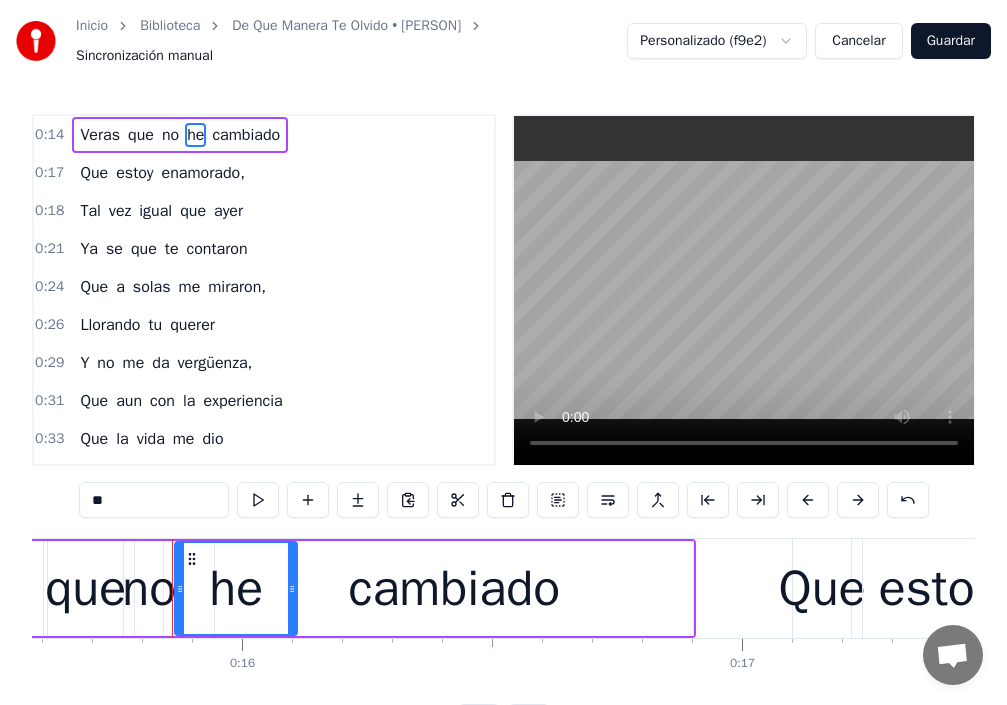 drag, startPoint x: 200, startPoint y: 594, endPoint x: 304, endPoint y: 624, distance: 108.24047 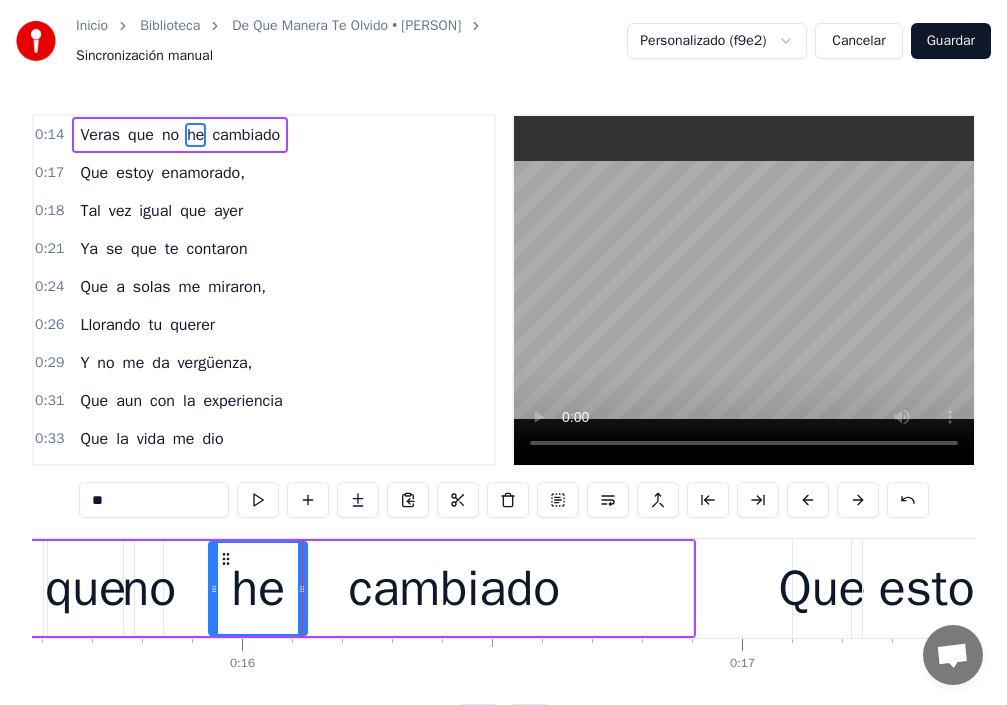 drag, startPoint x: 182, startPoint y: 586, endPoint x: 216, endPoint y: 590, distance: 34.234486 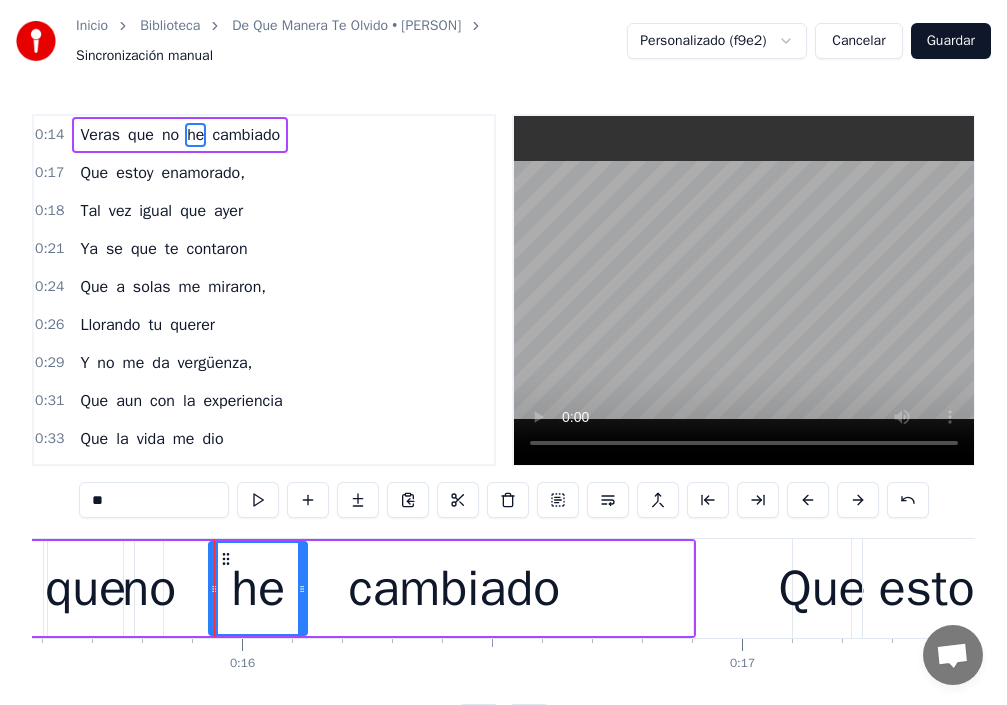 click on "no" at bounding box center [149, 588] 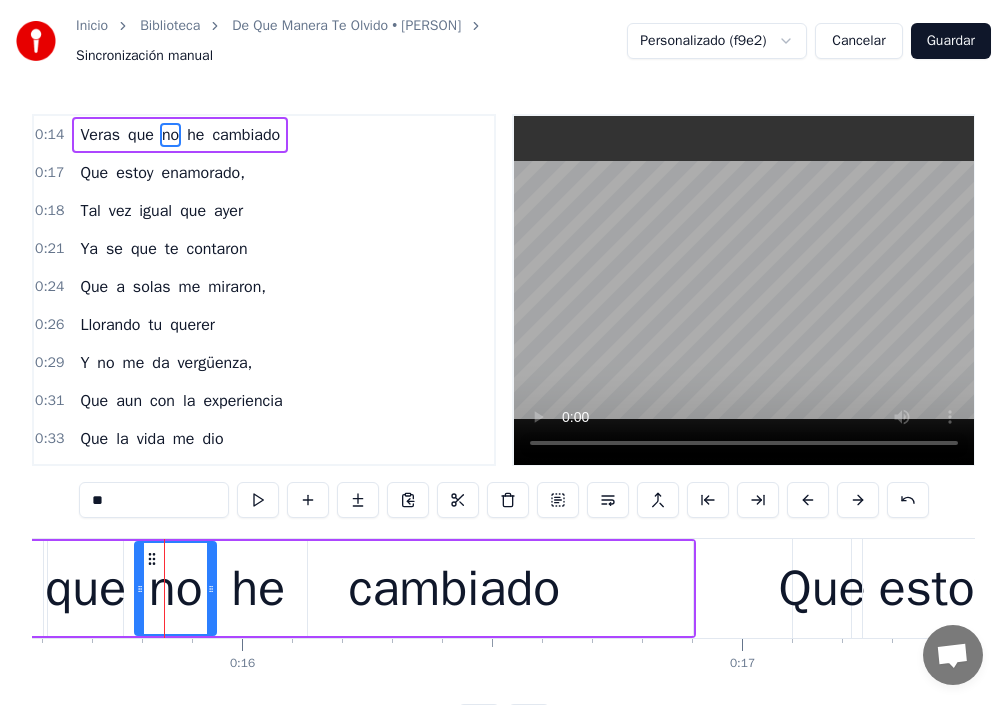 drag, startPoint x: 157, startPoint y: 569, endPoint x: 210, endPoint y: 586, distance: 55.65968 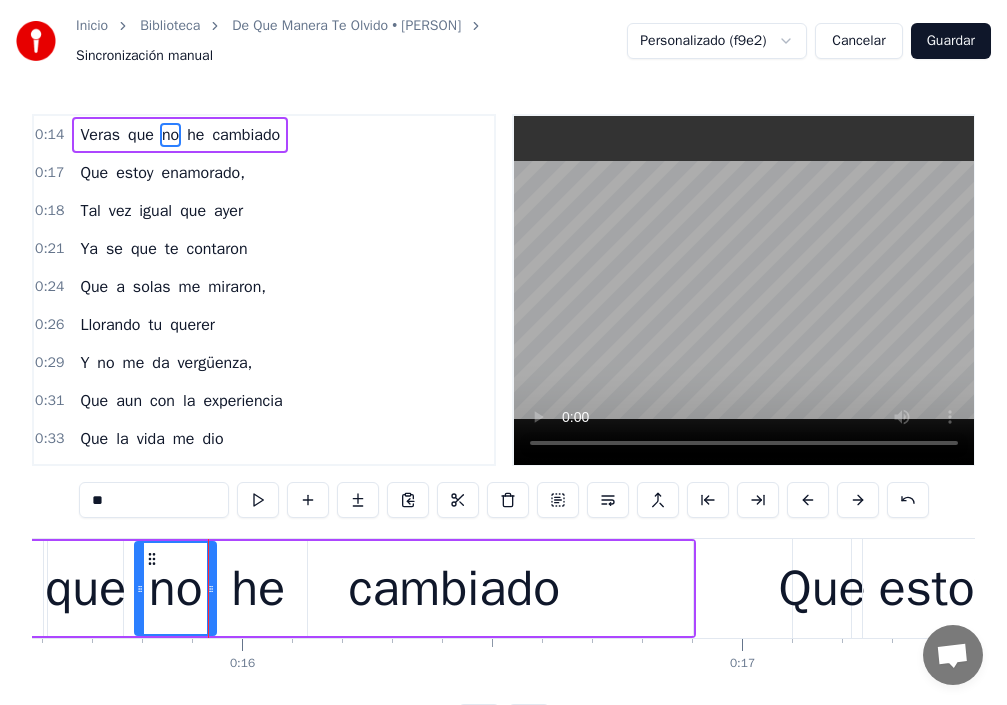 click on "Veras" at bounding box center (100, 135) 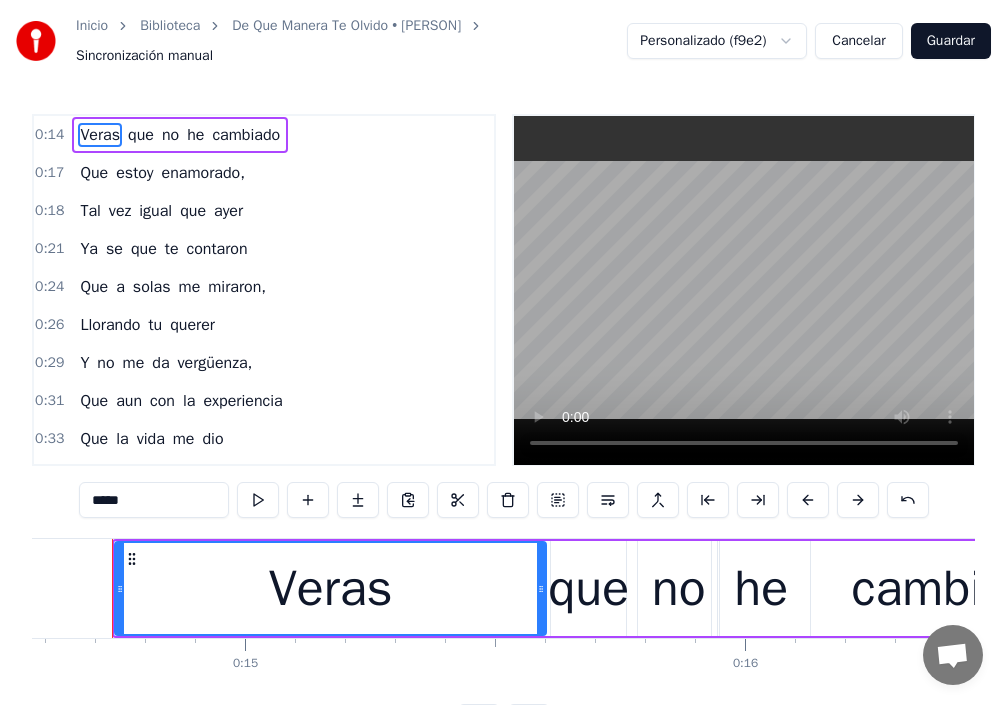 scroll, scrollTop: 0, scrollLeft: 7267, axis: horizontal 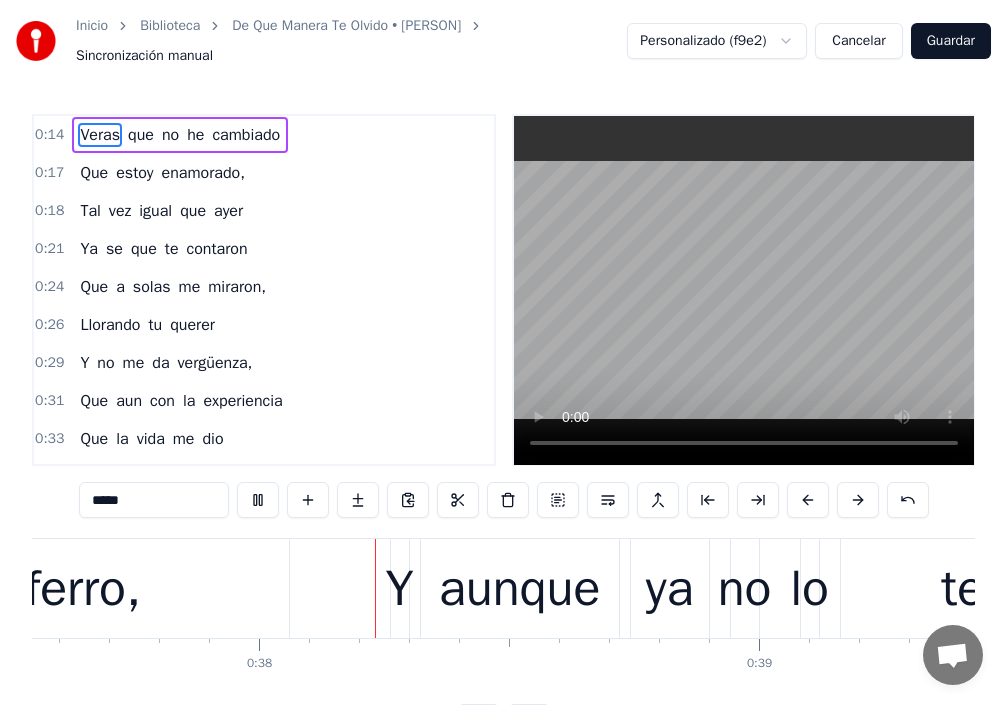 click on "Guardar" at bounding box center [951, 41] 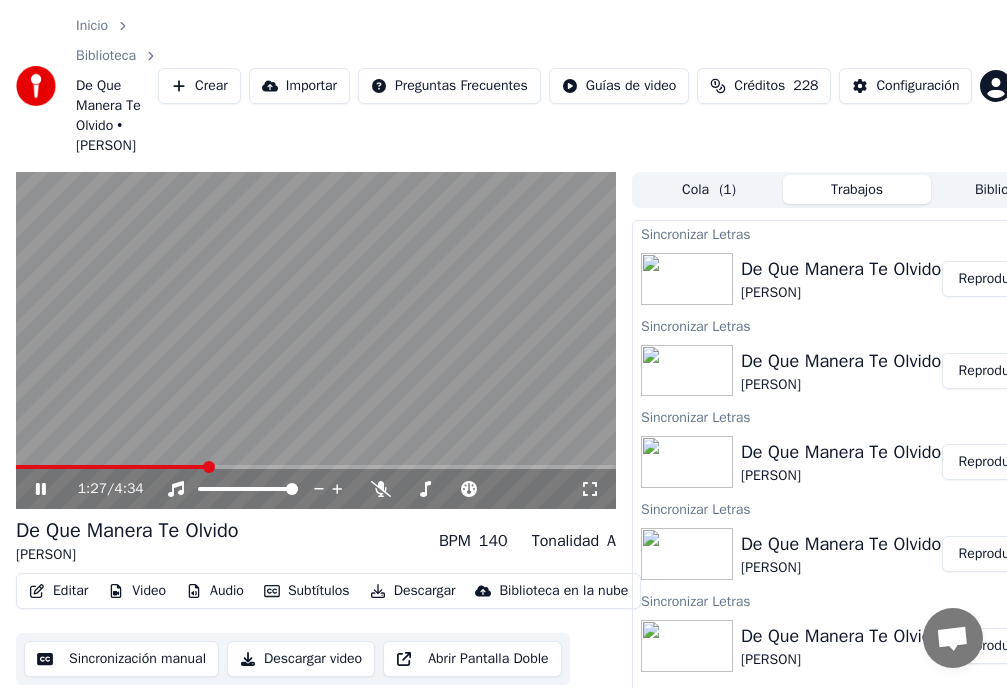 click 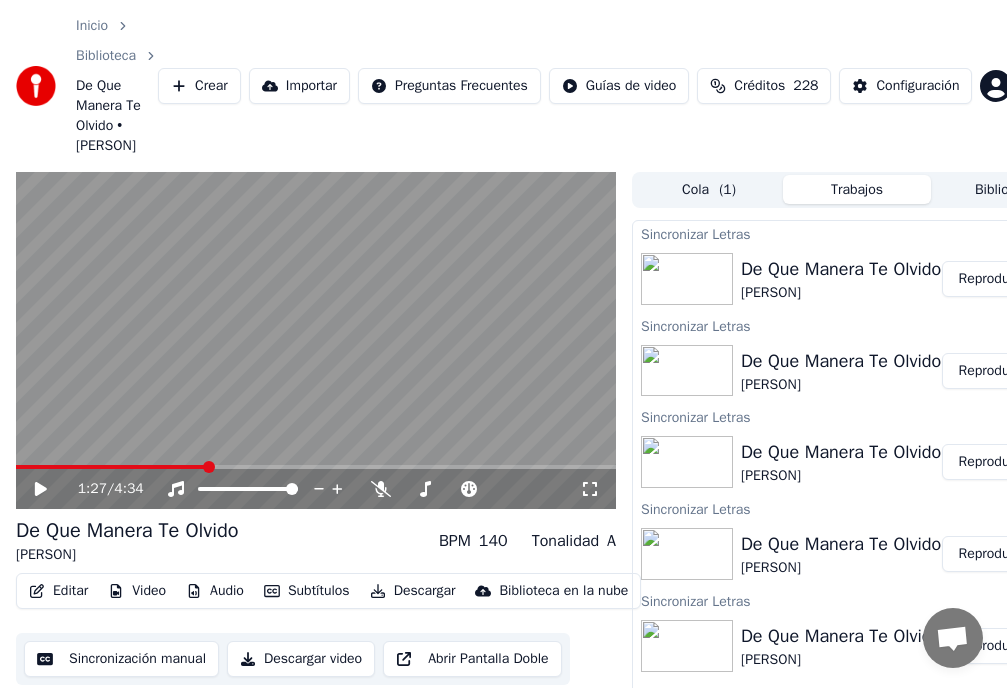 click on "Editar" at bounding box center [58, 591] 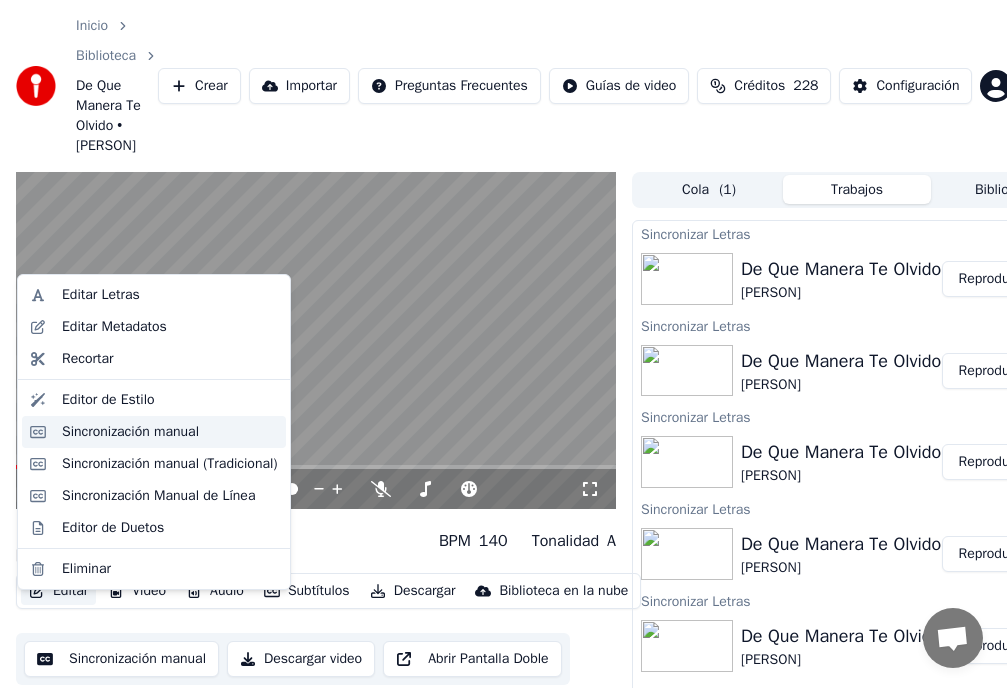 click on "Sincronización manual" at bounding box center (130, 432) 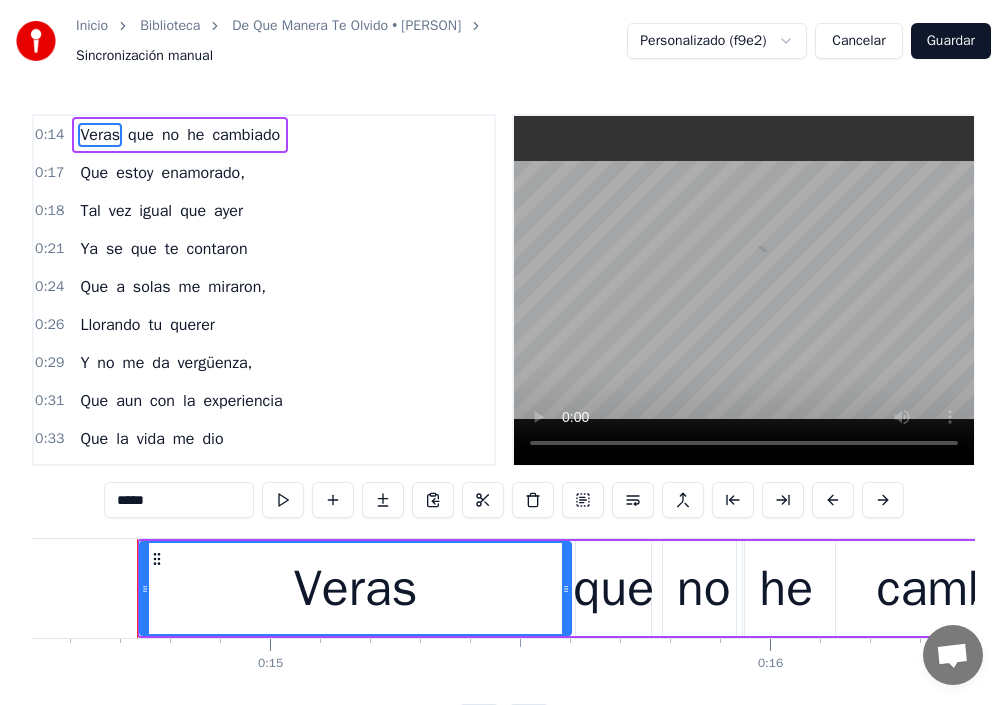 scroll, scrollTop: 0, scrollLeft: 7267, axis: horizontal 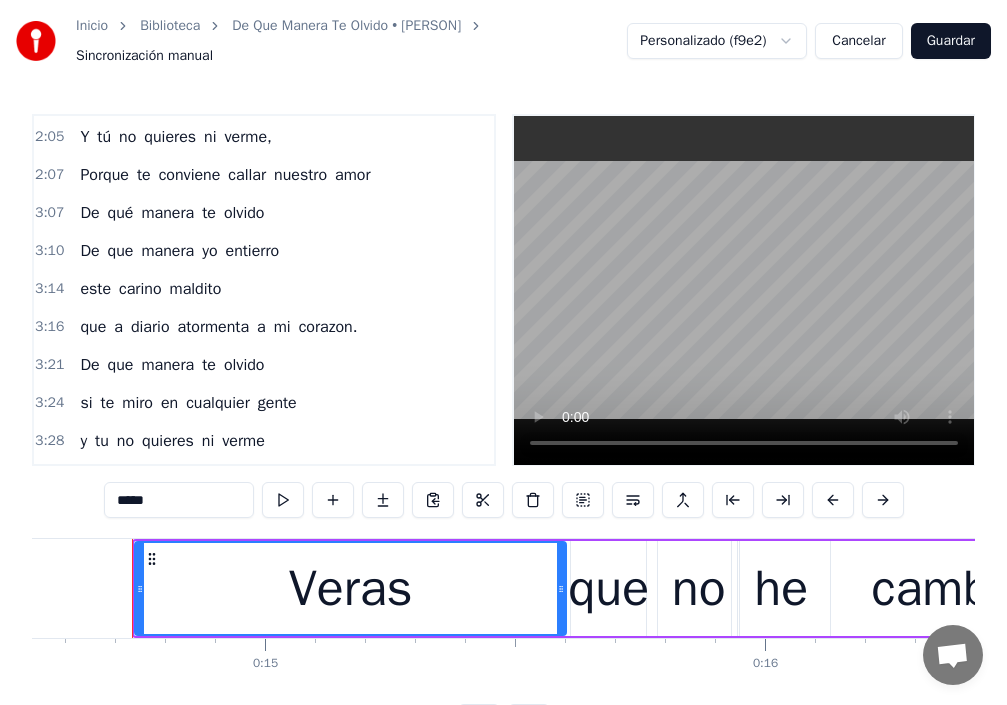 type 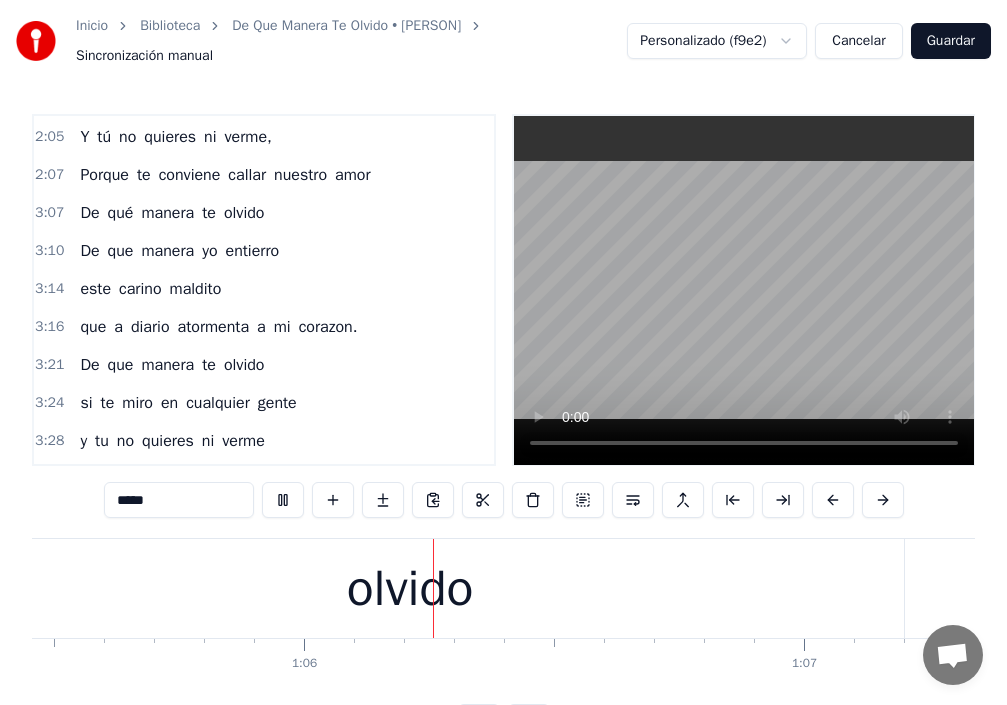 scroll, scrollTop: 0, scrollLeft: 32747, axis: horizontal 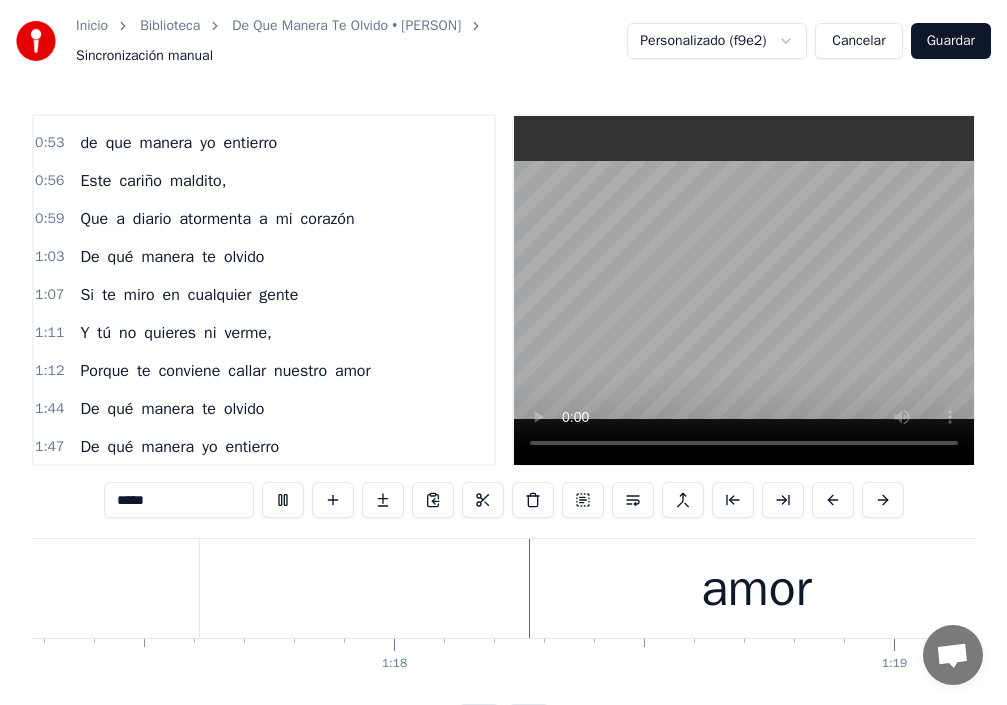 click on "amor" at bounding box center [352, 371] 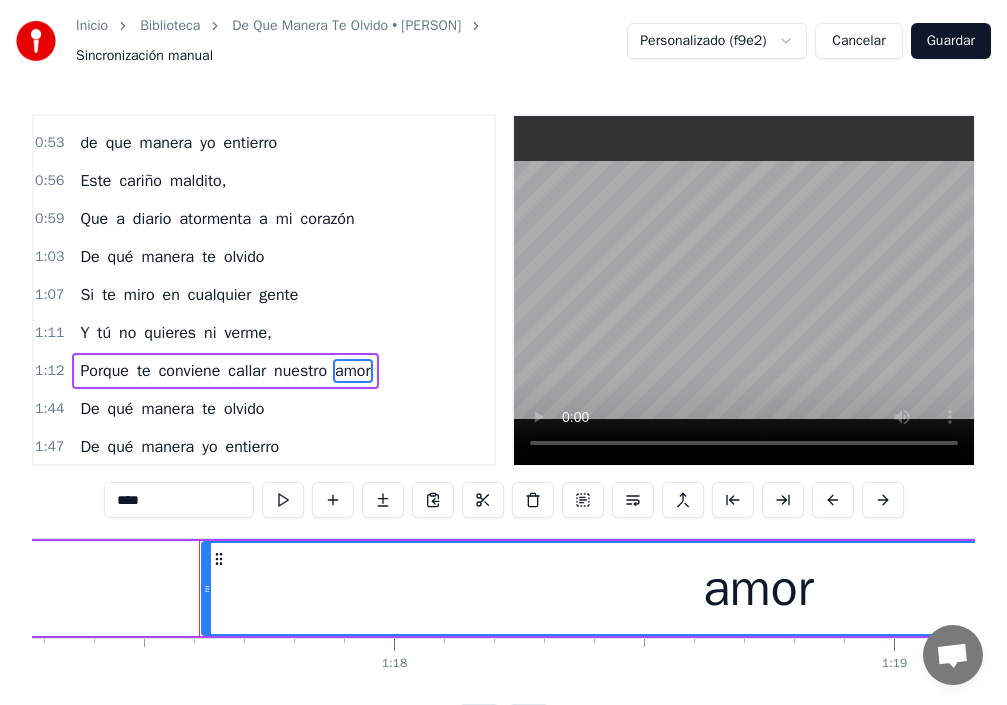 scroll, scrollTop: 680, scrollLeft: 0, axis: vertical 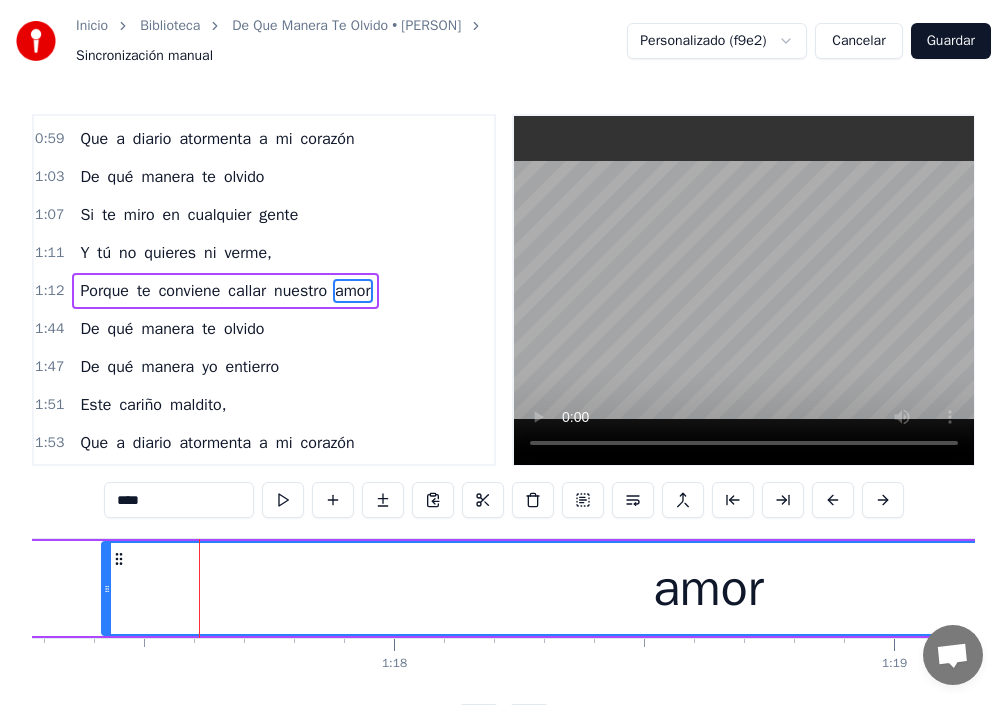 drag, startPoint x: 204, startPoint y: 596, endPoint x: 104, endPoint y: 596, distance: 100 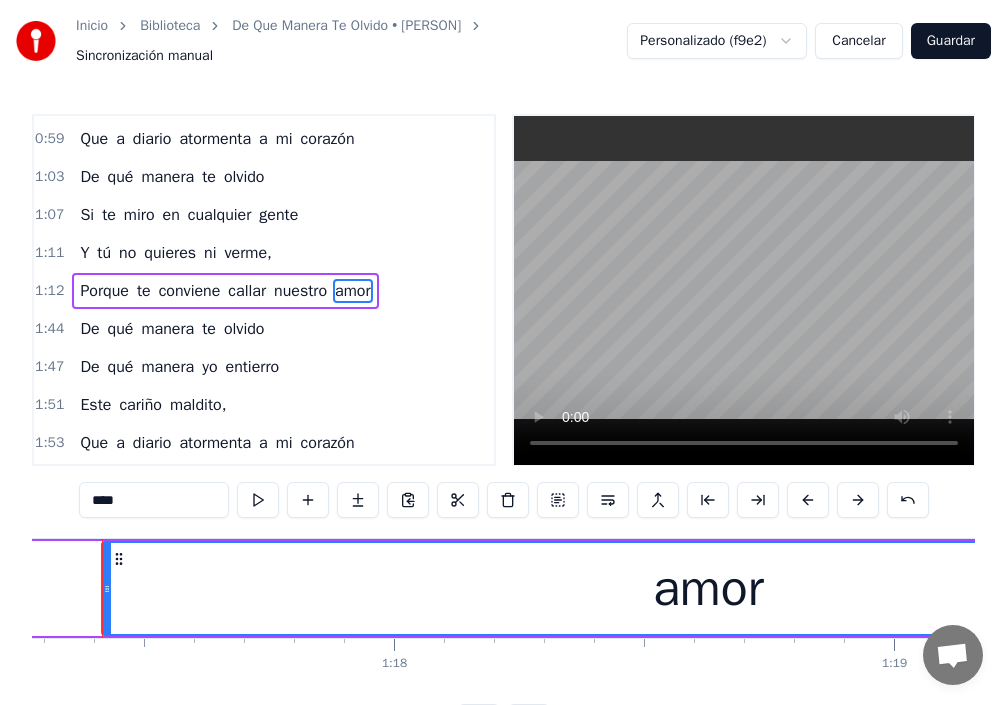 scroll, scrollTop: 0, scrollLeft: 38608, axis: horizontal 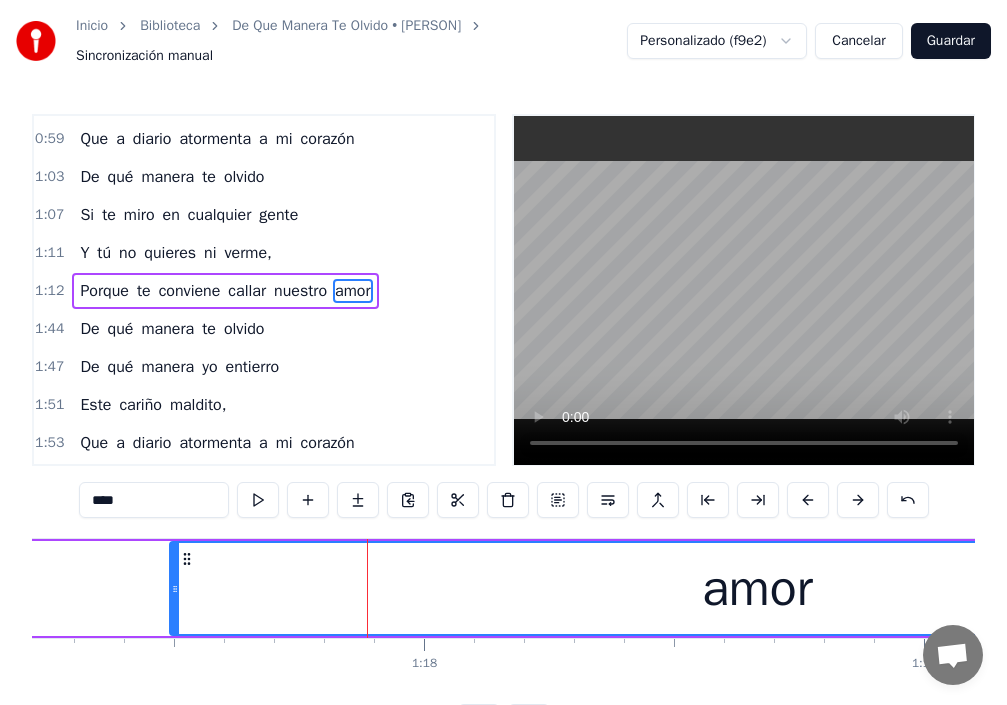 drag, startPoint x: 148, startPoint y: 585, endPoint x: 175, endPoint y: 604, distance: 33.01515 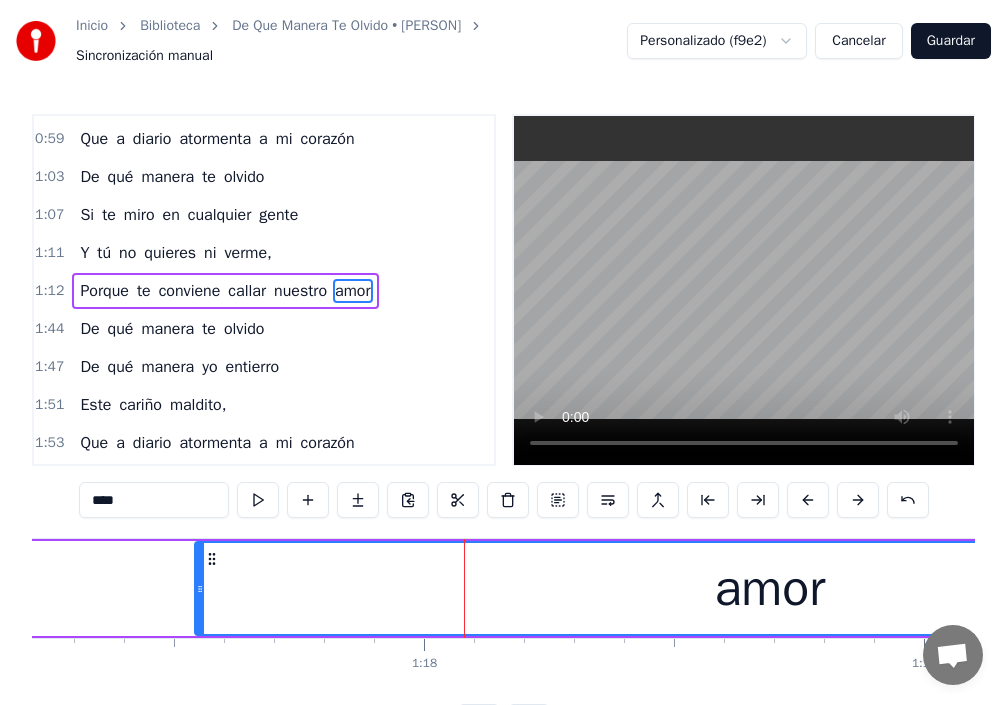 drag, startPoint x: 174, startPoint y: 589, endPoint x: 199, endPoint y: 600, distance: 27.313 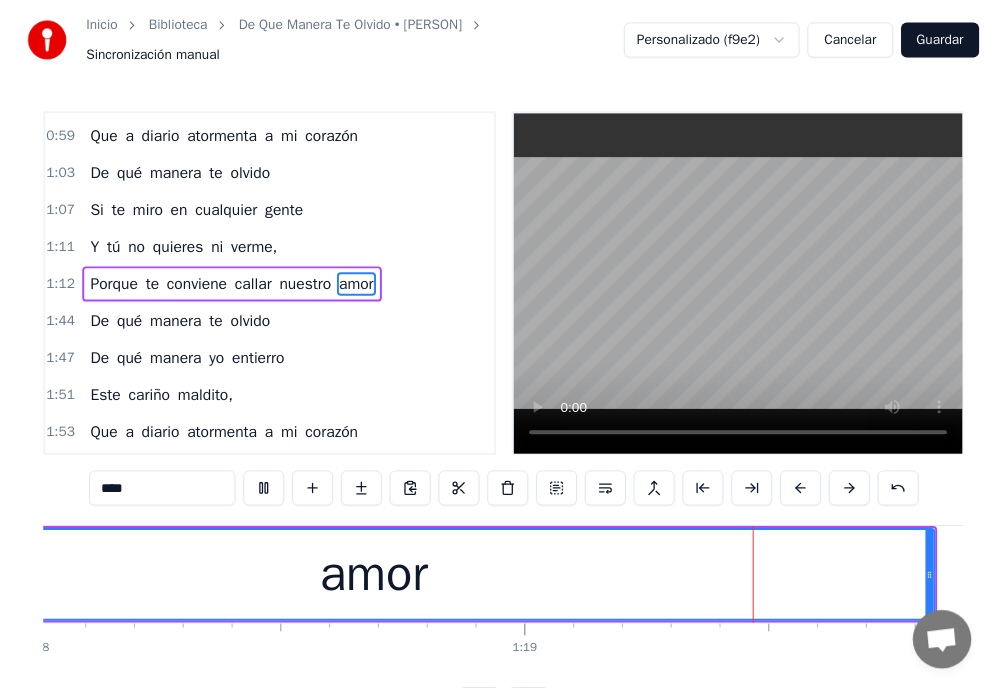 scroll, scrollTop: 0, scrollLeft: 39464, axis: horizontal 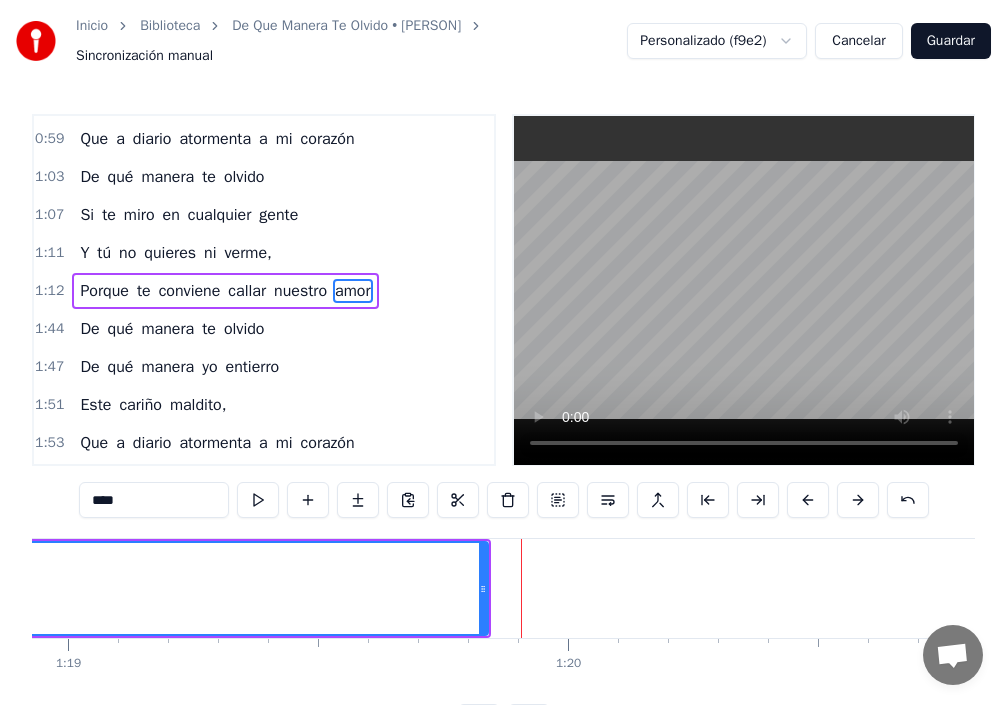 click on "Guardar" at bounding box center (951, 41) 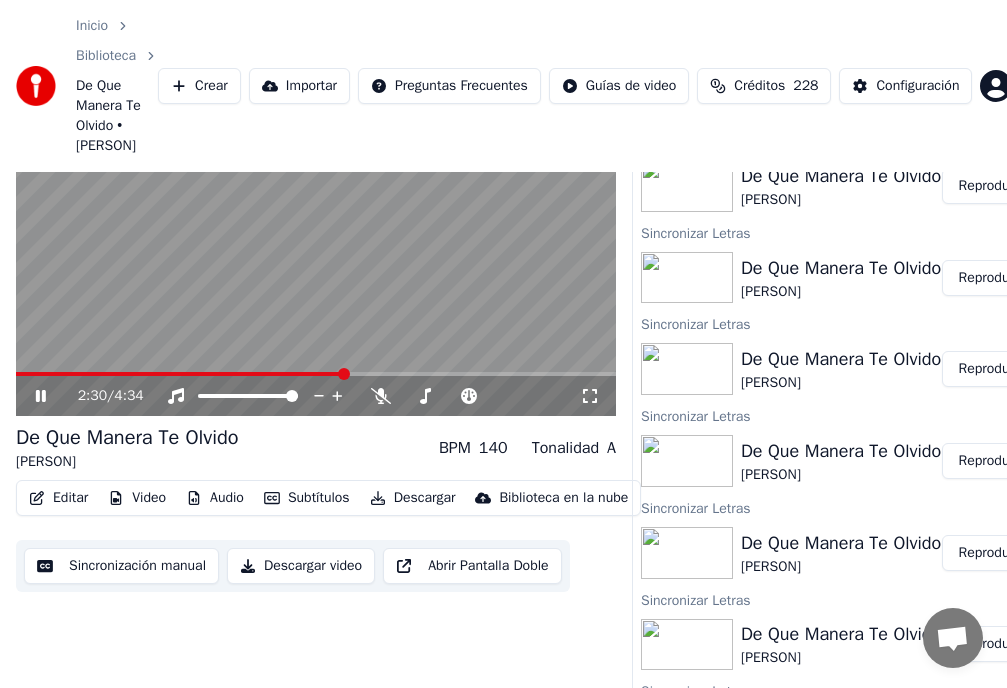 scroll, scrollTop: 0, scrollLeft: 0, axis: both 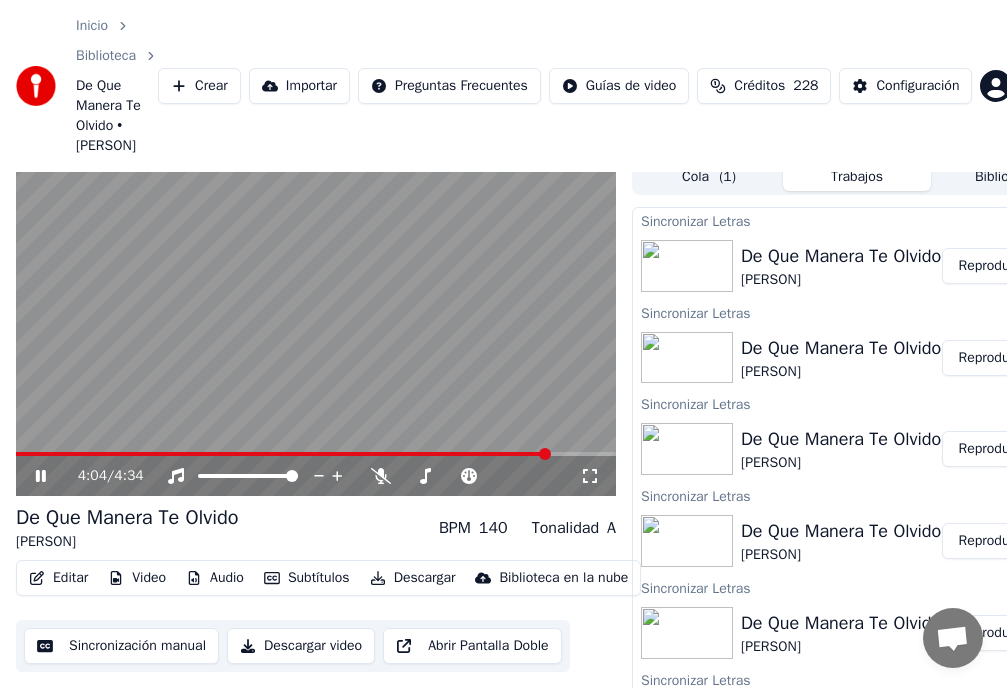 click 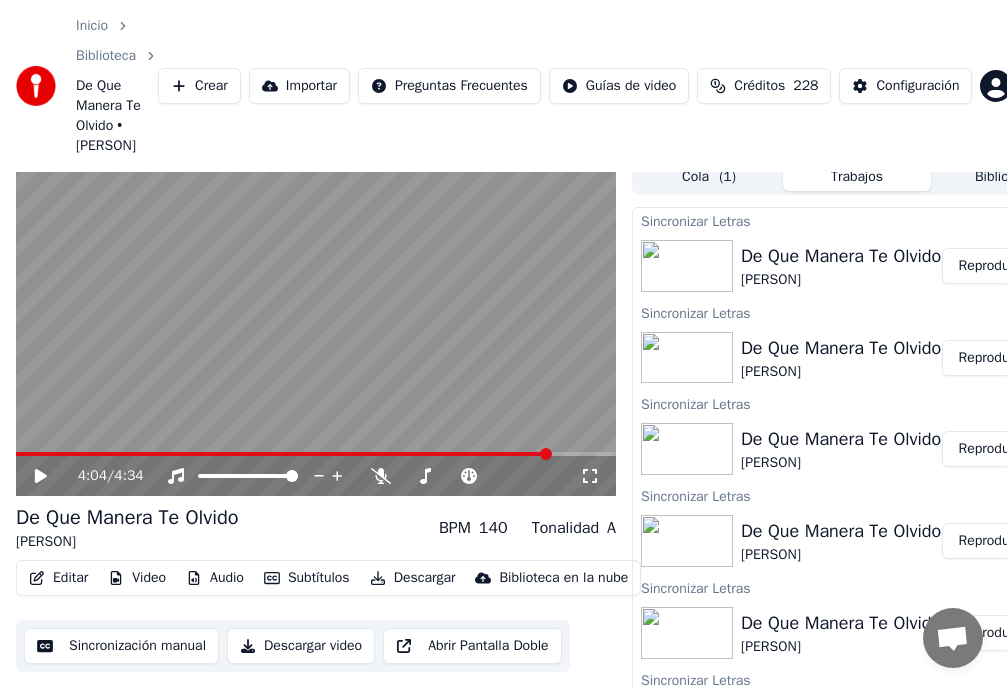 click on "Video" at bounding box center [137, 578] 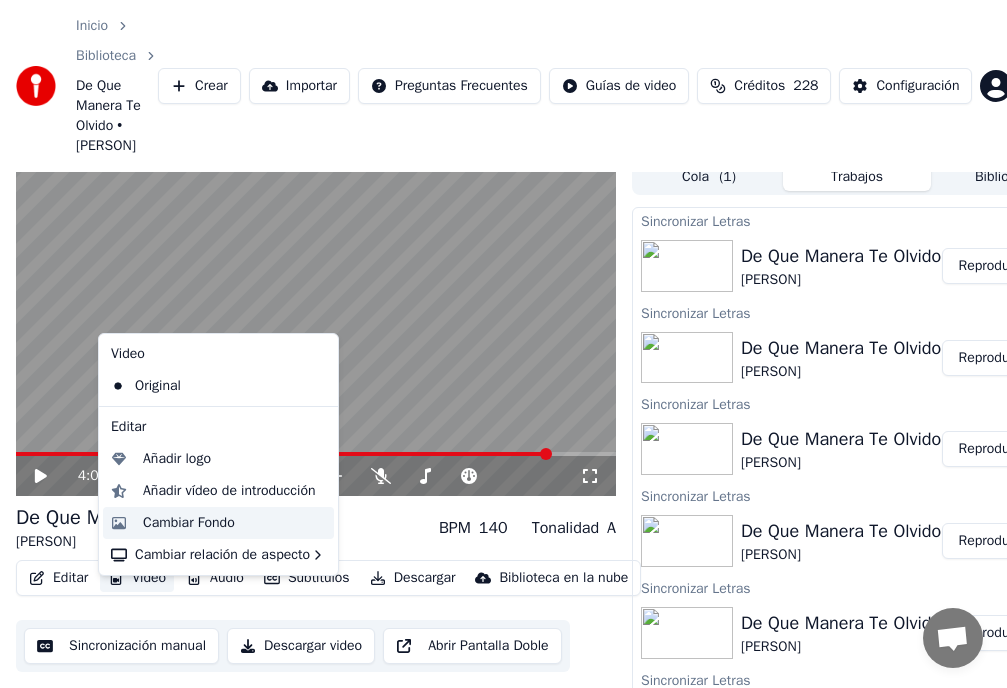 click on "Cambiar Fondo" at bounding box center (189, 523) 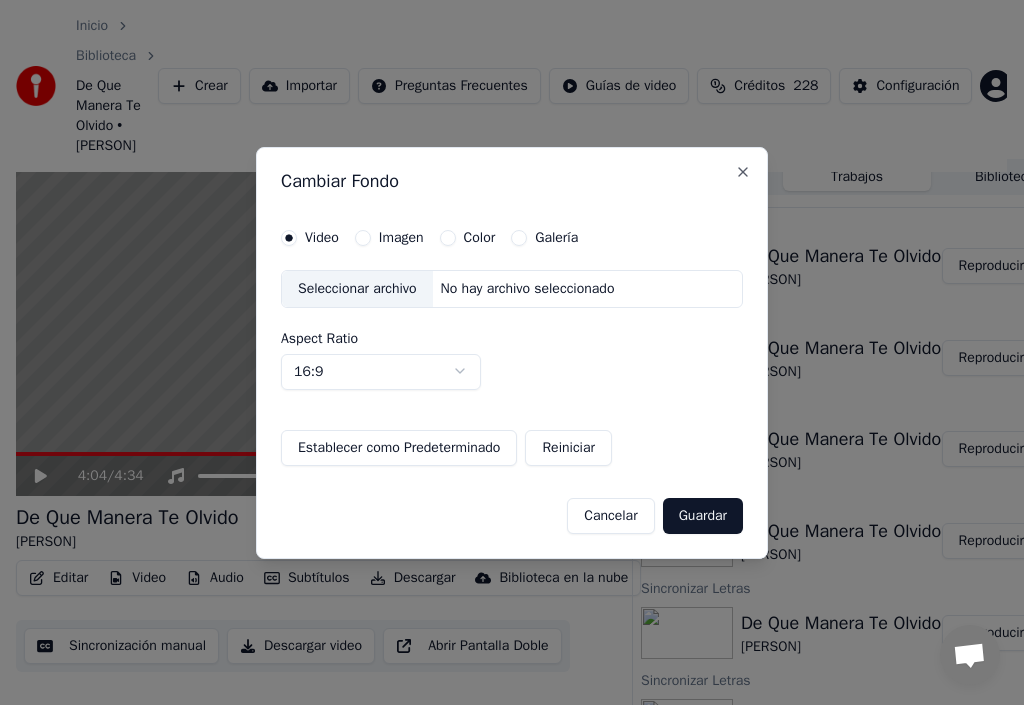click on "Imagen" at bounding box center (363, 238) 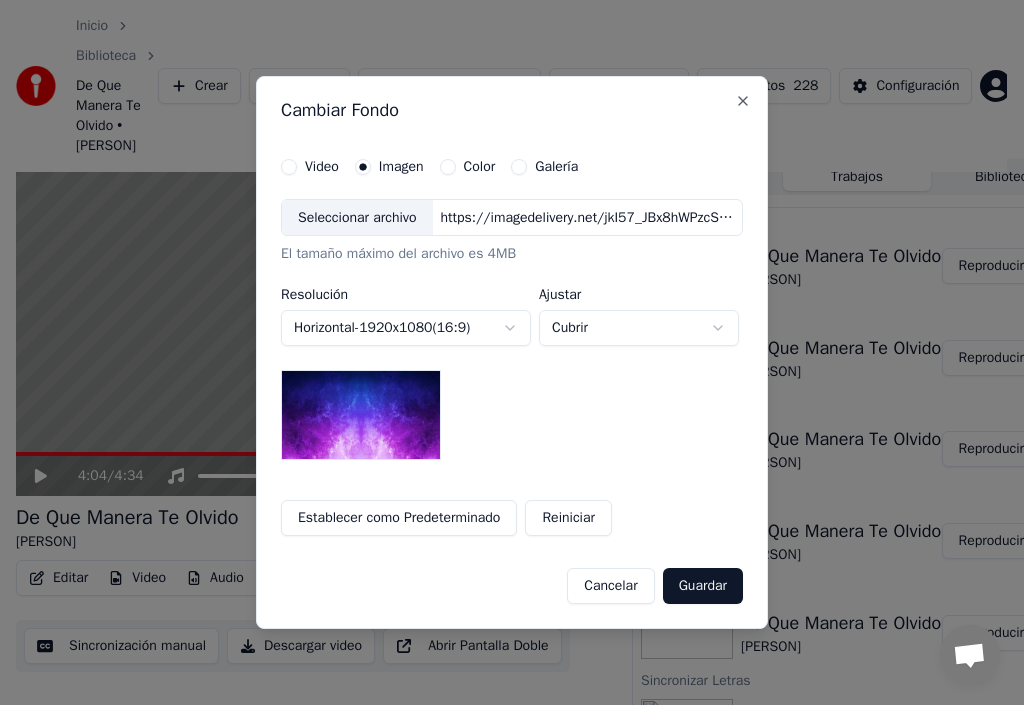click on "Seleccionar archivo" at bounding box center [357, 218] 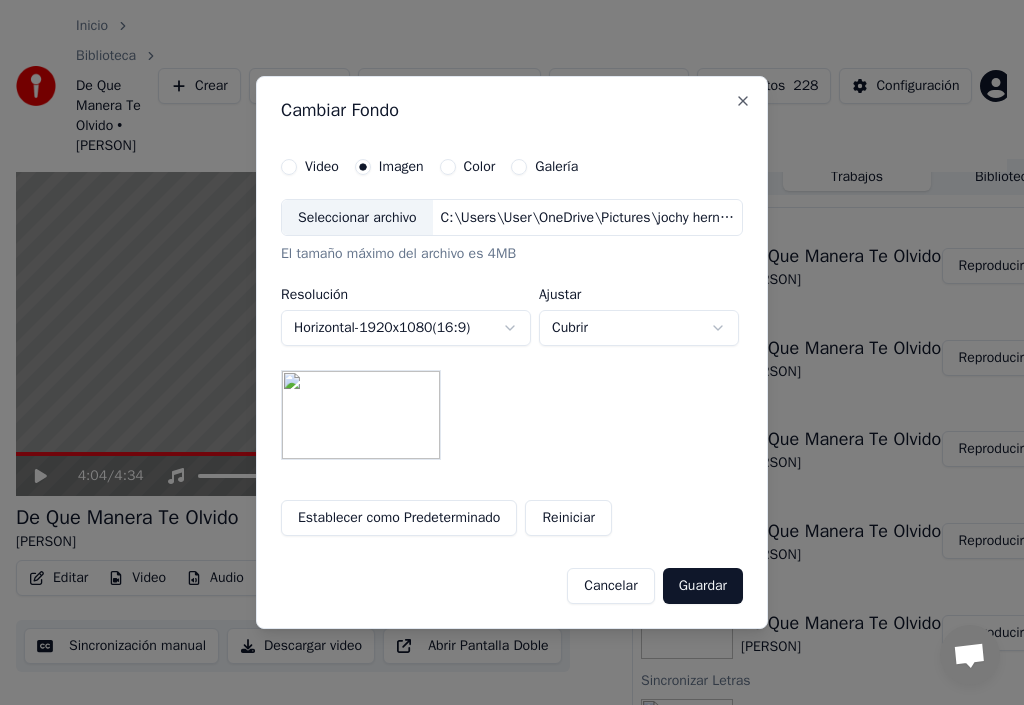click on "Guardar" at bounding box center [703, 586] 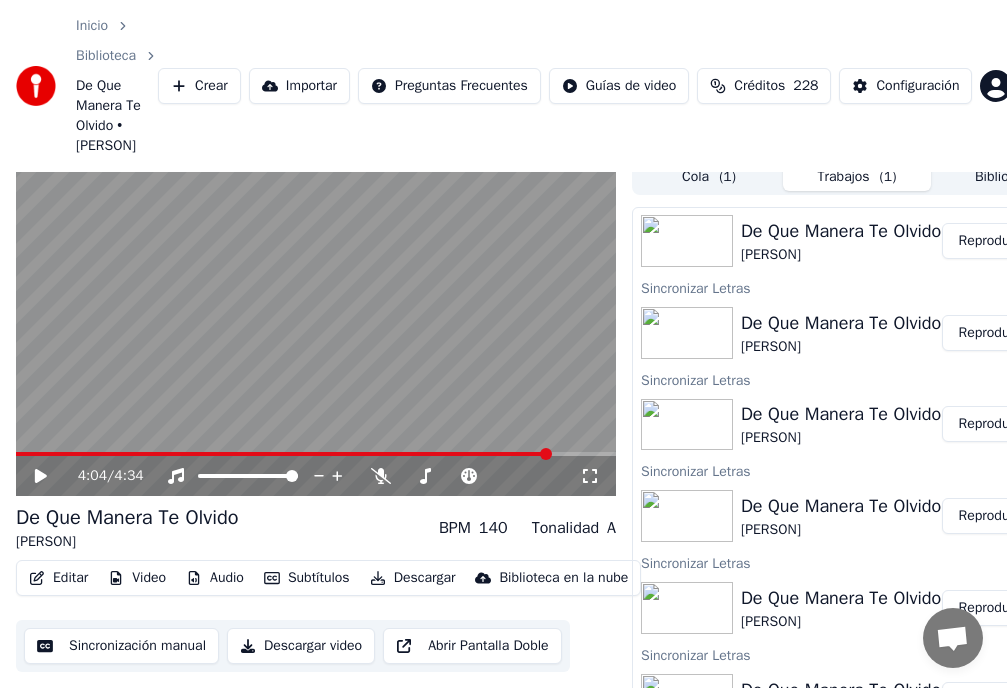 scroll, scrollTop: 0, scrollLeft: 0, axis: both 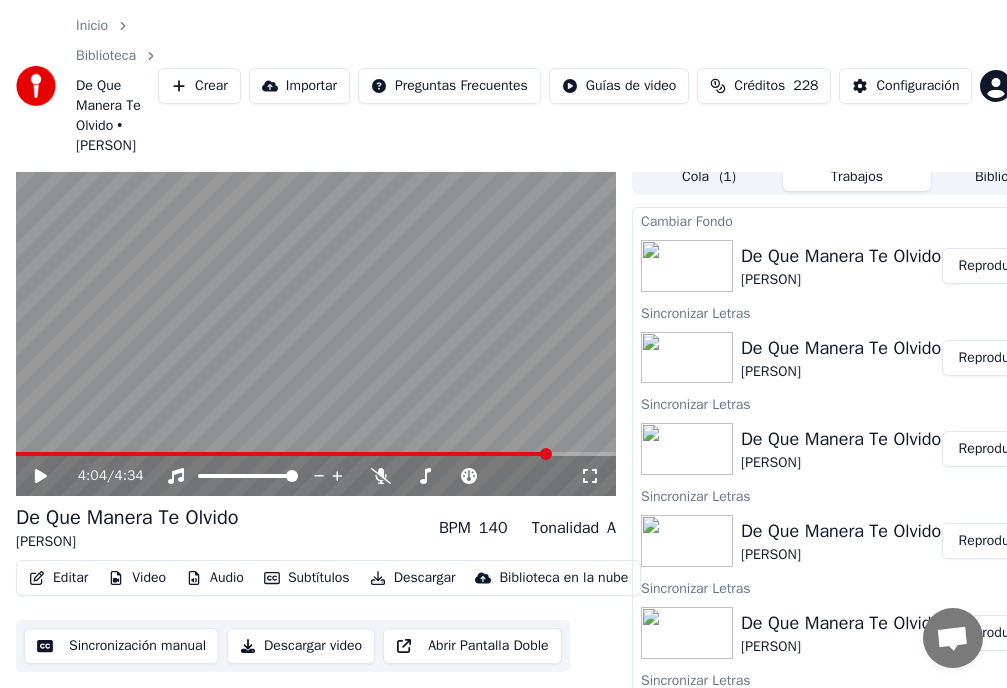click on "Reproducir" at bounding box center [991, 266] 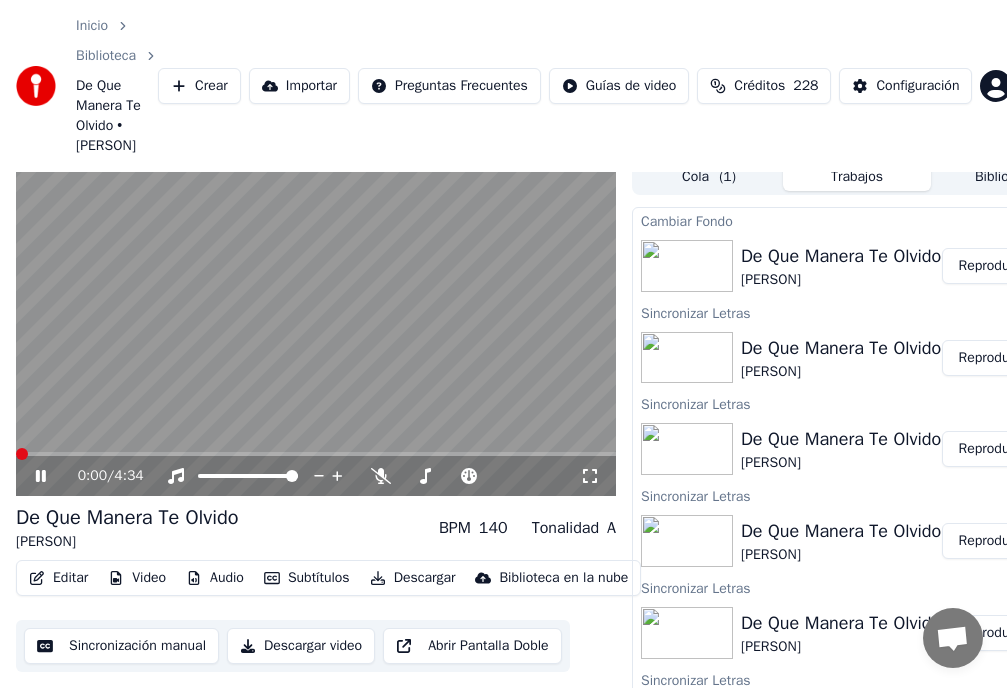 click at bounding box center [22, 454] 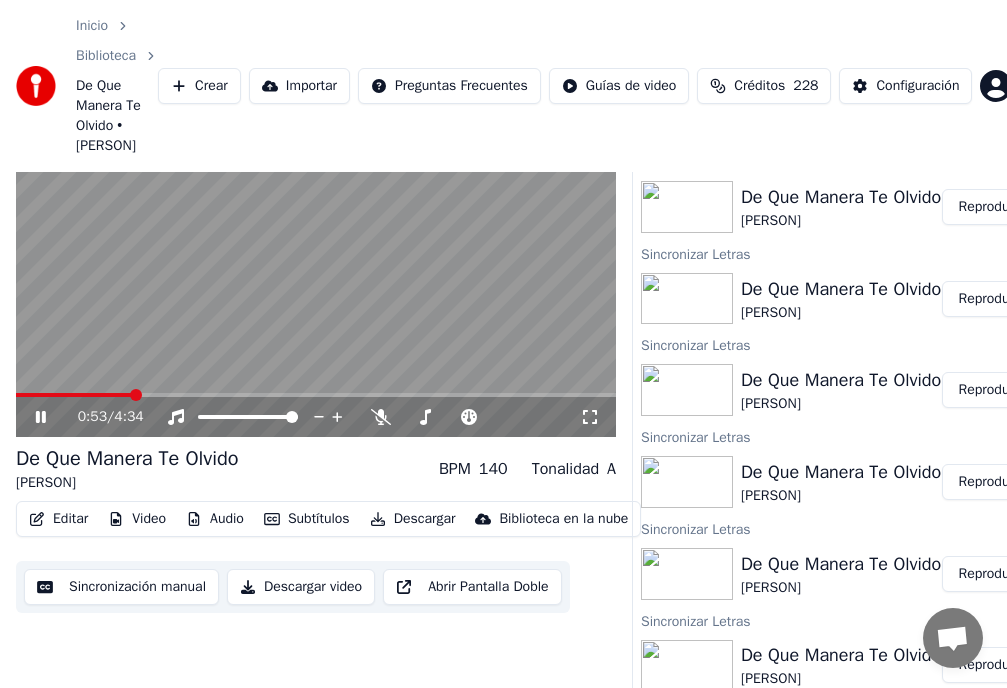 scroll, scrollTop: 113, scrollLeft: 0, axis: vertical 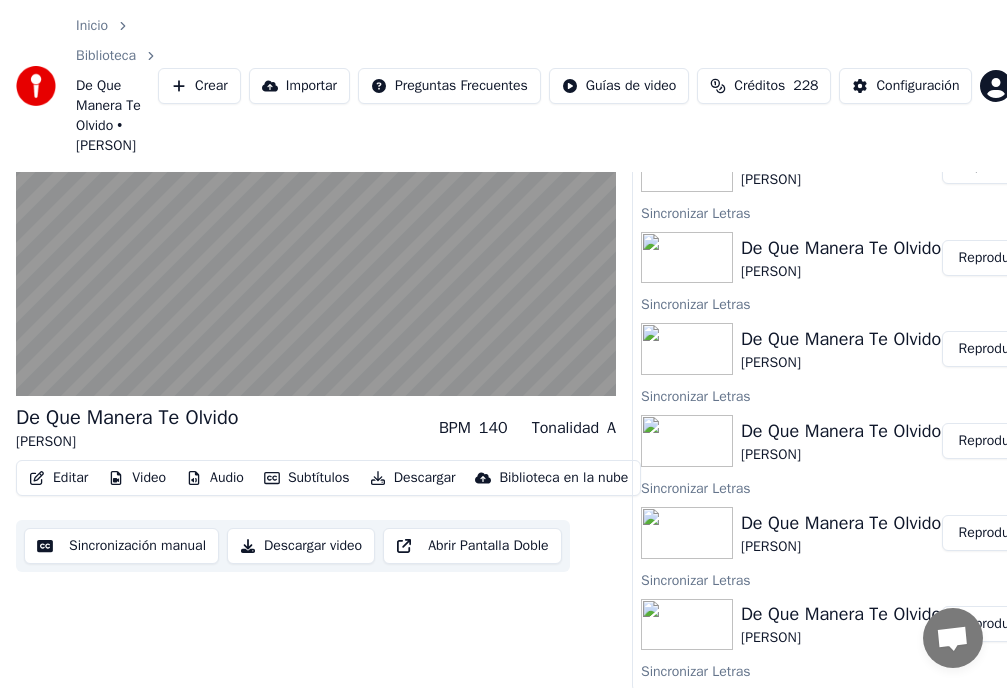 click on "Descargar video" at bounding box center [301, 546] 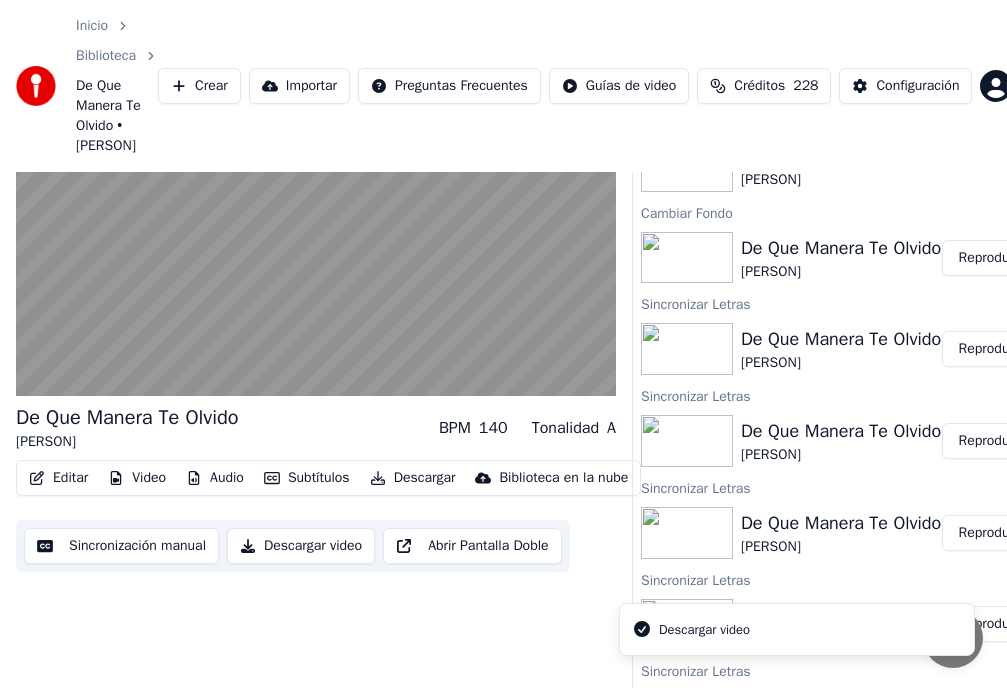 click on "Descargar" at bounding box center (413, 478) 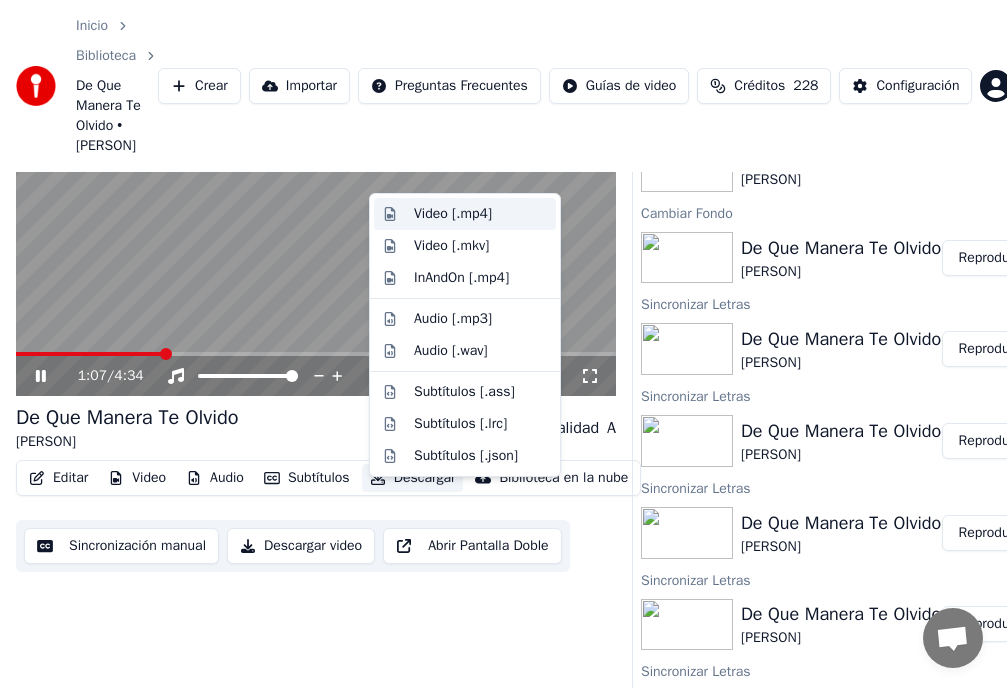 click on "Video [.mp4]" at bounding box center (453, 214) 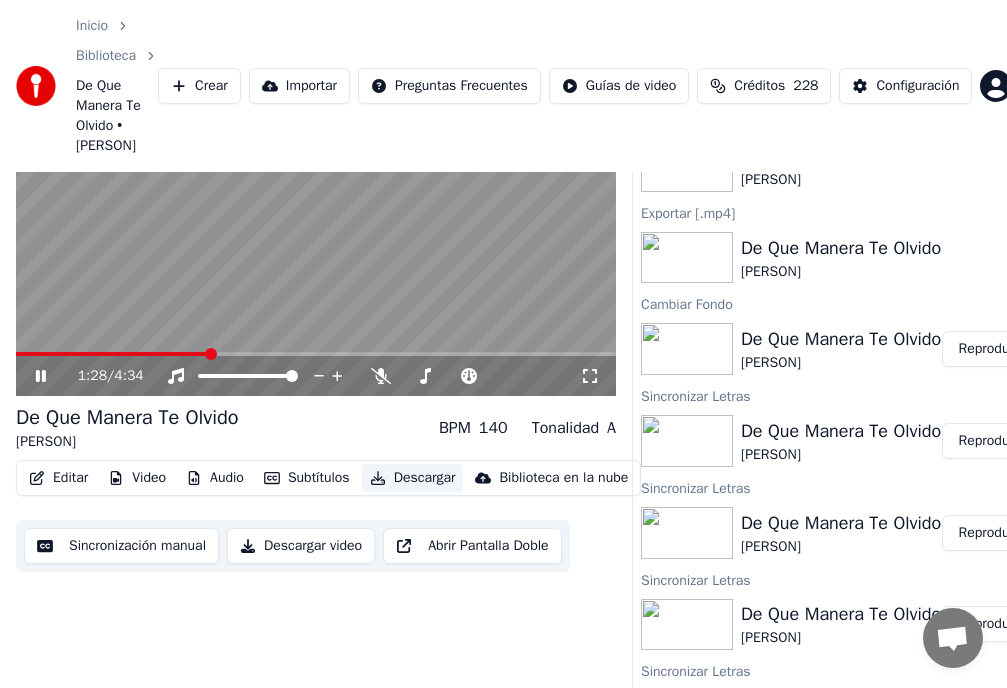 scroll, scrollTop: 13, scrollLeft: 0, axis: vertical 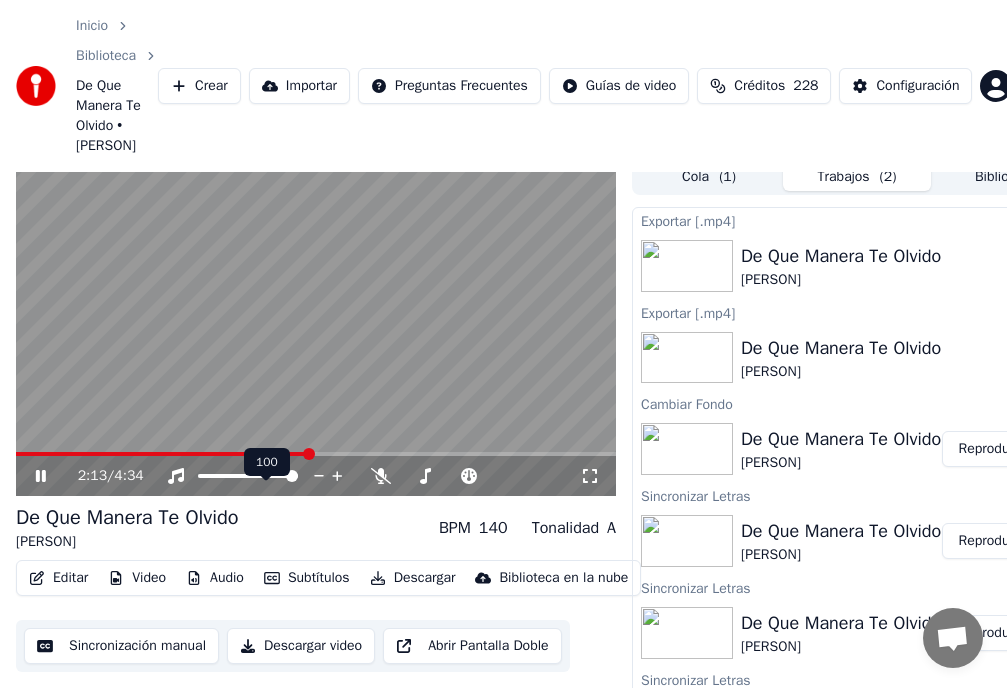 click on "100 100" at bounding box center [267, 462] 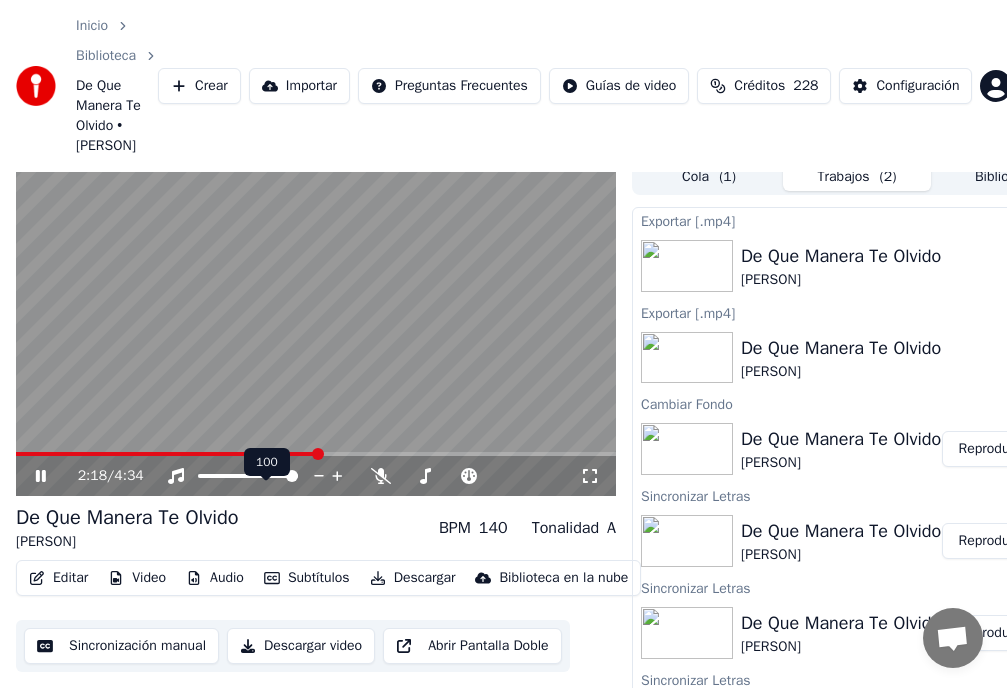 click on "100 100" at bounding box center [267, 462] 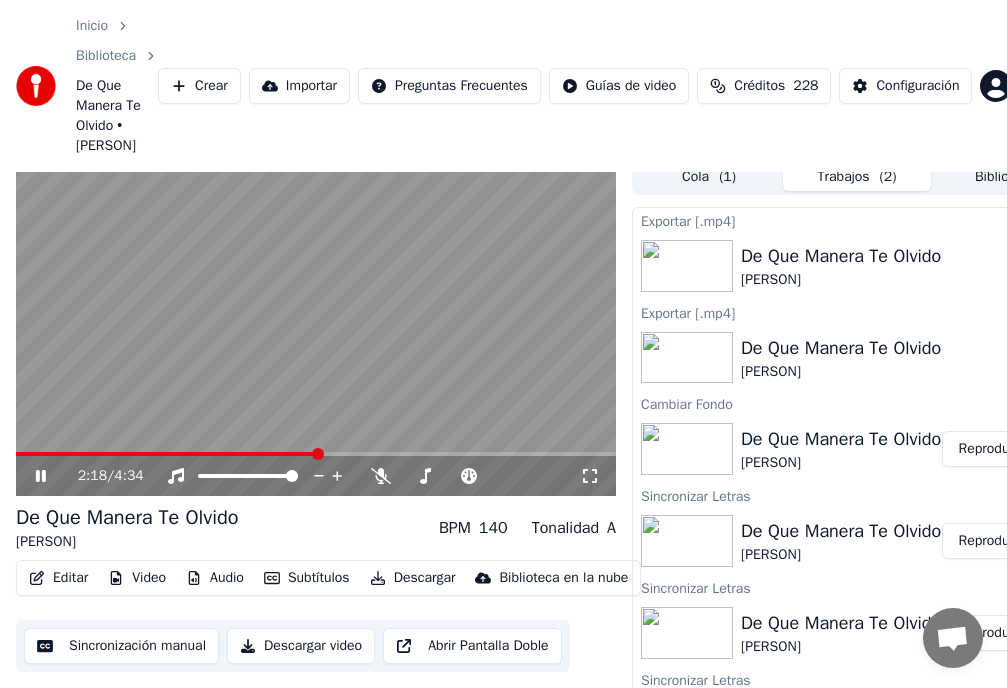 click at bounding box center (167, 454) 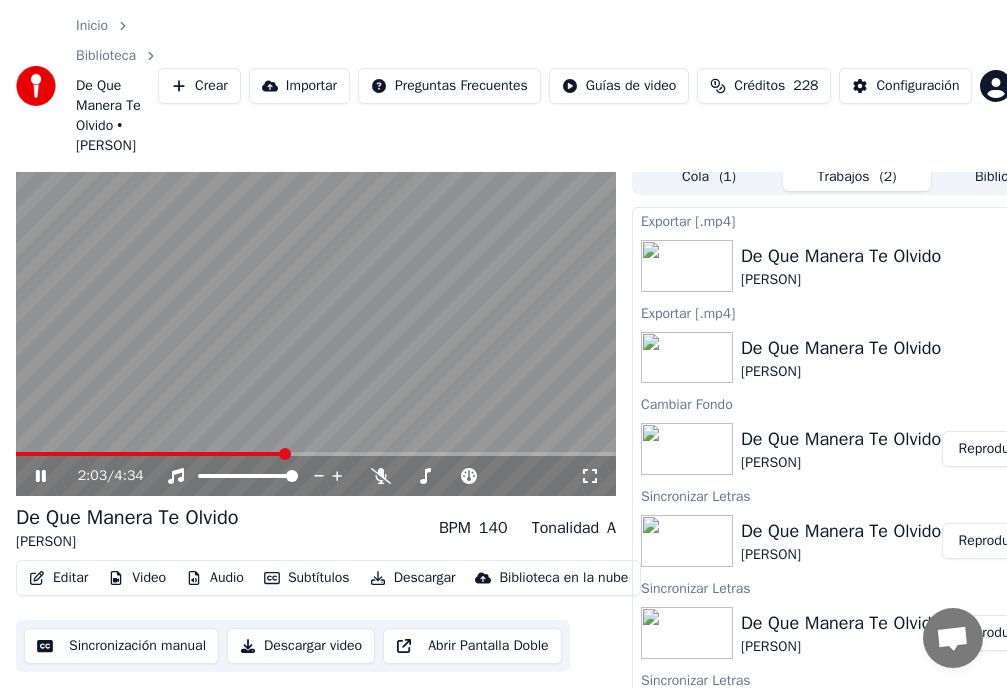 click at bounding box center (316, 328) 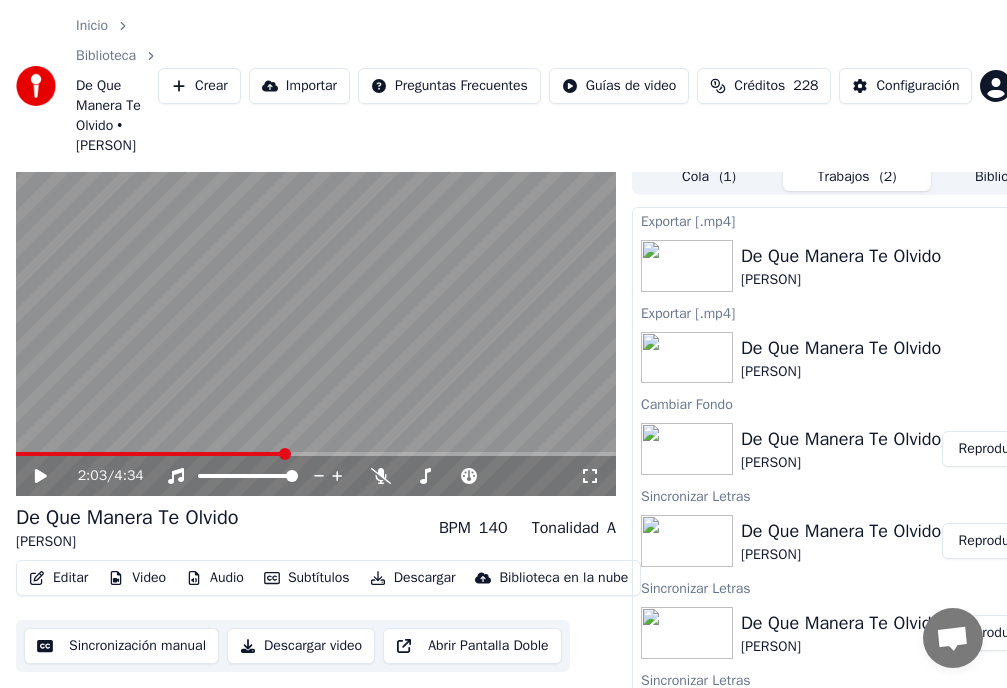 click 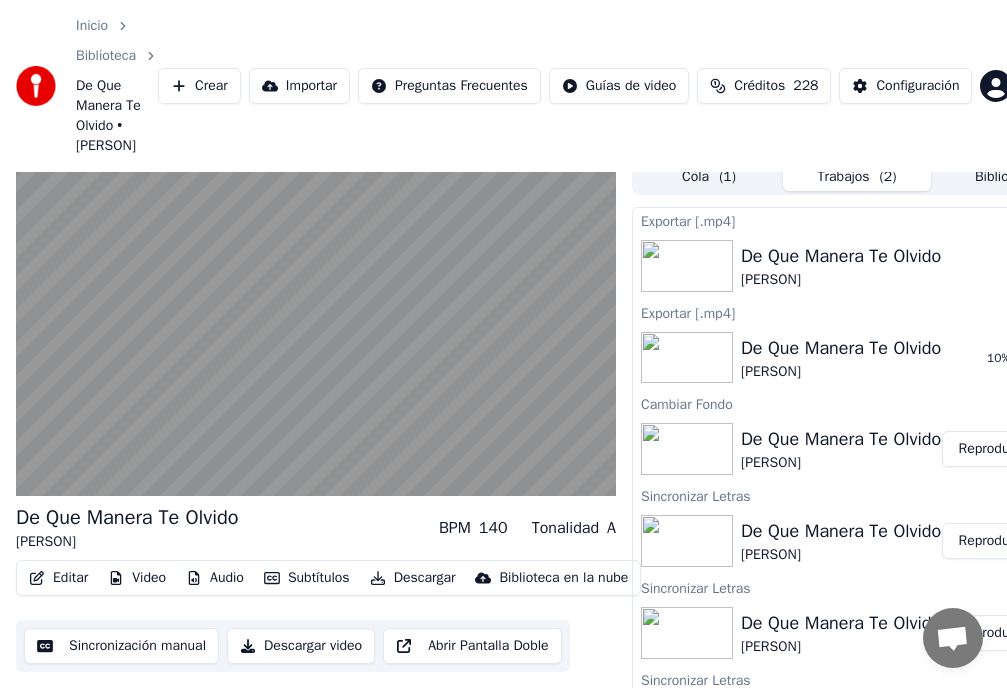 click on "De Que Manera Te Olvido" at bounding box center (841, 348) 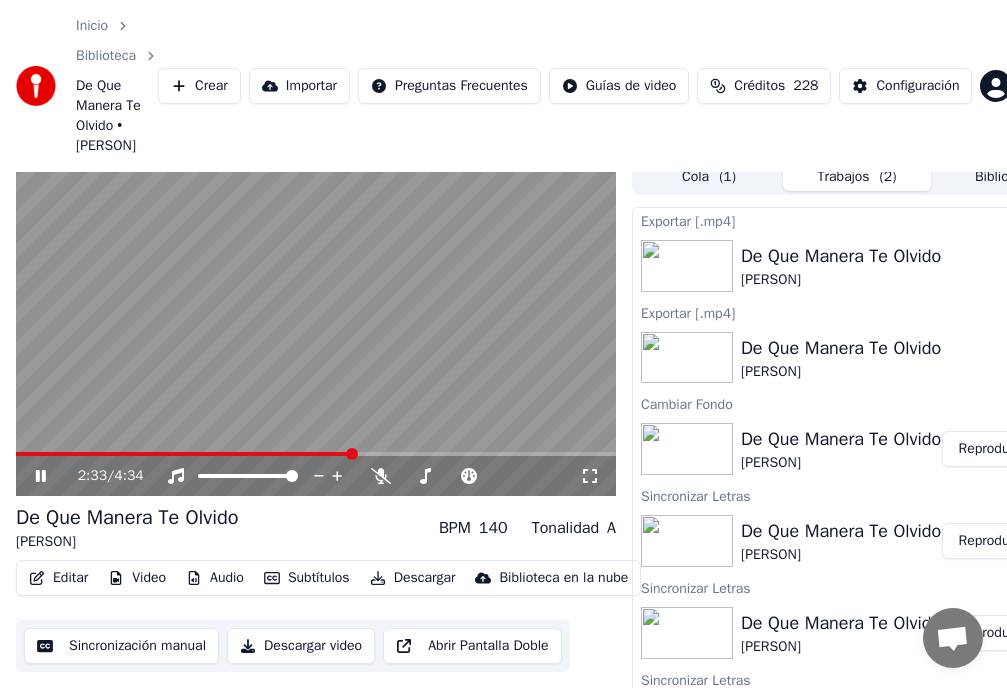 click 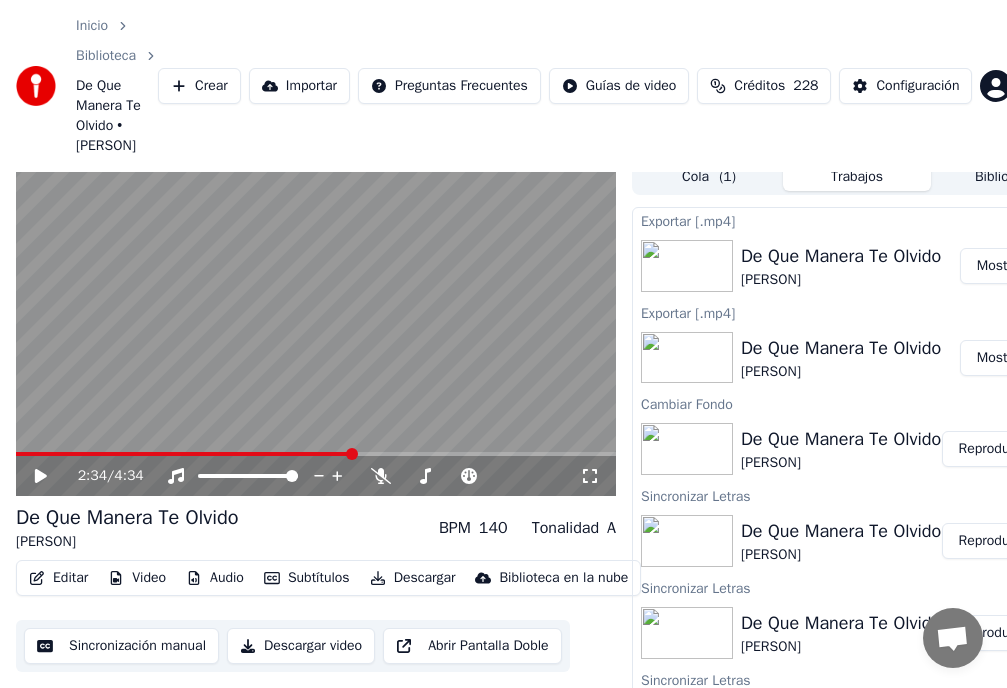 click 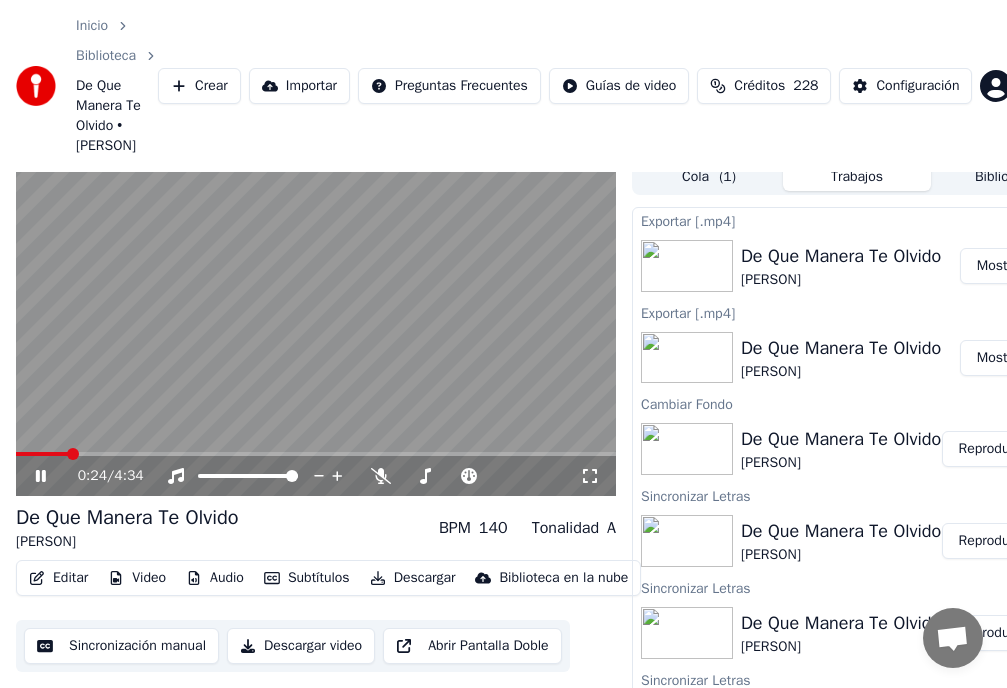 click at bounding box center (73, 454) 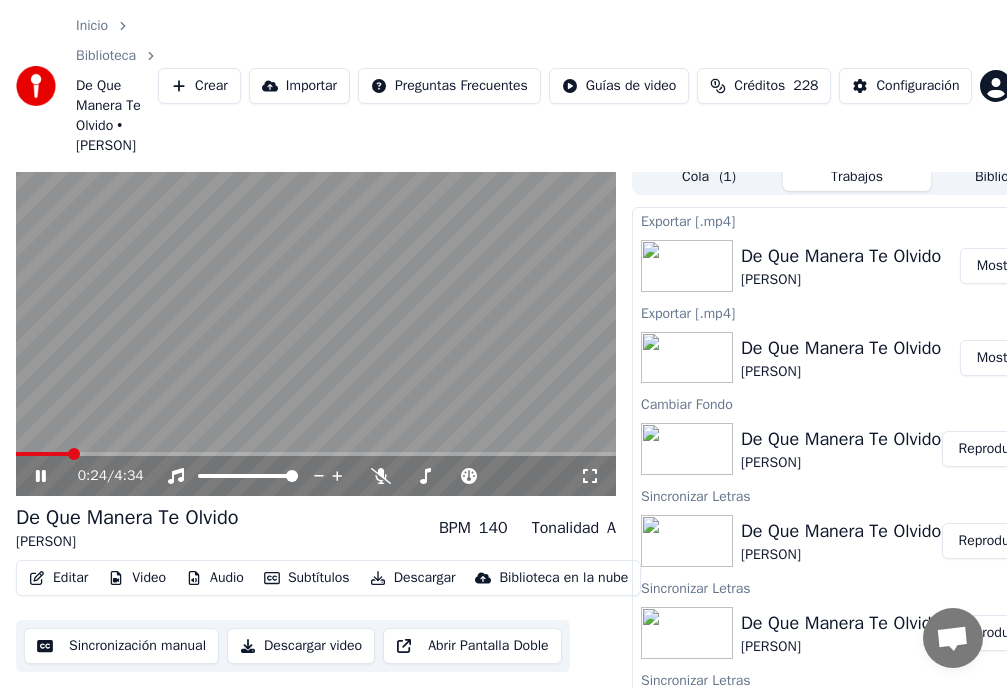click on "Mostrar" at bounding box center [1000, 266] 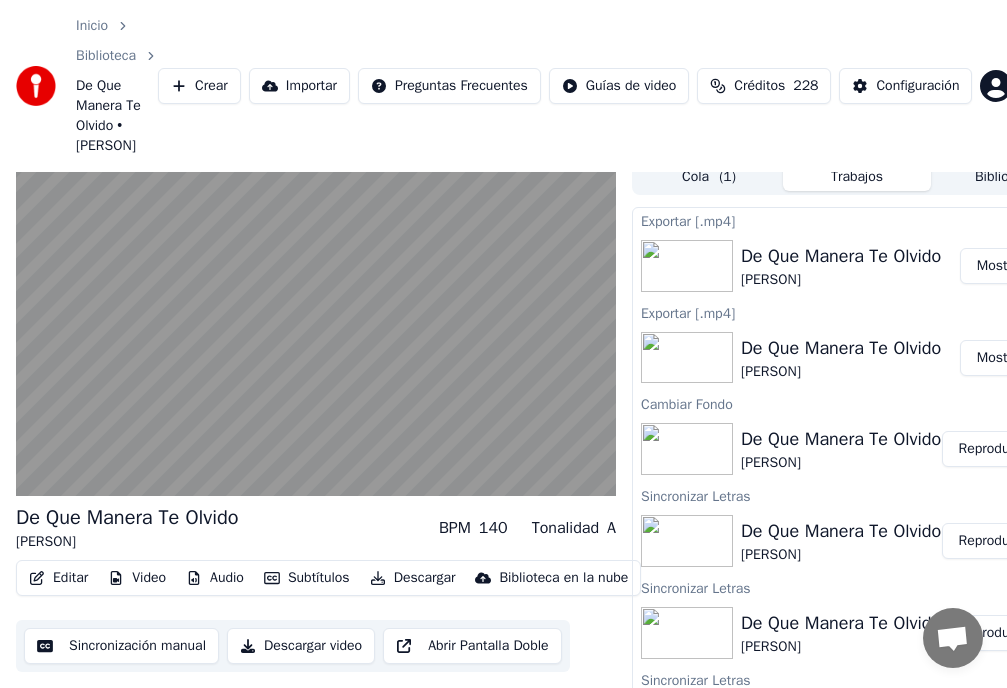 click on "Mostrar" at bounding box center (1000, 266) 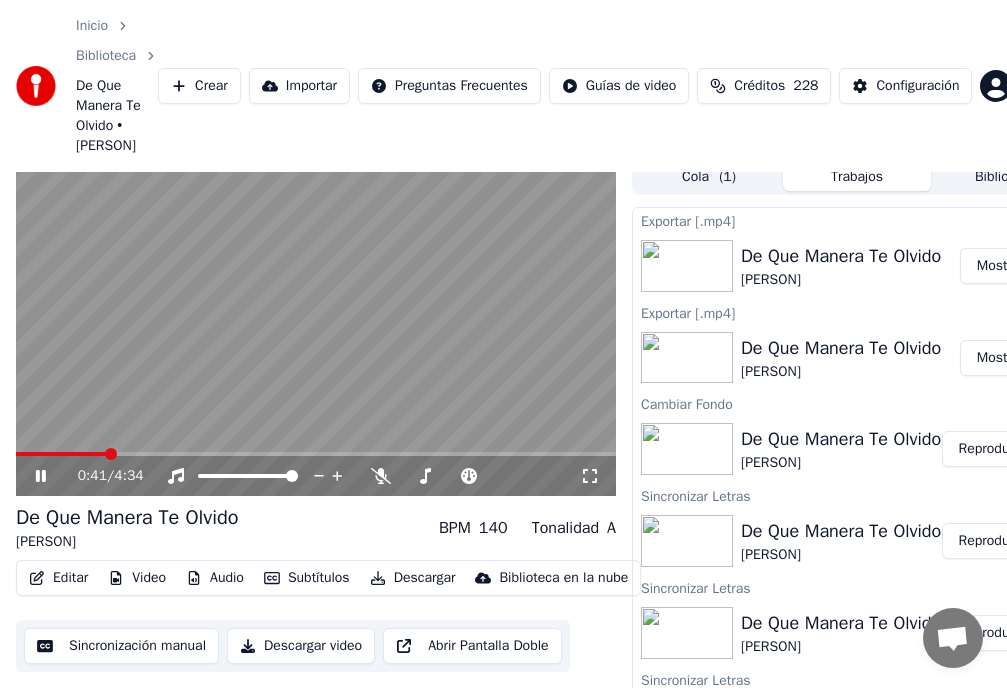 click 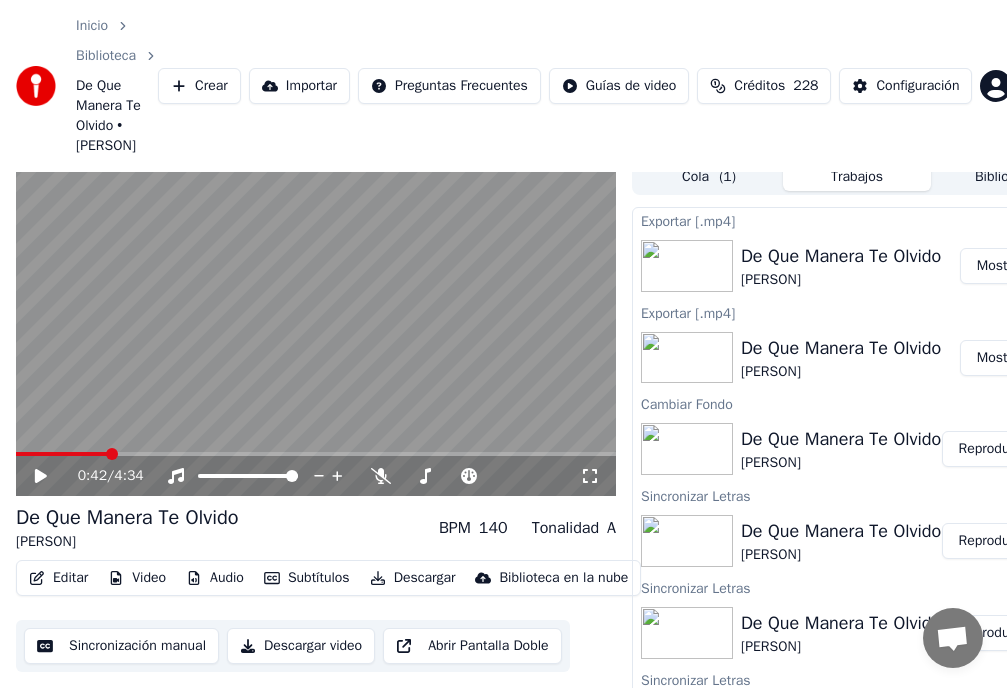 click on "Mostrar" at bounding box center (1000, 266) 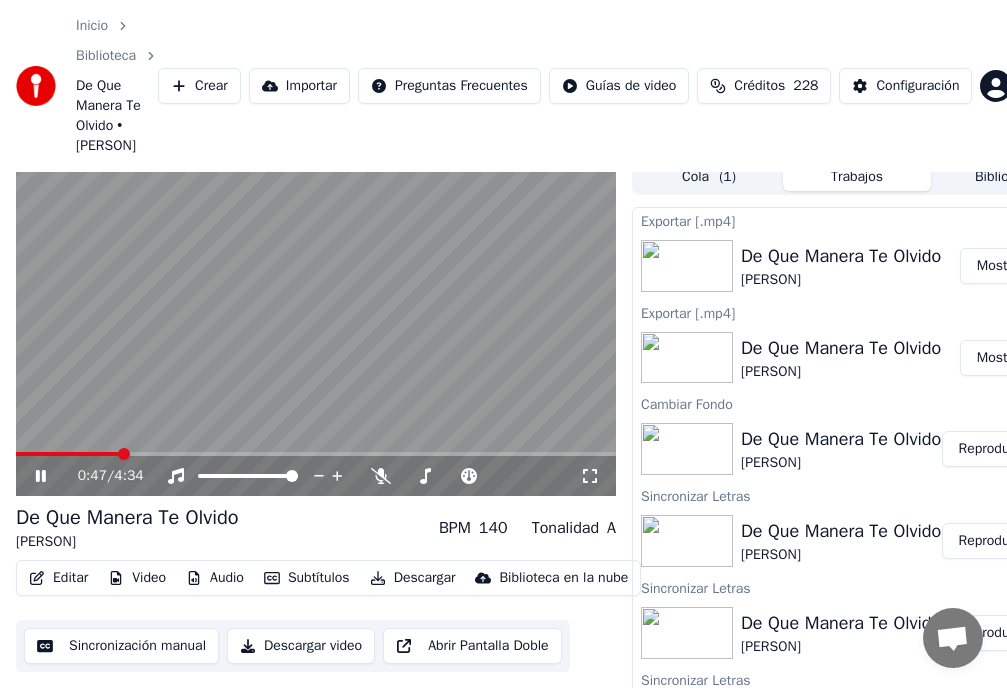 drag, startPoint x: 39, startPoint y: 495, endPoint x: 0, endPoint y: 506, distance: 40.5216 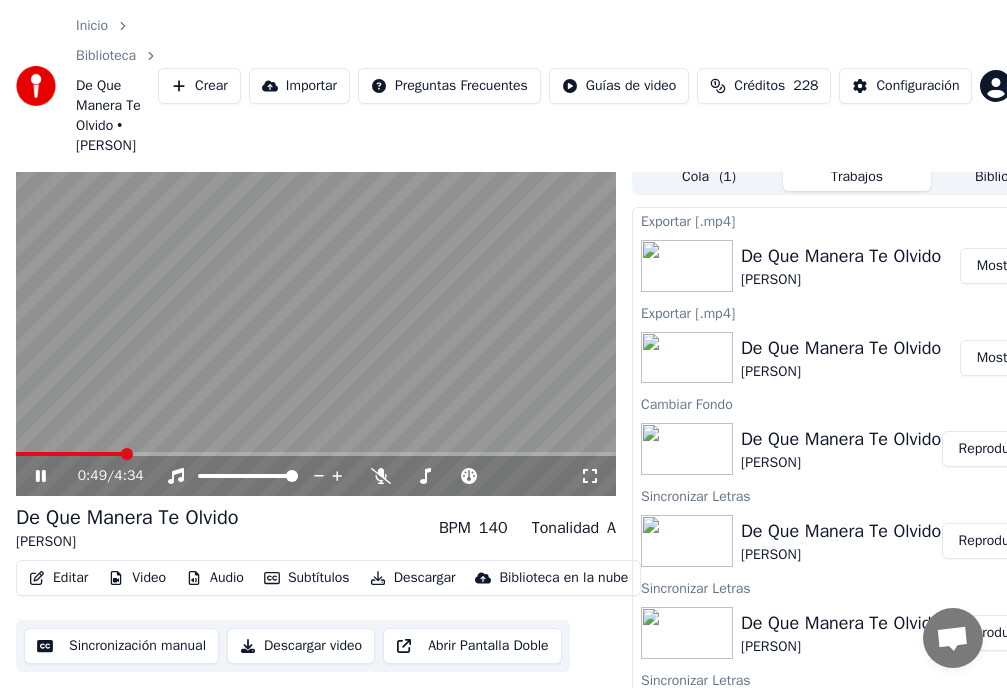 click 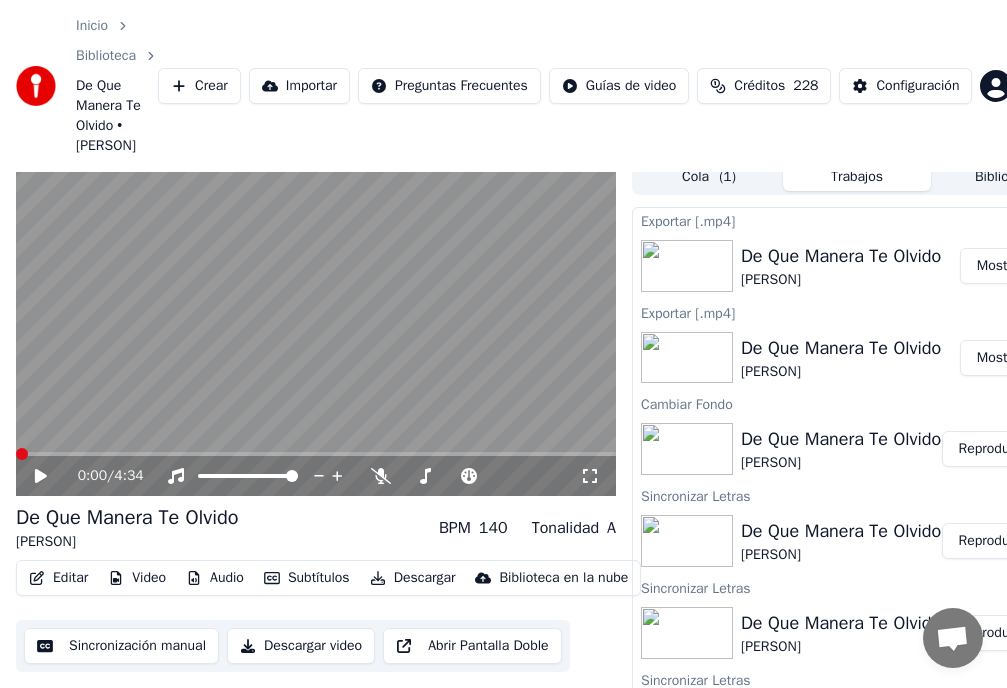 click at bounding box center (22, 454) 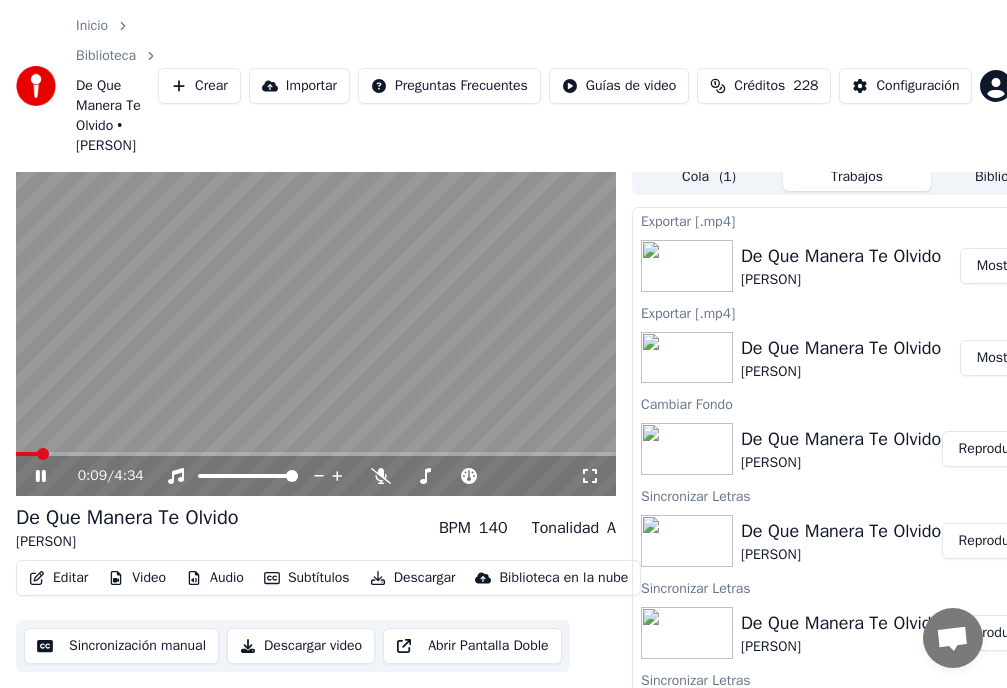 click on "0:09  /  4:34" at bounding box center (316, 476) 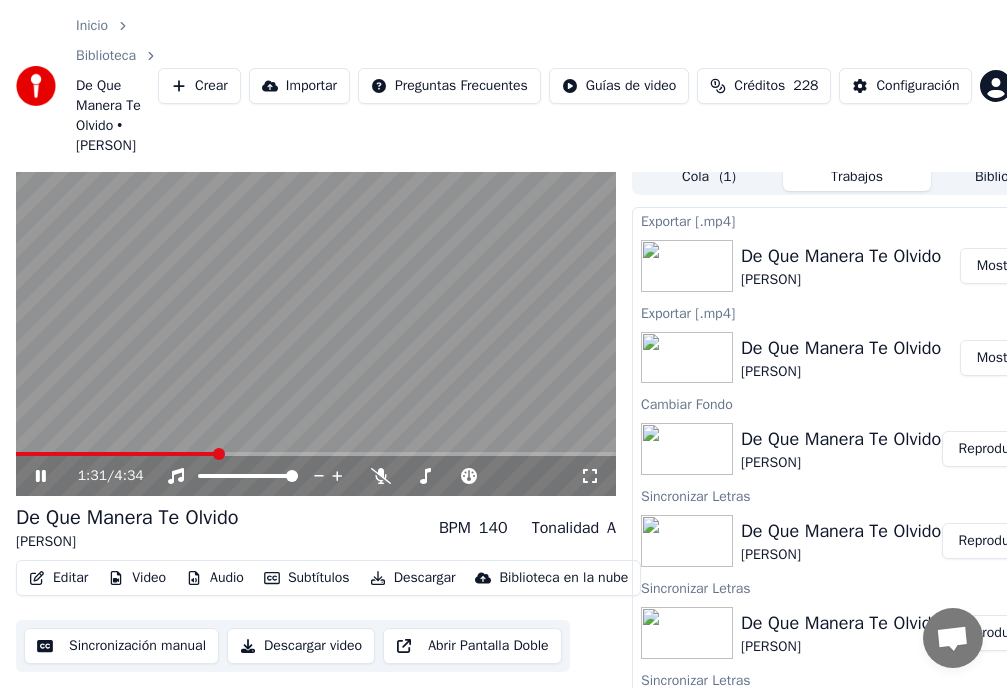 click 